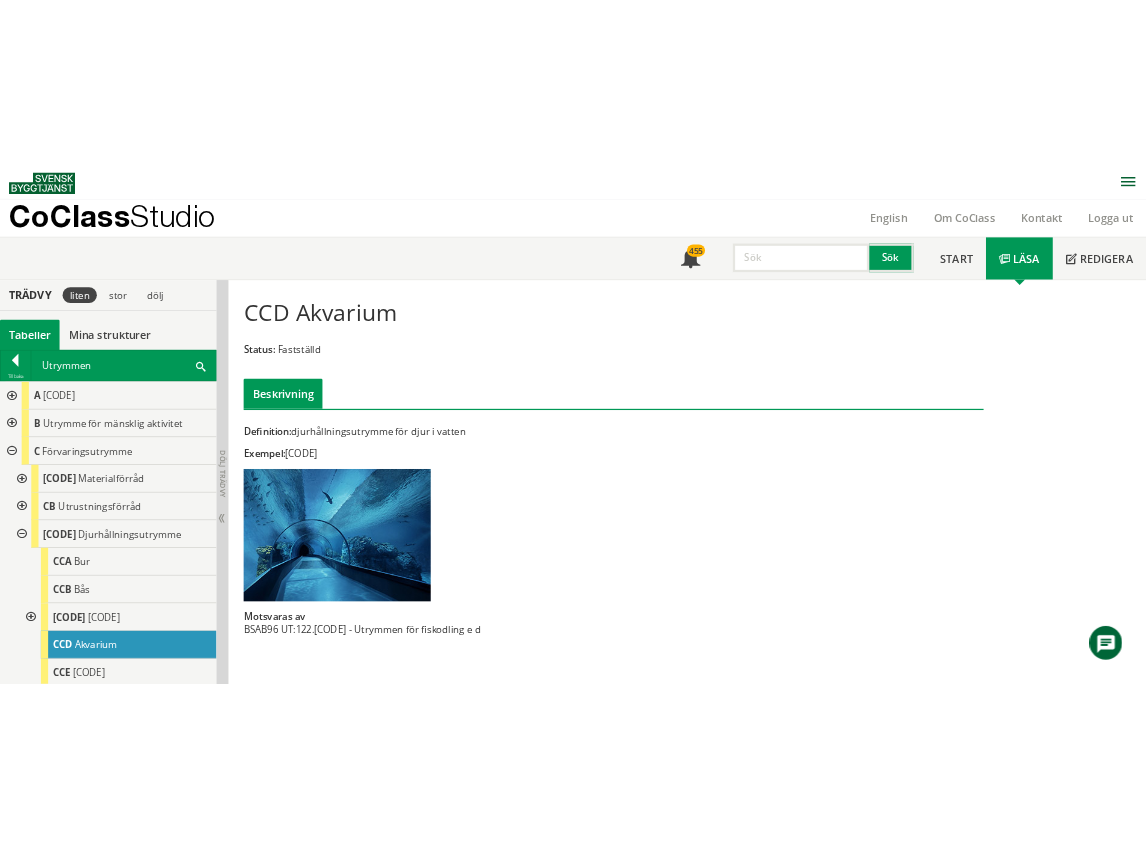 scroll, scrollTop: 0, scrollLeft: 0, axis: both 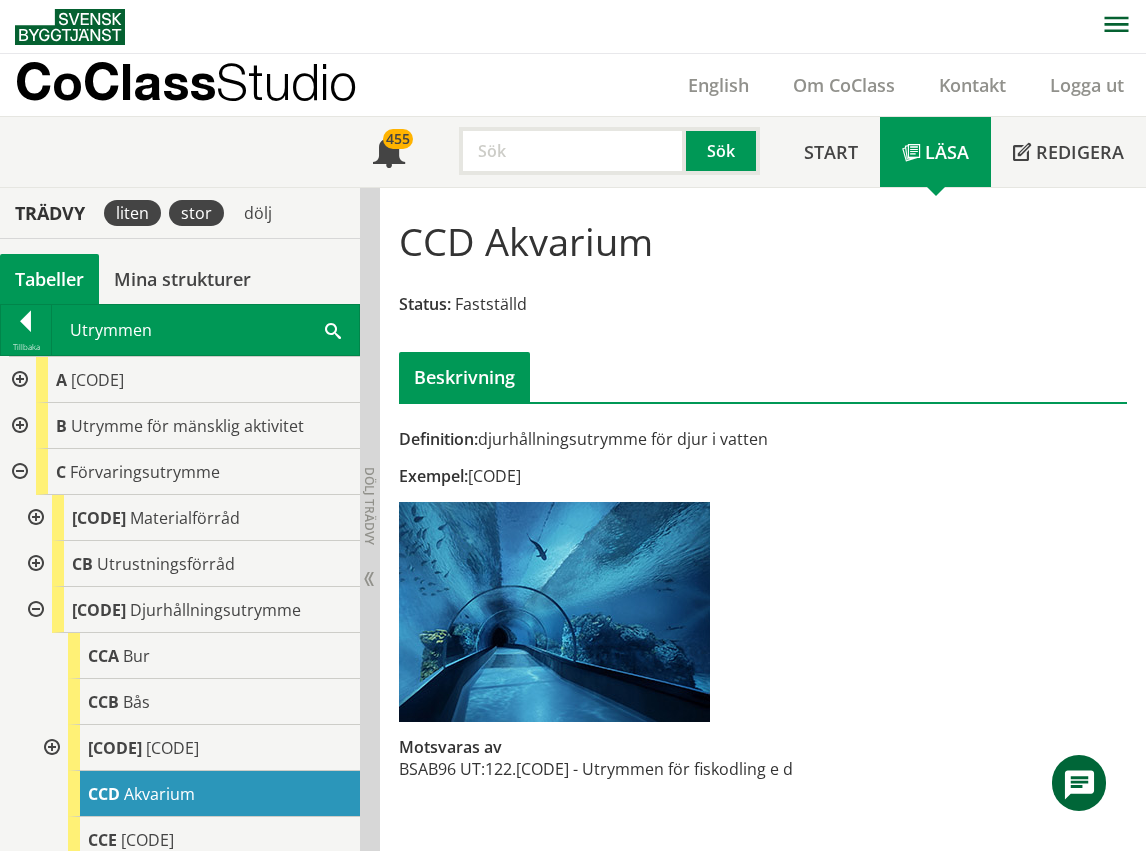click on "stor" at bounding box center [196, 213] 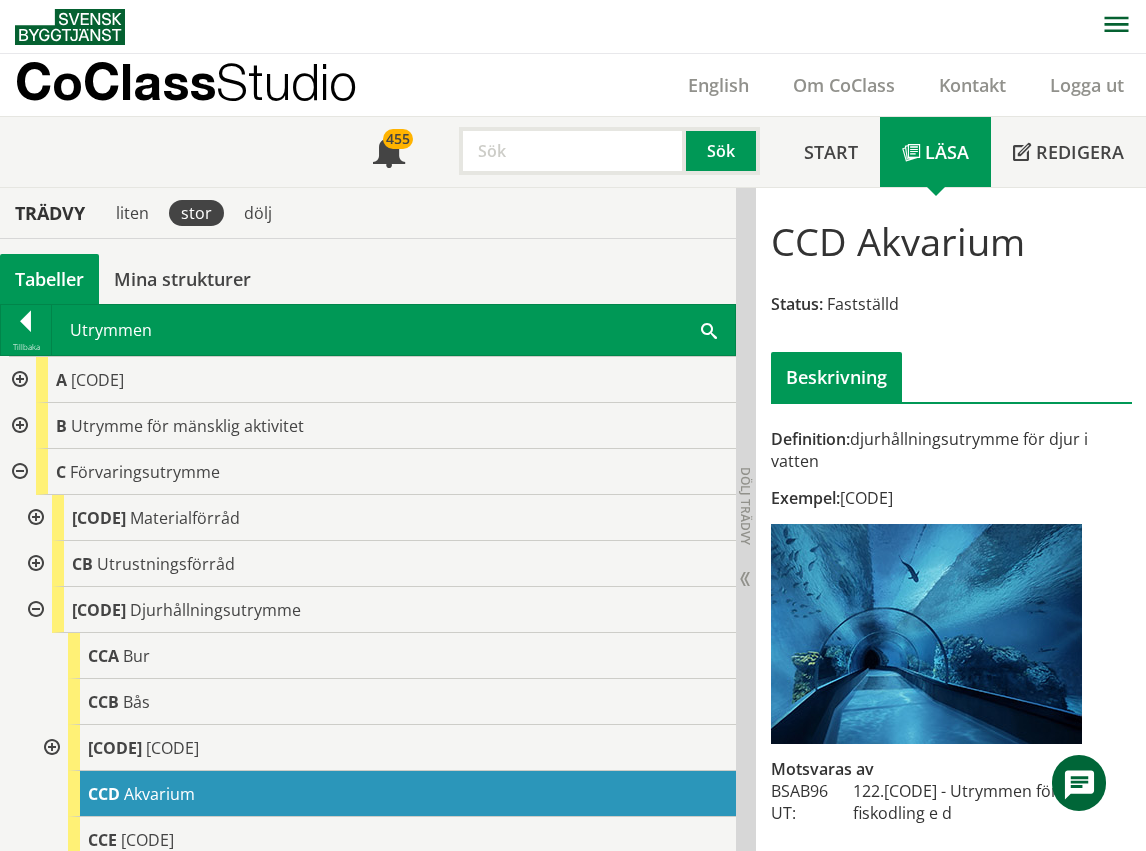 click at bounding box center (709, 329) 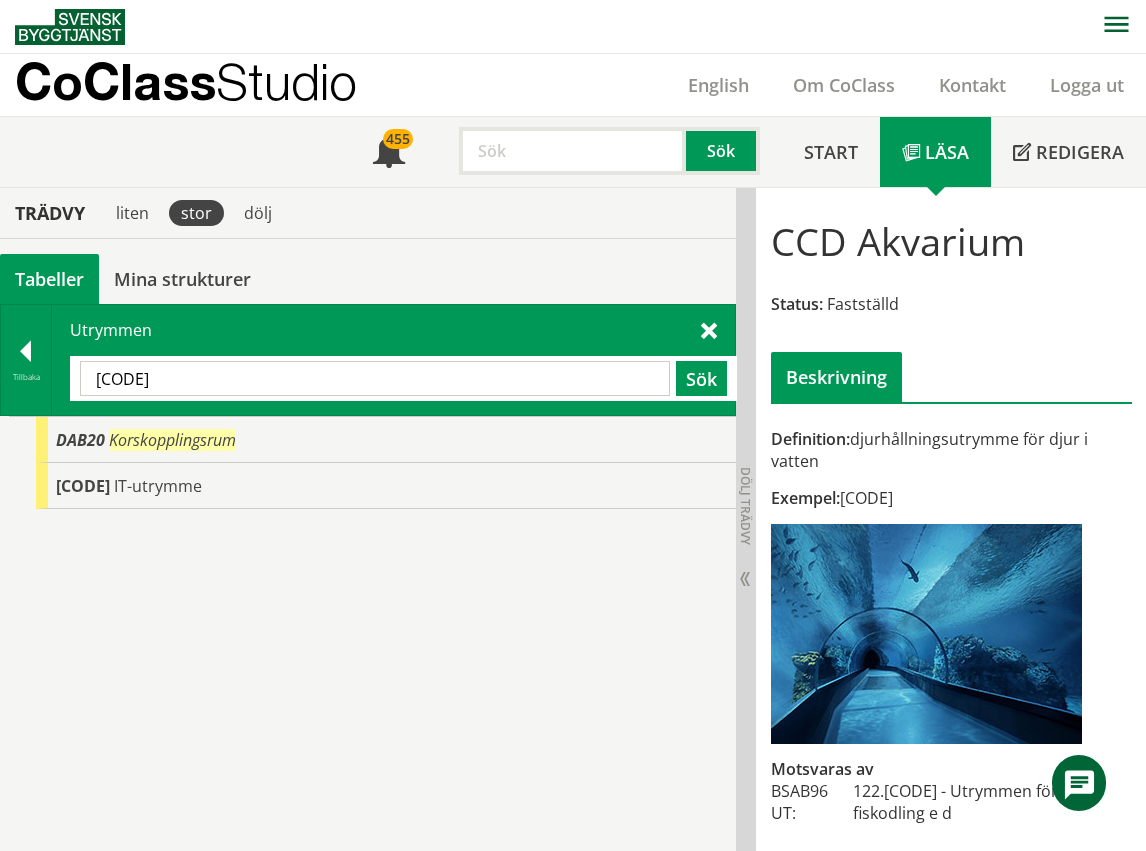 click on "[CODE]" at bounding box center (375, 378) 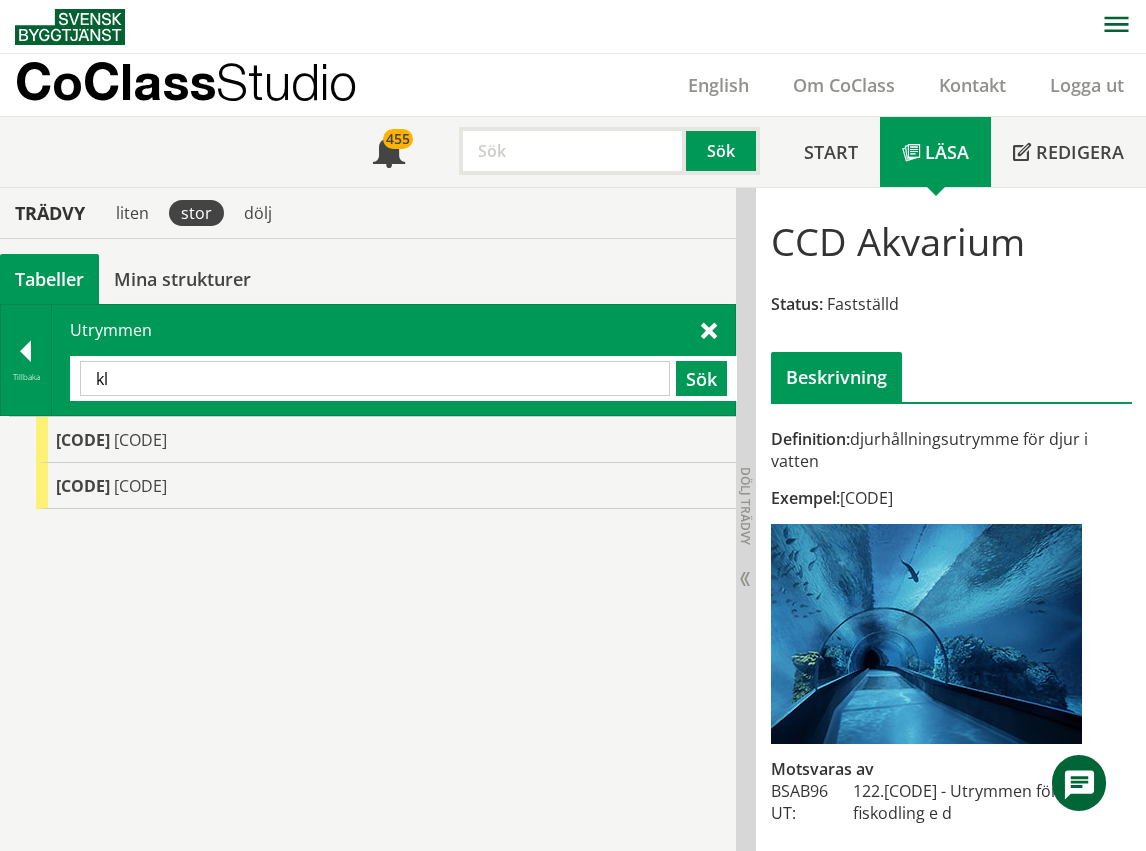 type on "k" 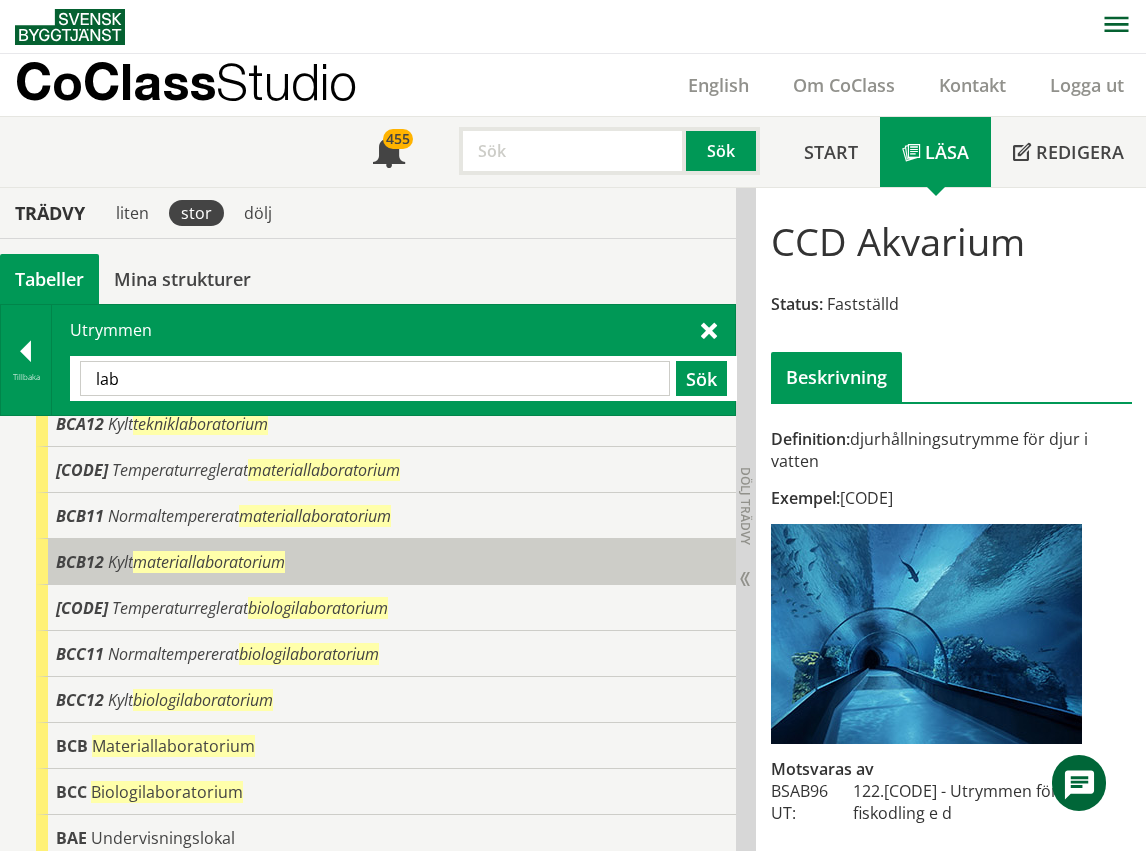 scroll, scrollTop: 254, scrollLeft: 0, axis: vertical 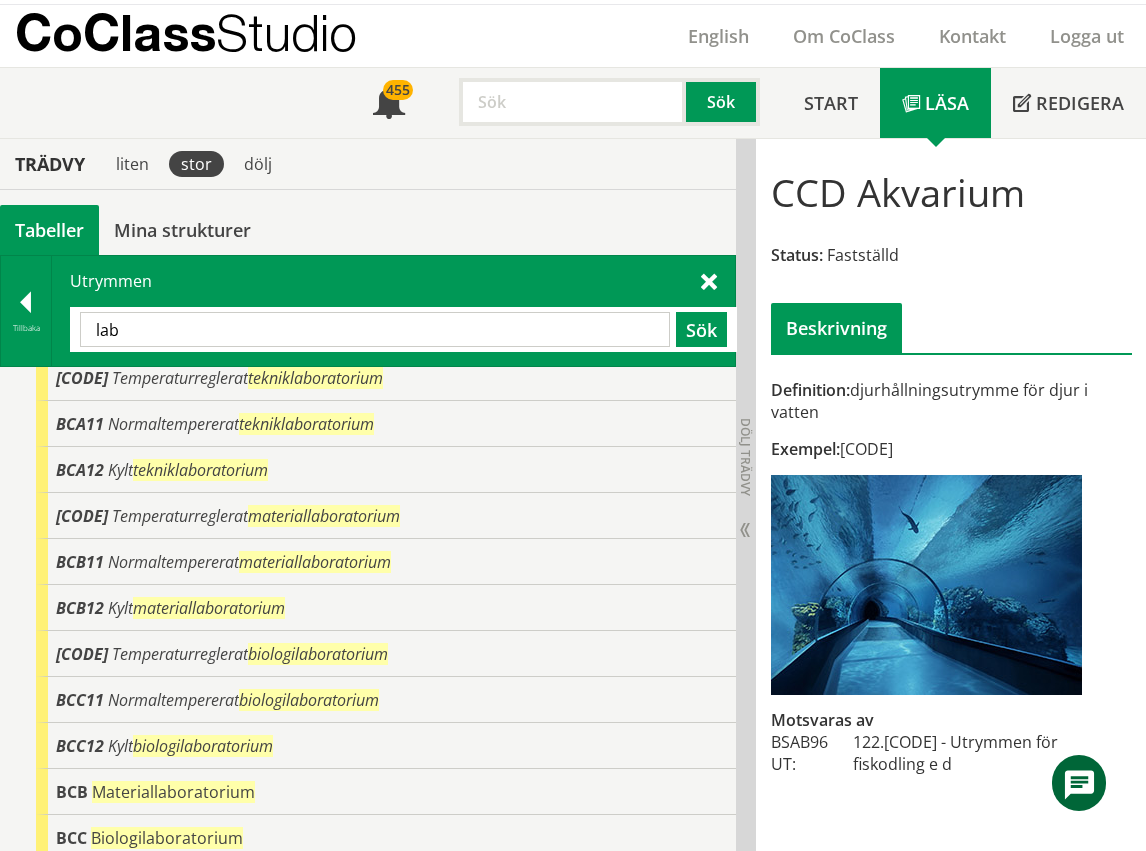 click on "lab" at bounding box center [375, 329] 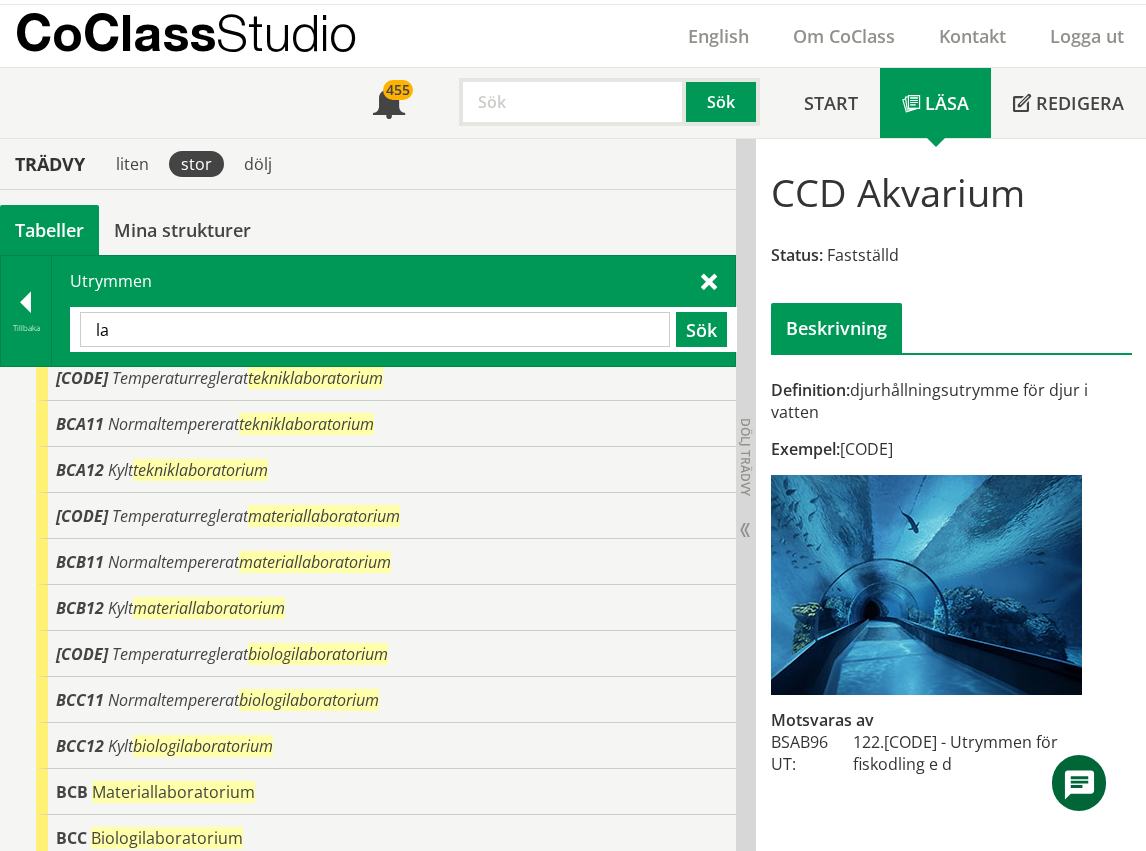type on "l" 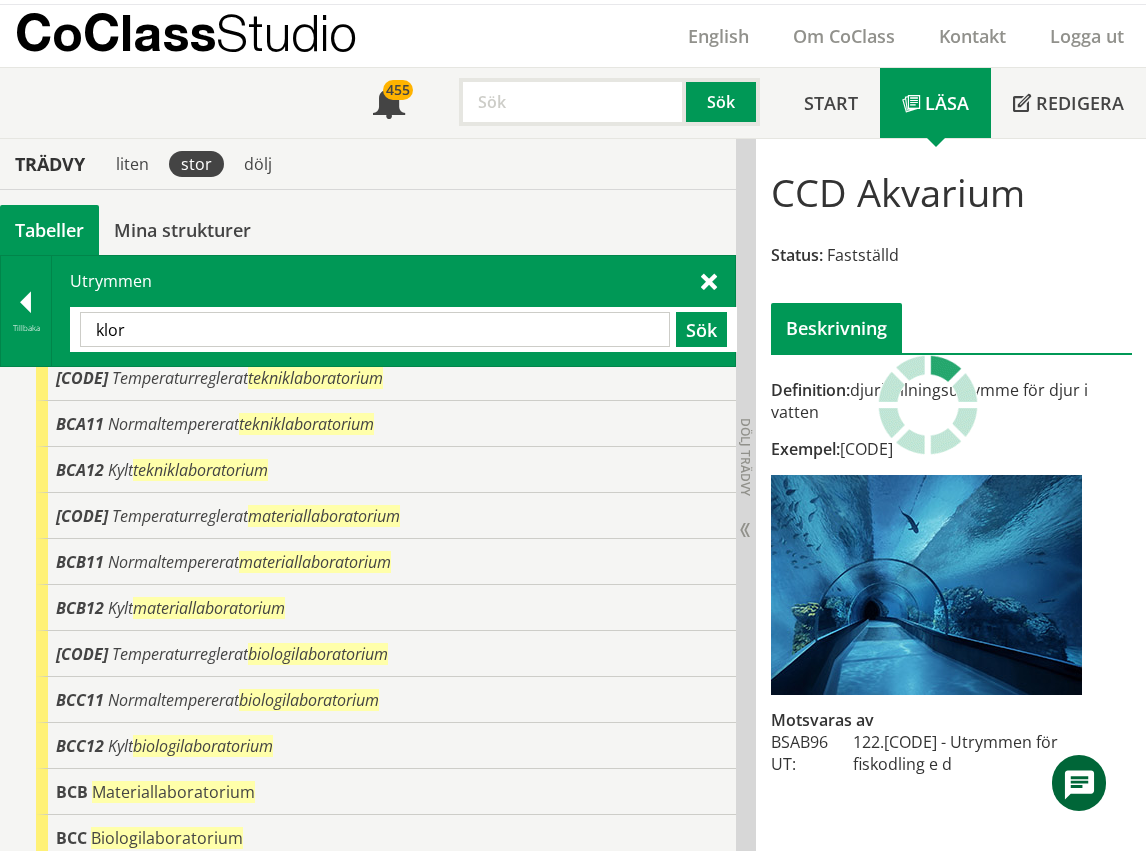 scroll, scrollTop: 0, scrollLeft: 0, axis: both 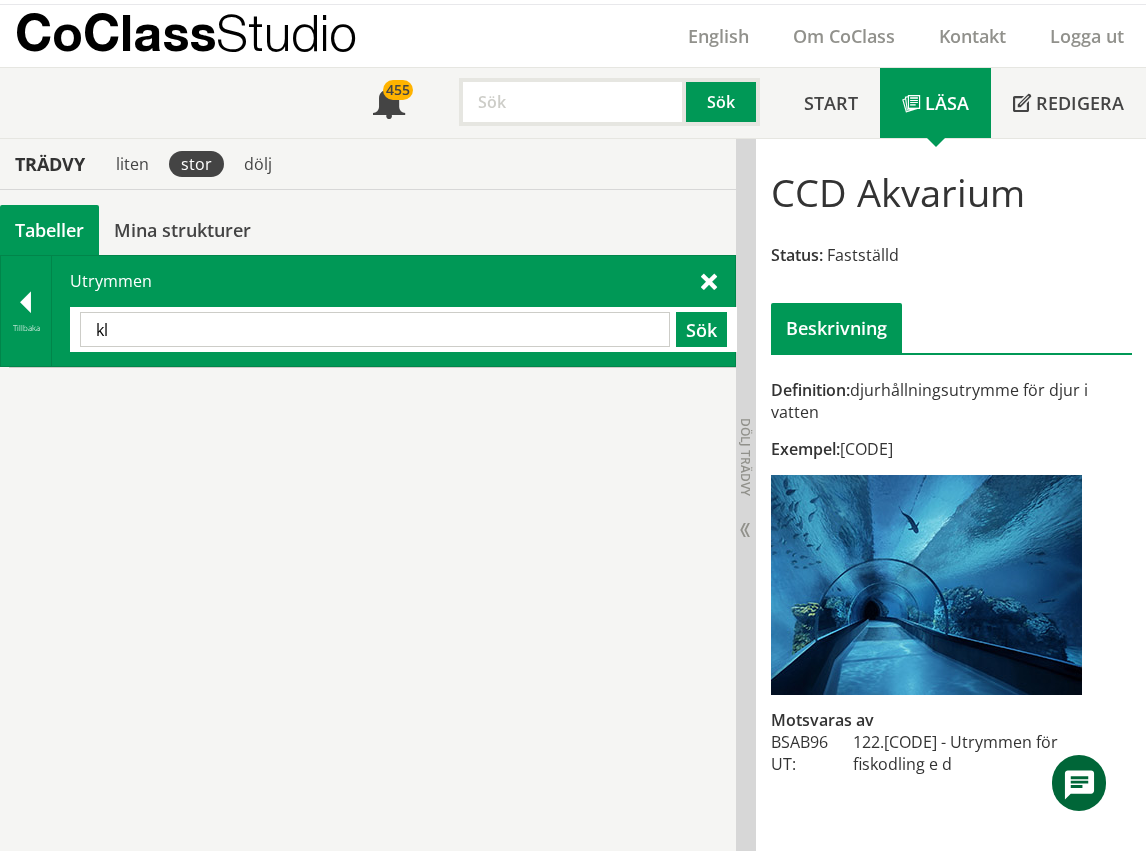 type on "k" 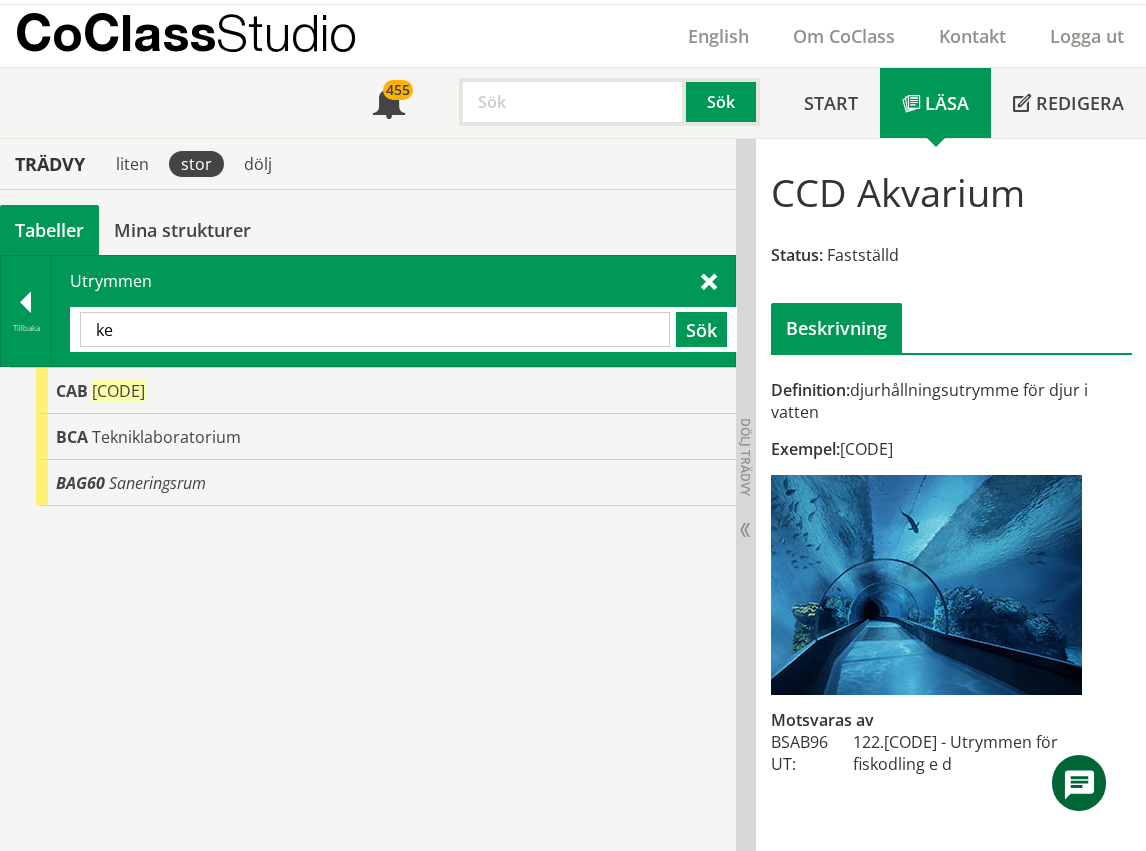 type on "k" 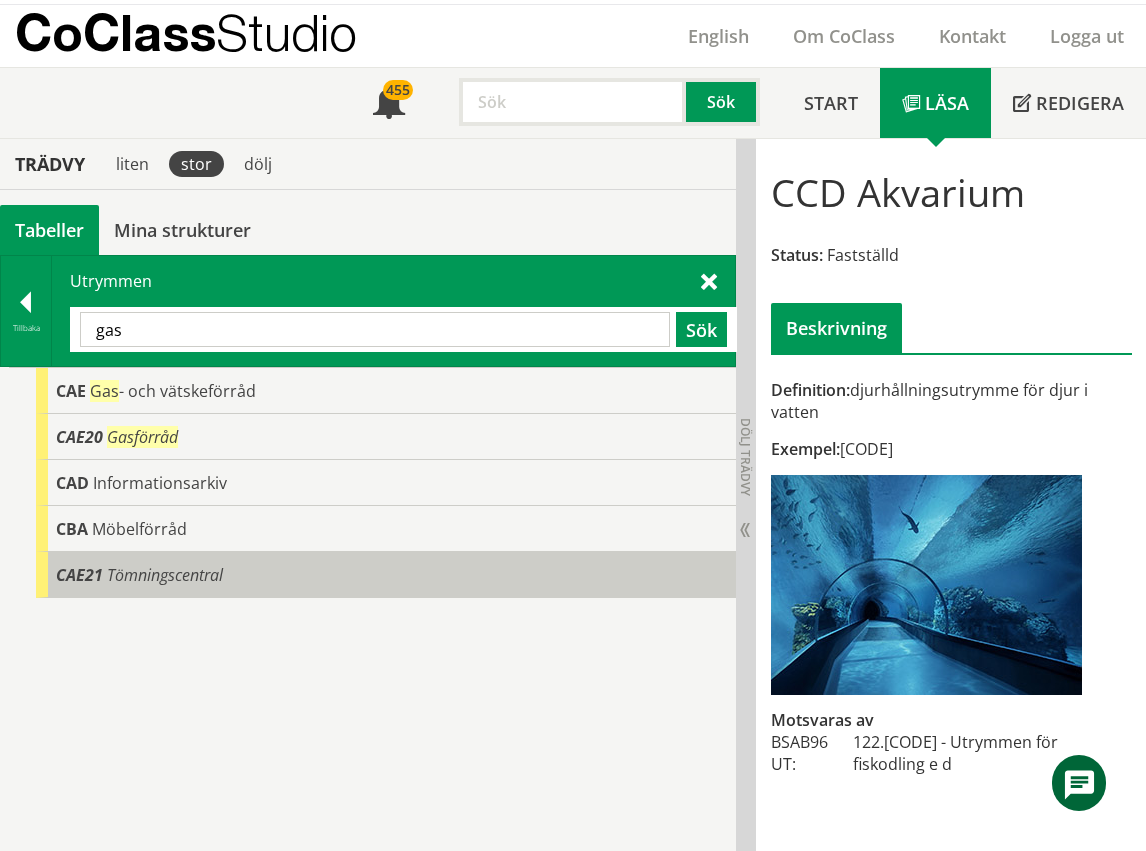 click on "Tömningscentral" at bounding box center (165, 575) 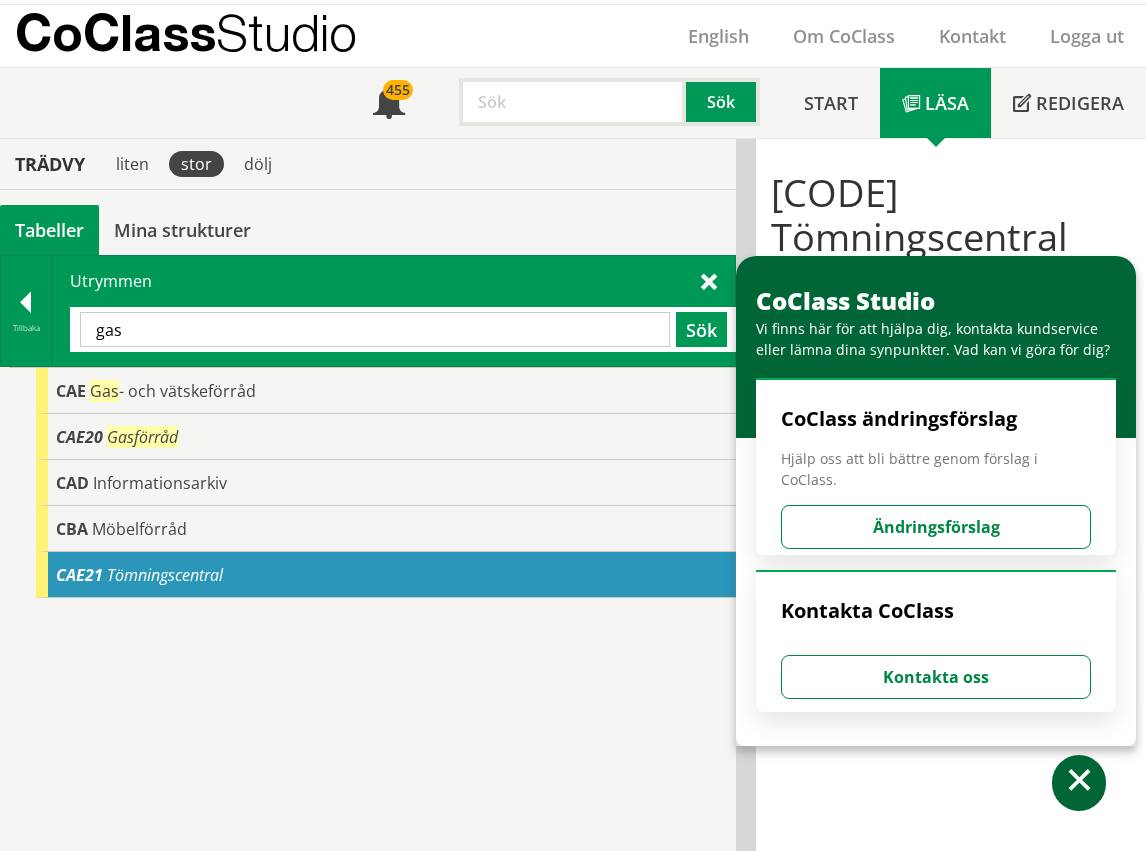 drag, startPoint x: 1135, startPoint y: 789, endPoint x: 1090, endPoint y: 786, distance: 45.099888 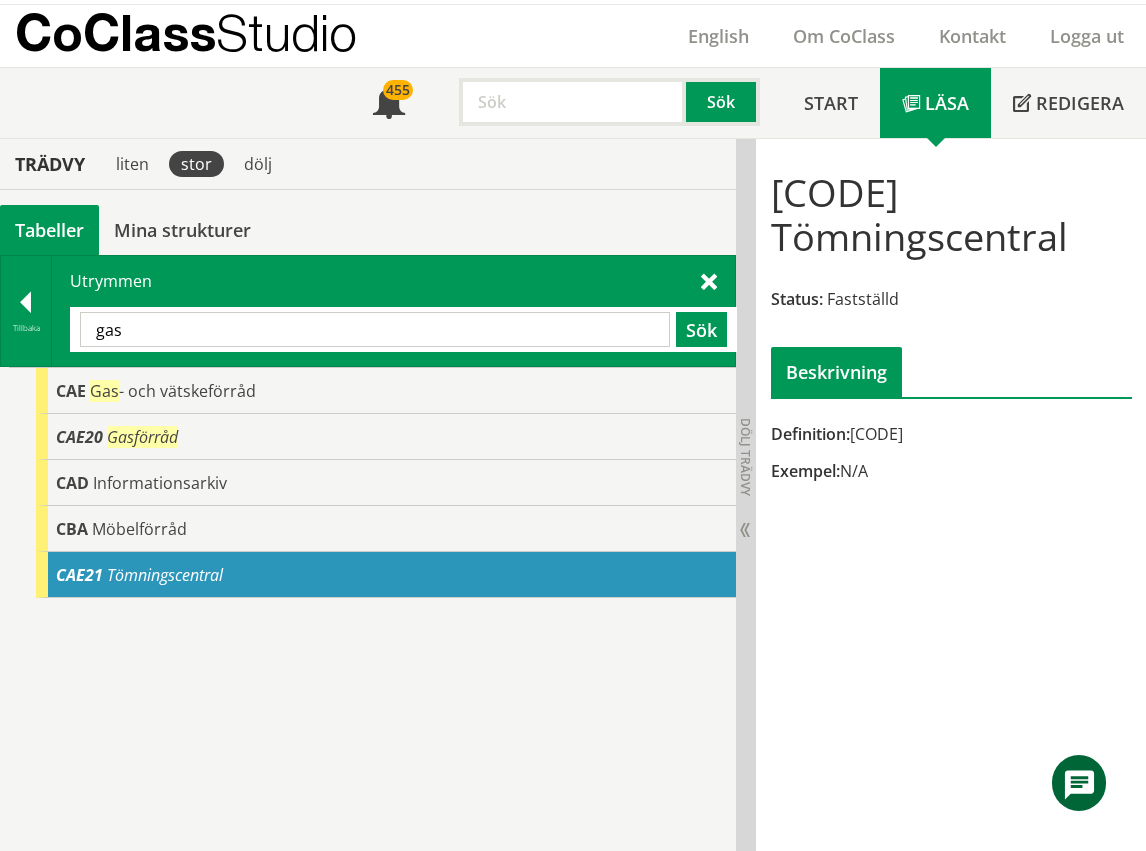 click on "gas" at bounding box center (375, 329) 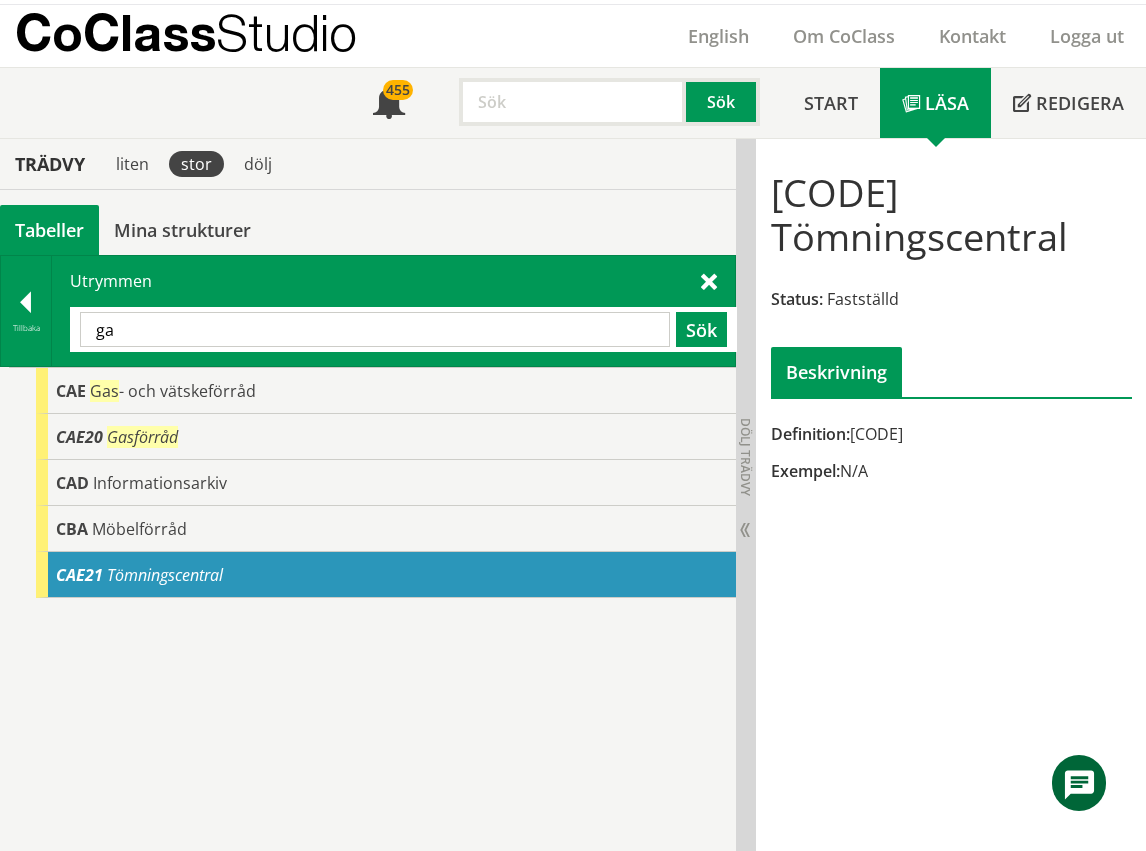type on "g" 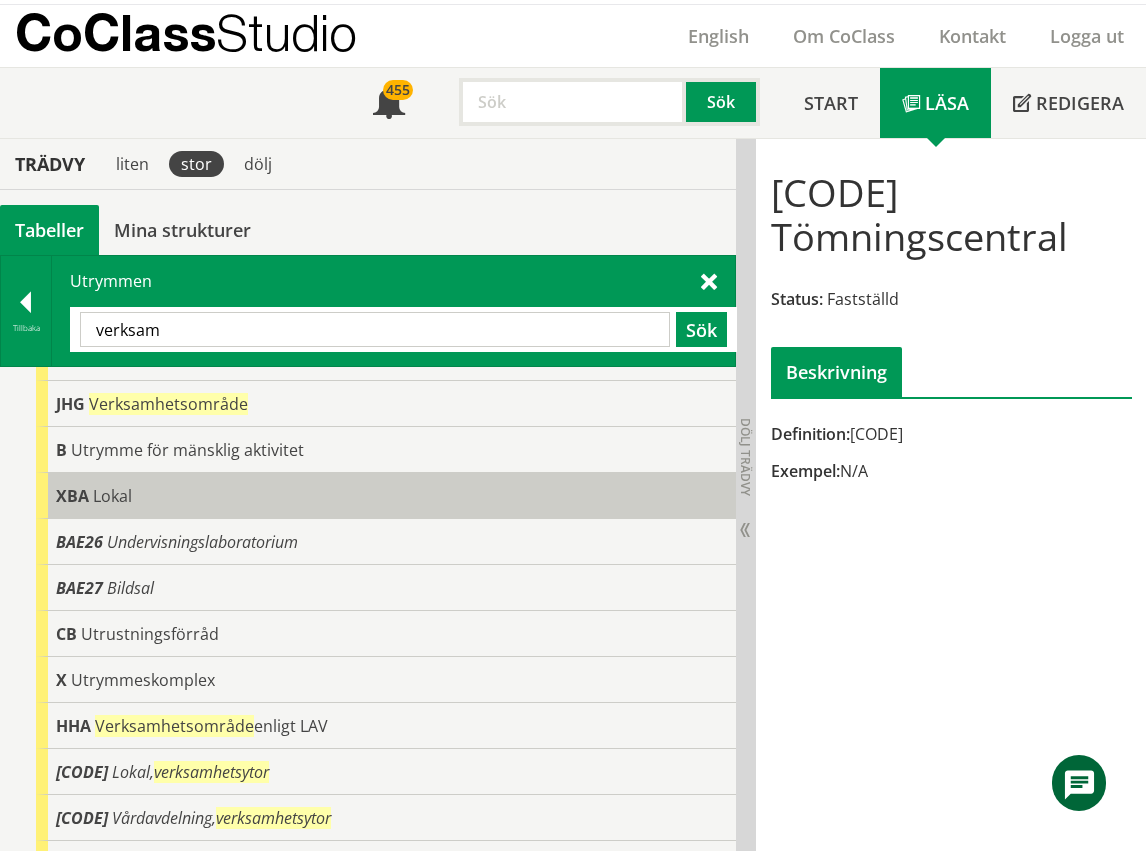 scroll, scrollTop: 0, scrollLeft: 0, axis: both 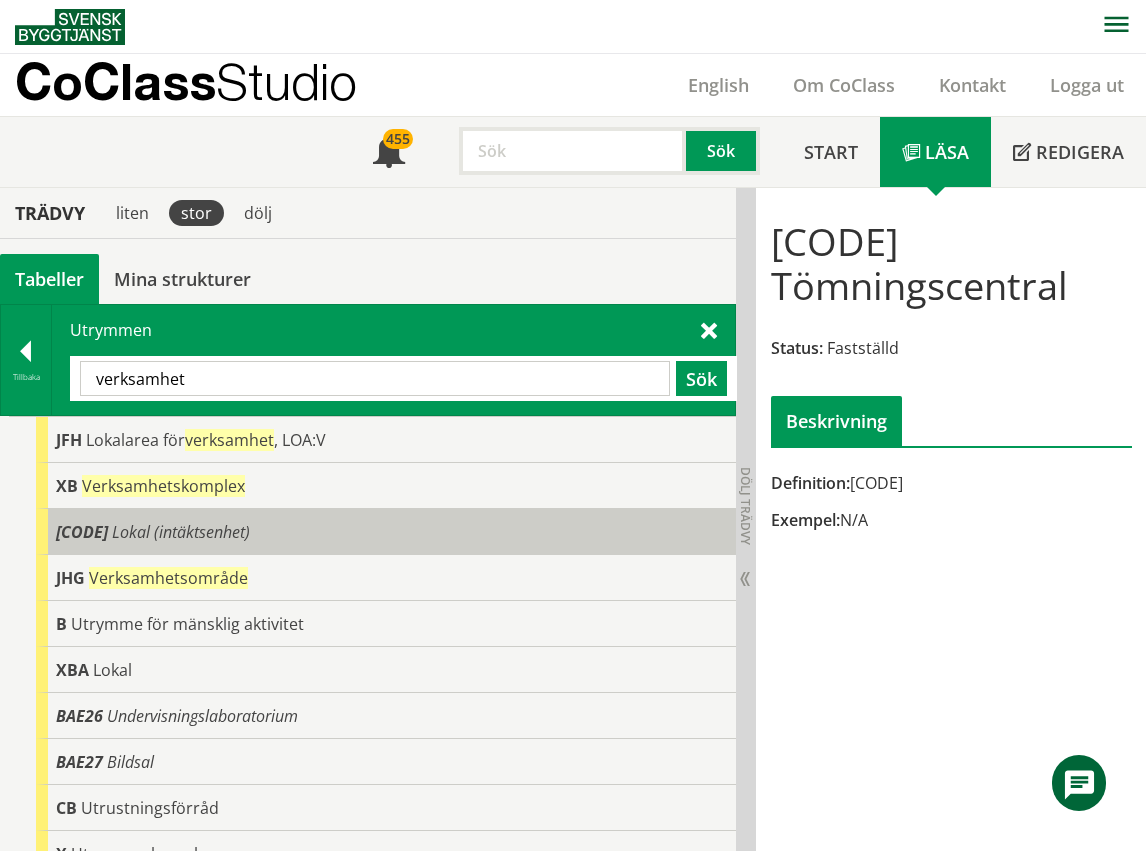 type on "verksamhet" 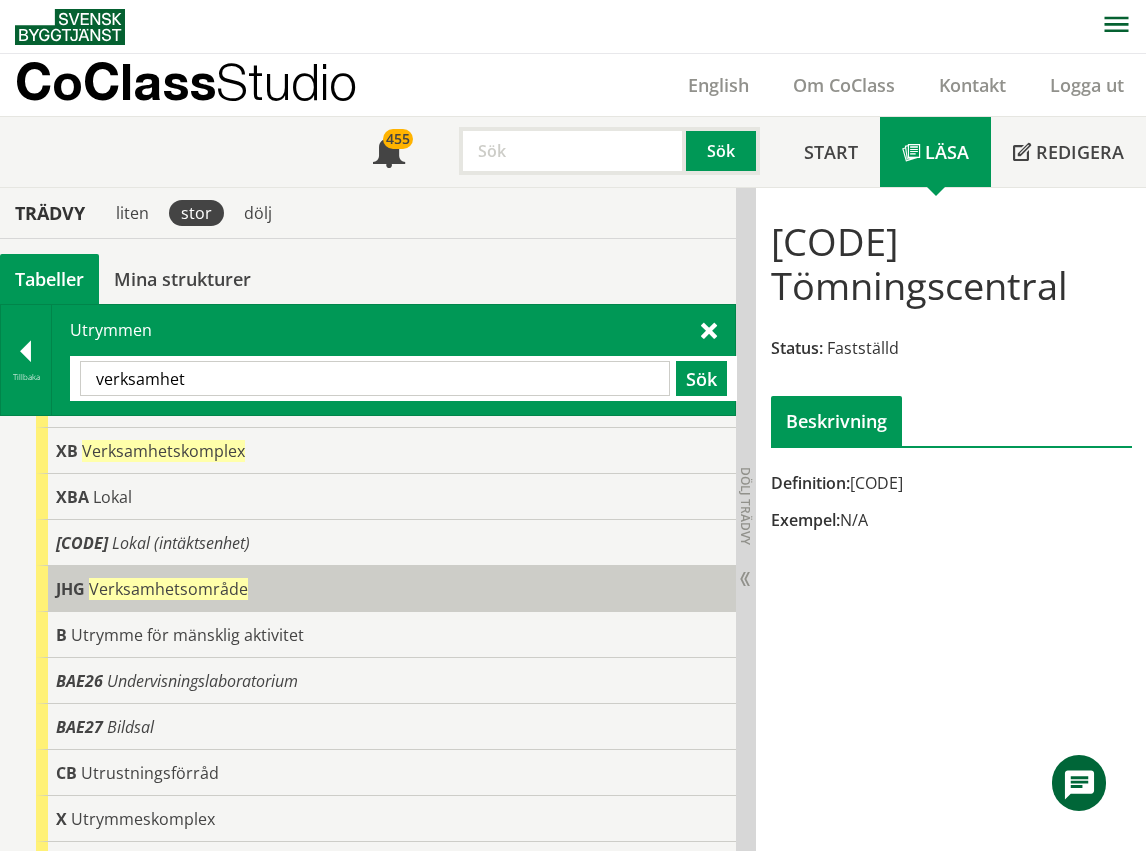scroll, scrollTop: 0, scrollLeft: 0, axis: both 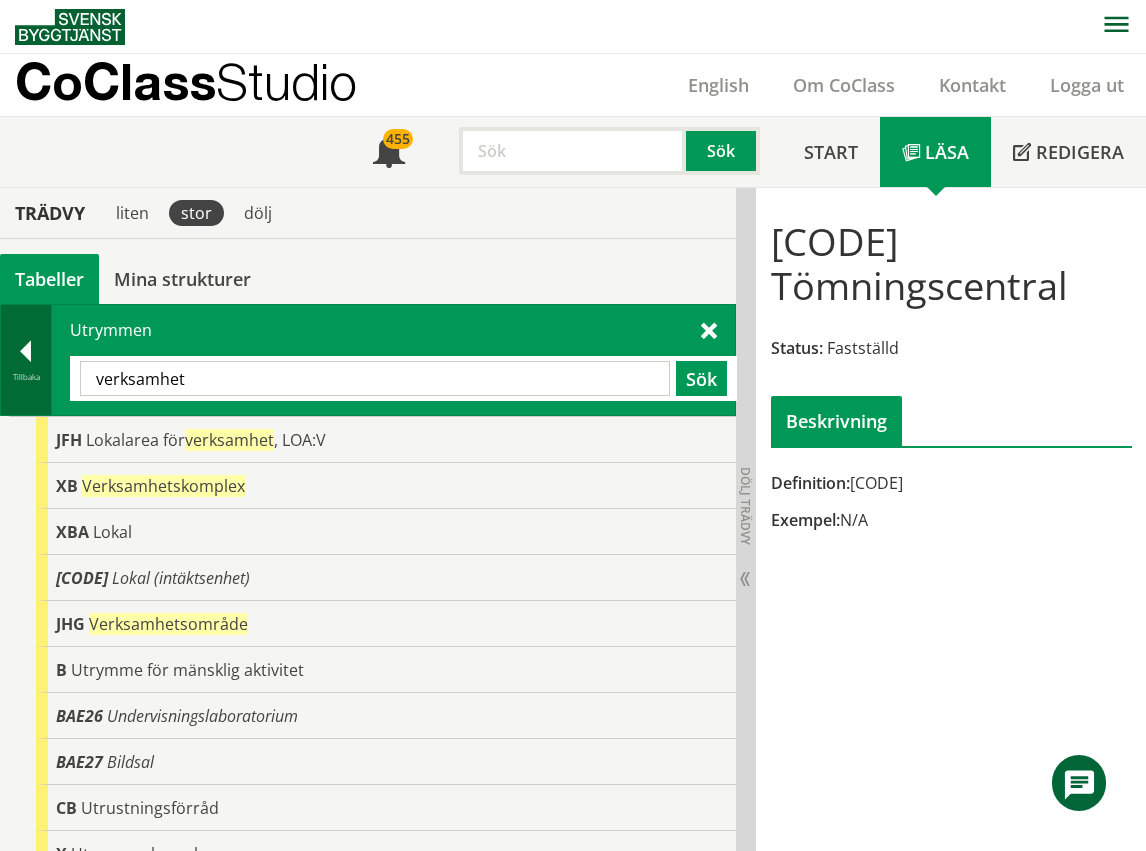 click at bounding box center (26, 355) 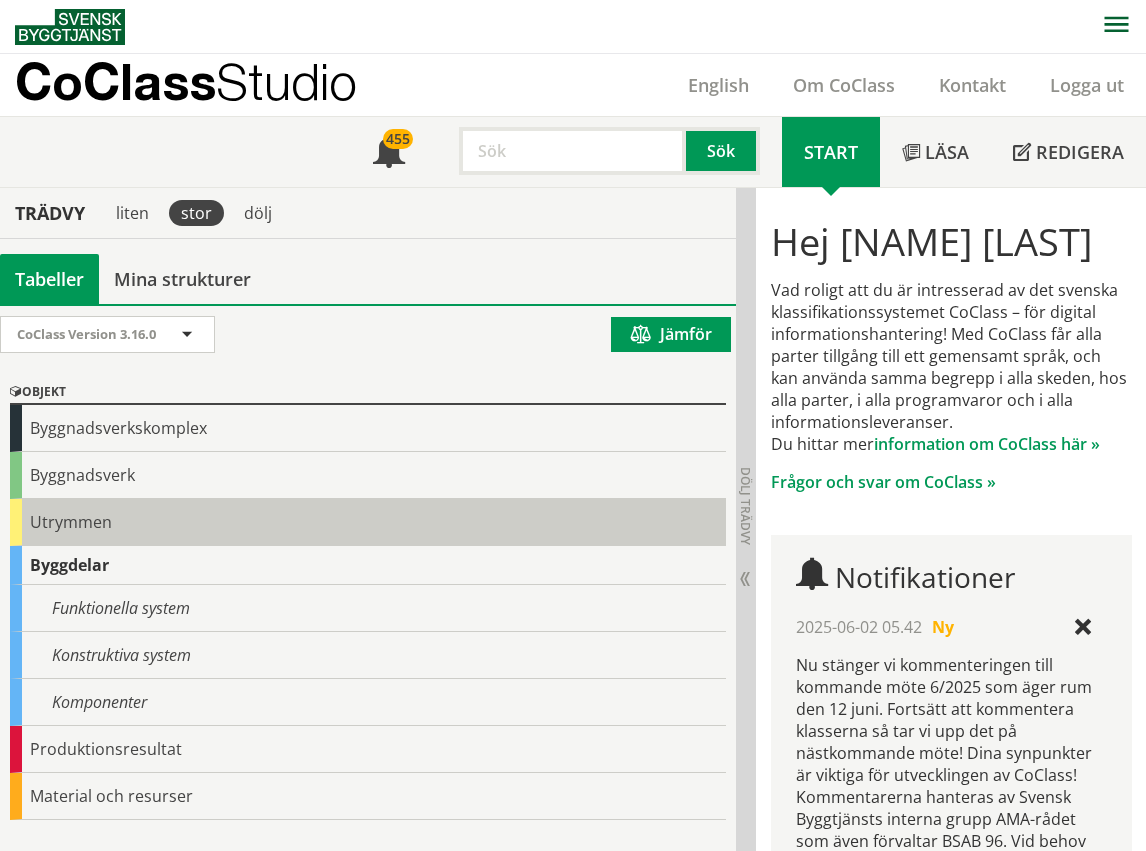 click on "Utrymmen" at bounding box center [368, 522] 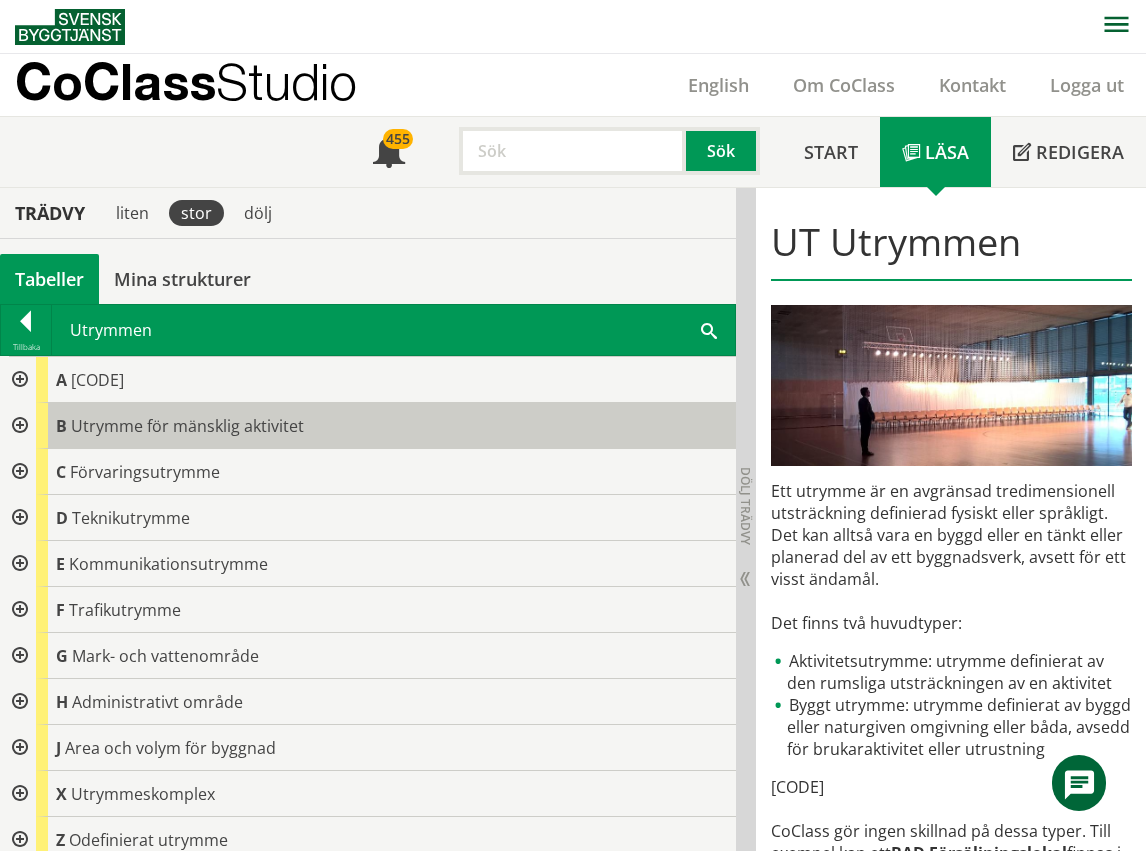 click on "B   Utrymme för mänsklig aktivitet" at bounding box center [386, 426] 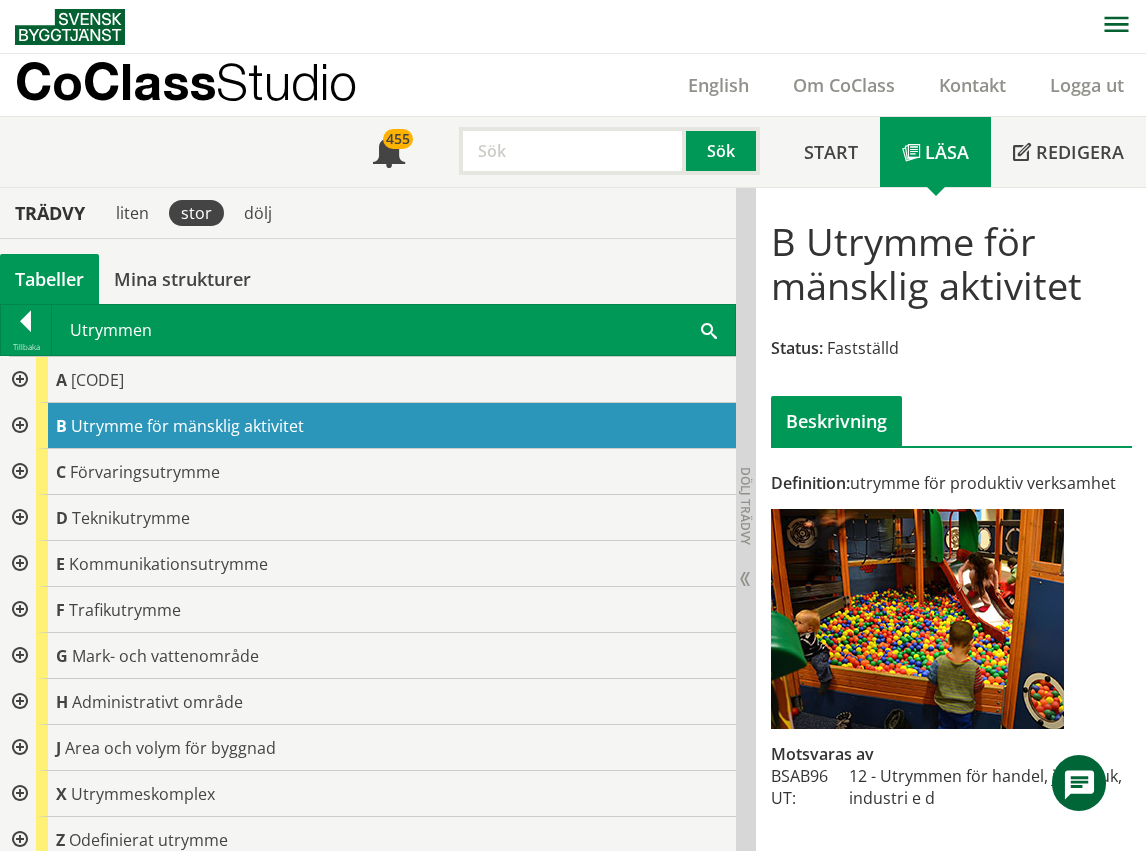 click at bounding box center (18, 426) 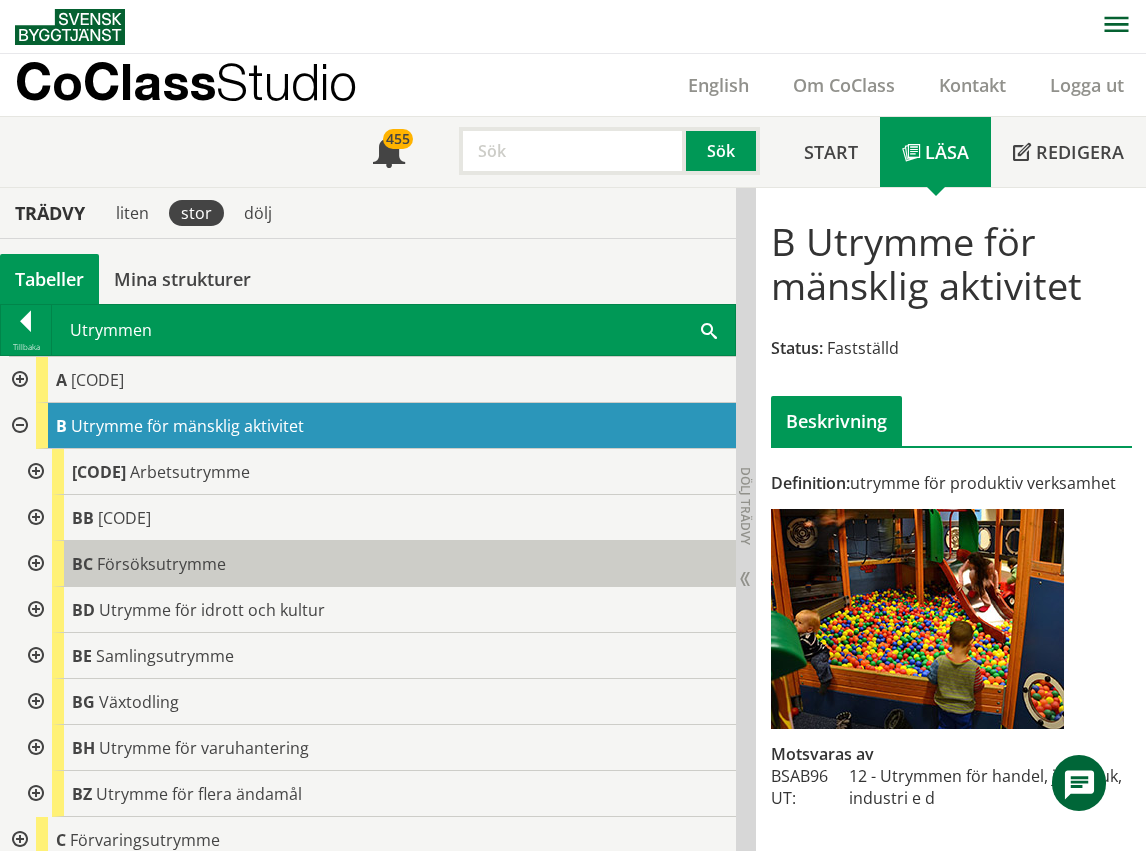scroll, scrollTop: 100, scrollLeft: 0, axis: vertical 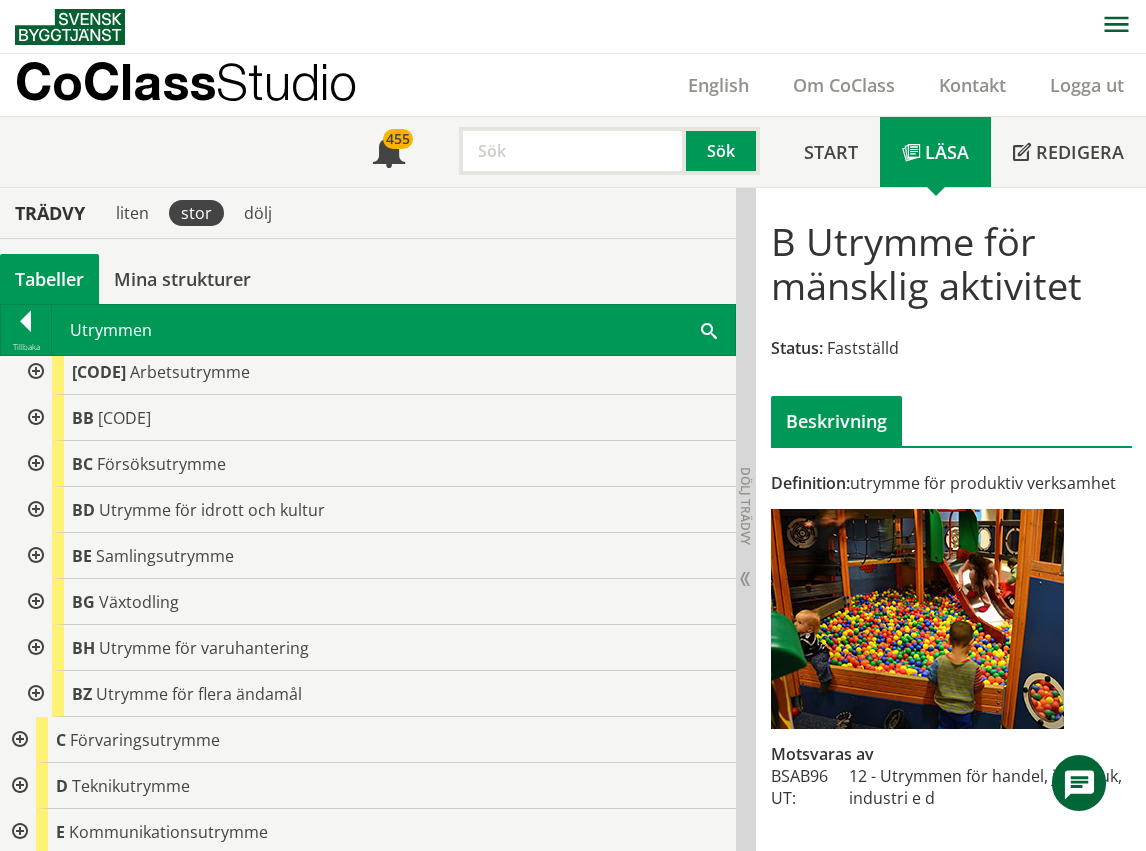 click at bounding box center (34, 556) 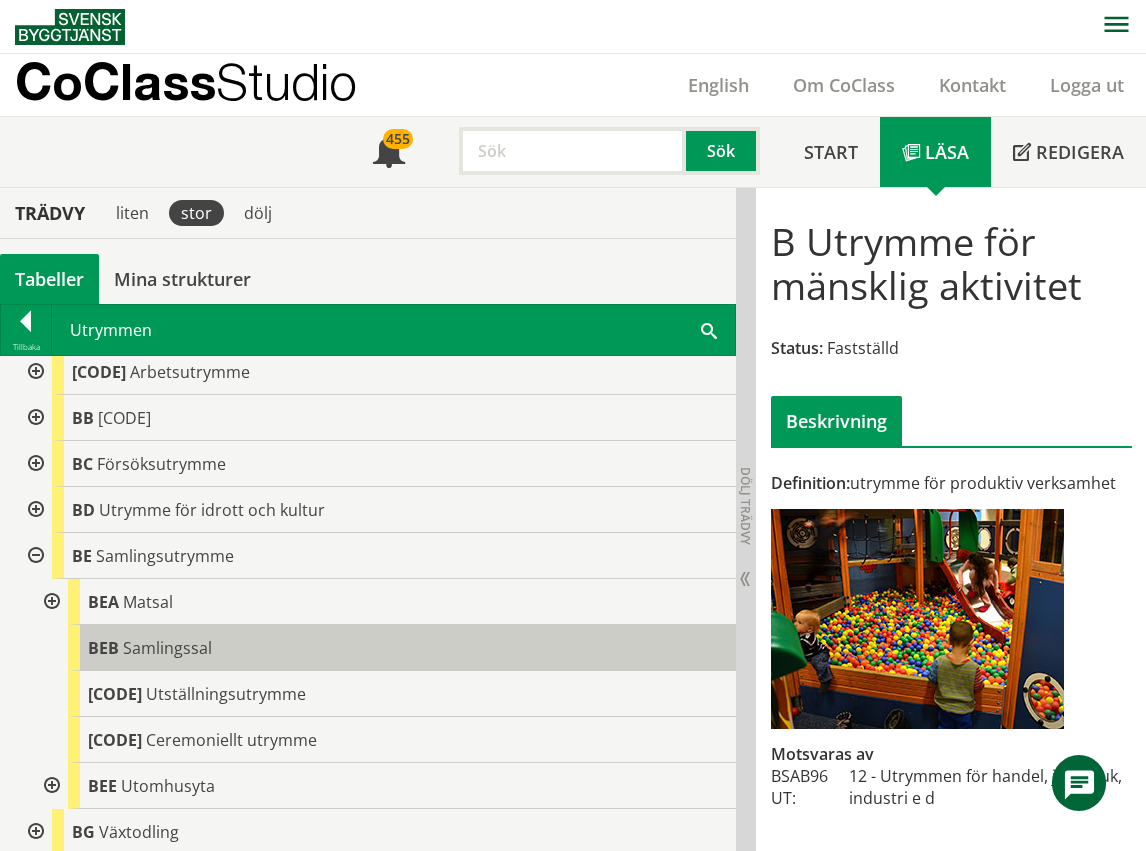 click on "Samlingssal" at bounding box center [167, 648] 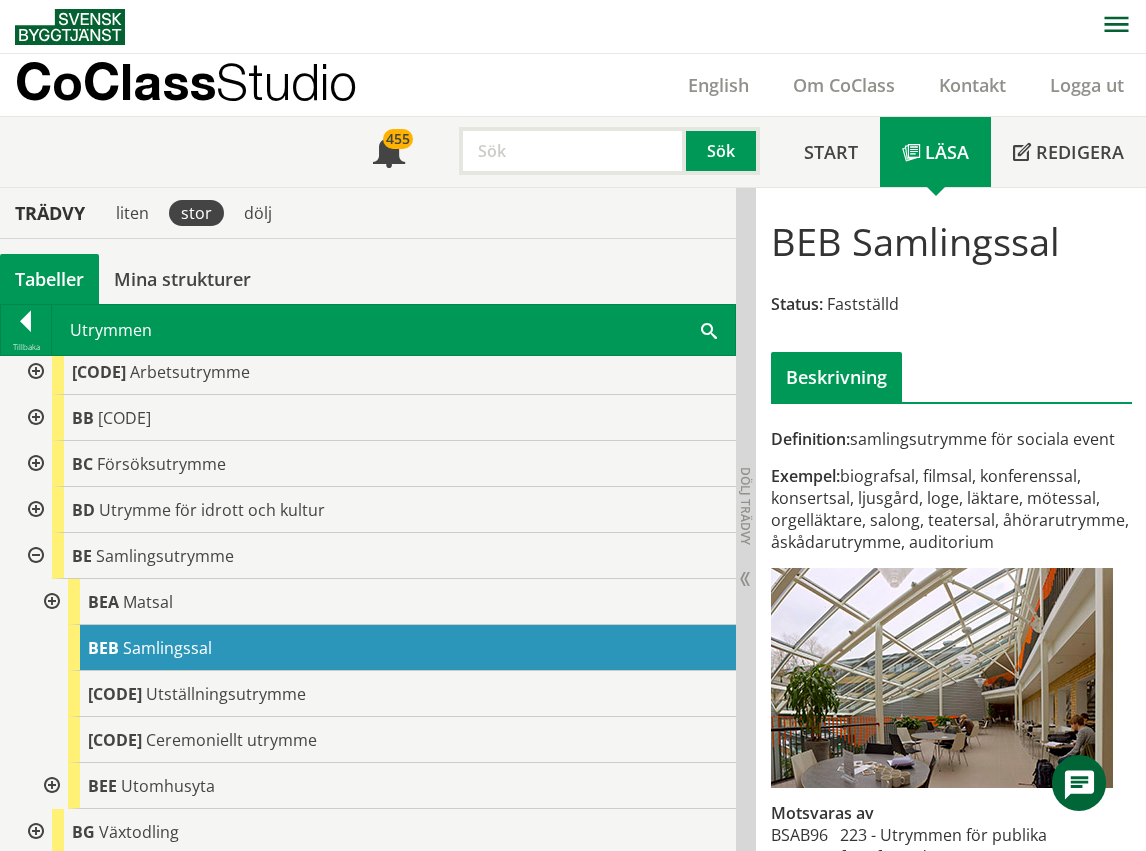 click at bounding box center [34, 372] 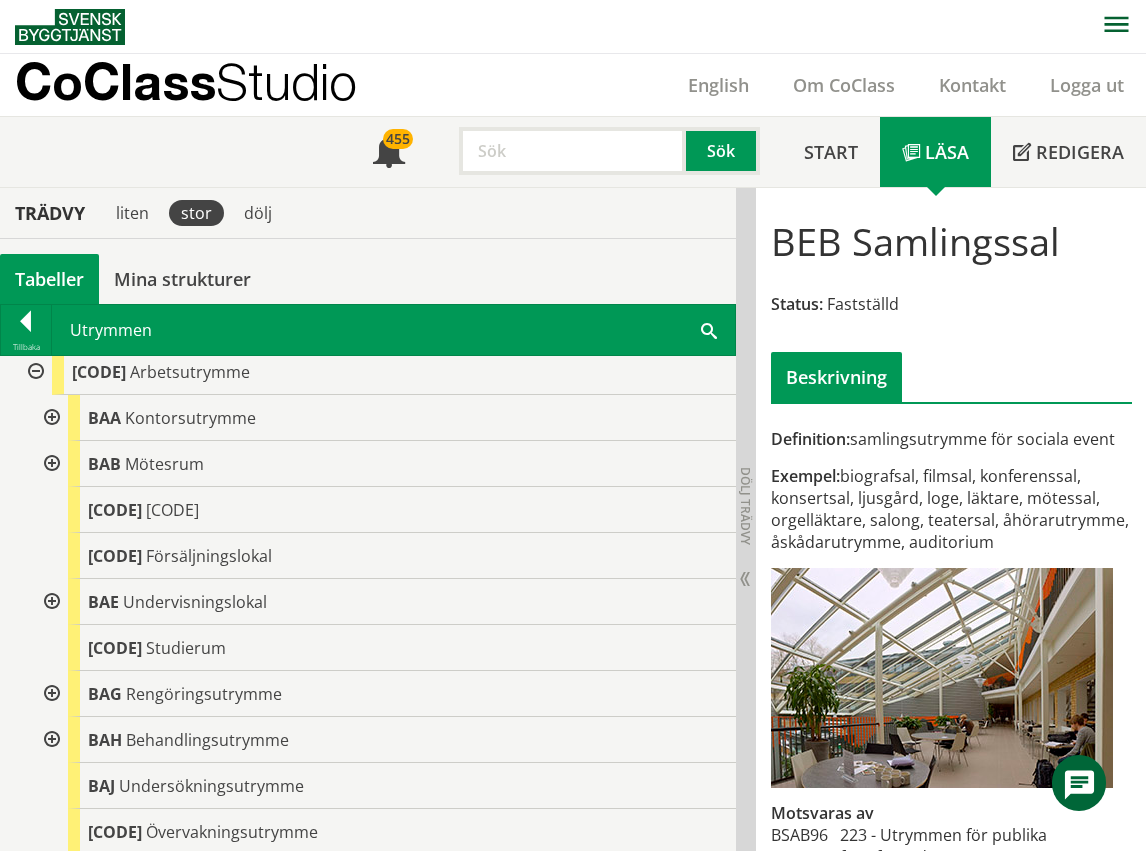 click at bounding box center (50, 464) 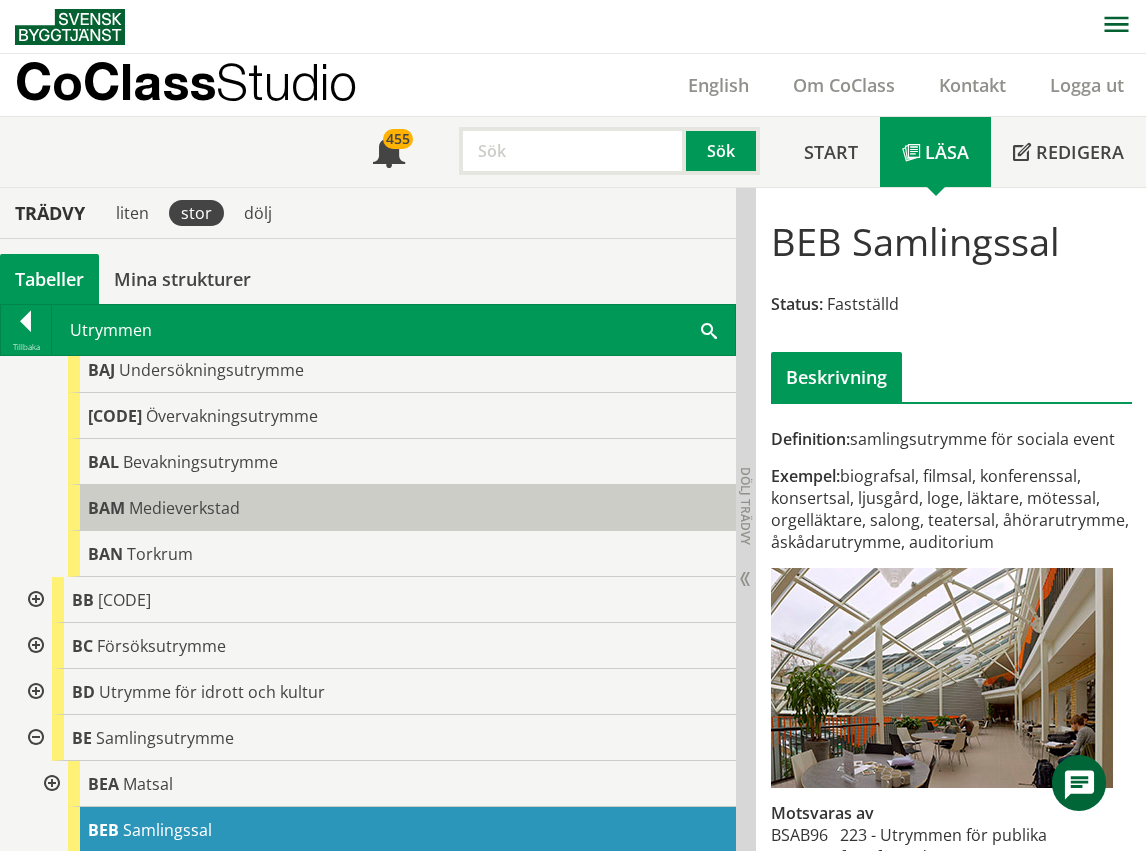 scroll, scrollTop: 800, scrollLeft: 0, axis: vertical 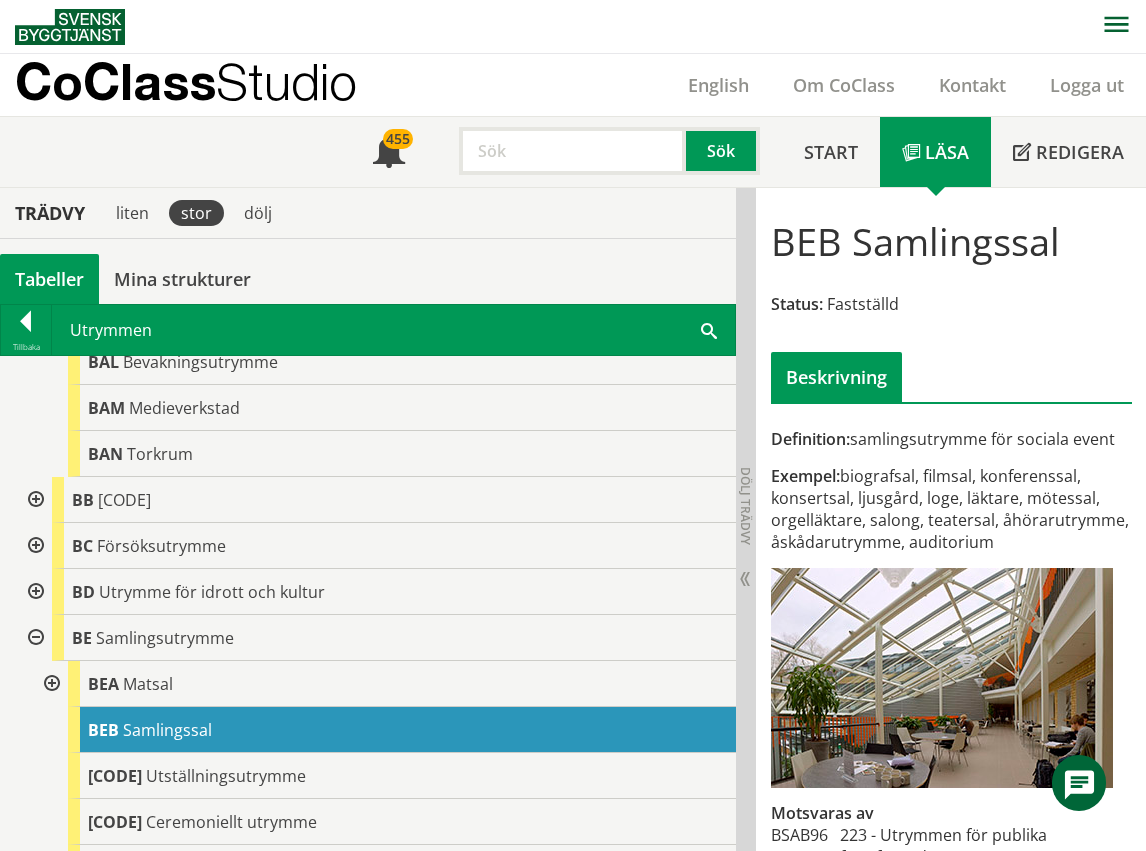 click at bounding box center (709, 329) 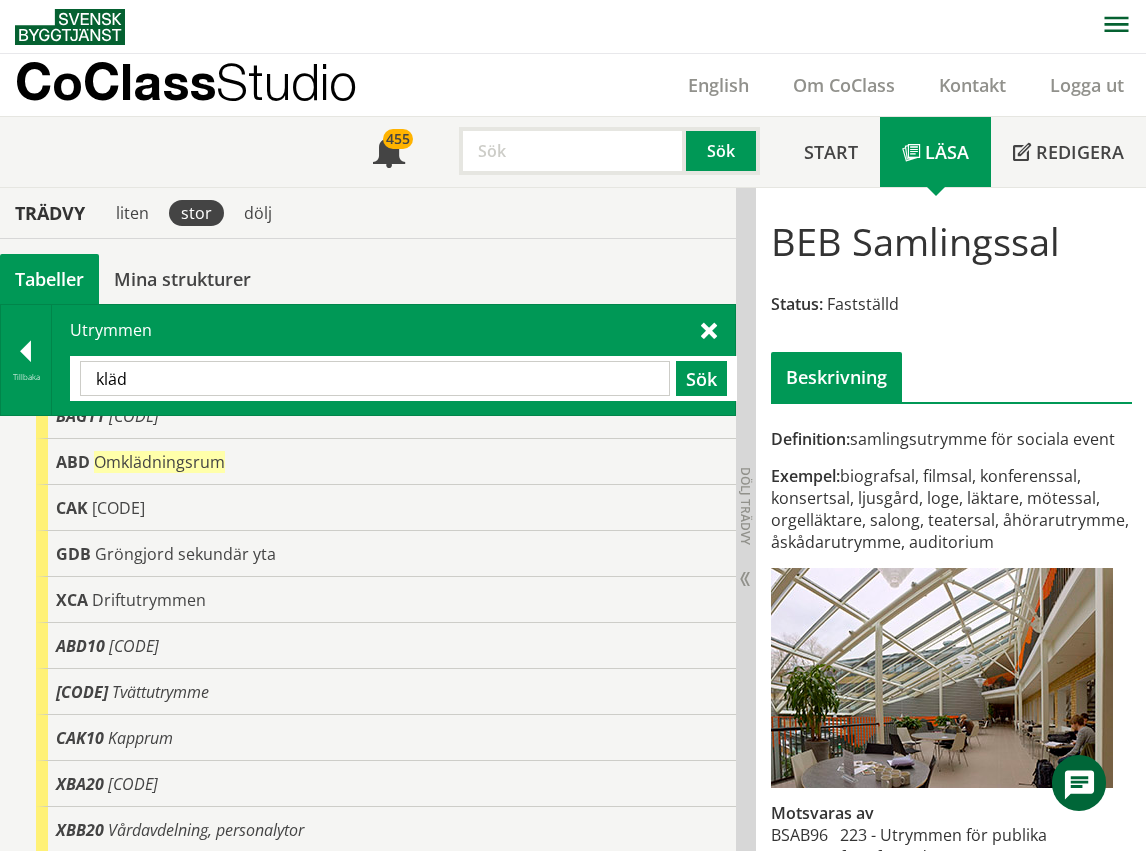 scroll, scrollTop: 116, scrollLeft: 0, axis: vertical 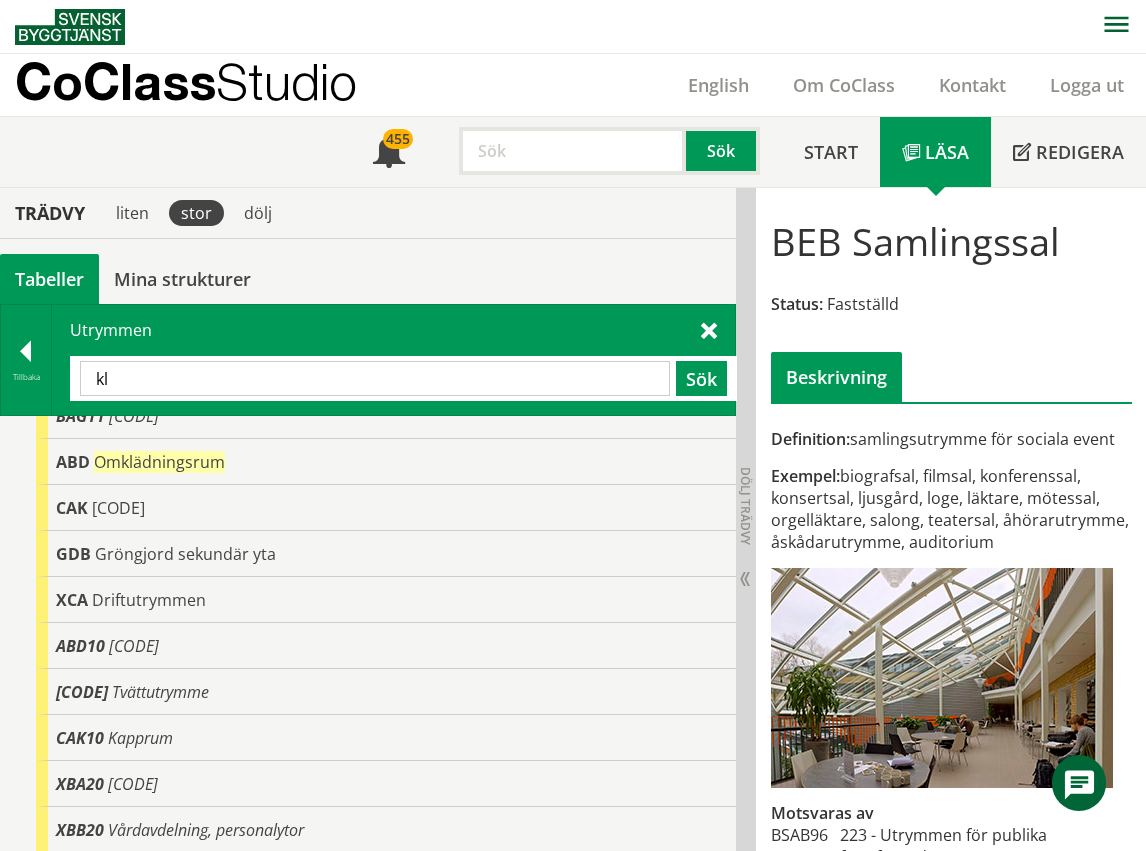 type on "k" 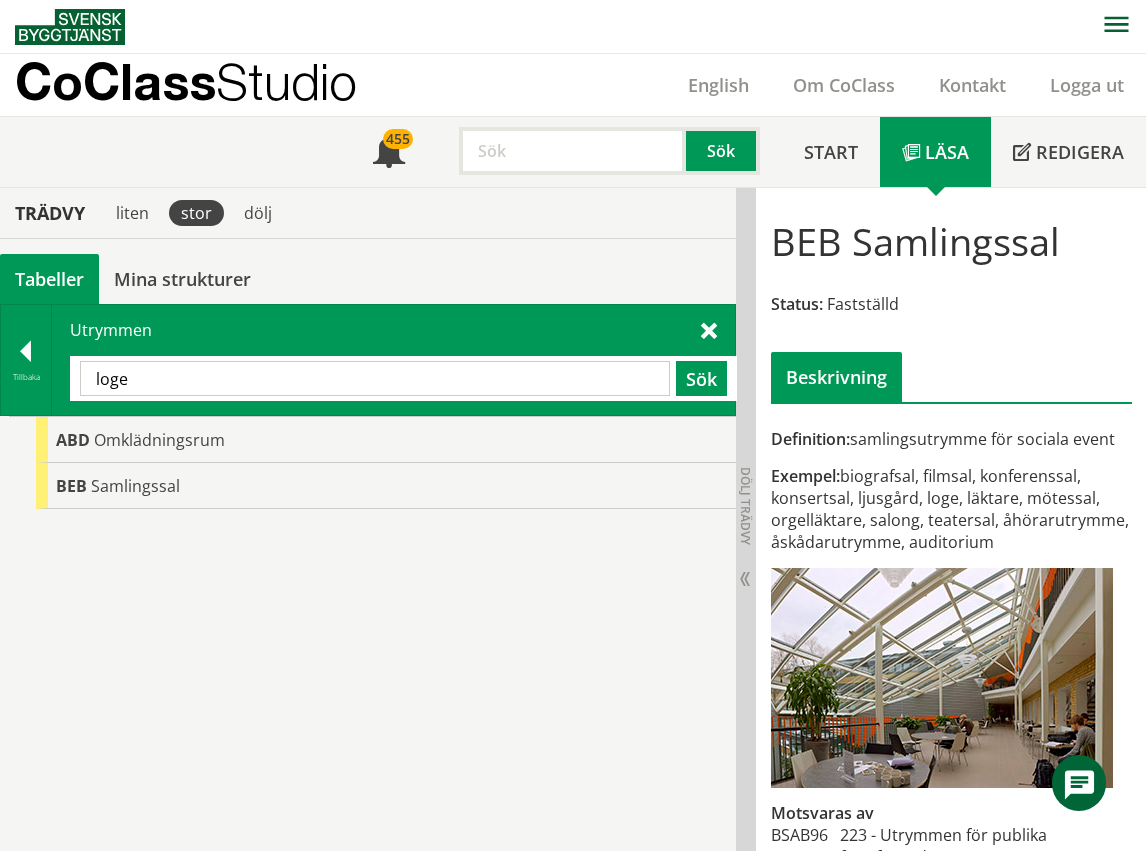scroll, scrollTop: 0, scrollLeft: 0, axis: both 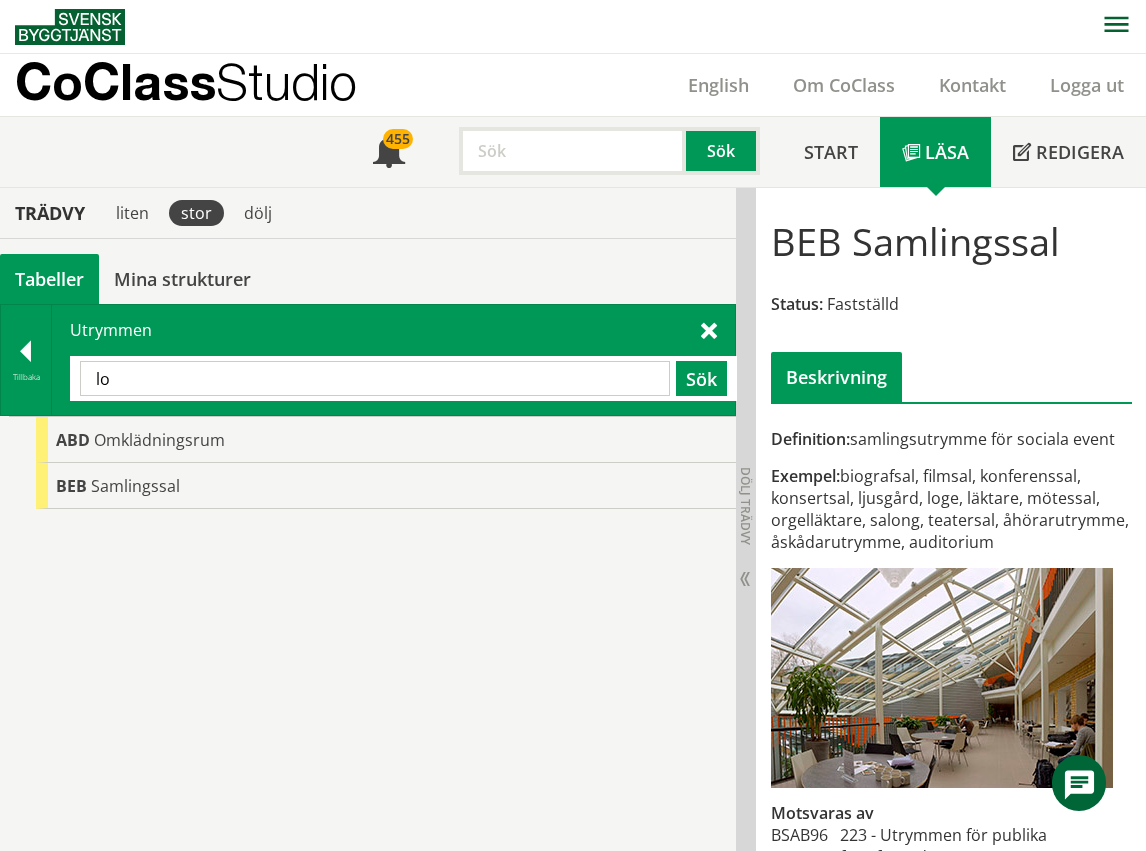 type on "l" 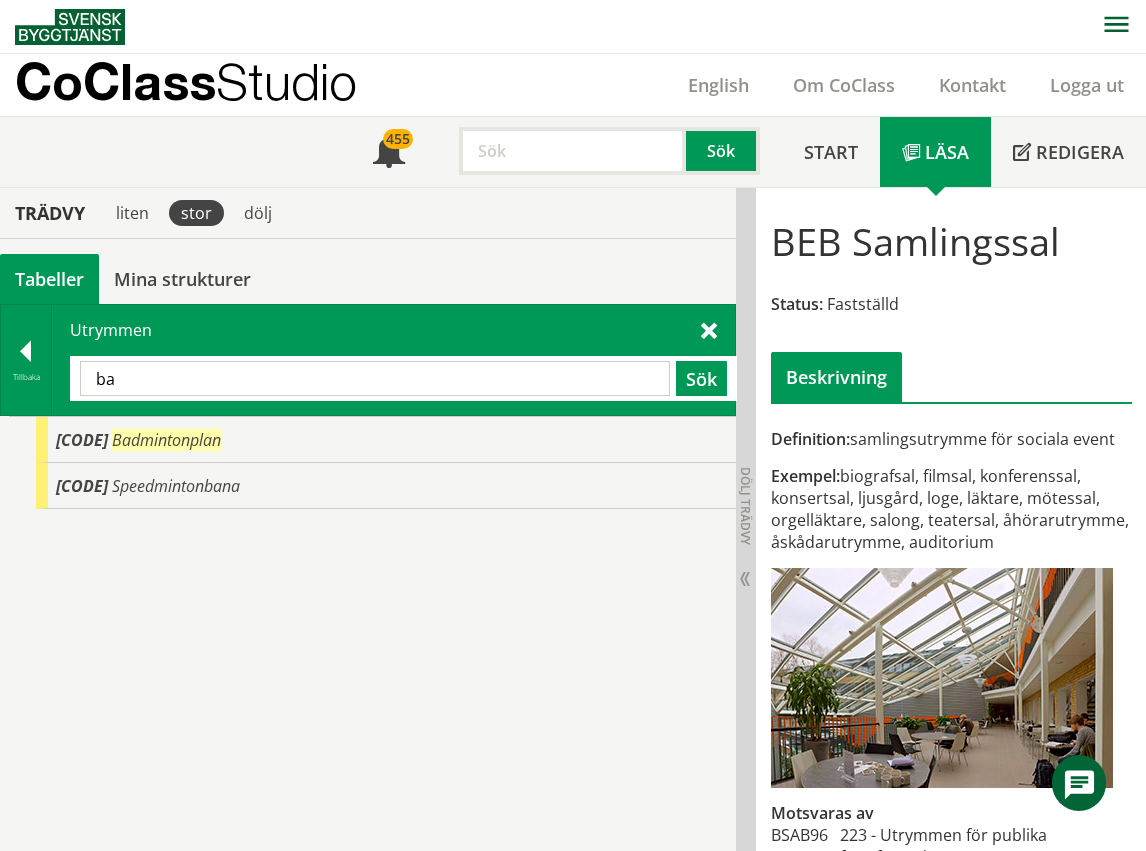 type on "b" 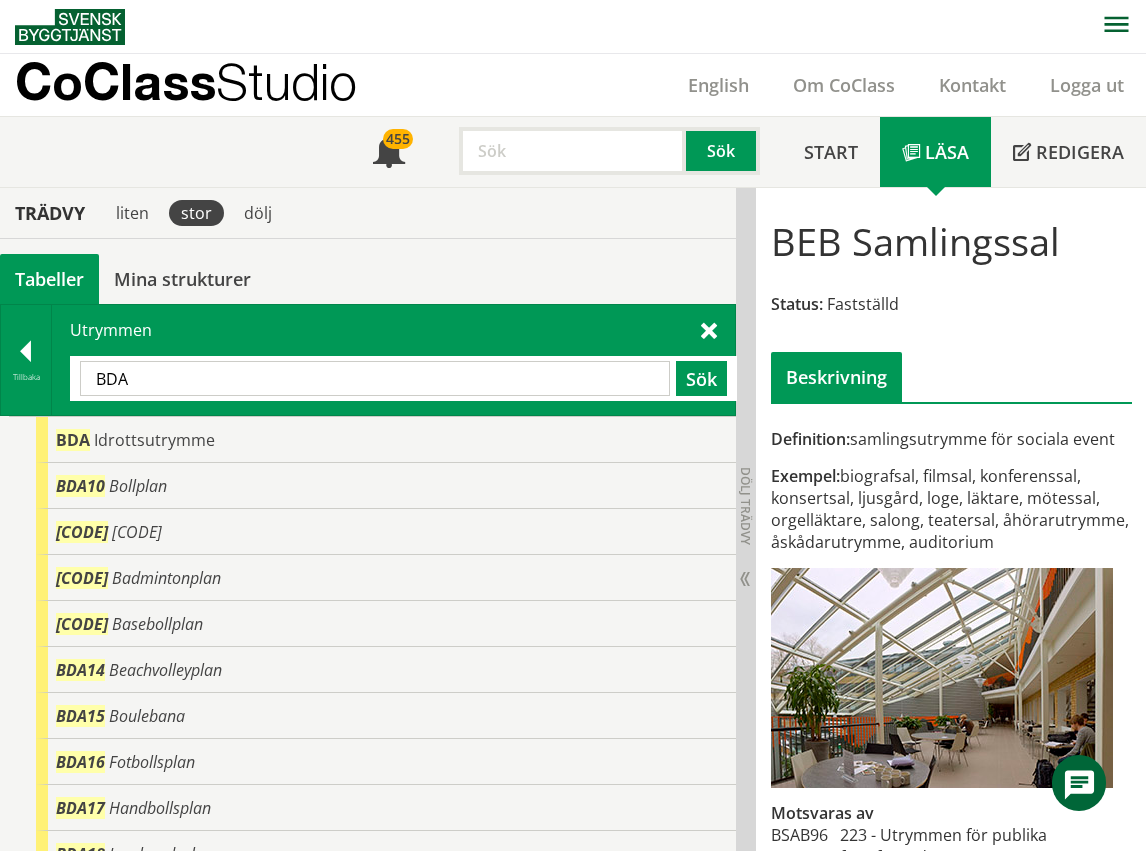 click on "BDA" at bounding box center [375, 378] 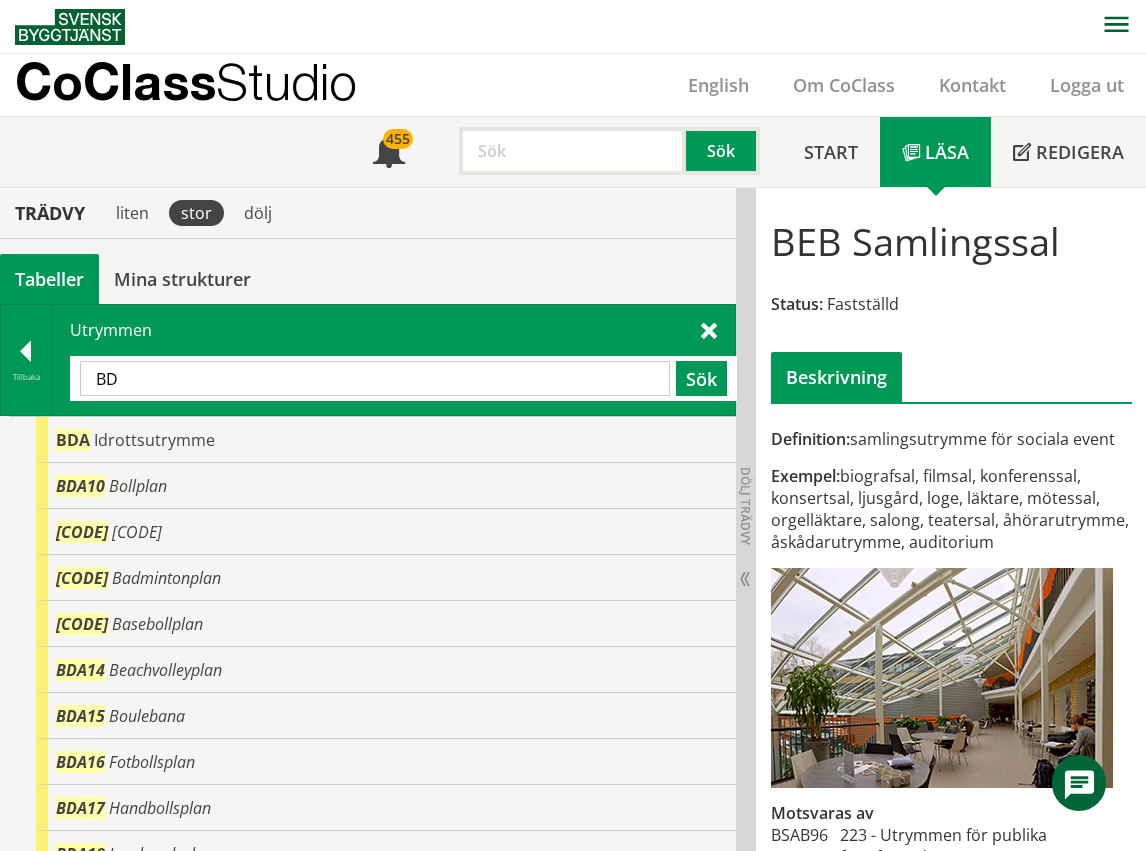 type on "B" 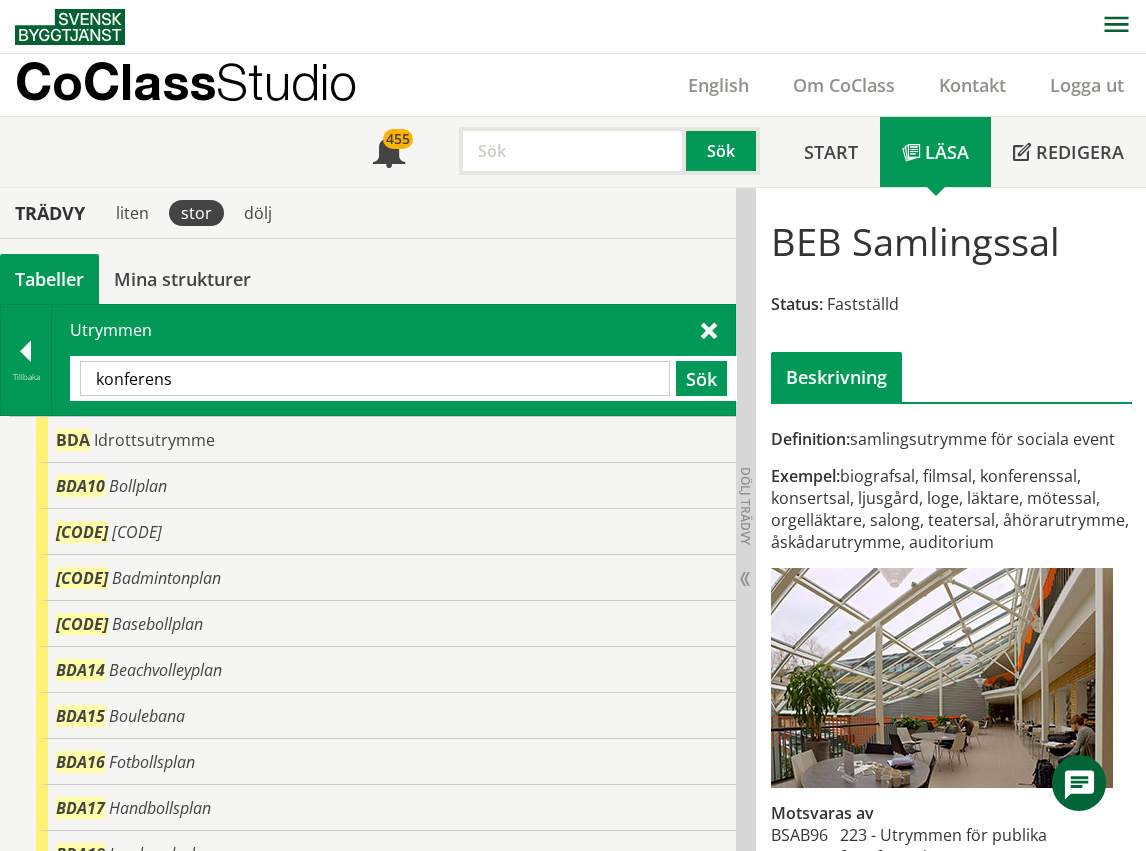 type on "konferens" 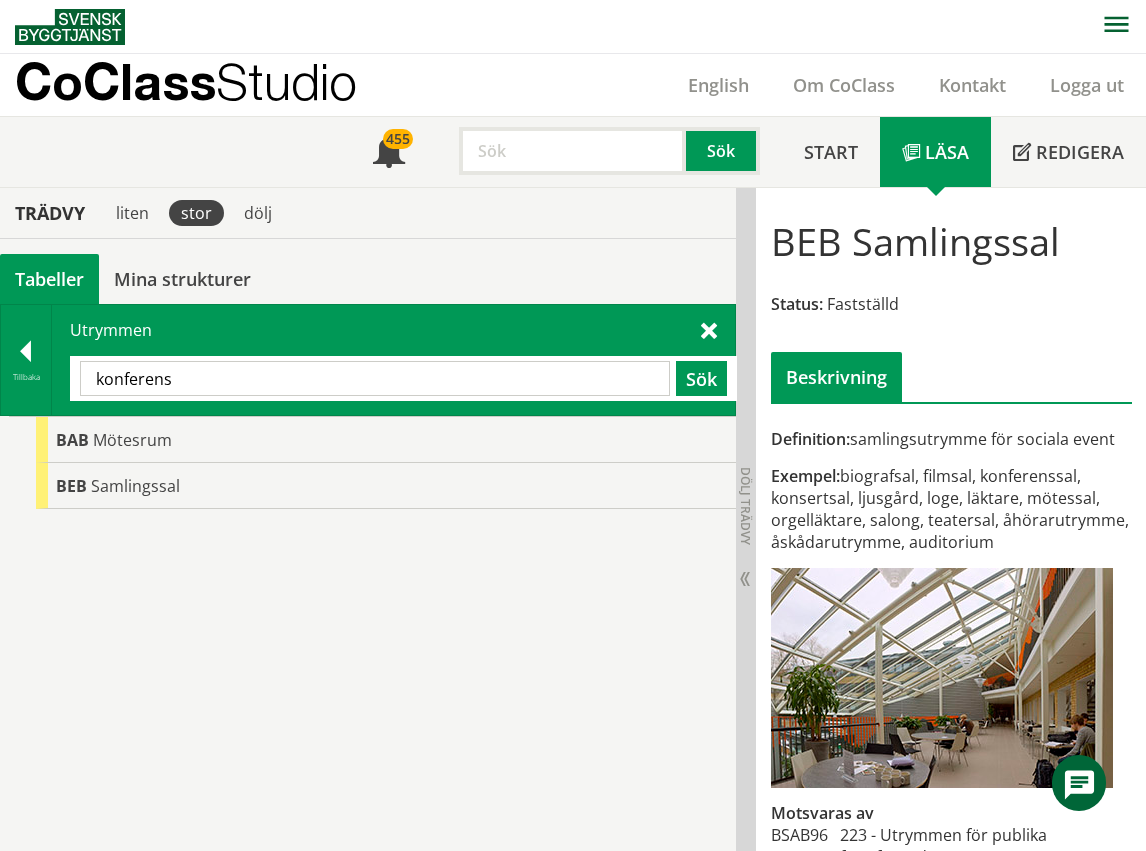 drag, startPoint x: 202, startPoint y: 380, endPoint x: 70, endPoint y: 384, distance: 132.0606 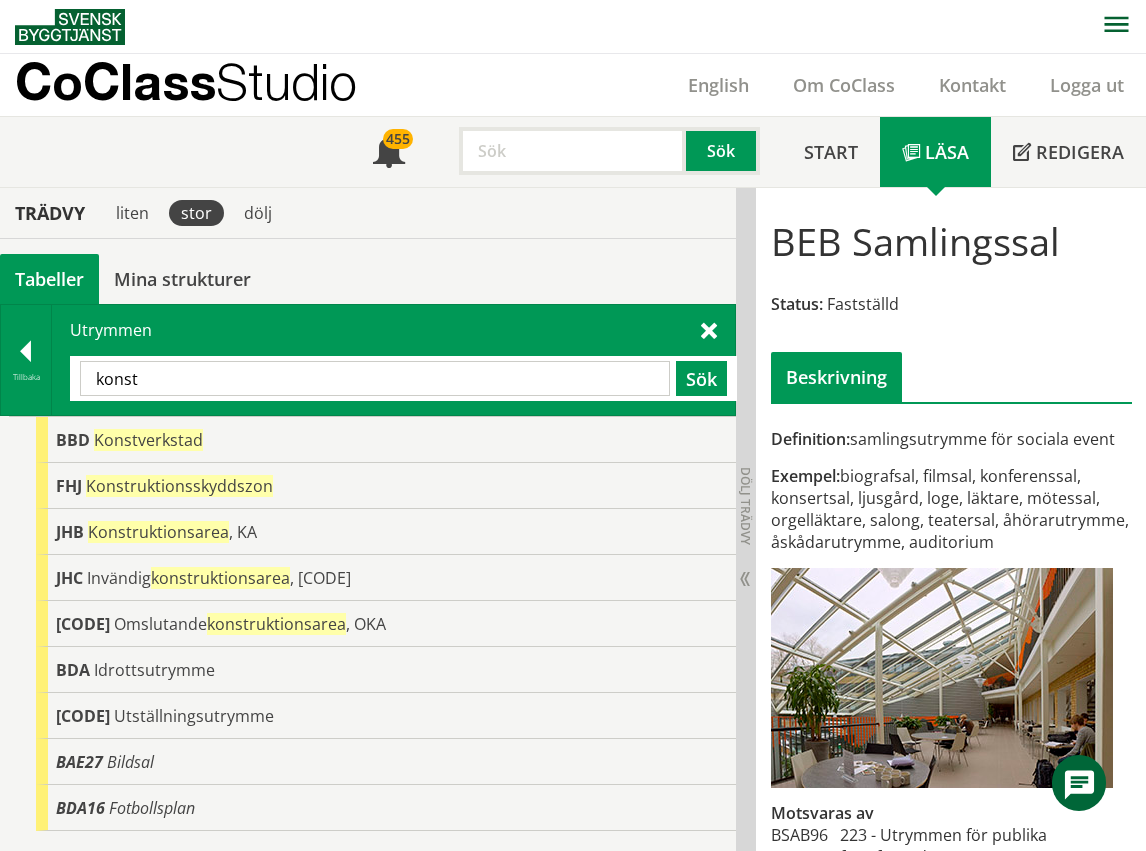 click on "konst" at bounding box center (375, 378) 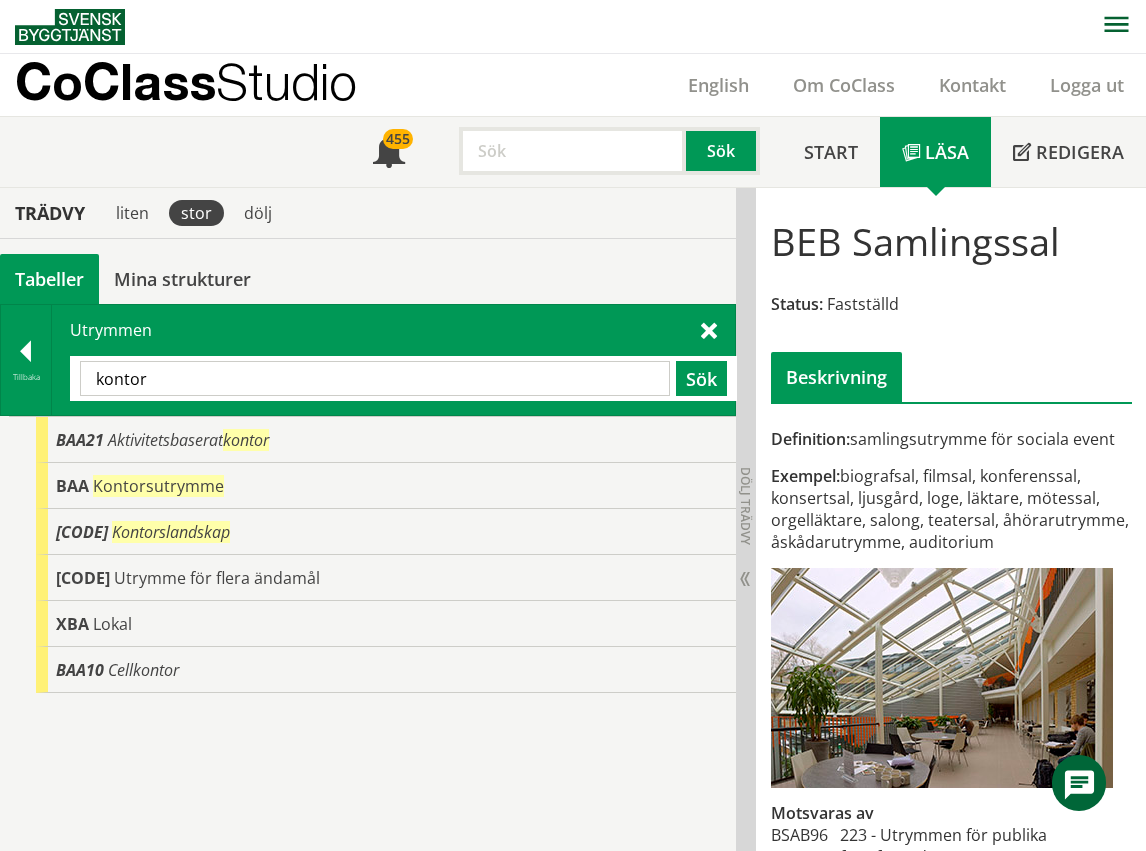 click on "kontor" at bounding box center (375, 378) 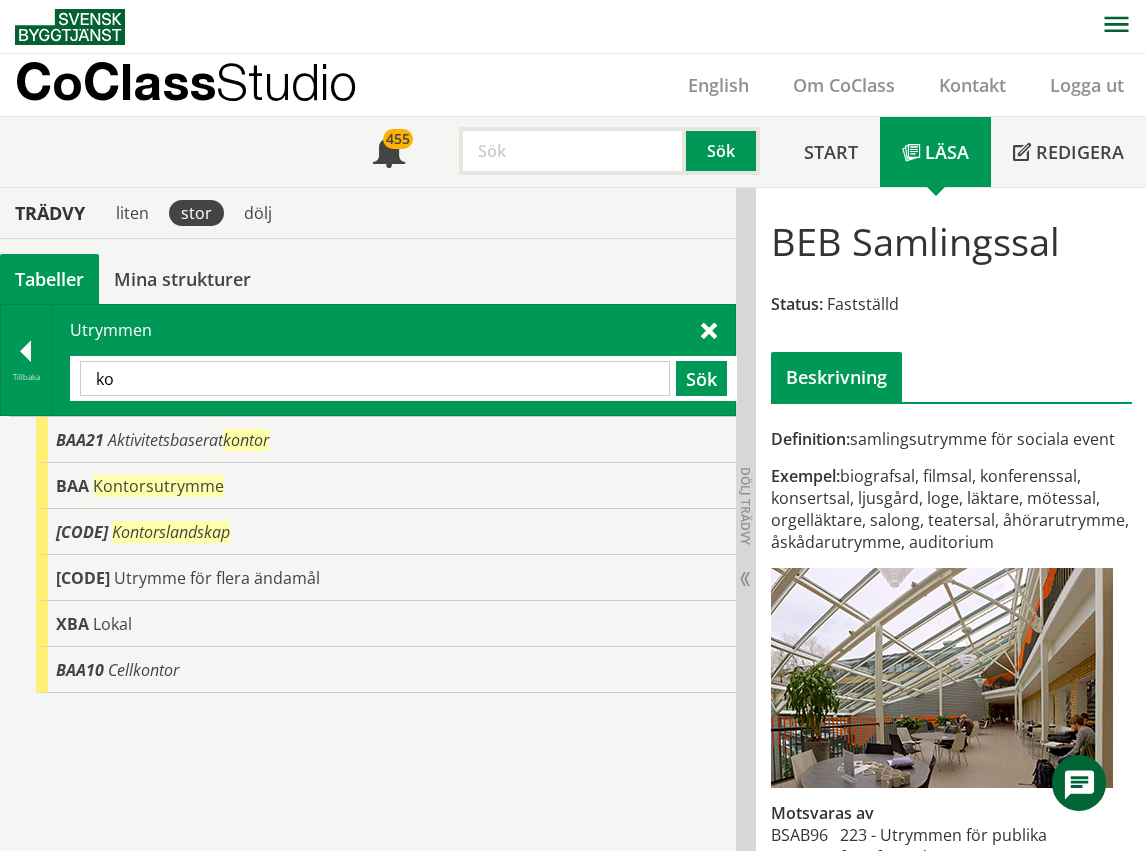 type on "k" 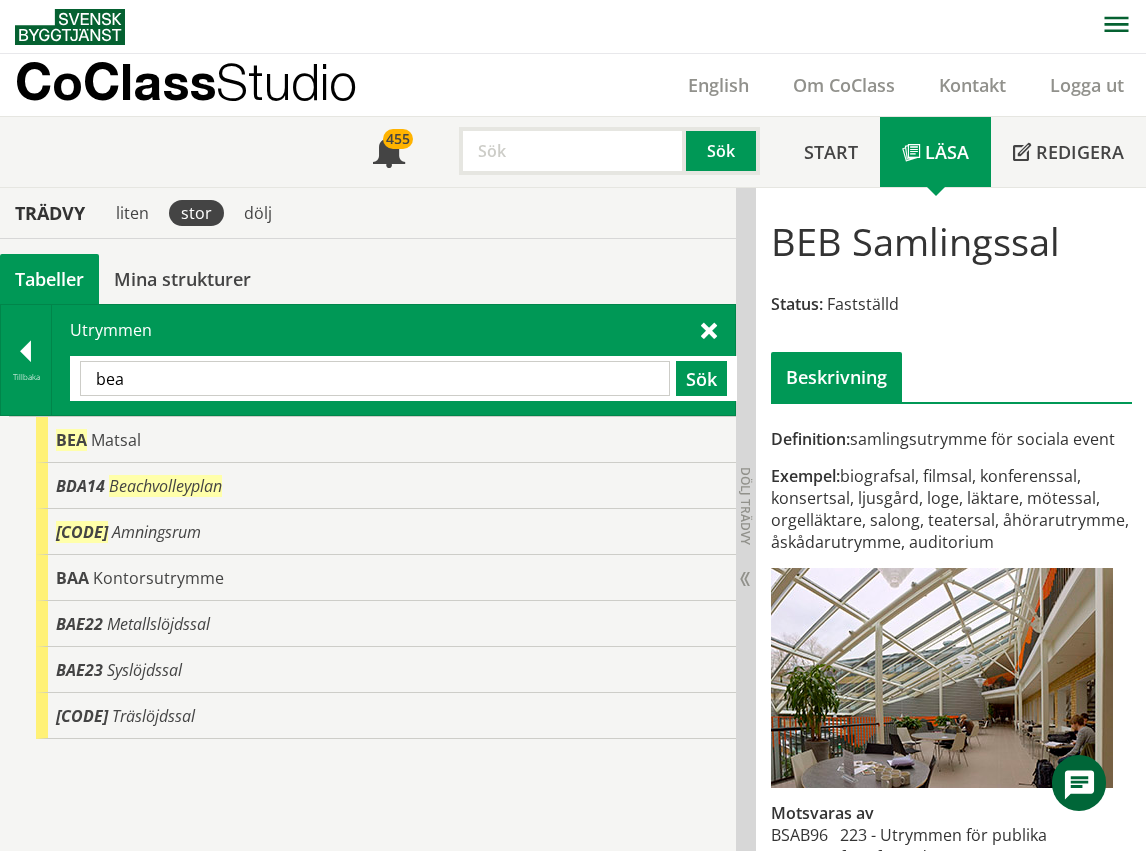 click on "bea" at bounding box center [375, 378] 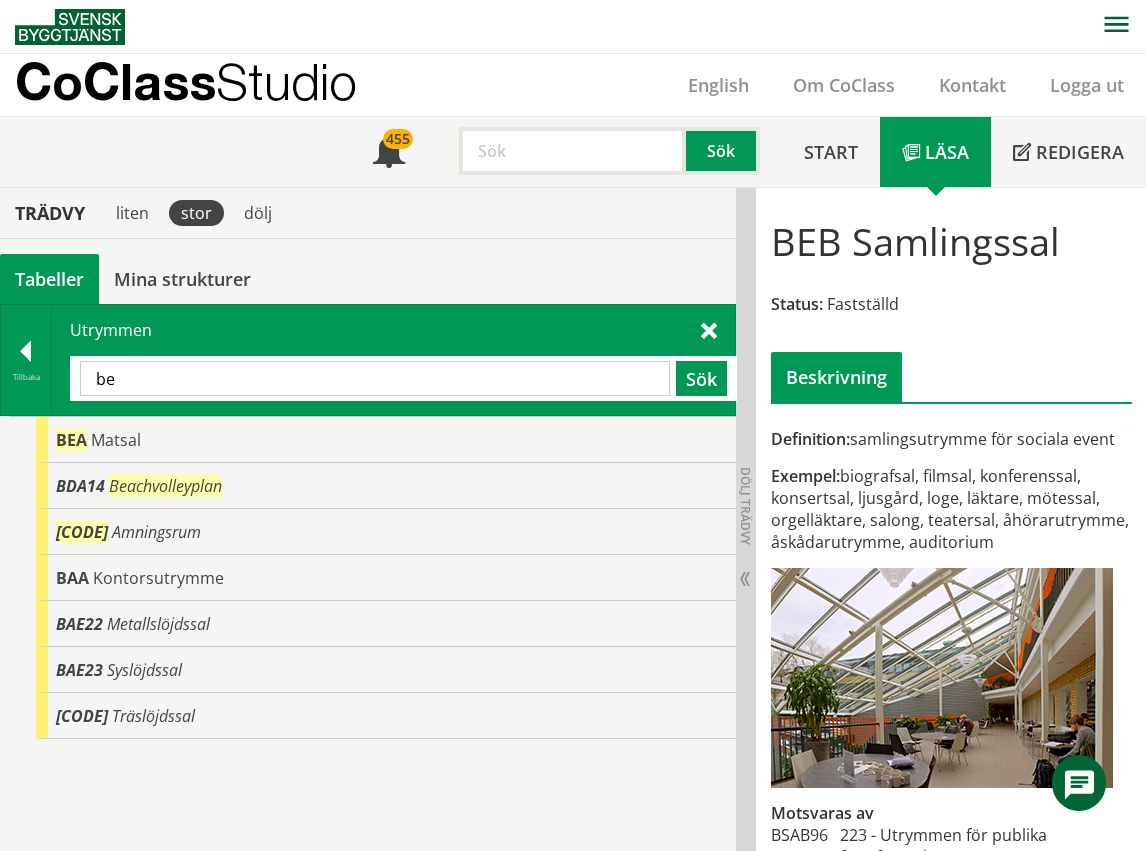 type on "b" 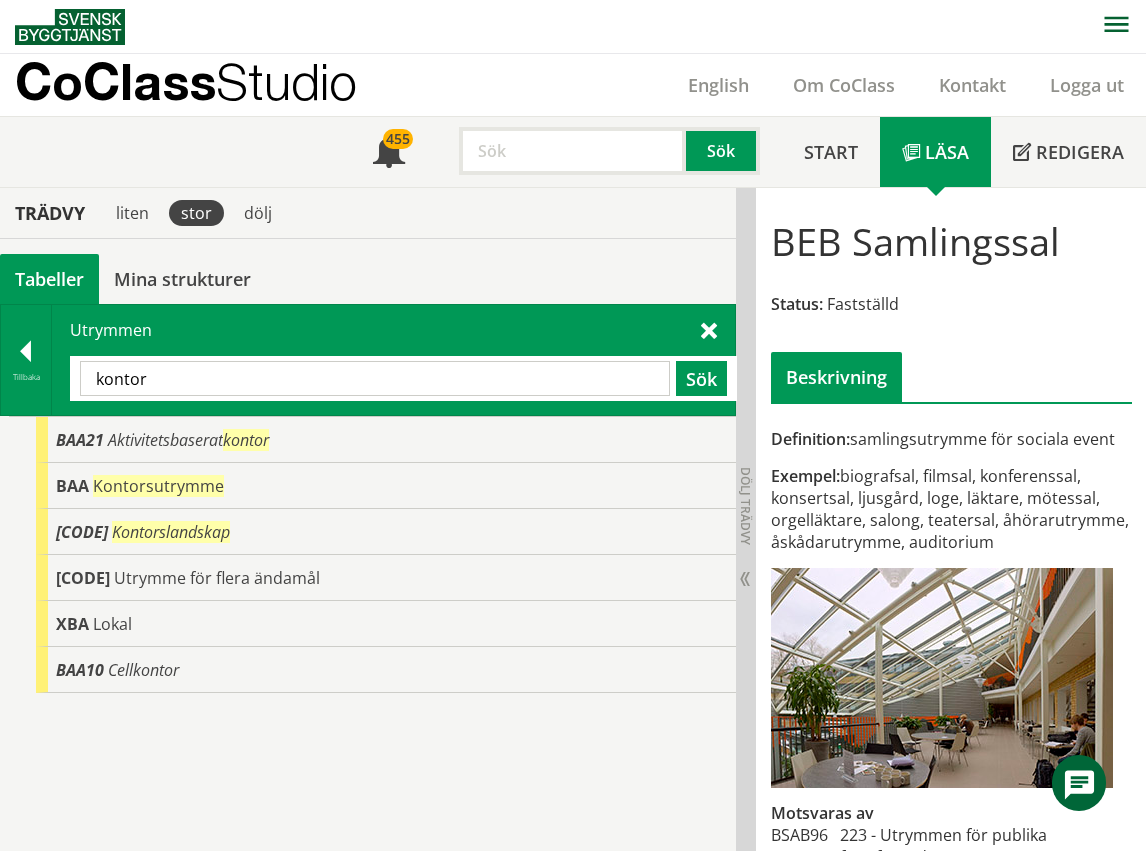 click on "kontor" at bounding box center (375, 378) 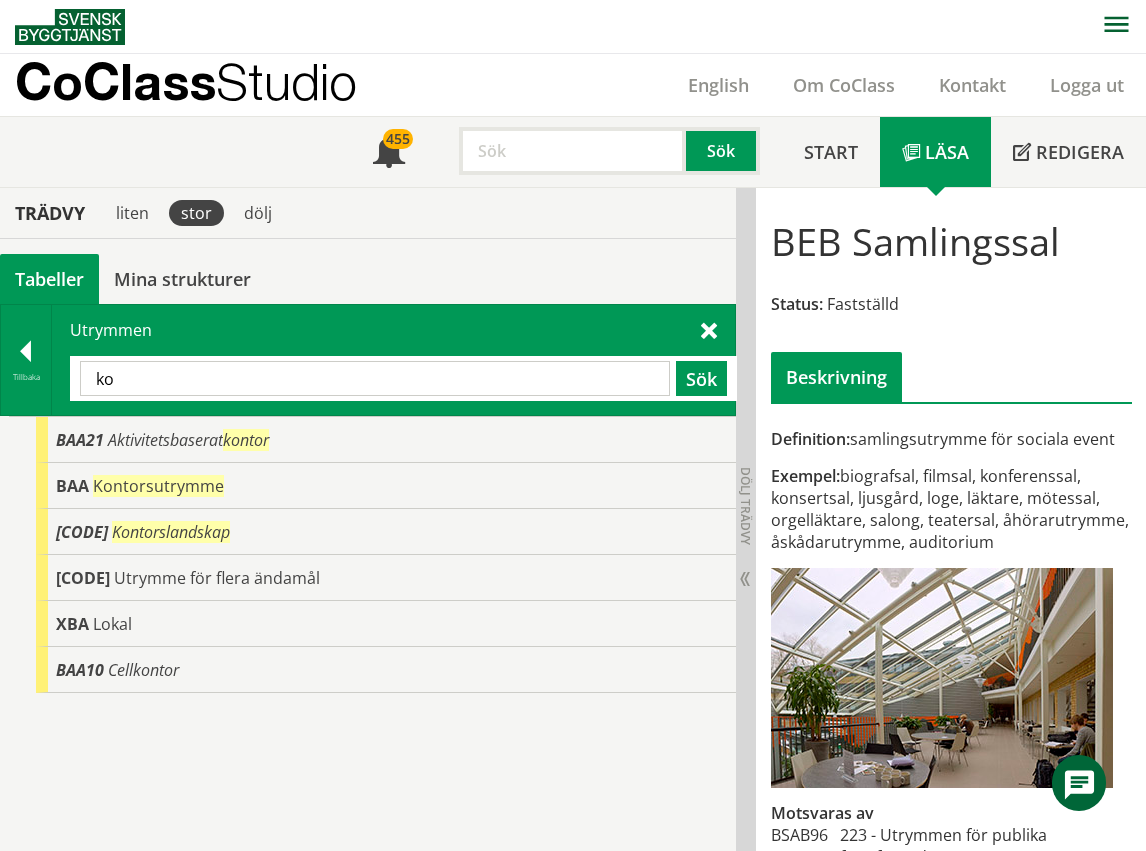 type on "k" 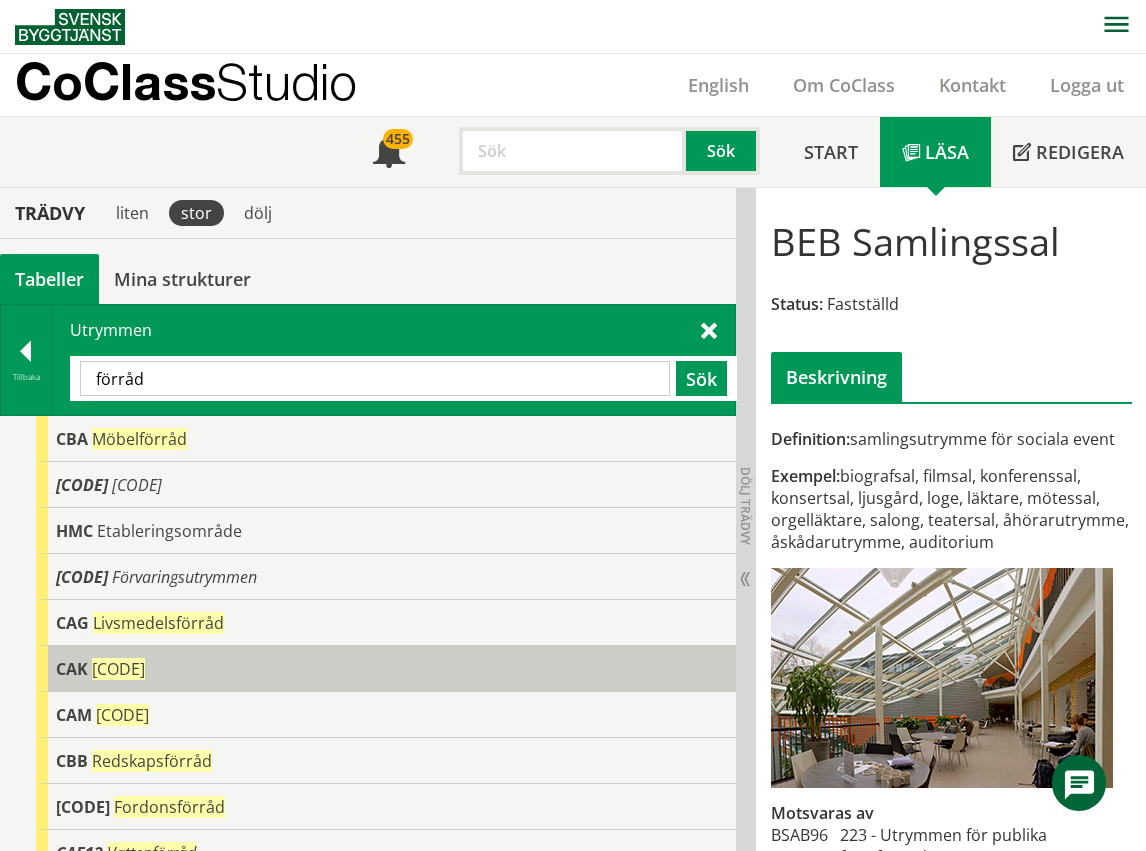 scroll, scrollTop: 0, scrollLeft: 0, axis: both 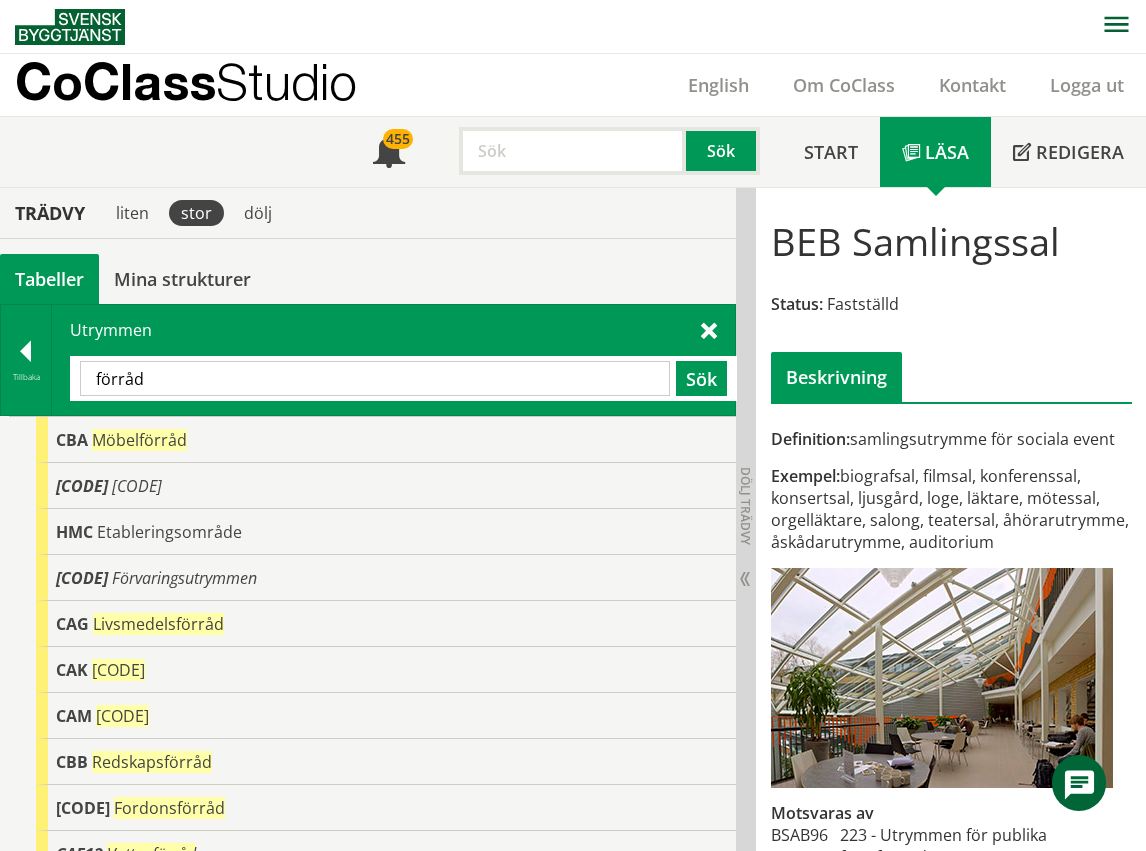 click on "förråd" at bounding box center [375, 378] 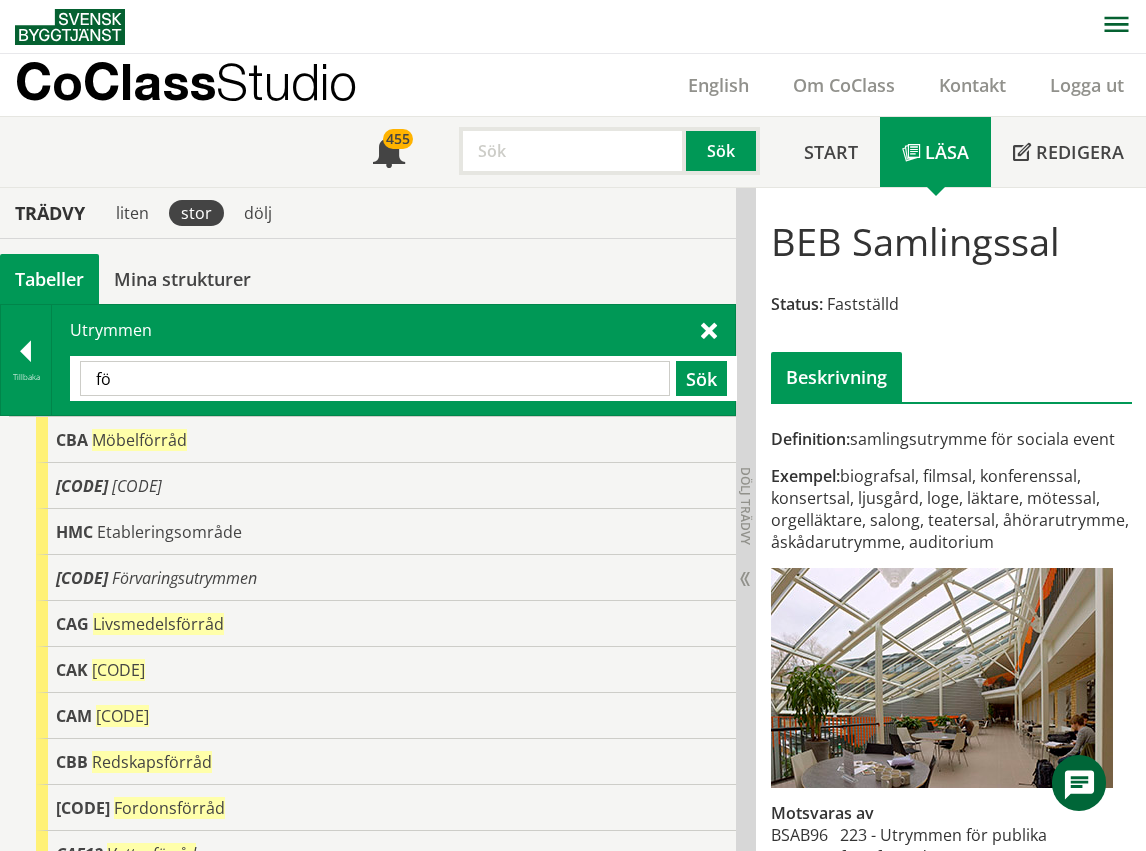 type on "f" 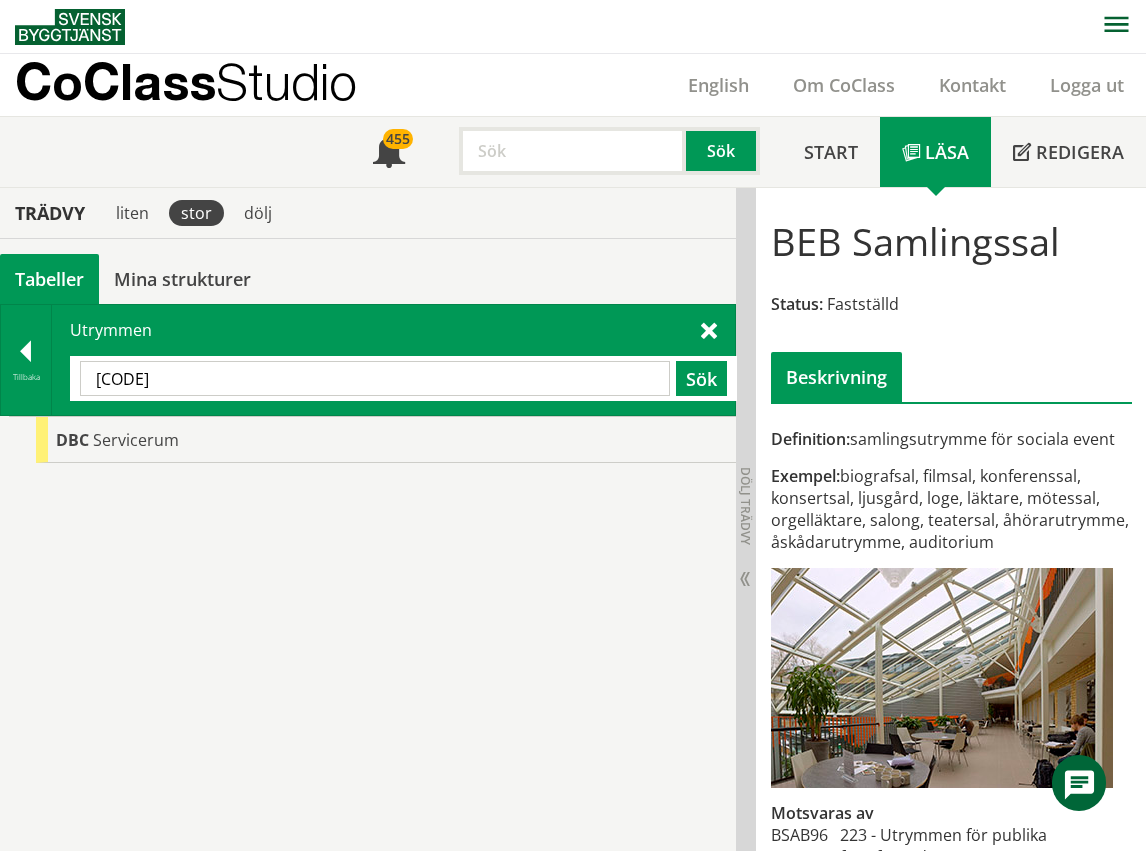 click on "[CODE]" at bounding box center (375, 378) 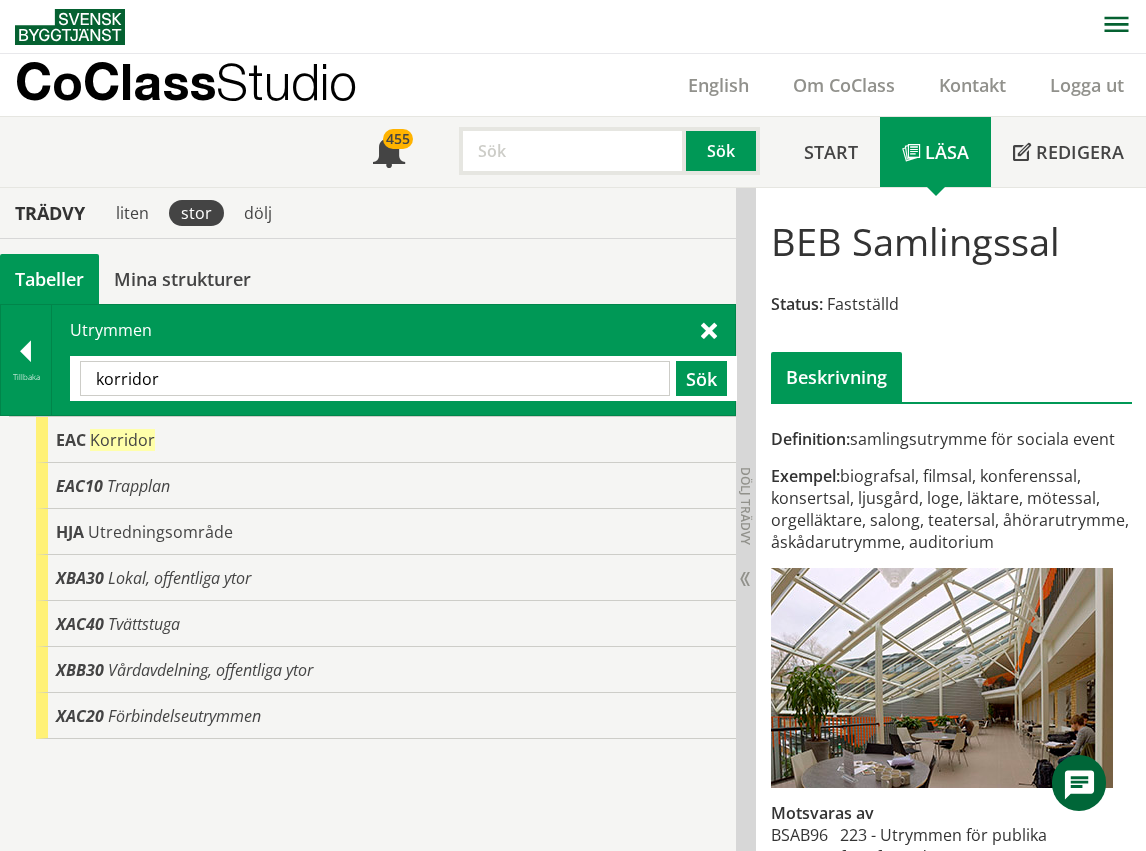 click on "korridor" at bounding box center [375, 378] 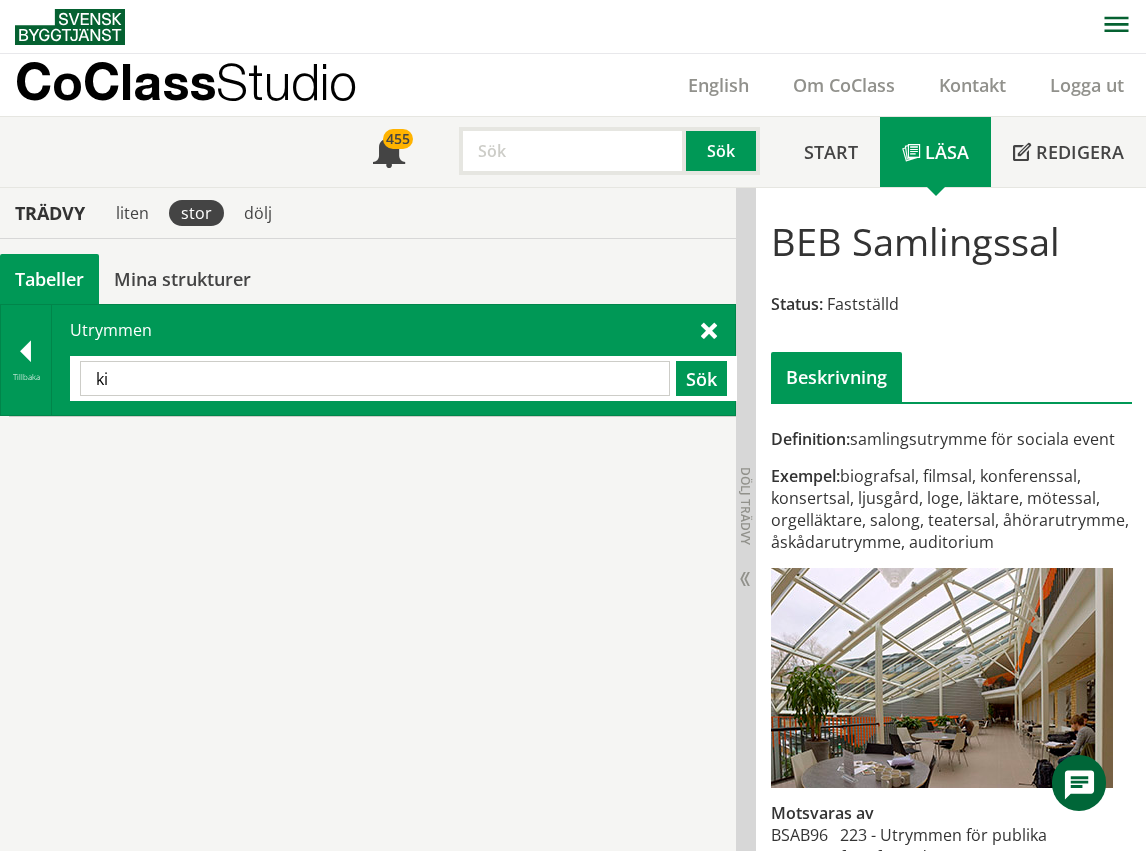 type on "k" 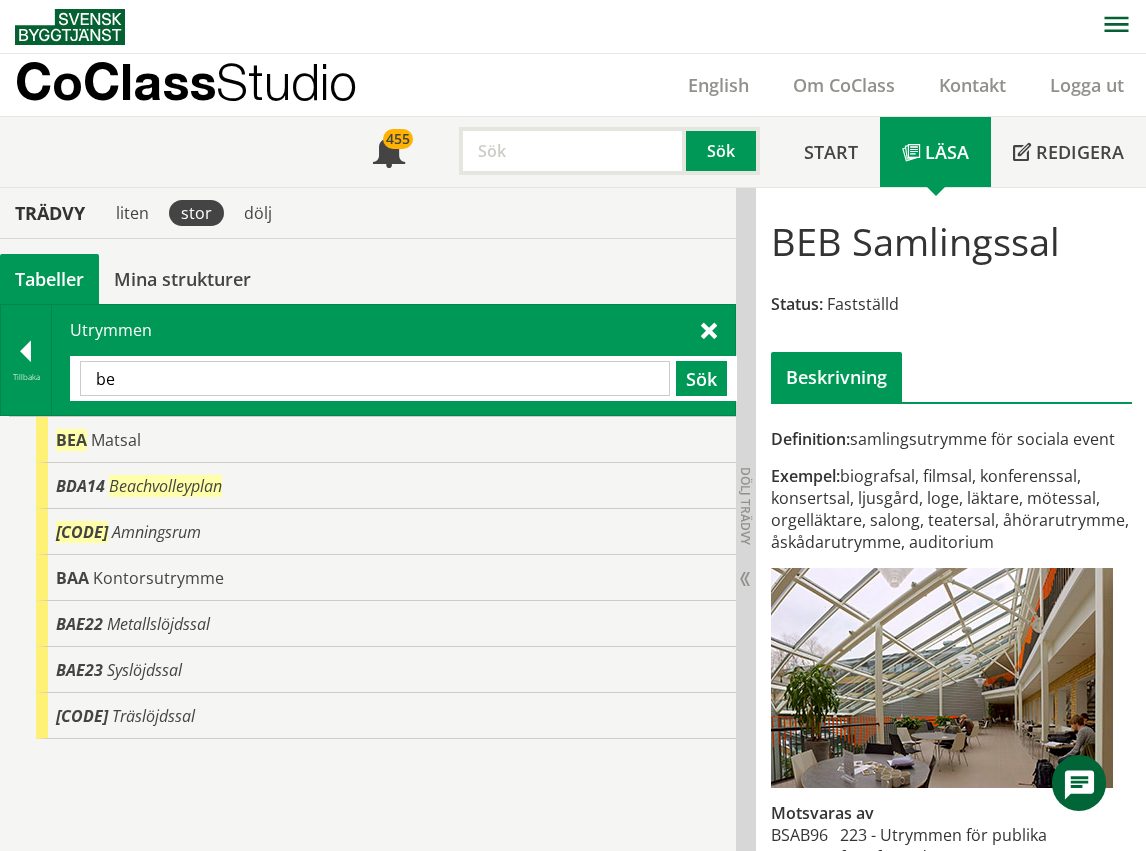 type on "b" 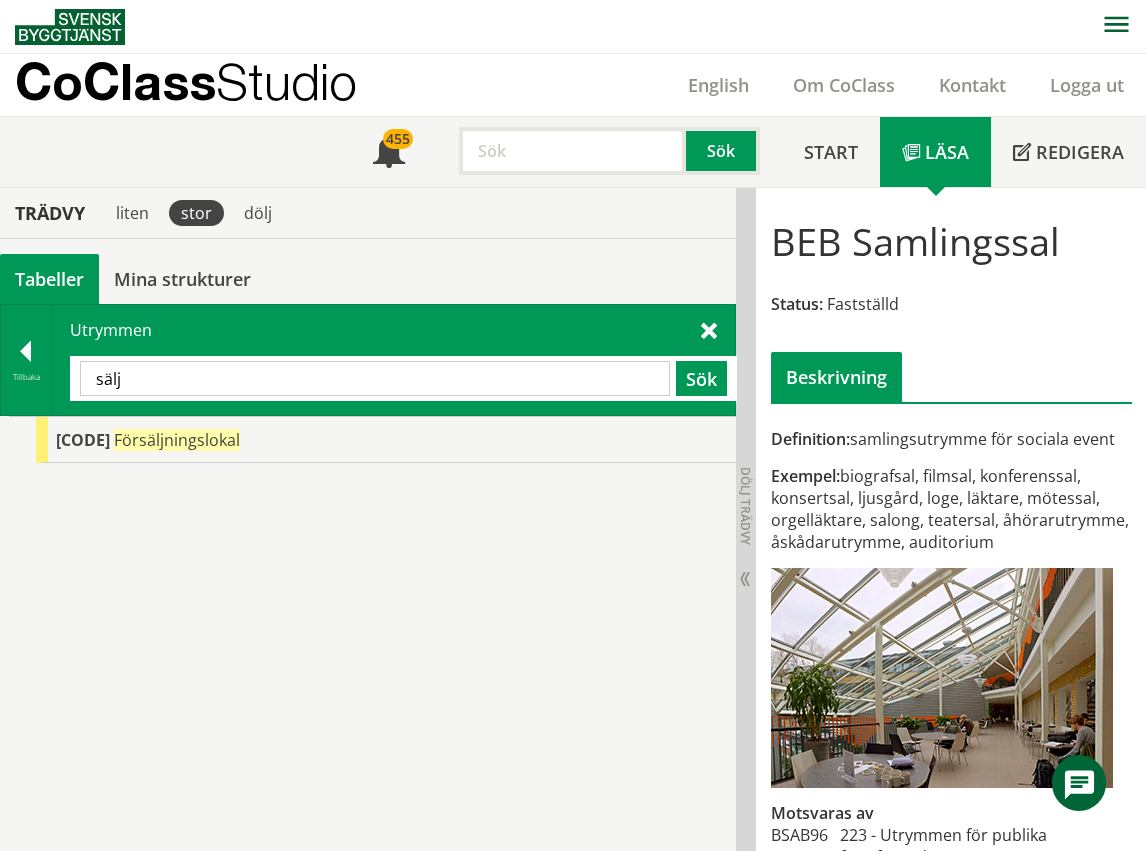 click on "sälj" at bounding box center (375, 378) 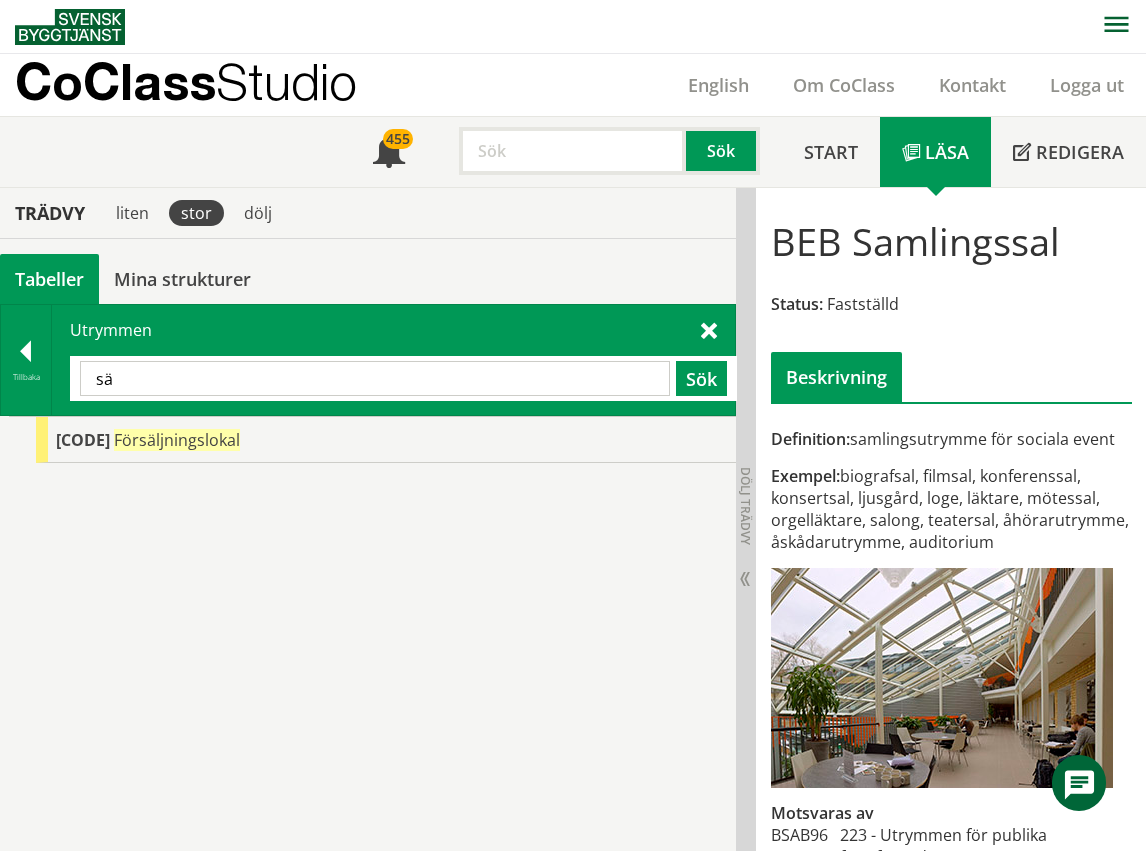 type on "s" 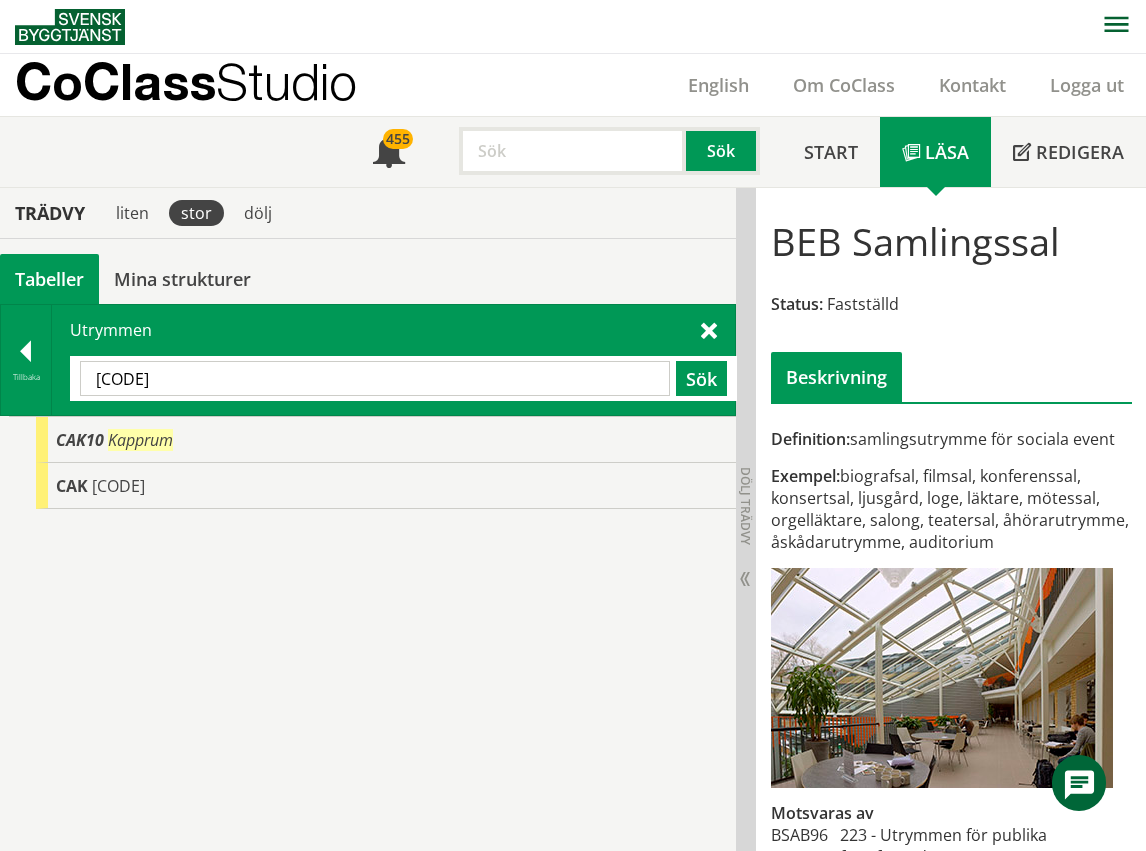 click on "[CODE]" at bounding box center (375, 378) 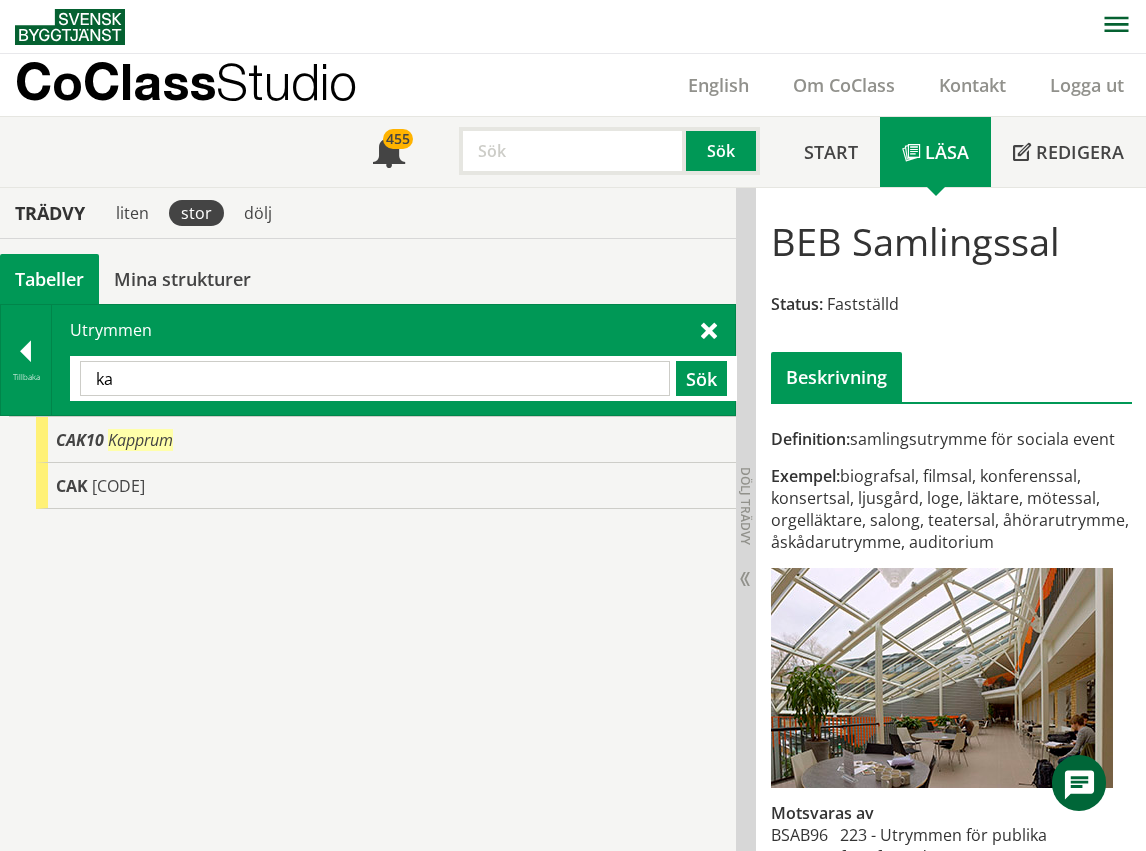 type on "k" 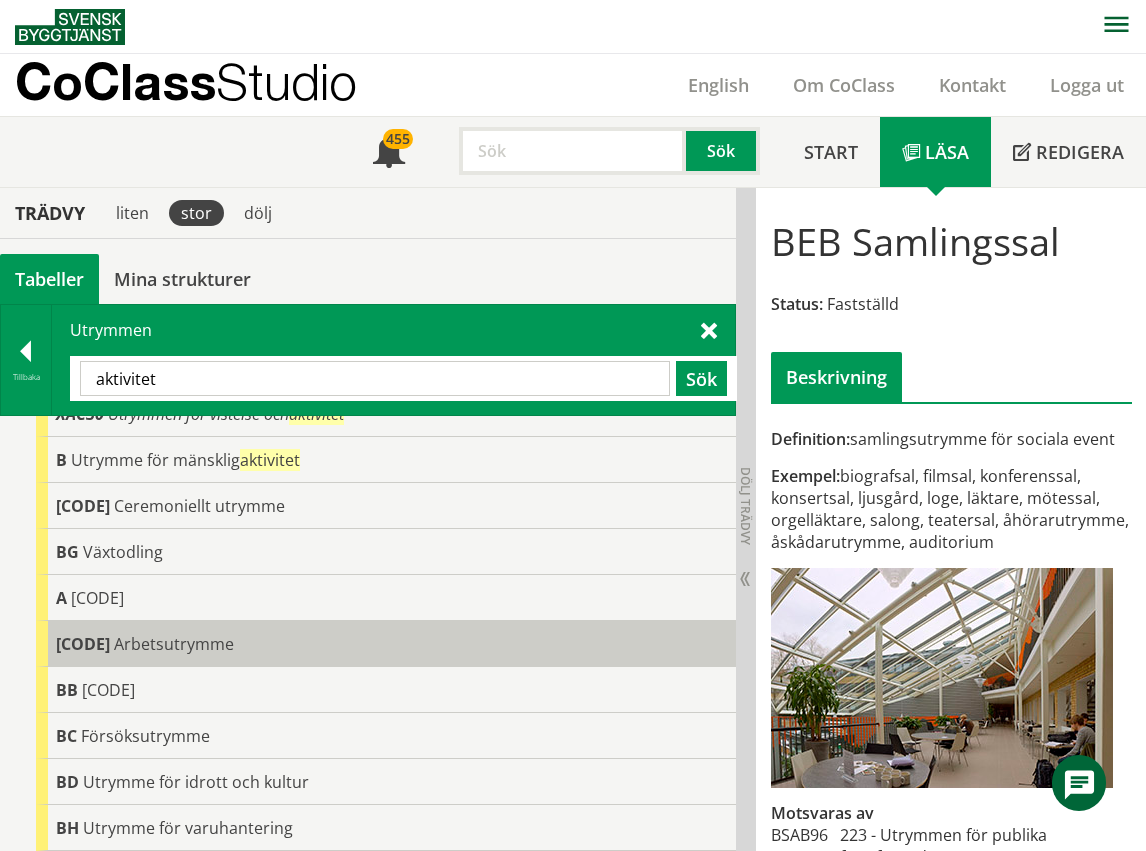 scroll, scrollTop: 0, scrollLeft: 0, axis: both 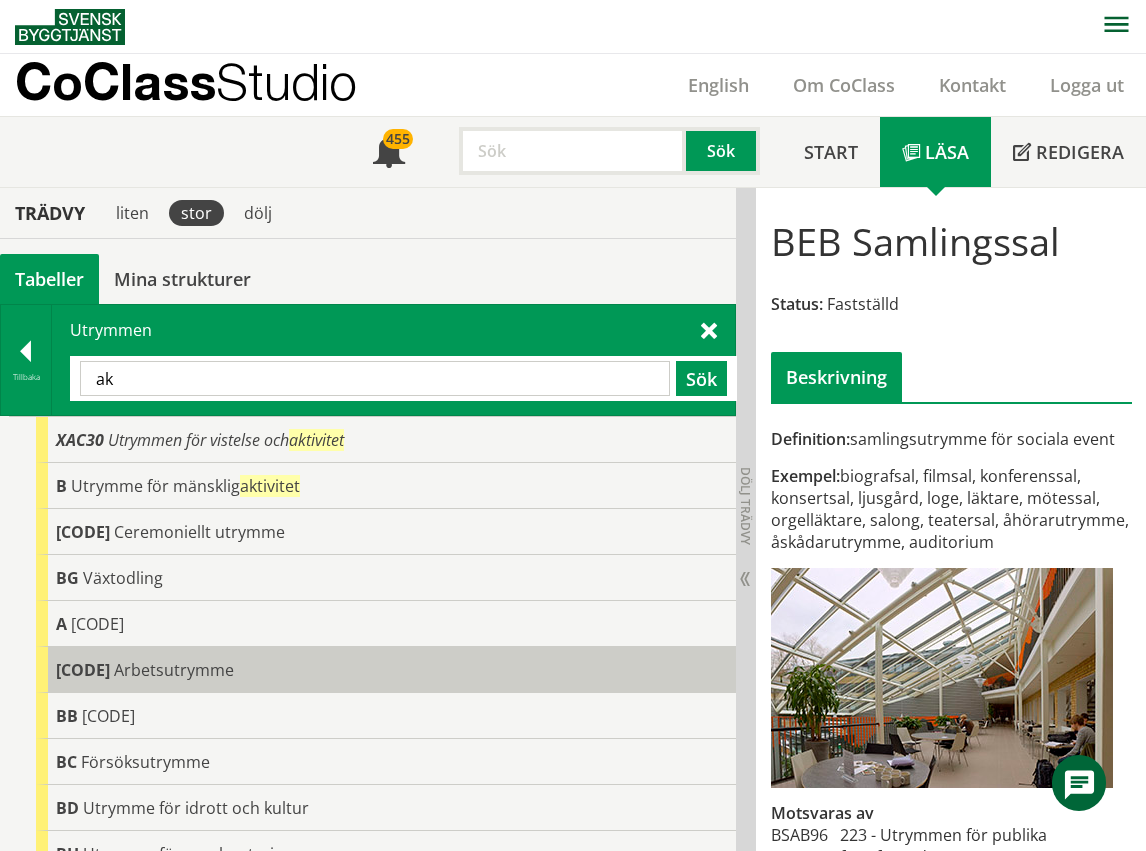 type on "a" 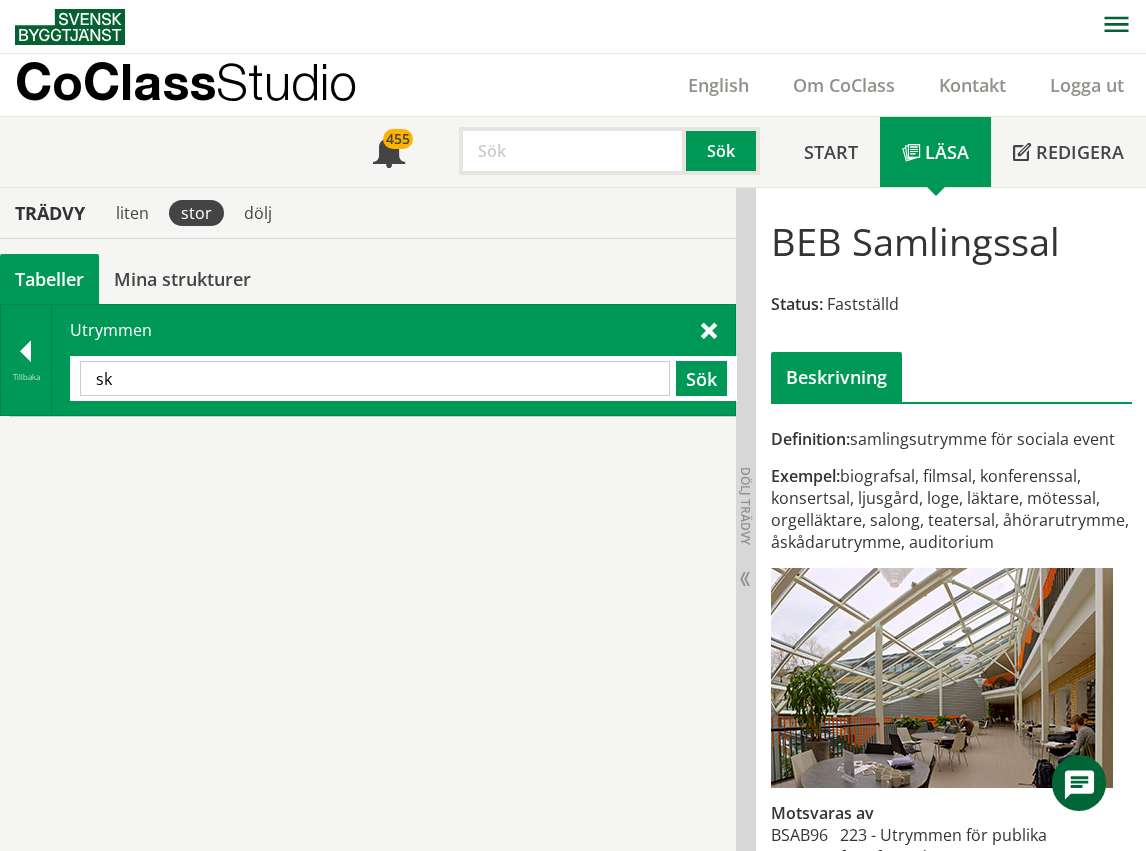 type on "s" 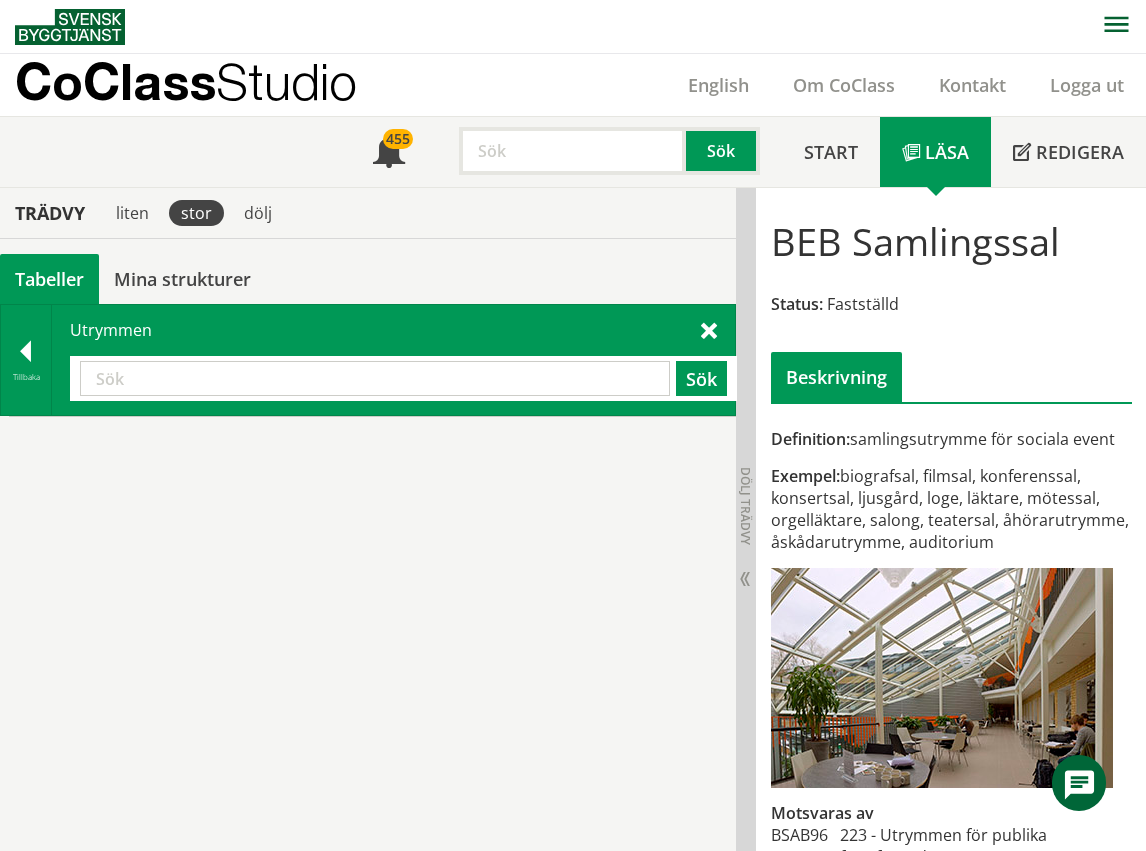 click at bounding box center (375, 378) 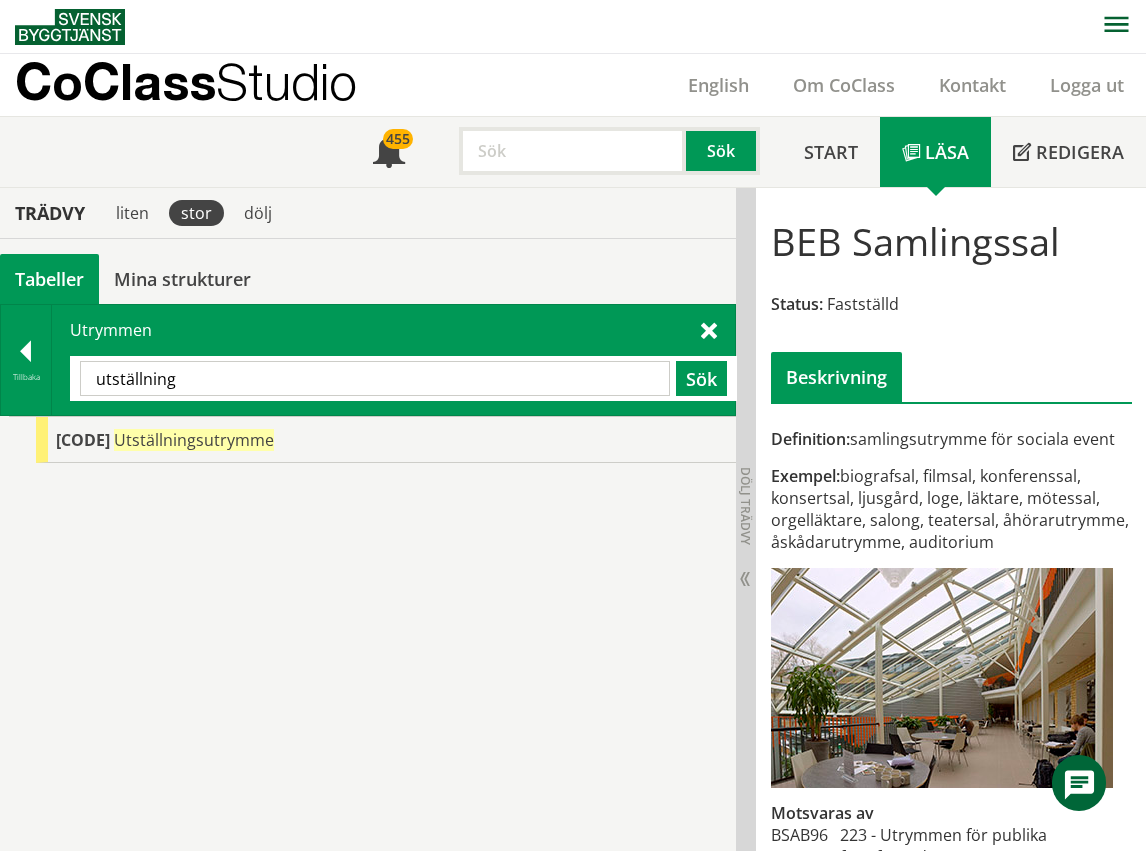 click on "utställning" at bounding box center (375, 378) 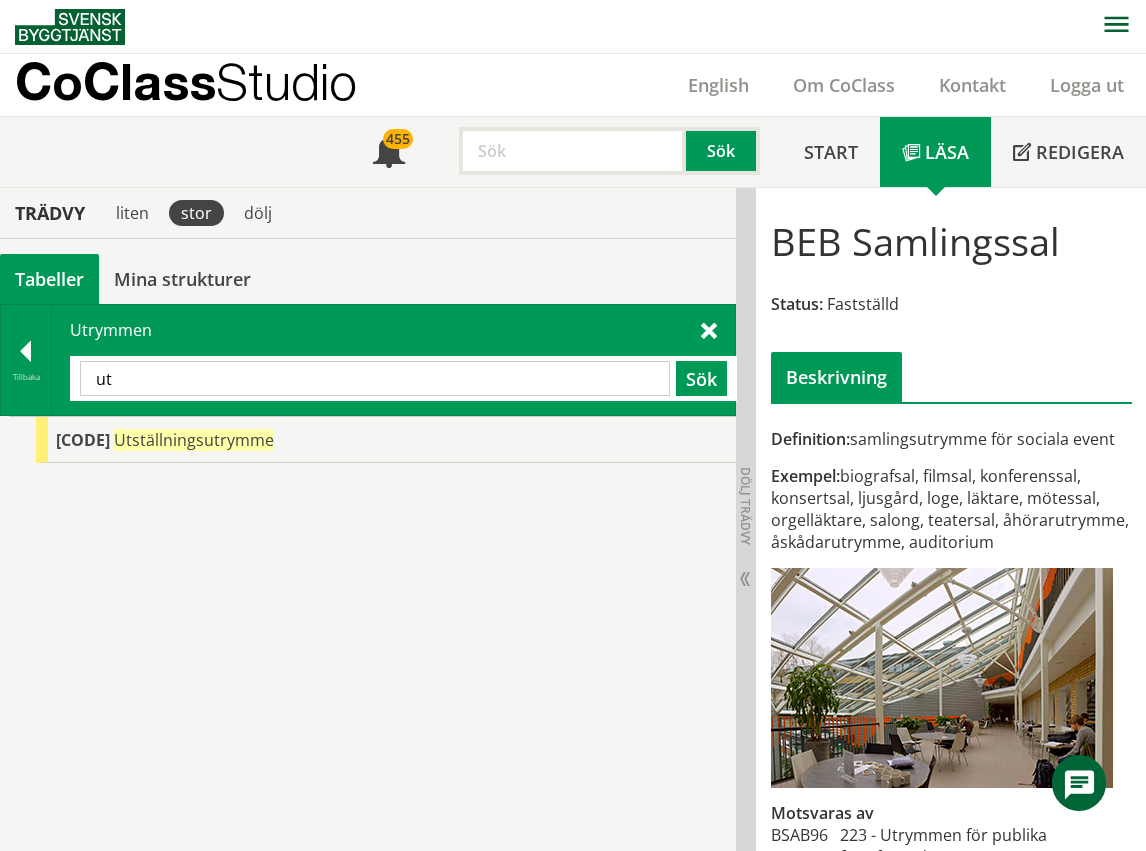 type on "u" 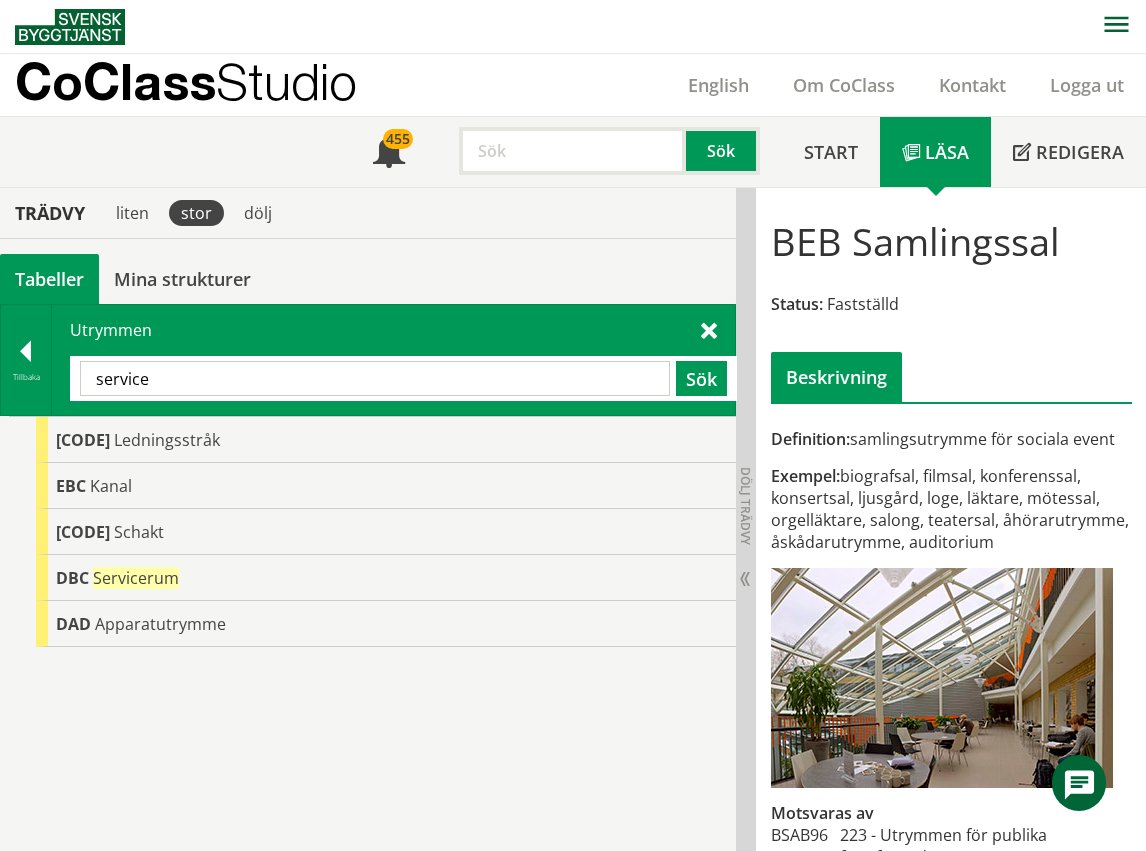 click on "service" at bounding box center [375, 378] 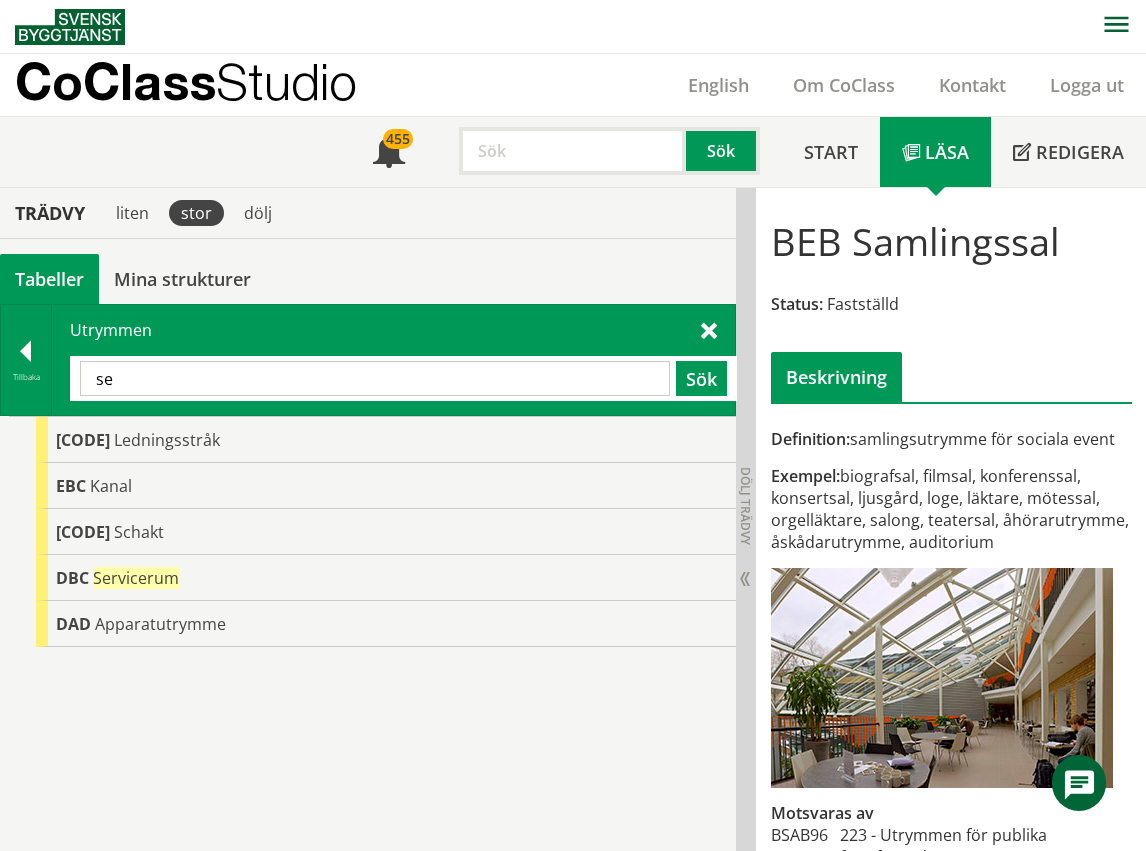 type on "s" 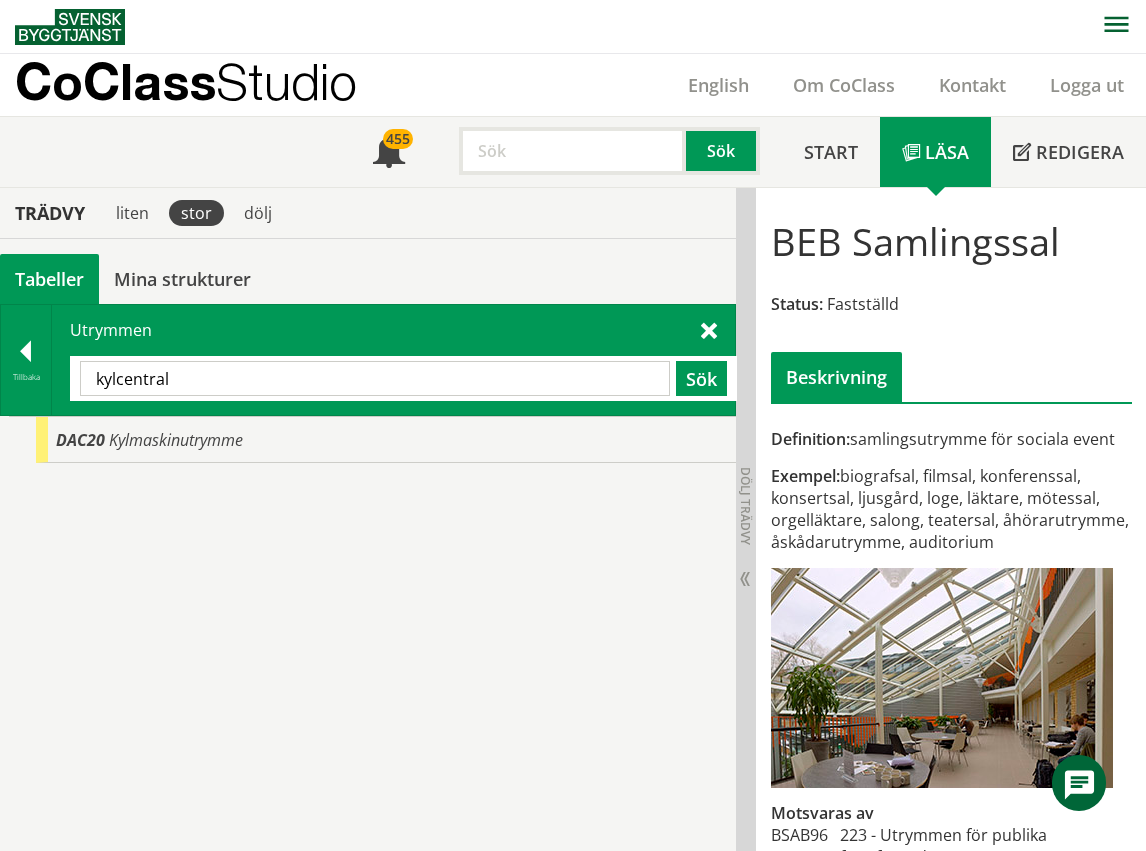 click on "kylcentral" at bounding box center [375, 378] 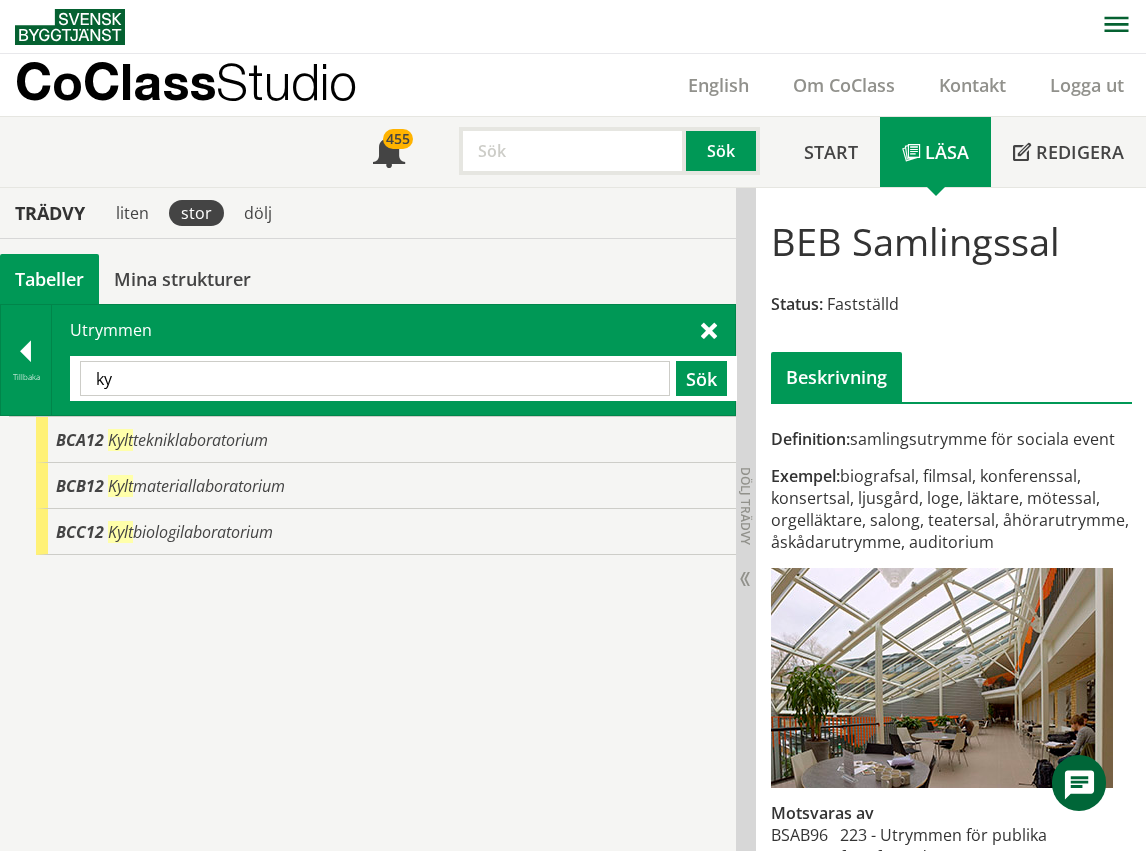 type on "k" 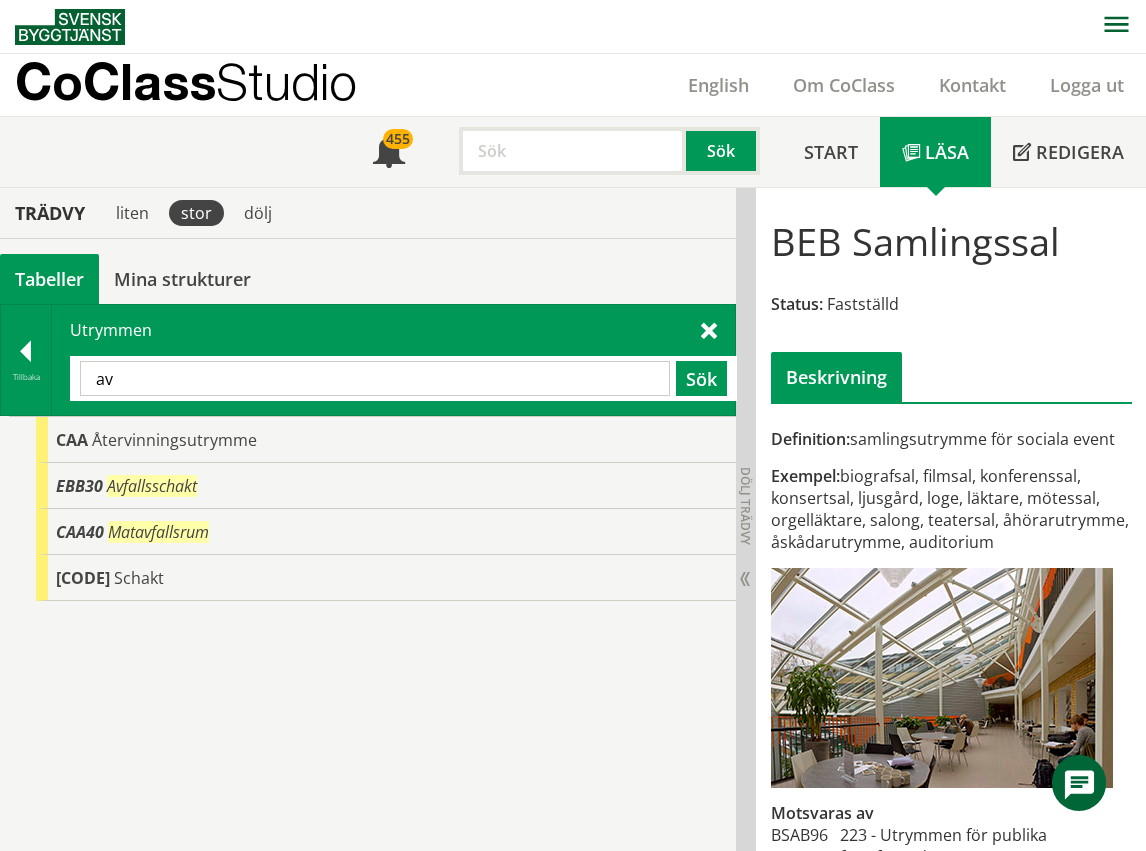 type on "a" 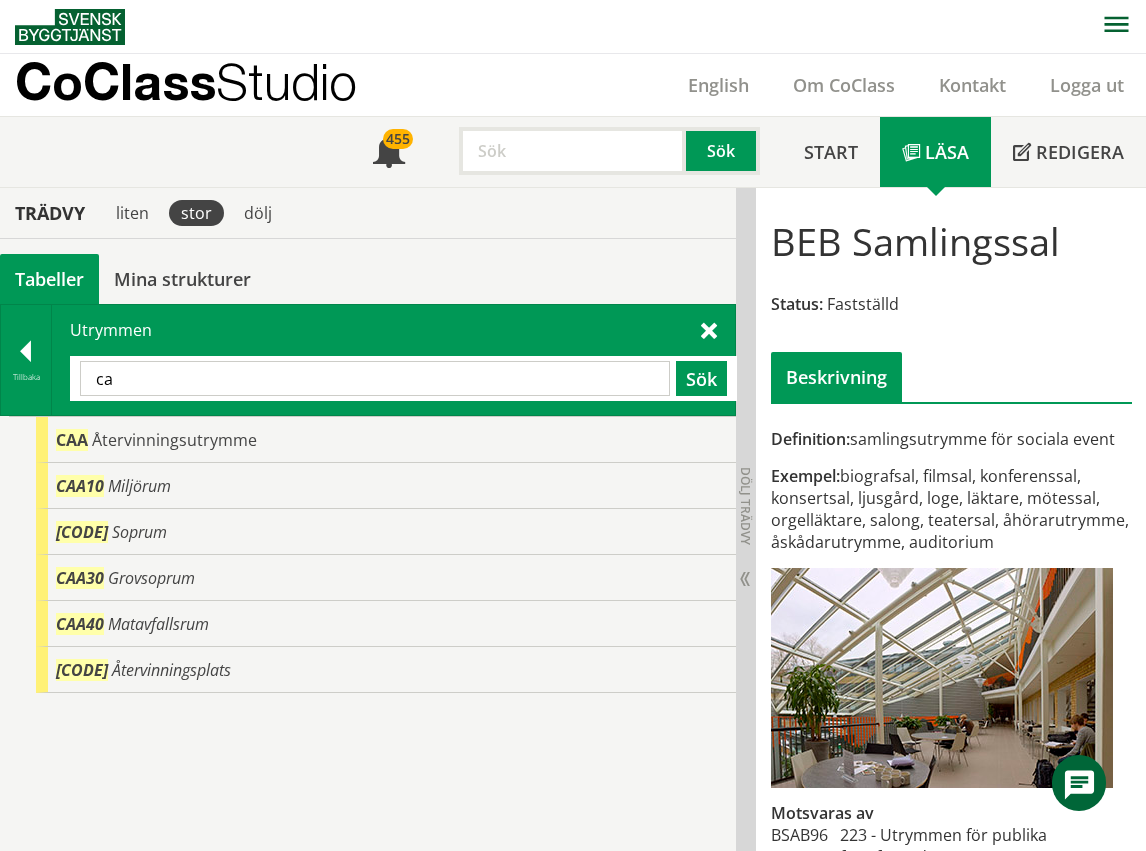 type on "c" 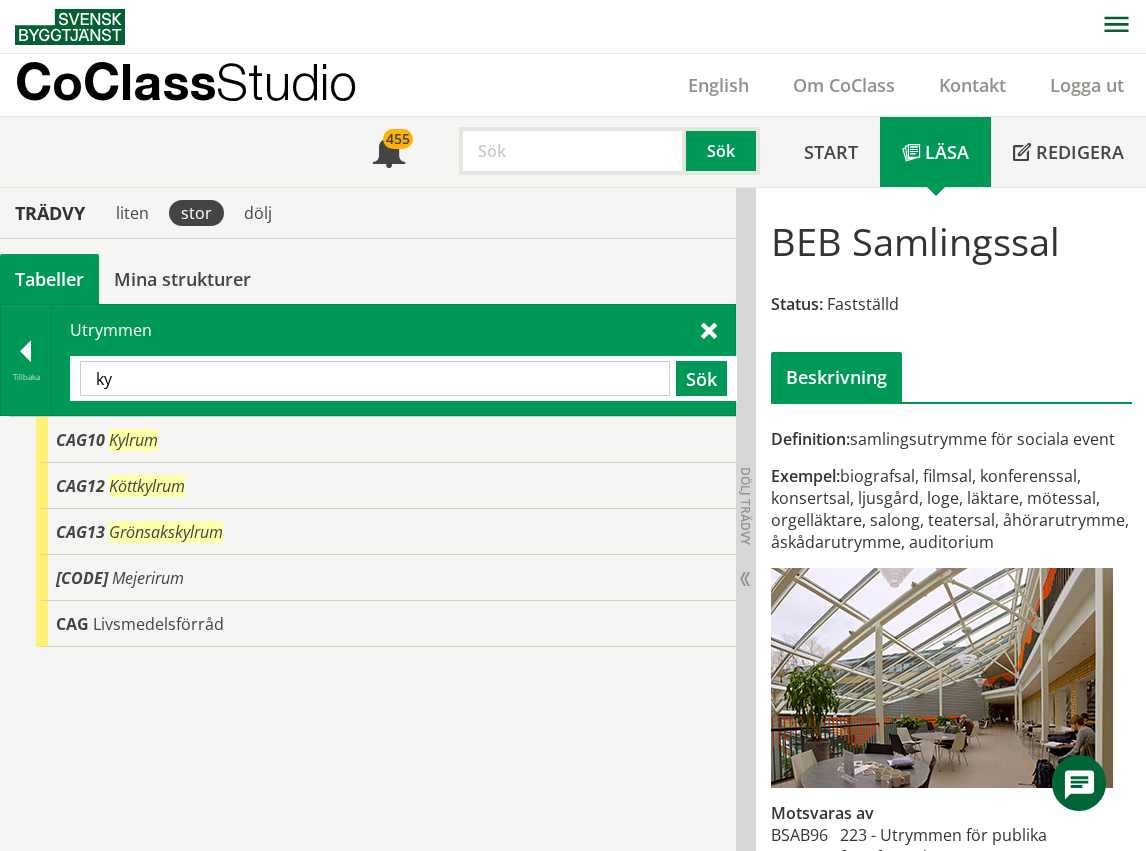 type on "k" 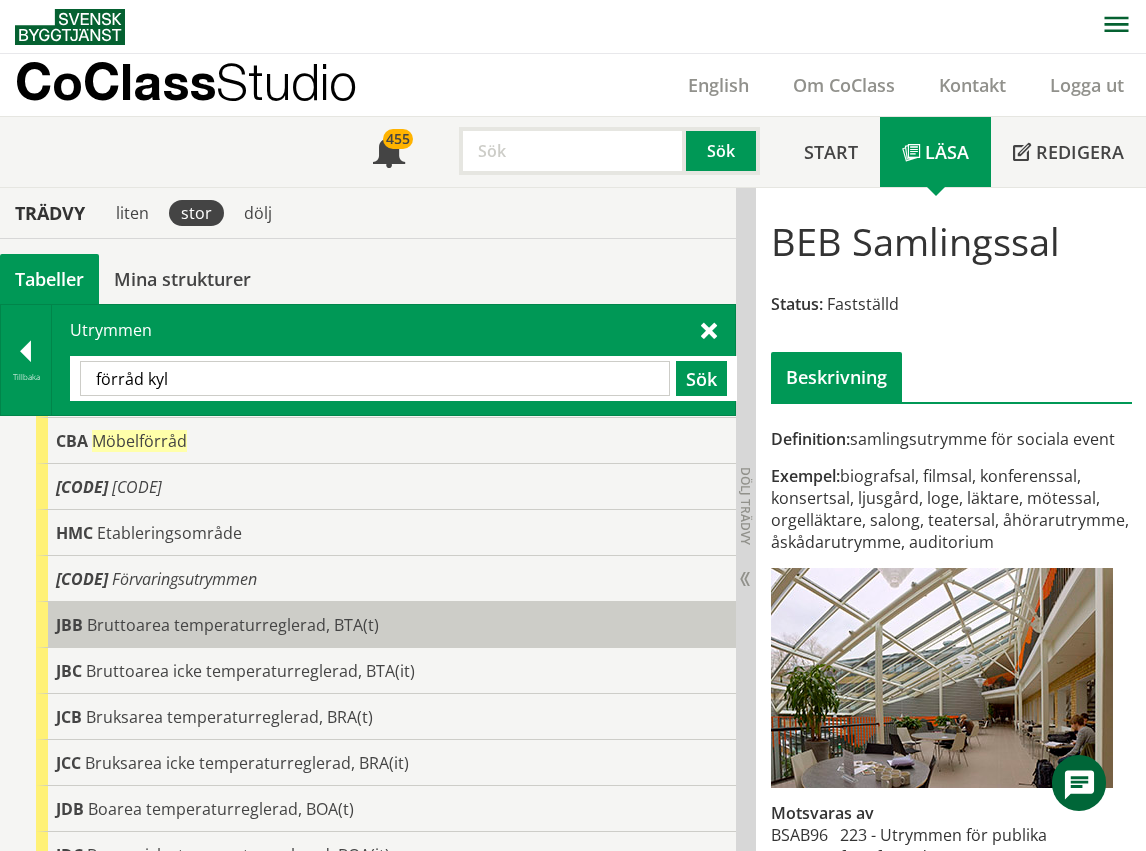 scroll, scrollTop: 0, scrollLeft: 0, axis: both 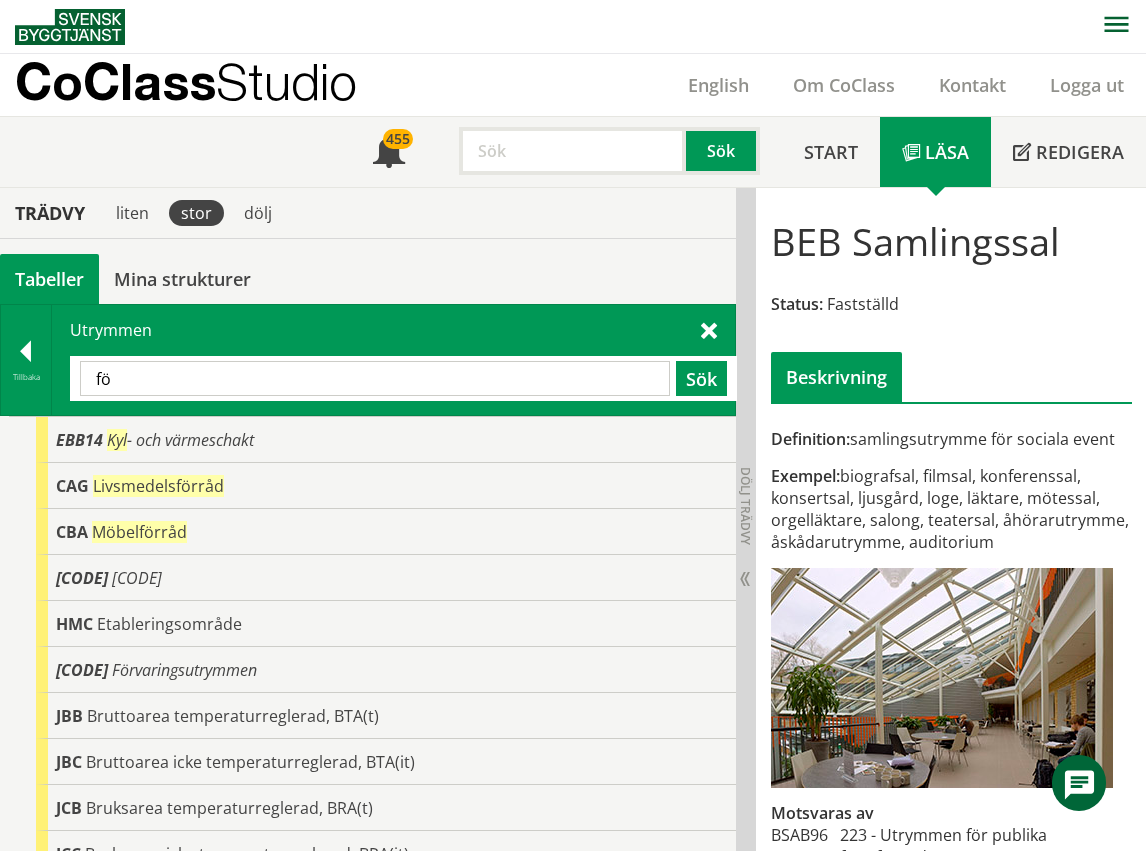 type on "f" 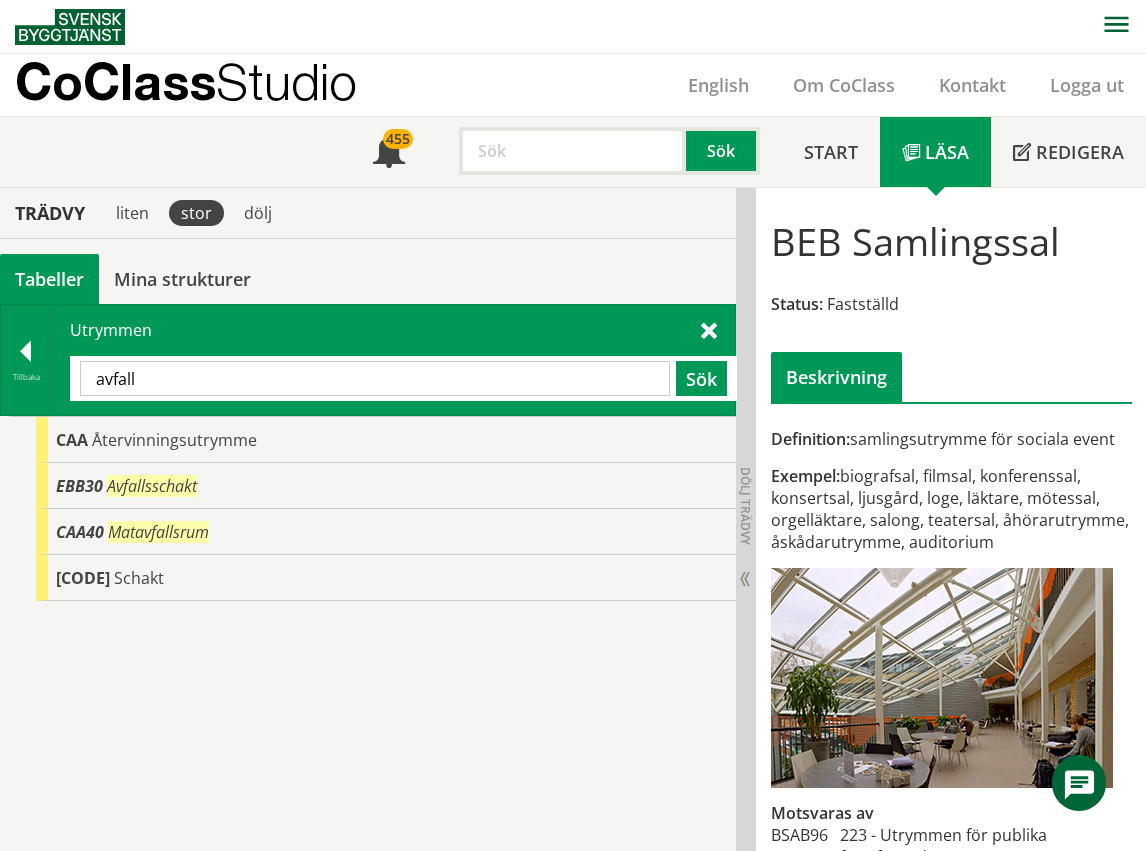 click on "avfall" at bounding box center (375, 378) 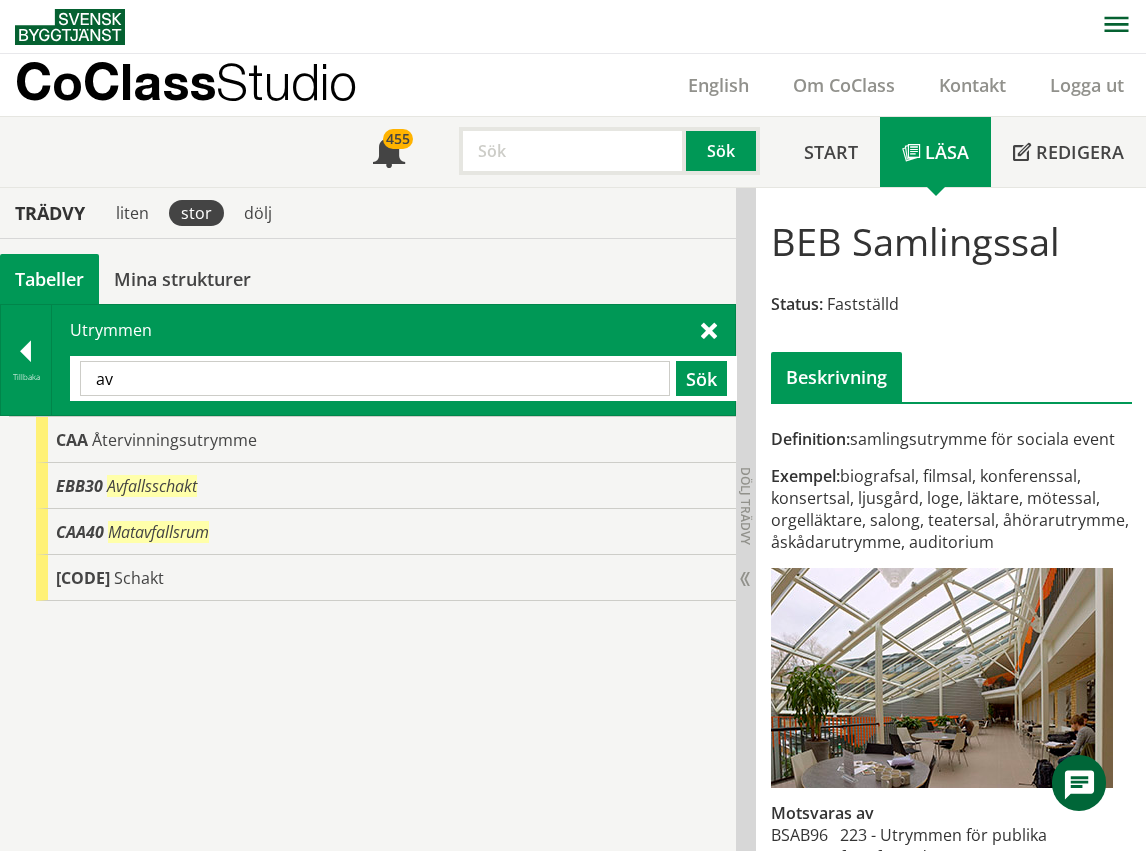 type on "a" 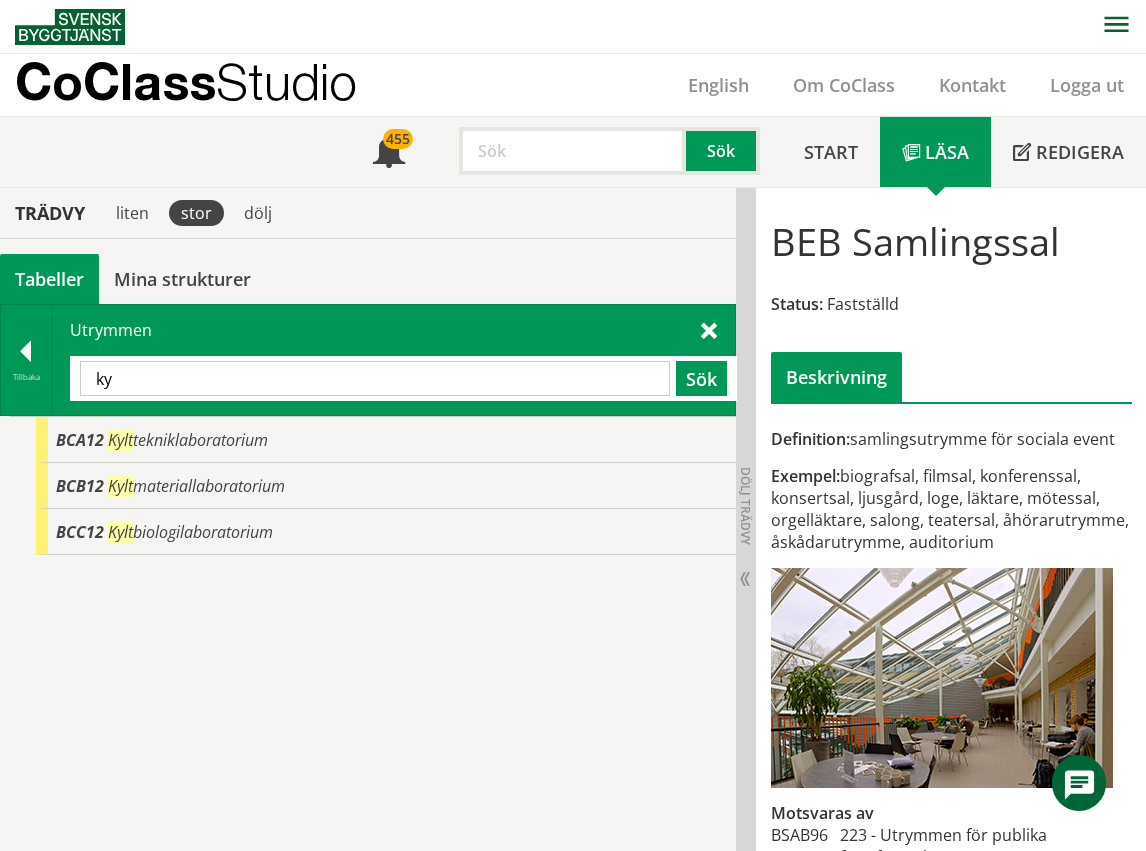 type on "k" 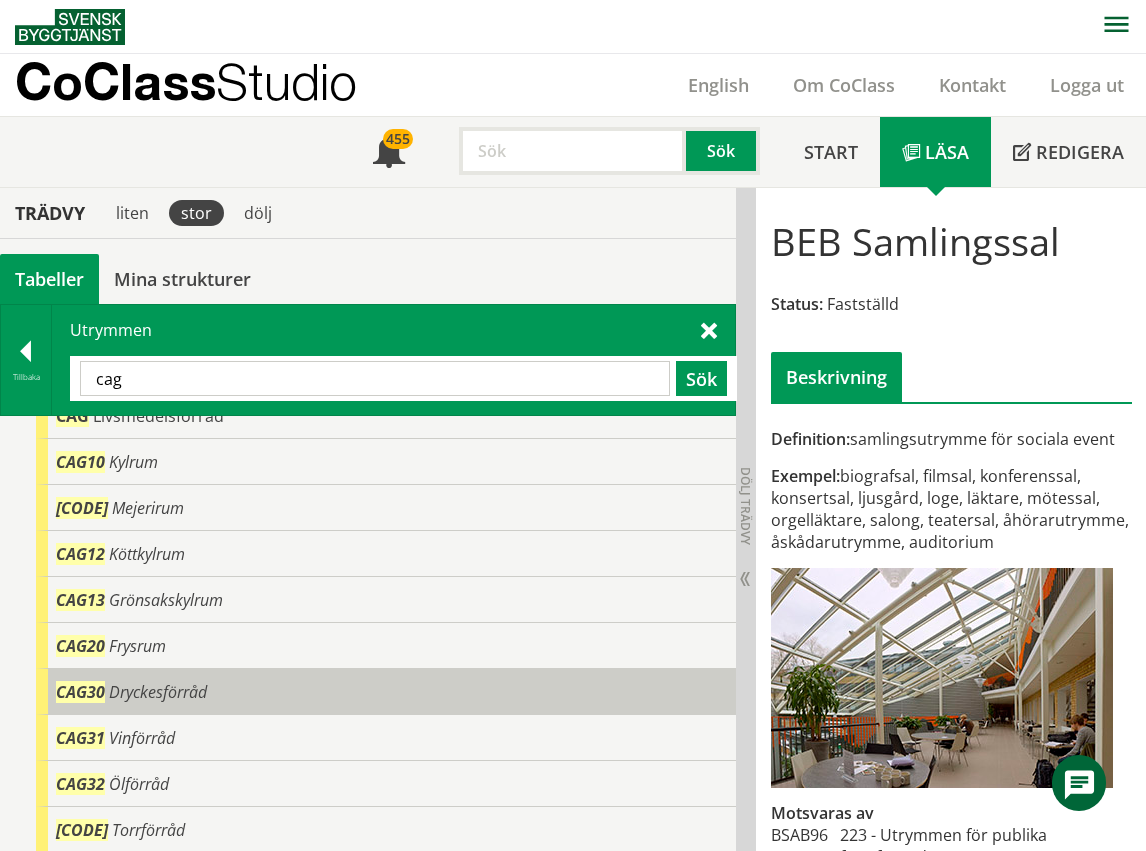 scroll, scrollTop: 0, scrollLeft: 0, axis: both 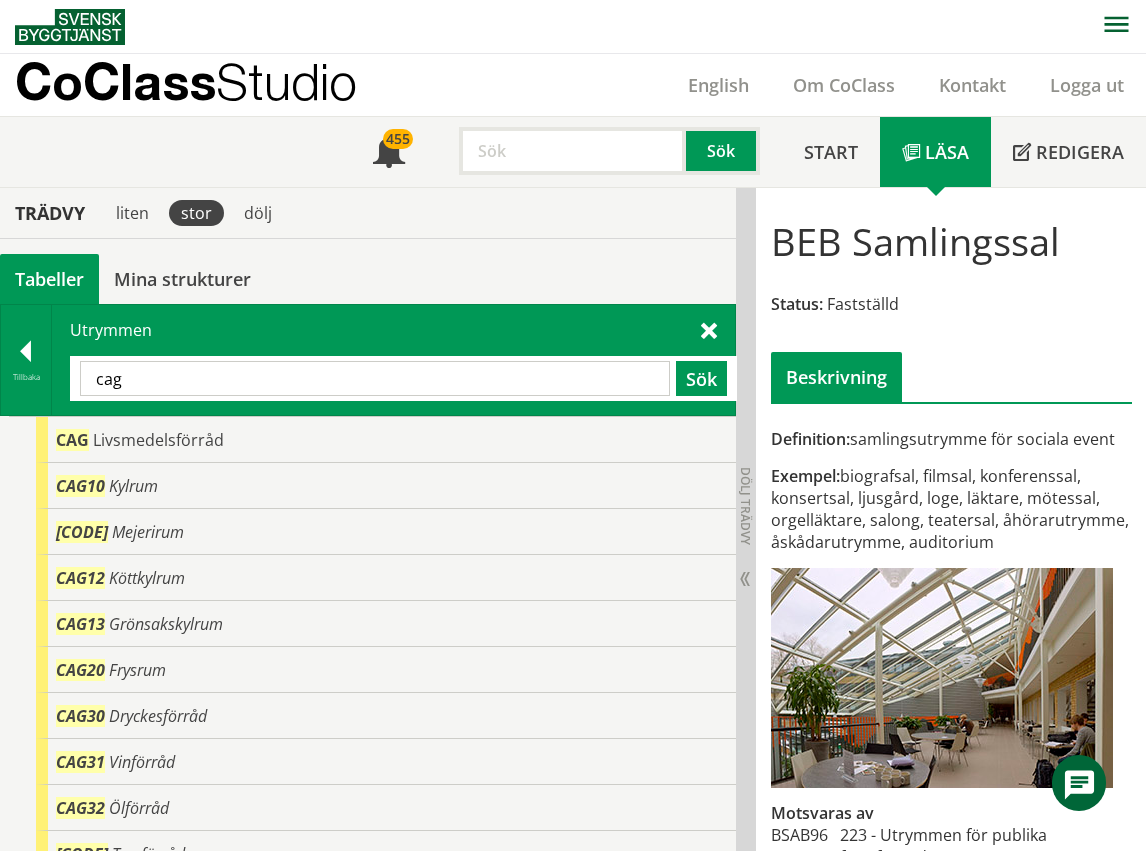 click on "cag" at bounding box center (375, 378) 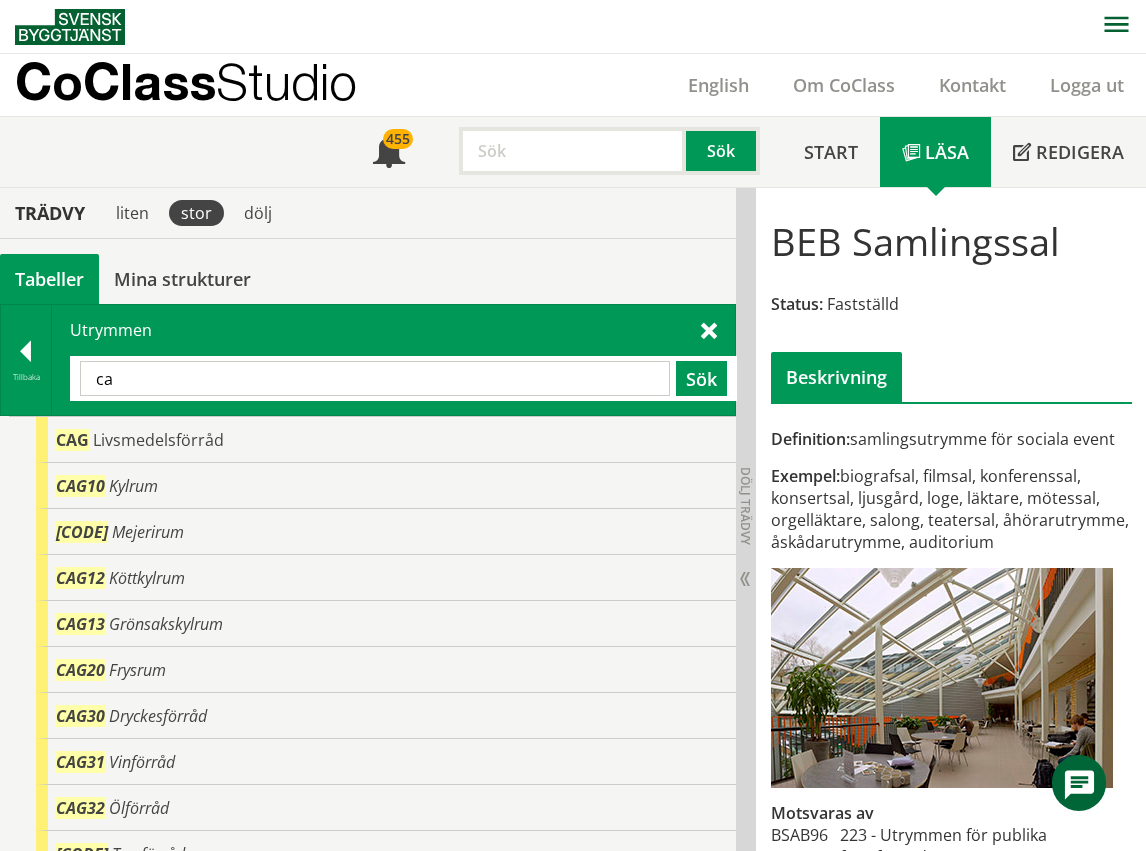 type on "c" 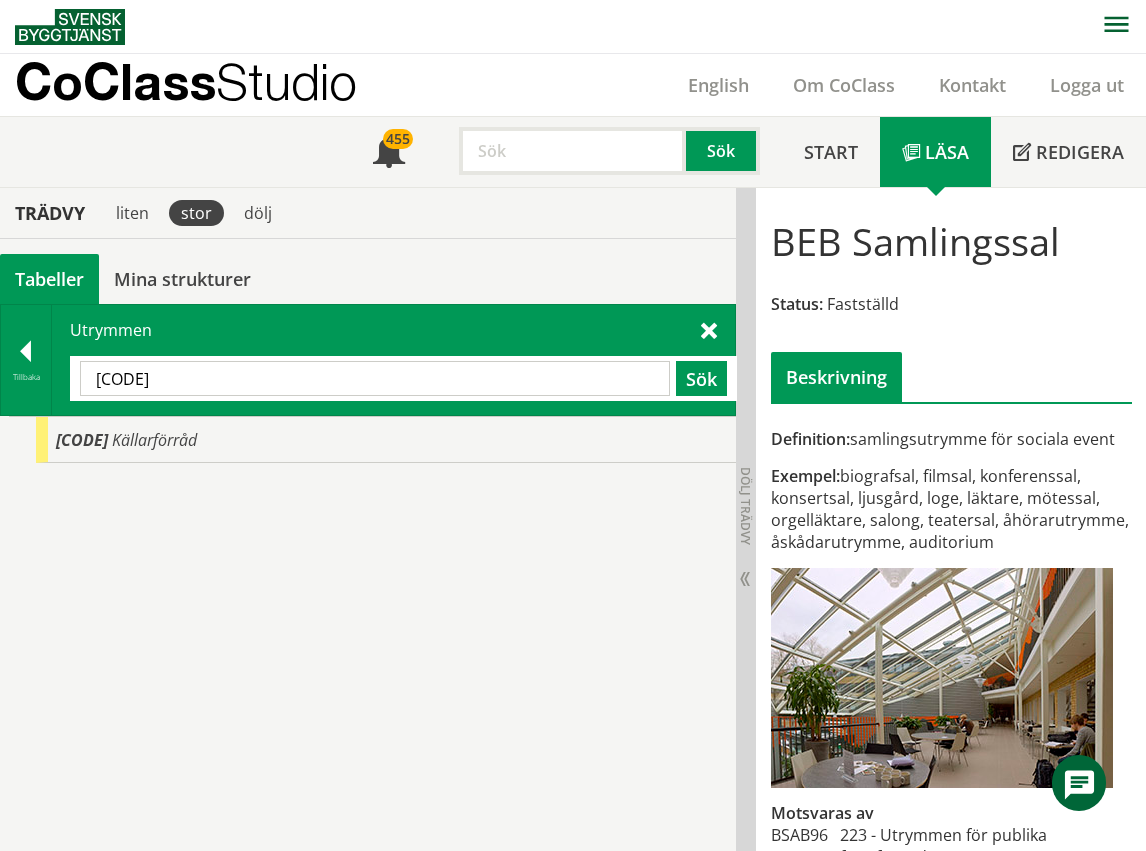type on "k" 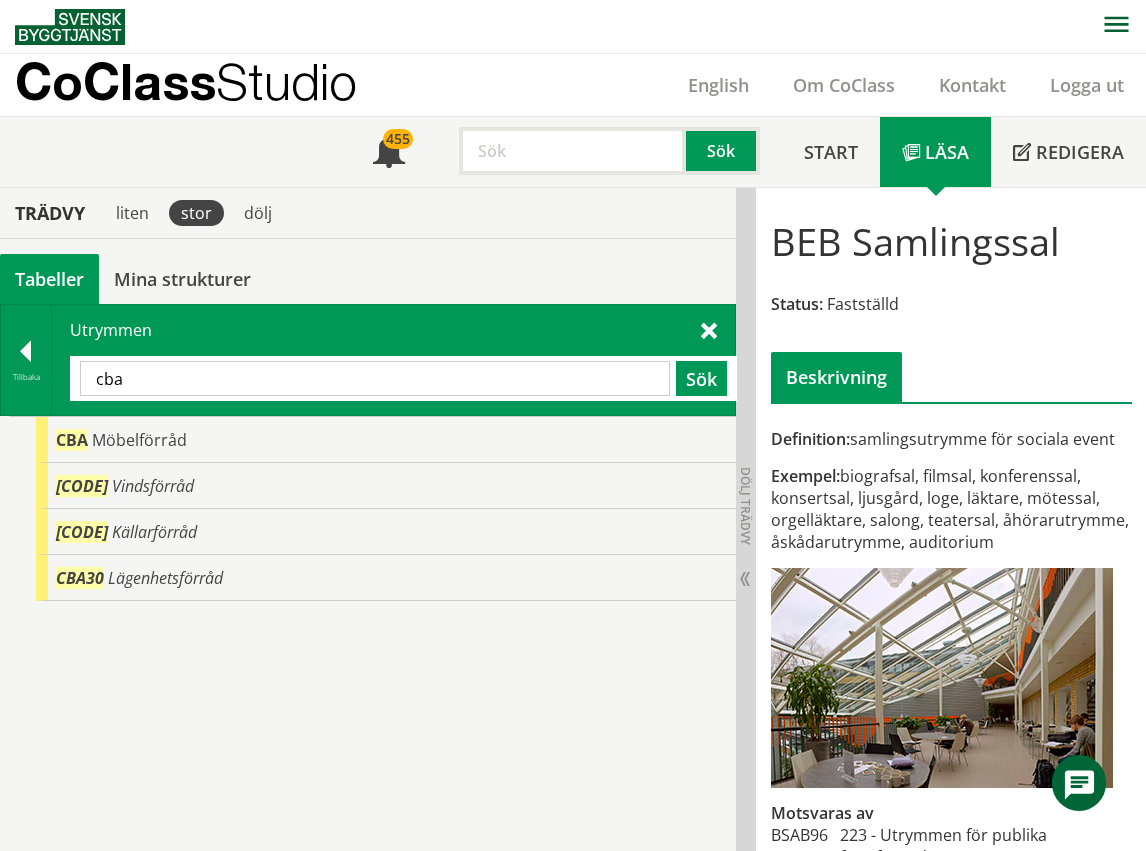 drag, startPoint x: 159, startPoint y: 365, endPoint x: 110, endPoint y: 375, distance: 50.01 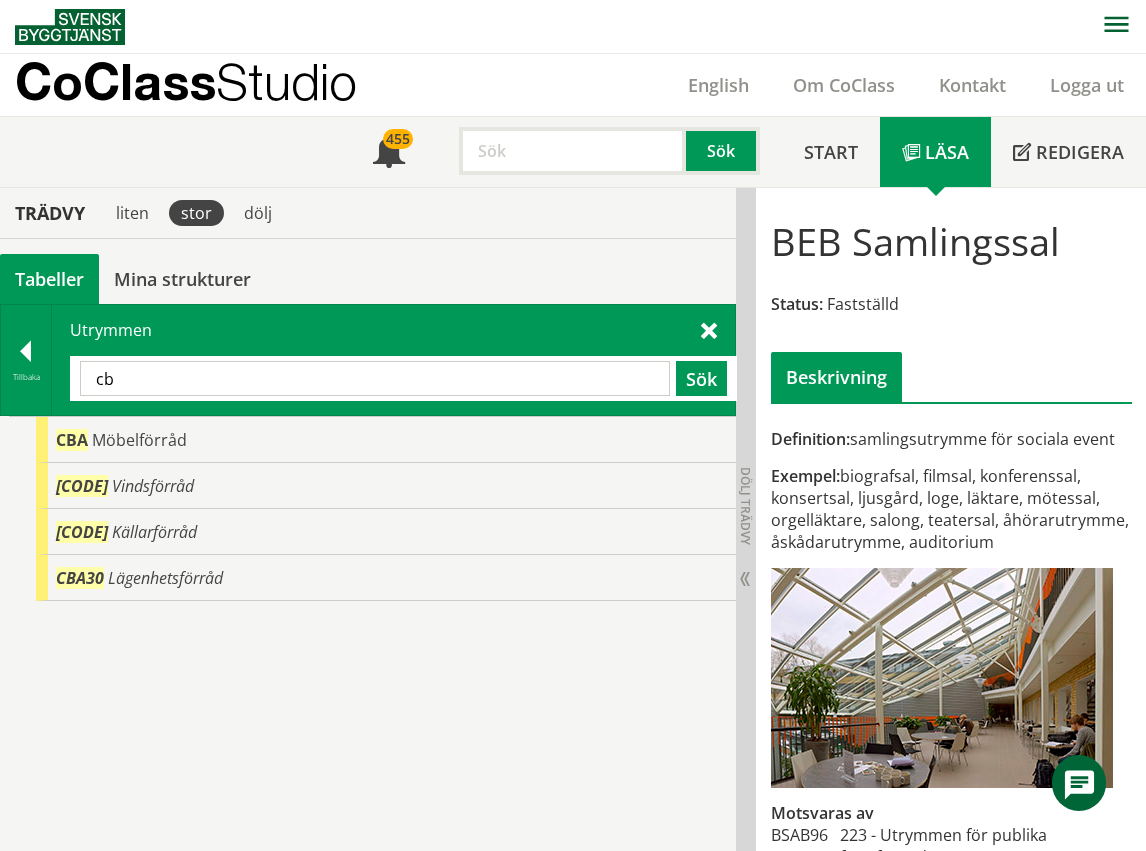 type on "c" 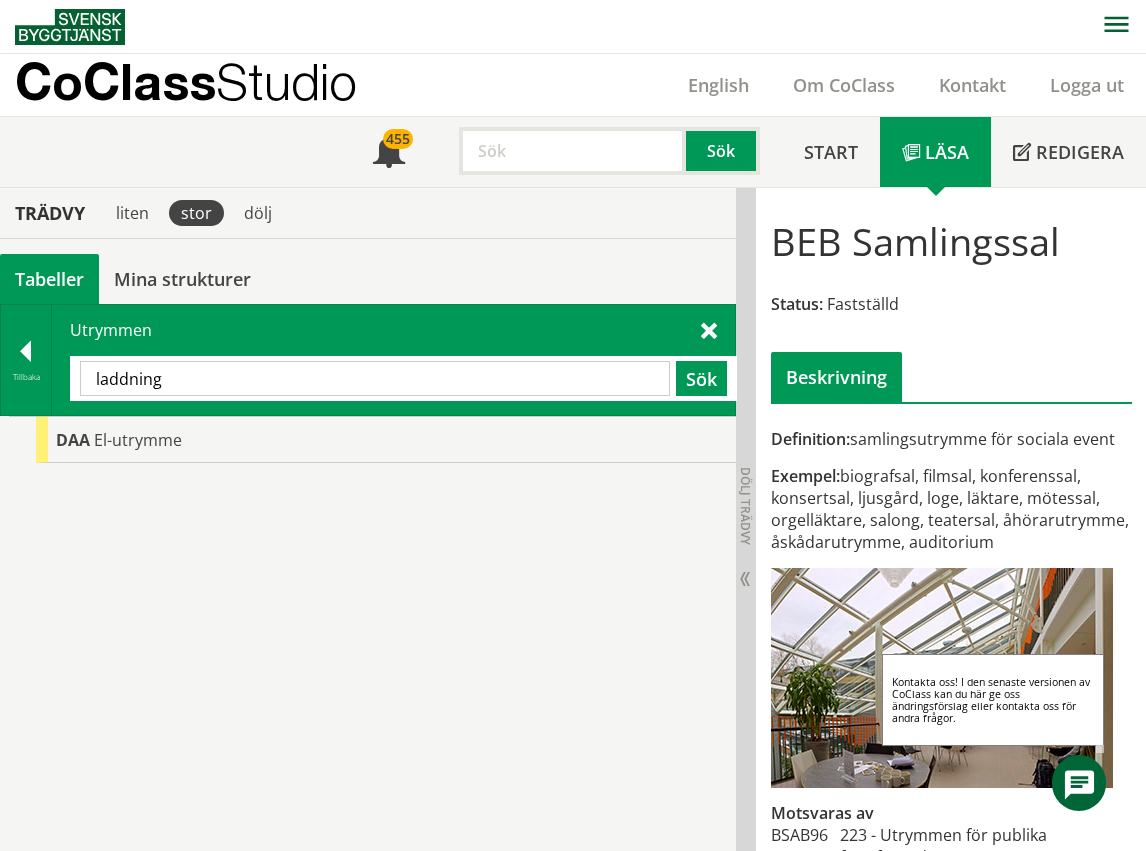 click 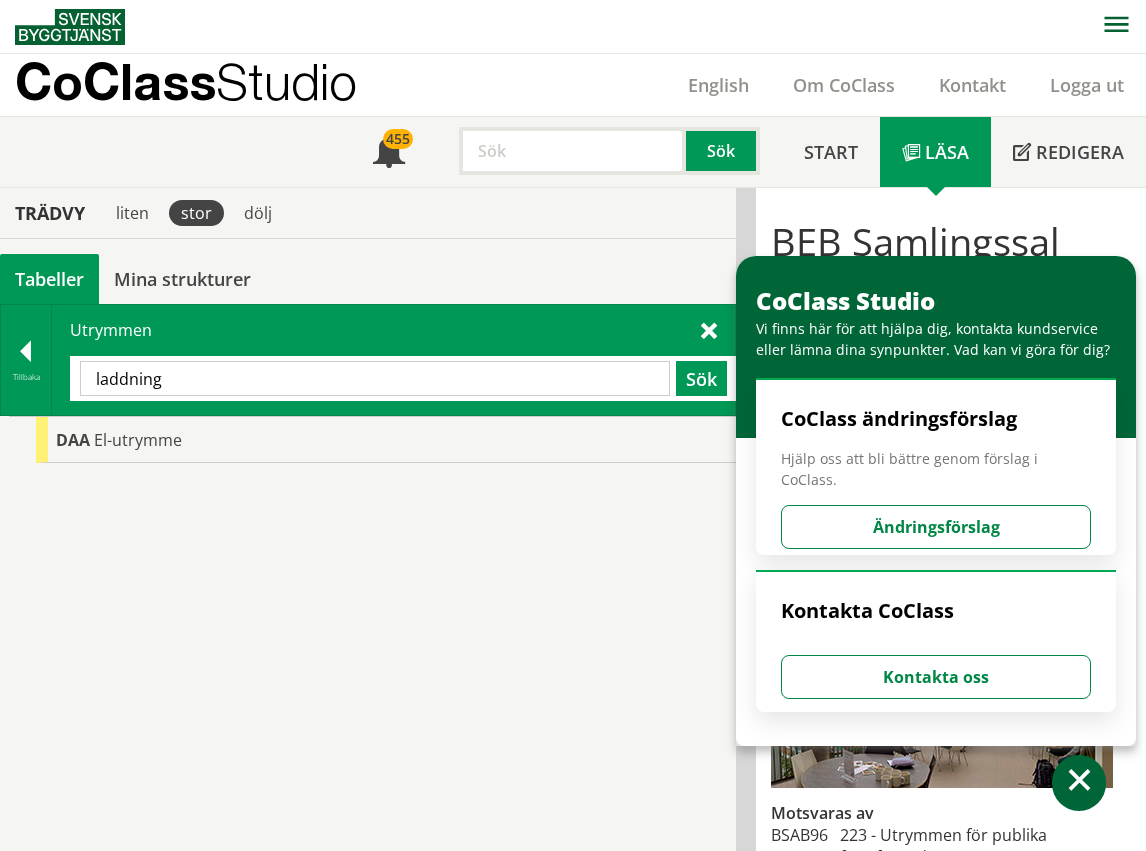 click on "laddning" at bounding box center [375, 378] 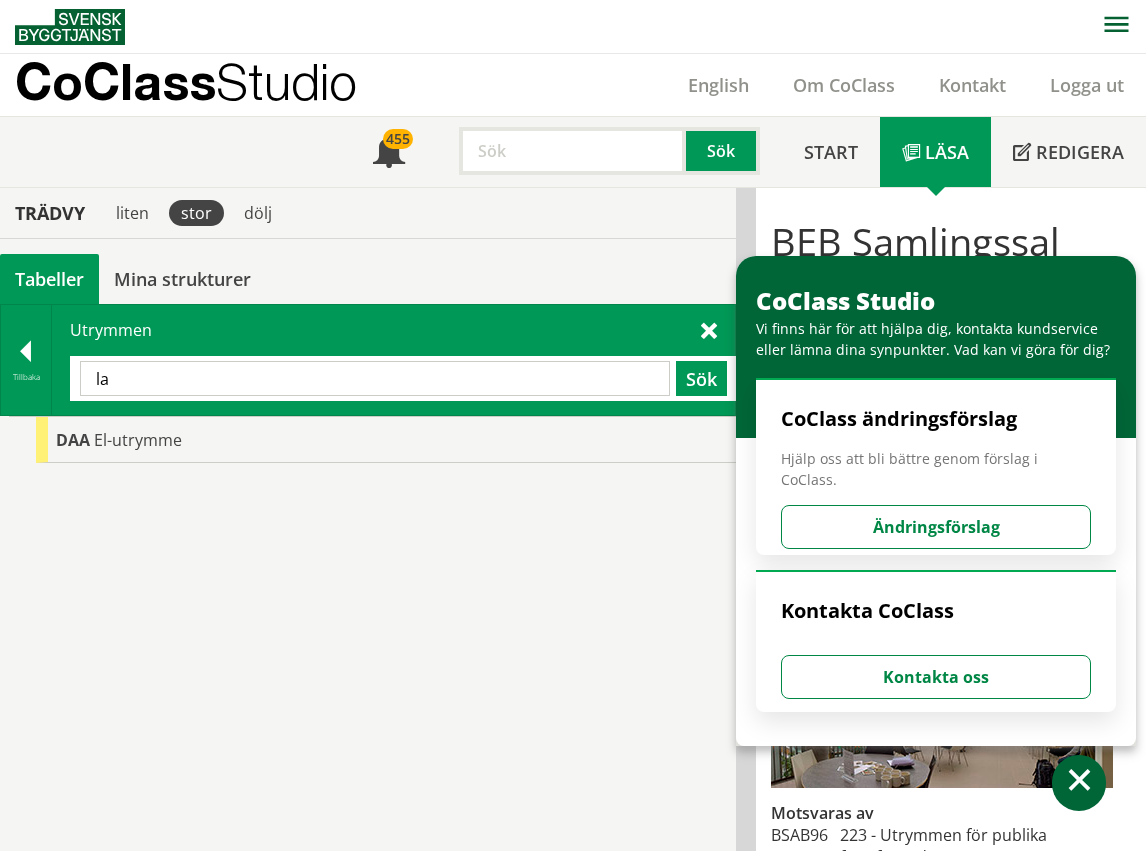 type on "l" 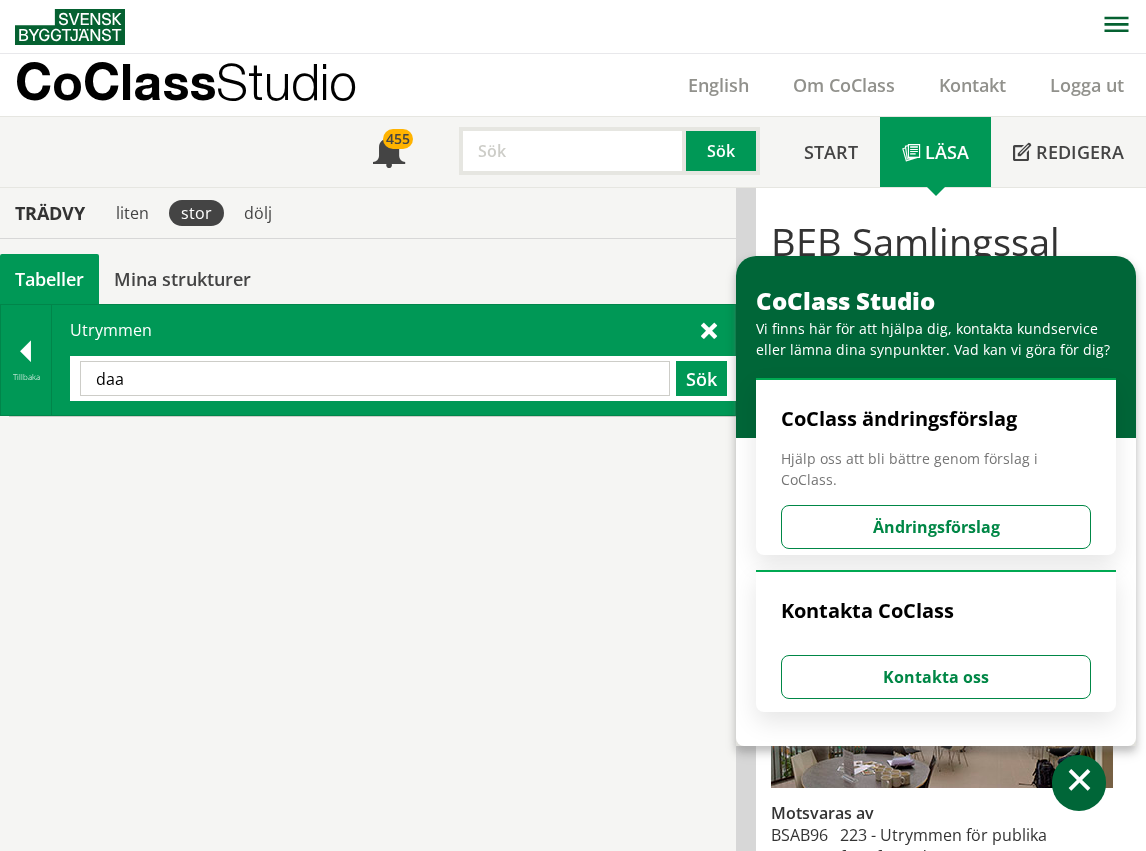 type on "daa" 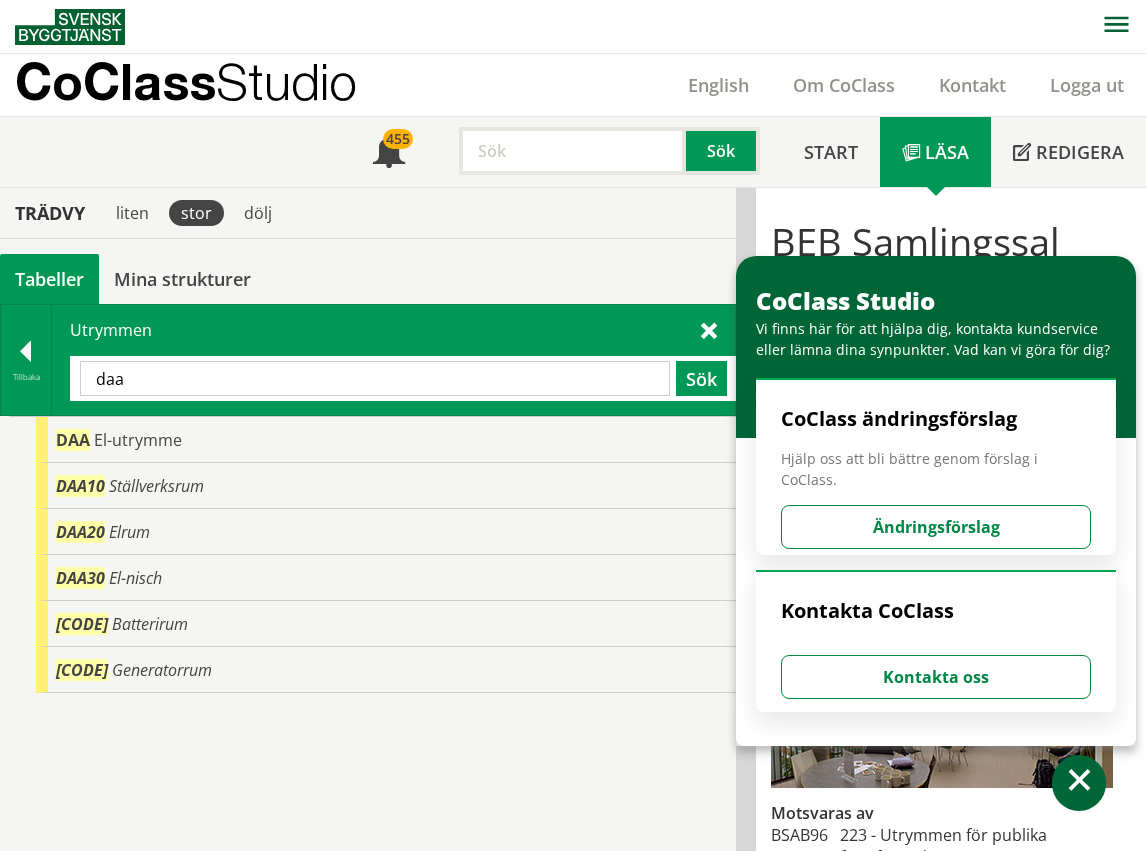 click on "Ändringsförslag" at bounding box center [936, 527] 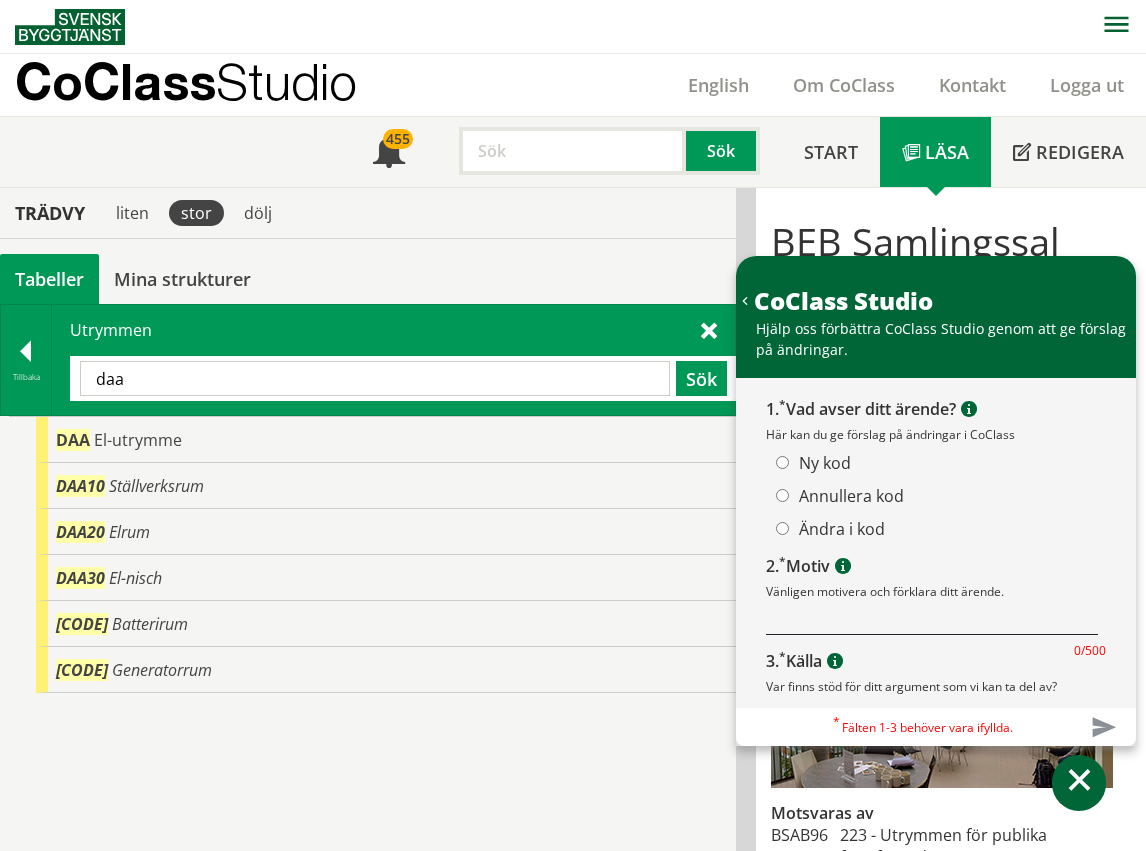 click on "1. * Vad avser ditt ärende?
Här kan du ge förslag på ändringar i CoClass
Ny kod
Annullera kod
Ändra i kod
Välj kategori för om ditt förslag avser att införa en ny kod eller annullera en befintlig kod, alternativt om du tycker att en ändring behövs i en befintlig kod." at bounding box center [936, 471] 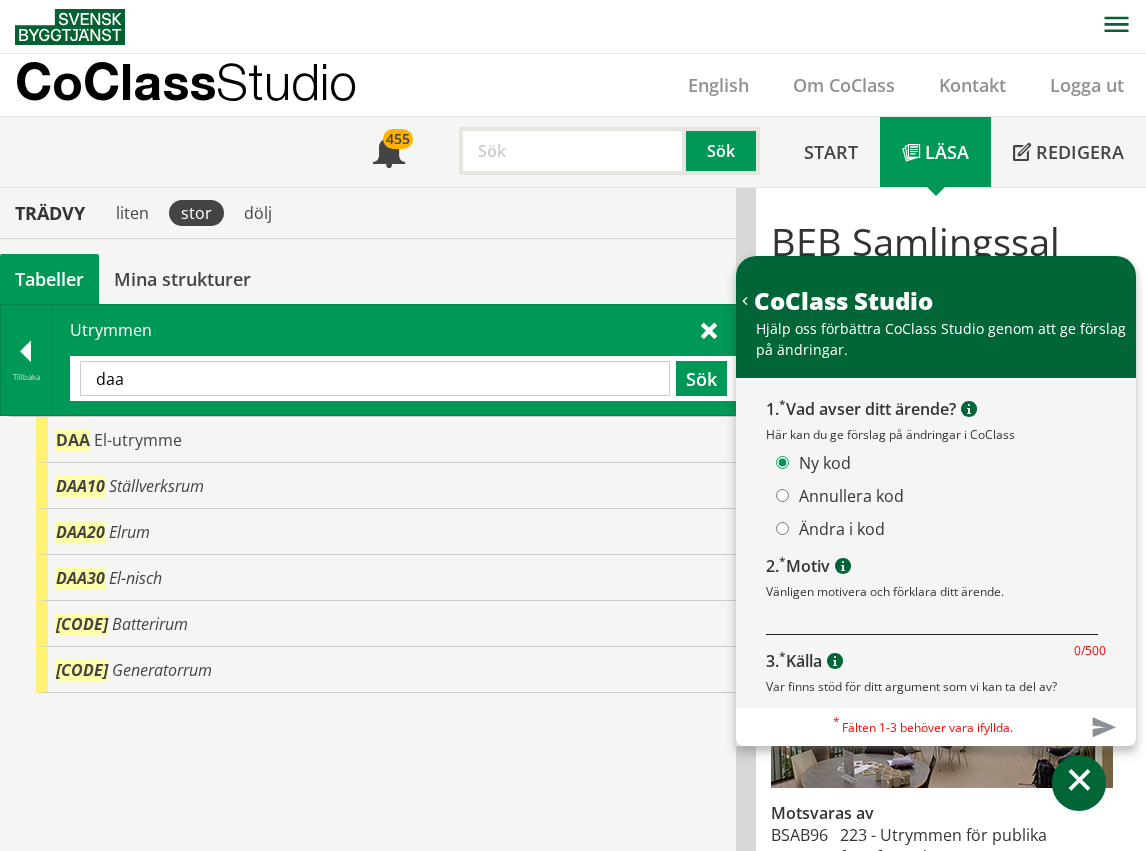 click at bounding box center (932, 621) 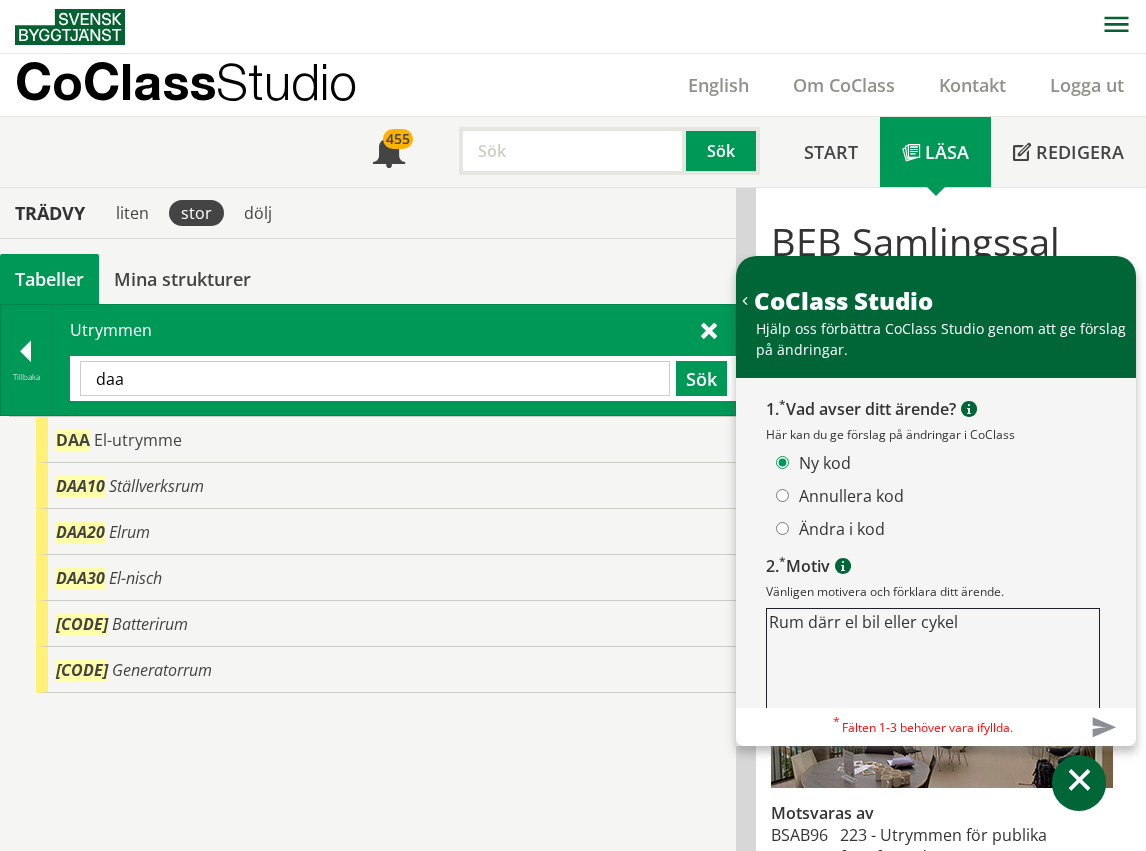 click on "Rum därr el bil eller cykel" at bounding box center (933, 666) 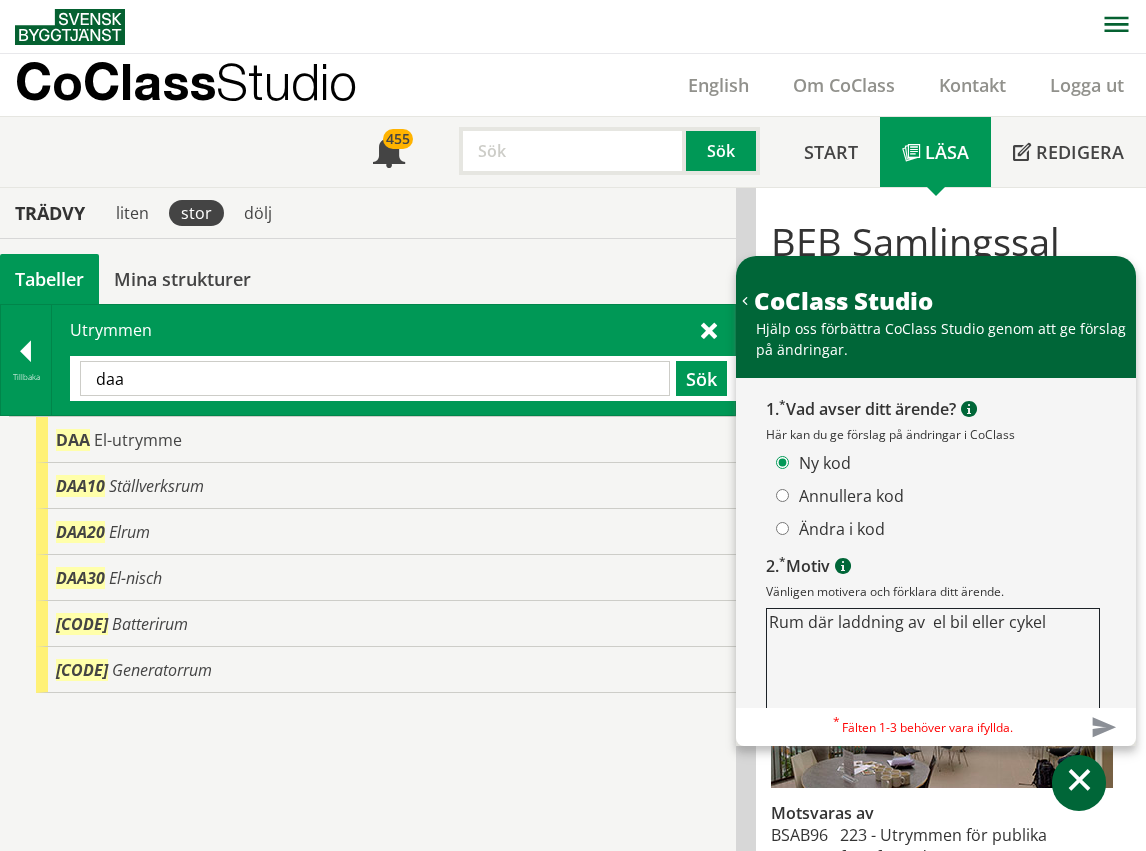 click on "Rum där laddning av  el bil eller cykel" at bounding box center [933, 666] 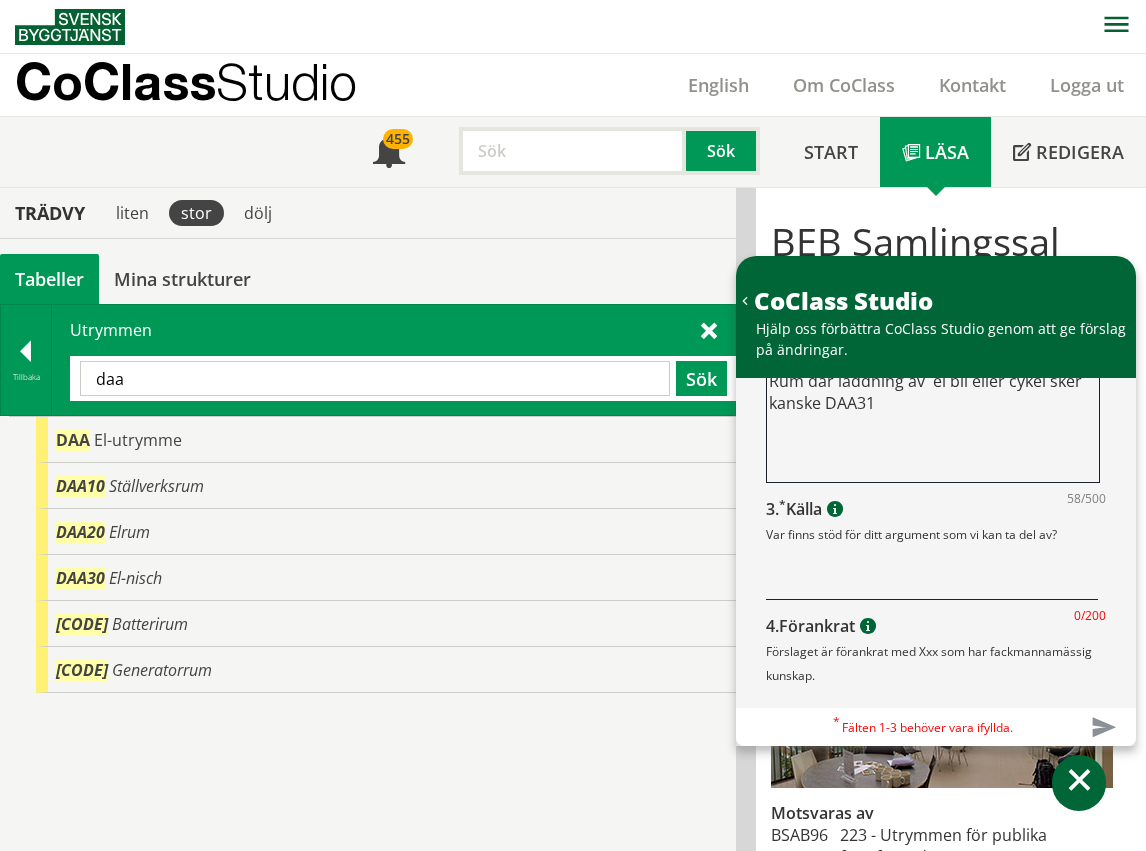 scroll, scrollTop: 212, scrollLeft: 0, axis: vertical 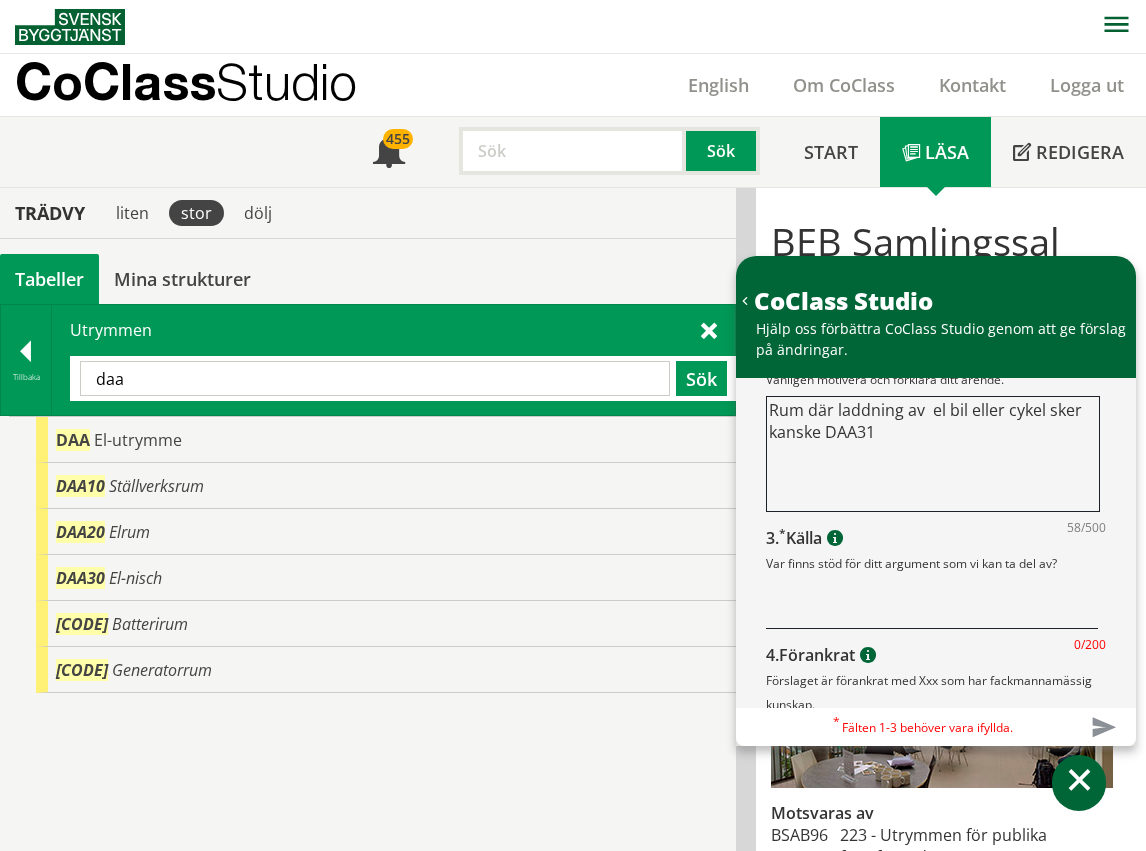 type on "Rum där laddning av  el bil eller cykel sker kanske DAA31" 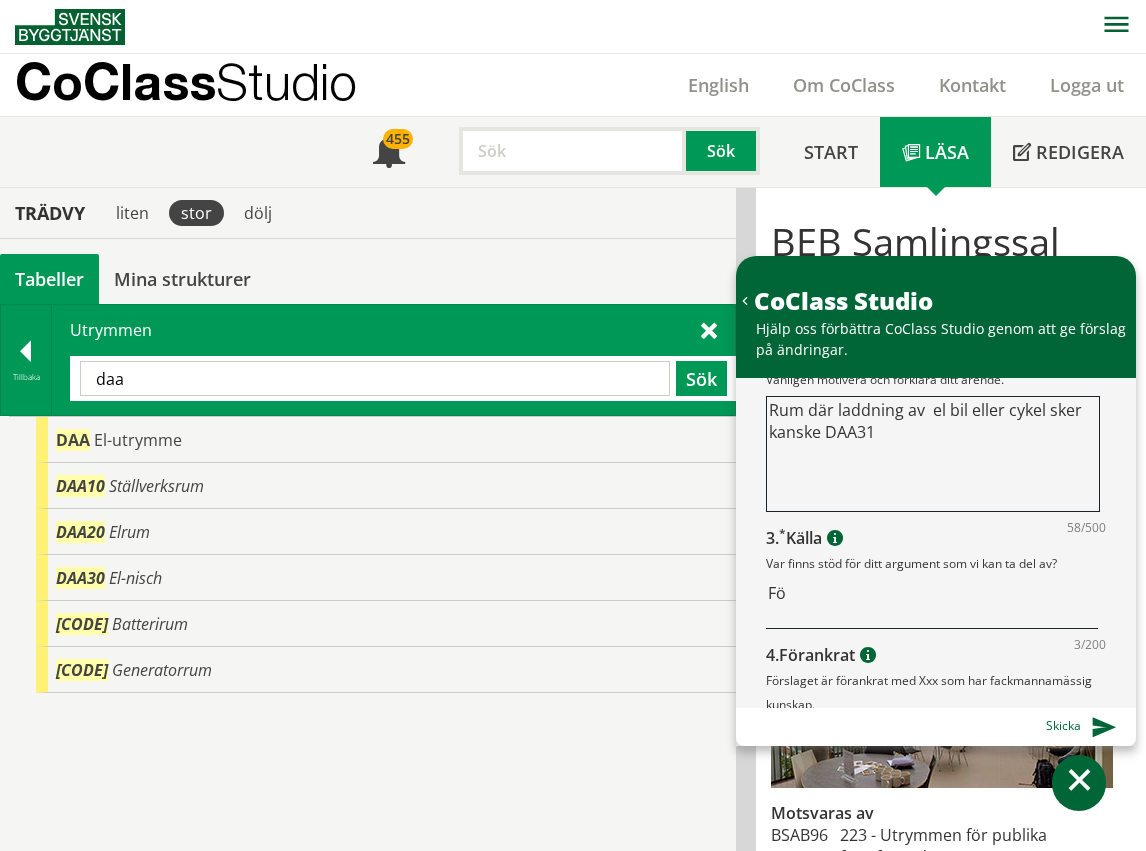 type on "F" 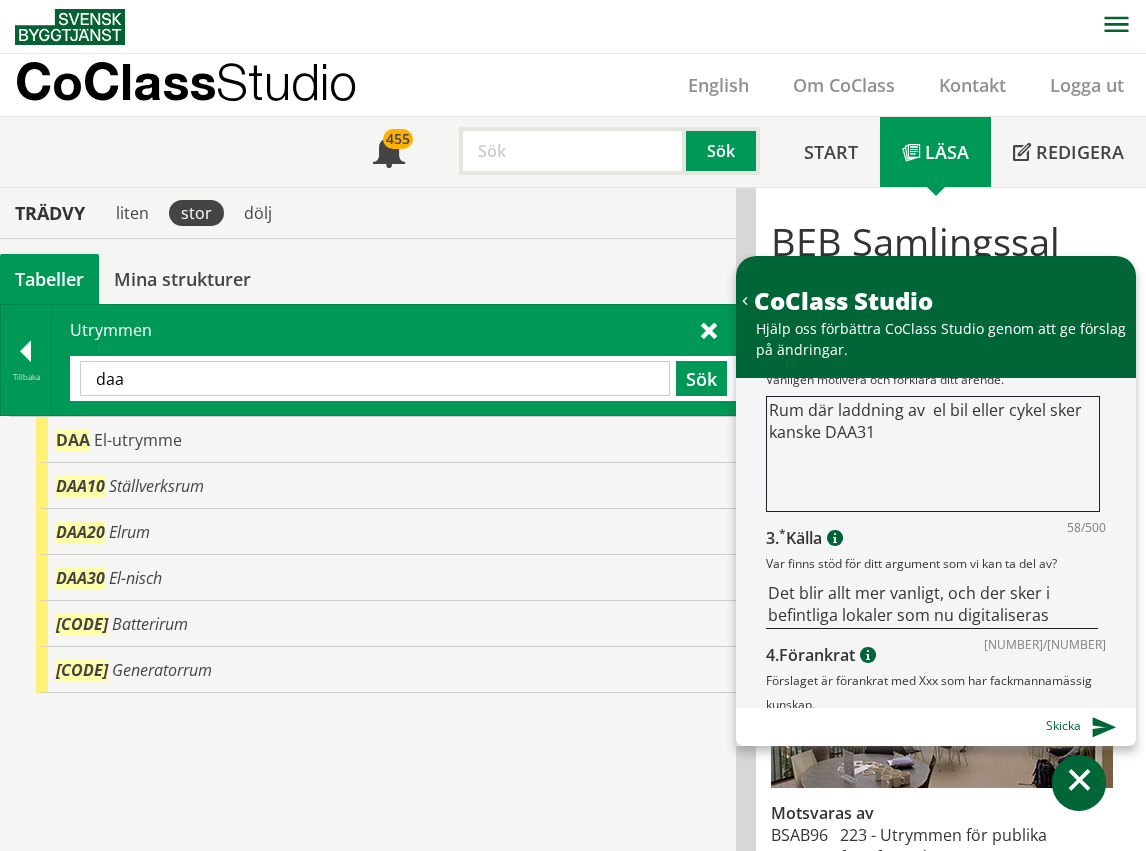 scroll, scrollTop: 301, scrollLeft: 0, axis: vertical 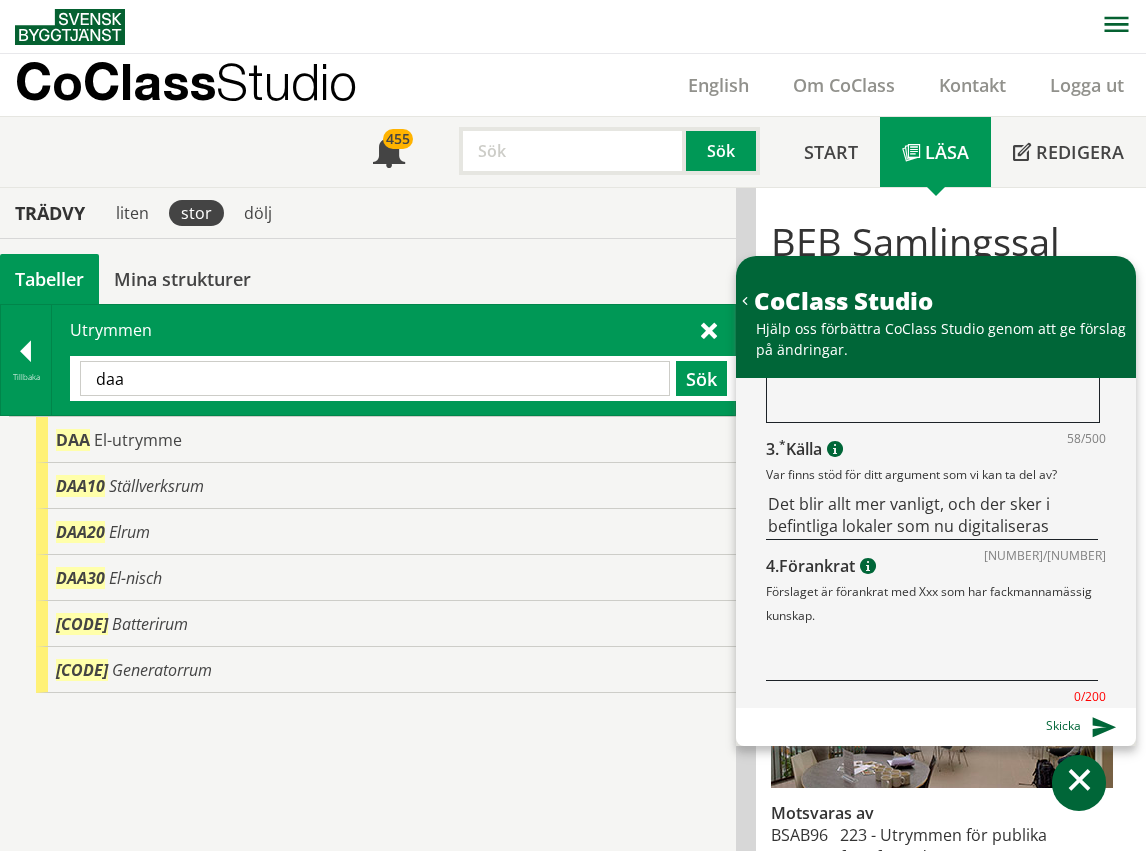 type on "Det blir allt mer vanligt, och der sker i befintliga lokaler som nu digitaliseras" 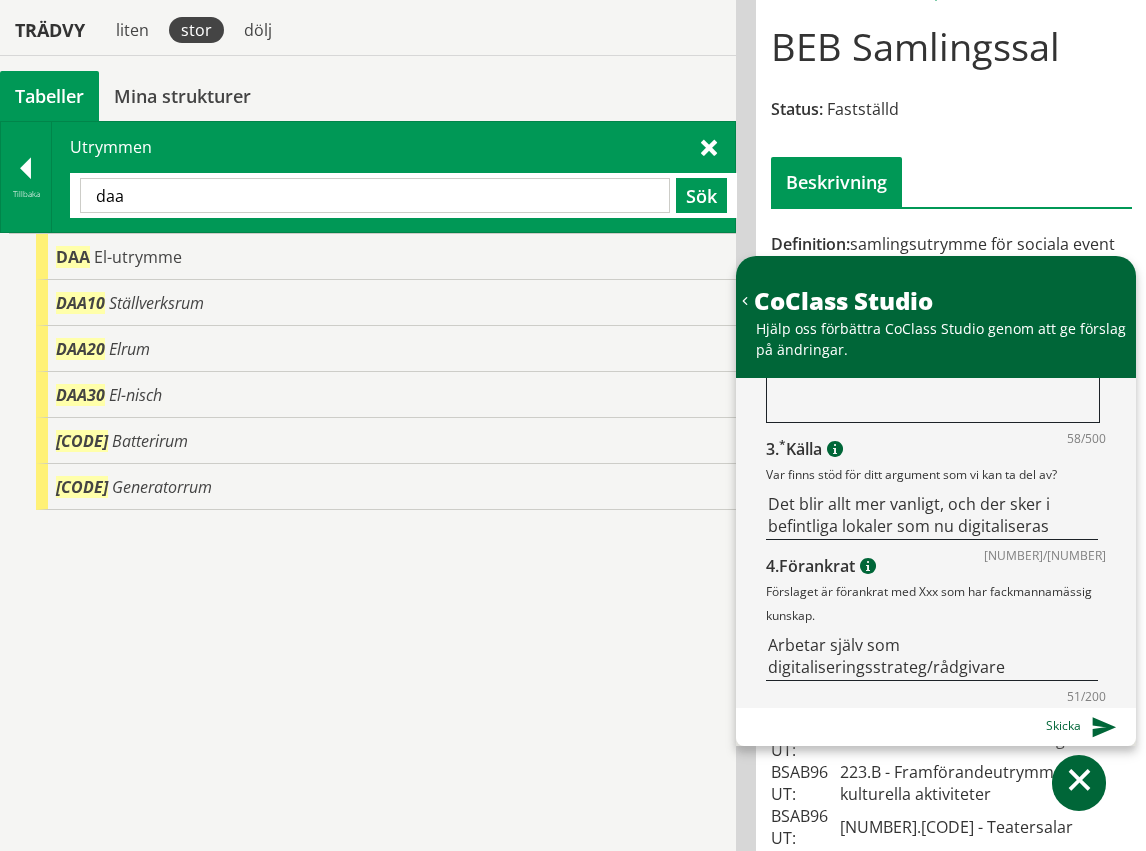 scroll, scrollTop: 200, scrollLeft: 0, axis: vertical 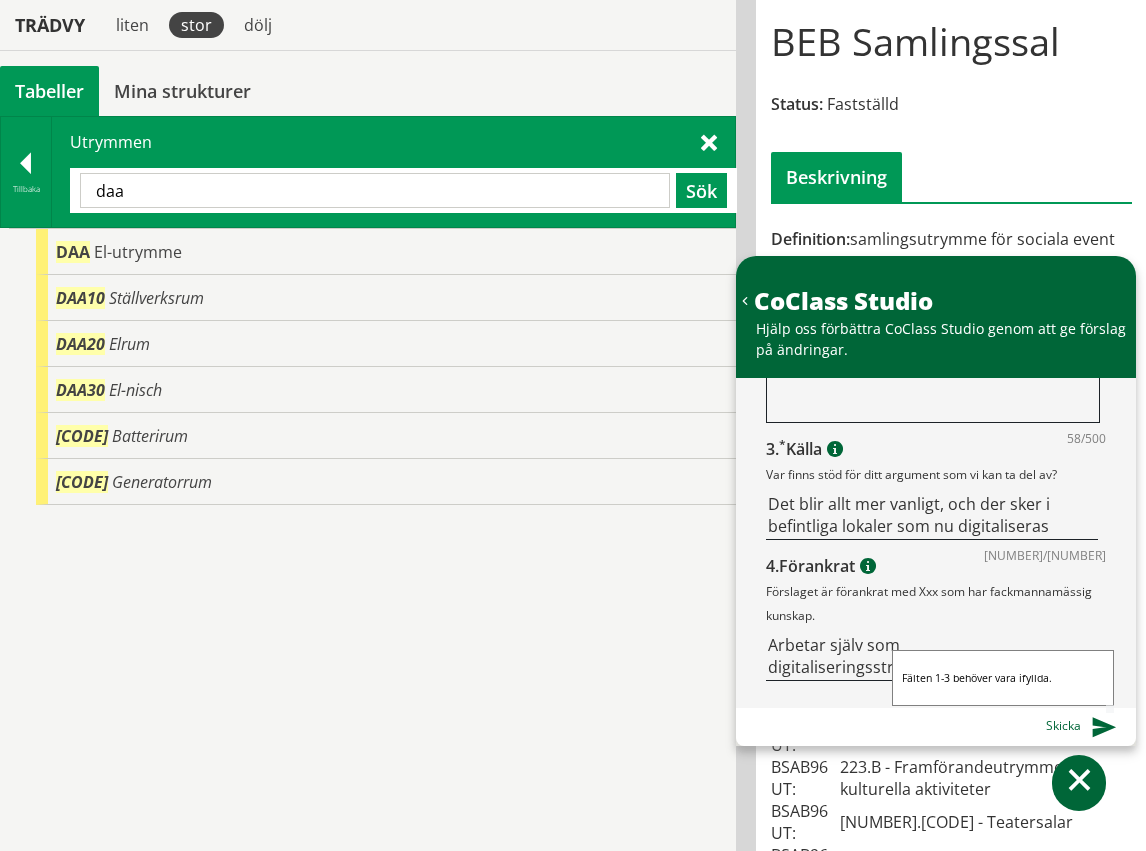 type on "Arbetar själv som digitaliseringsstrateg/rådgivare" 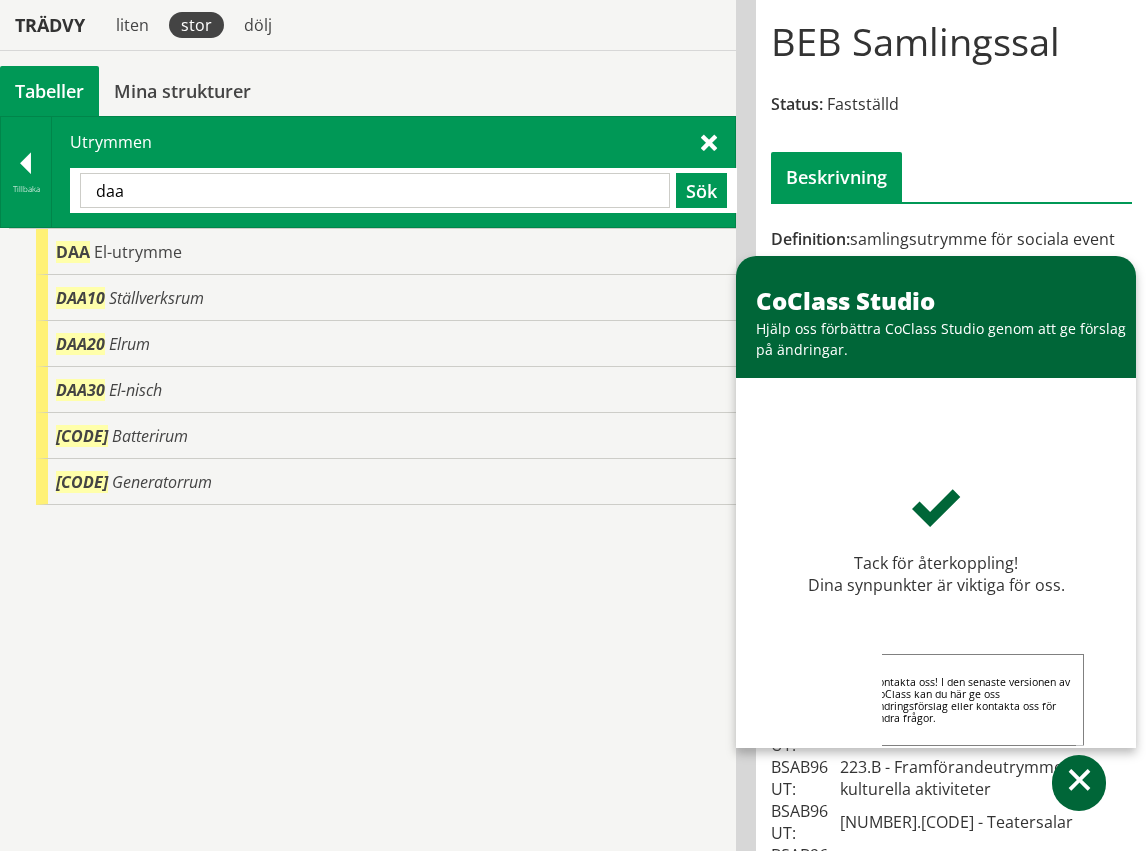 click at bounding box center (1079, 783) 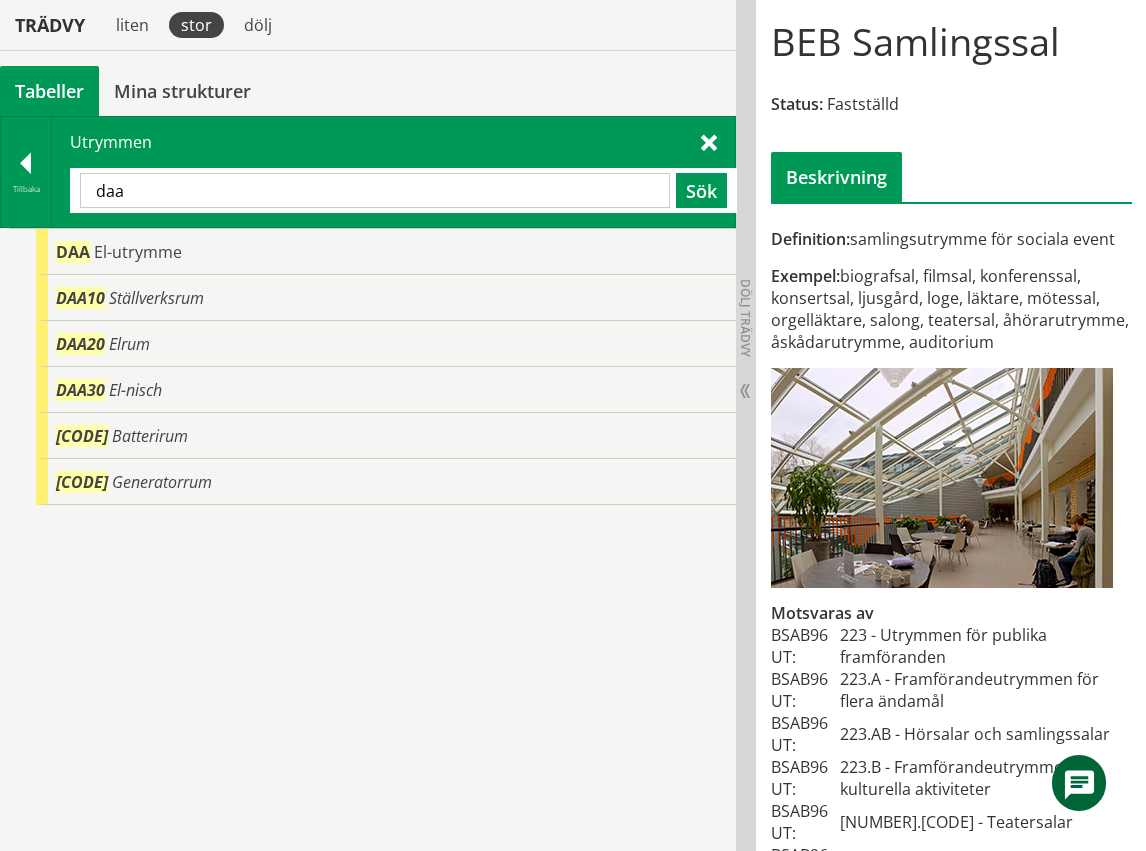 click on "daa" at bounding box center (375, 190) 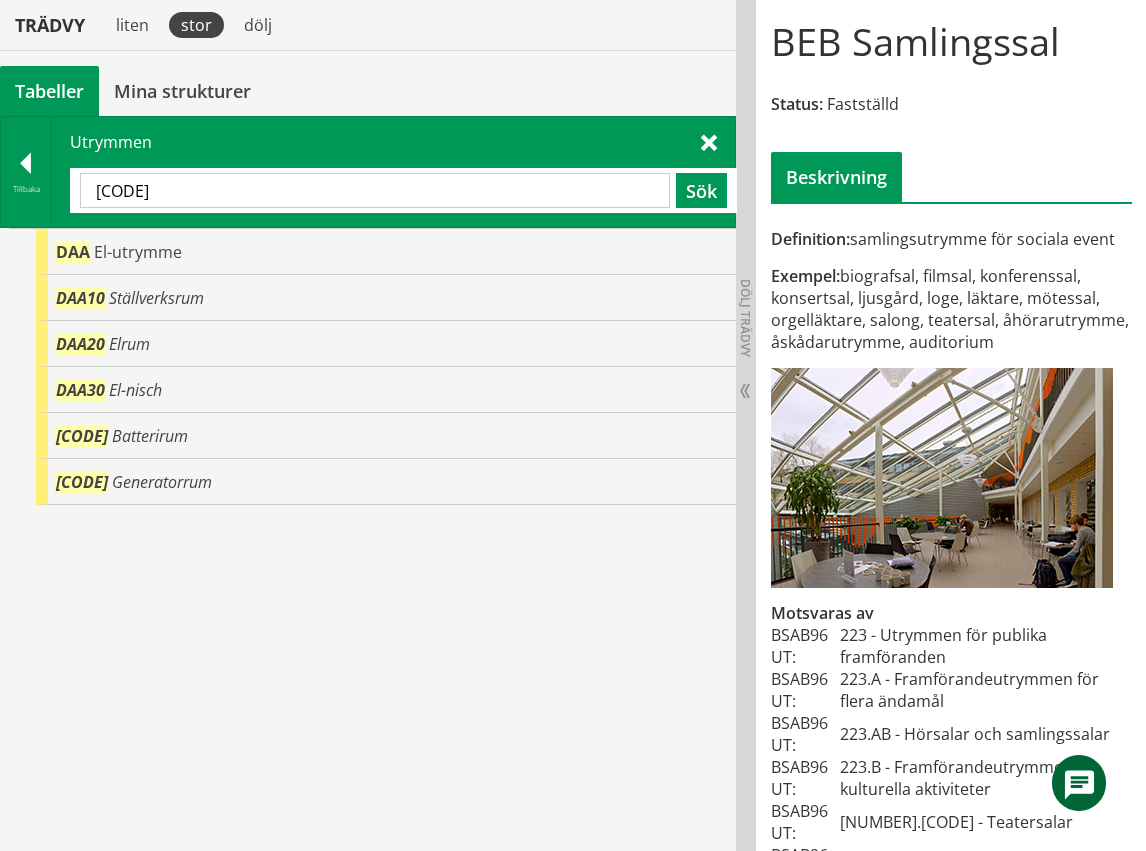 type on "d" 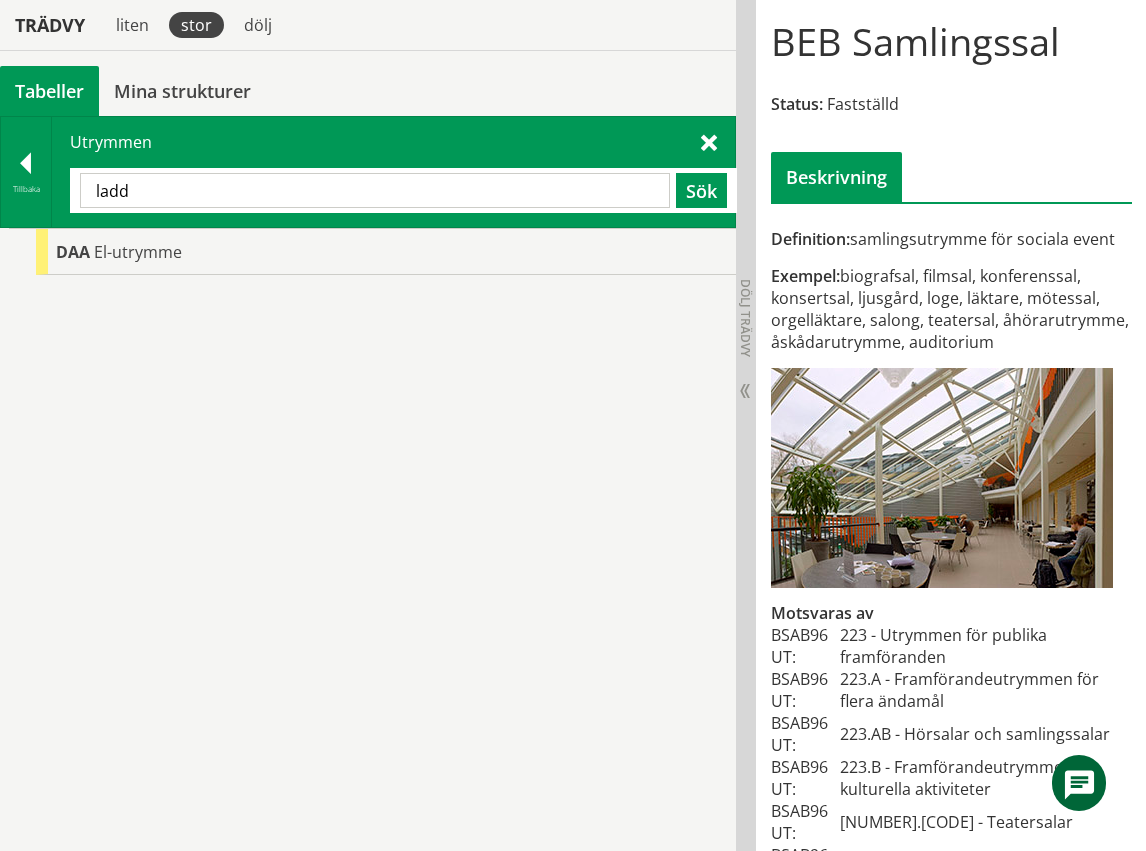 click on "ladd" at bounding box center [375, 190] 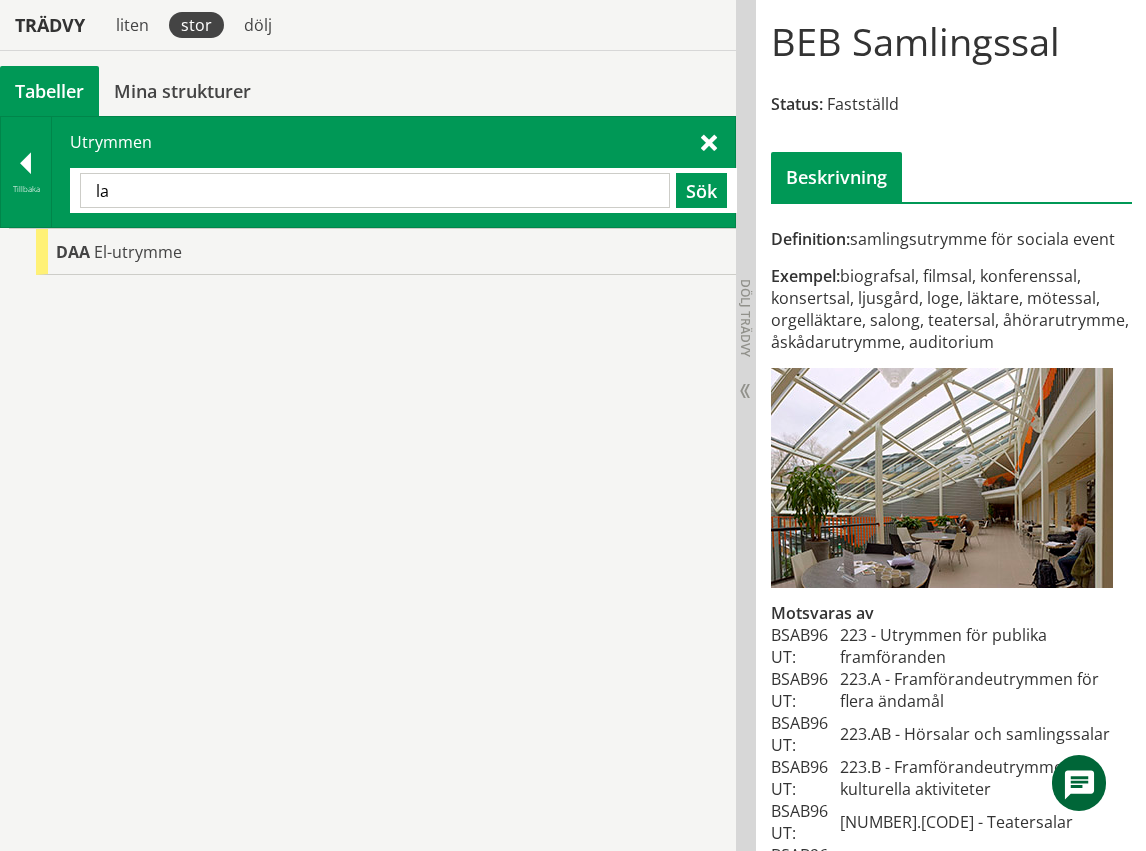 type on "l" 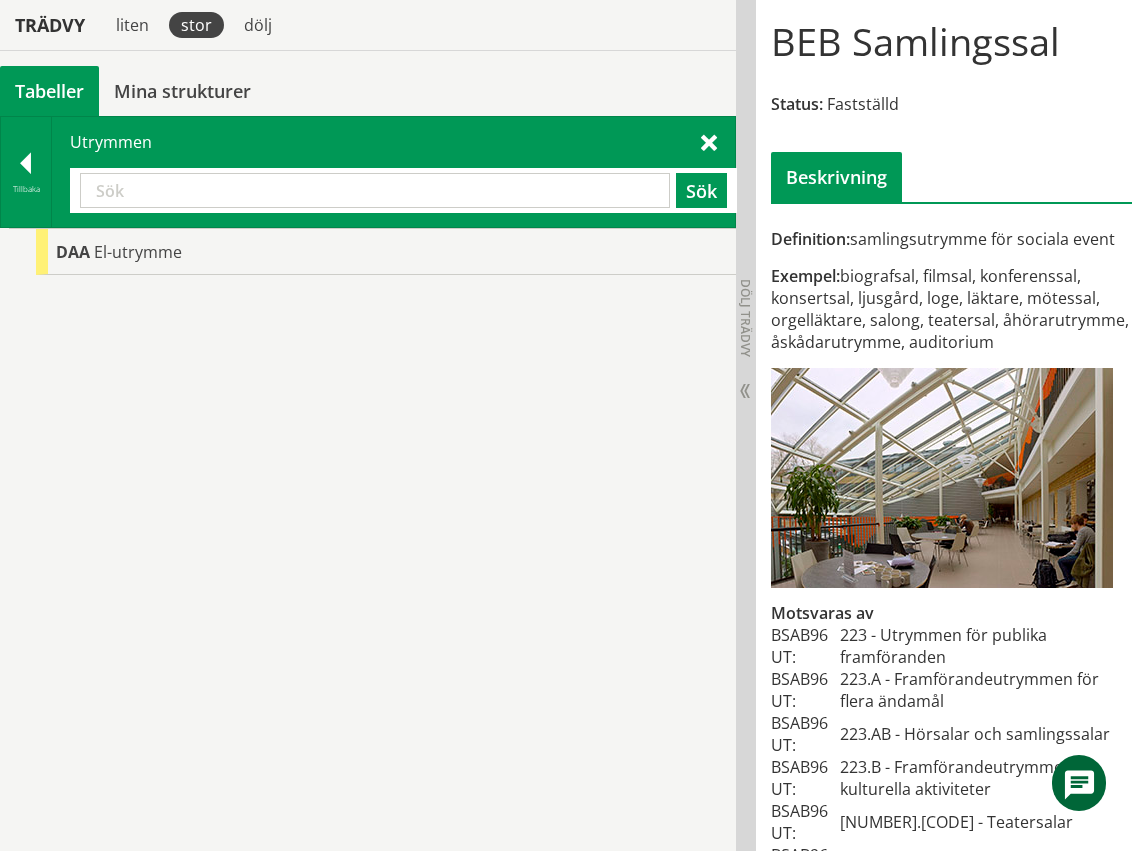 click at bounding box center [375, 190] 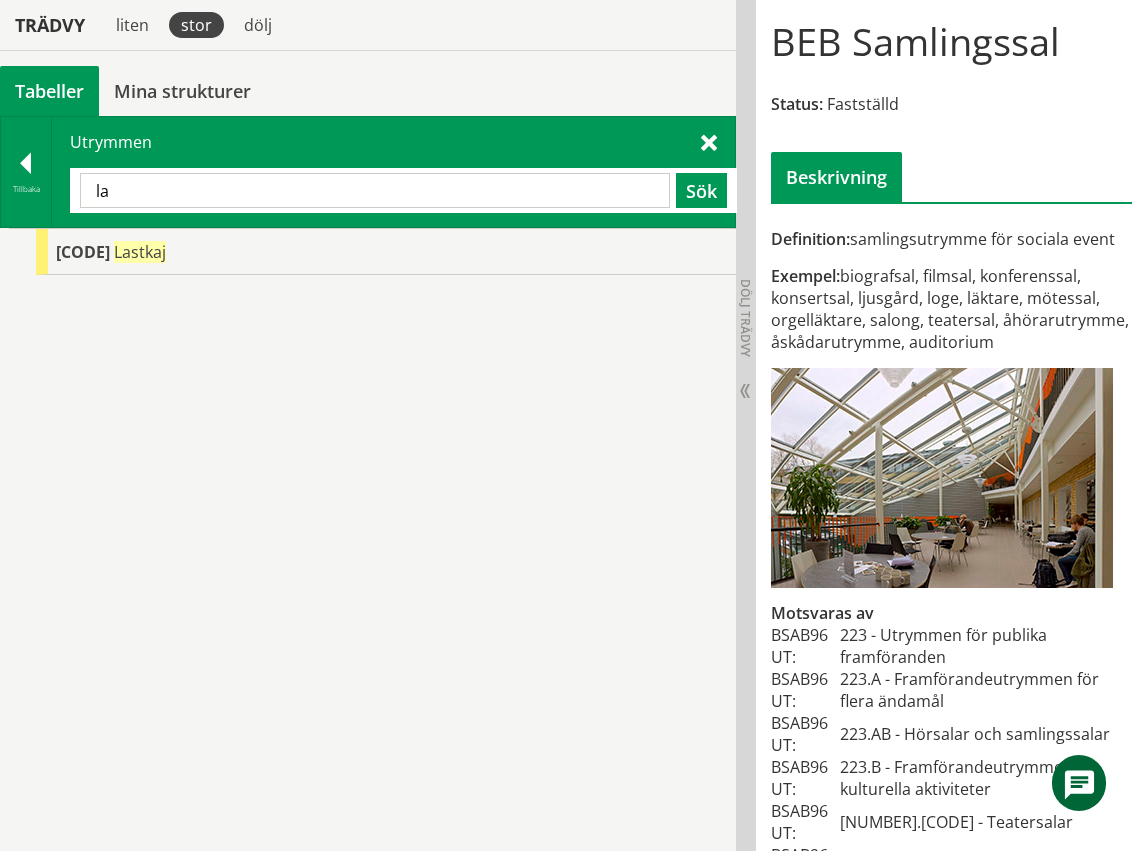 type on "l" 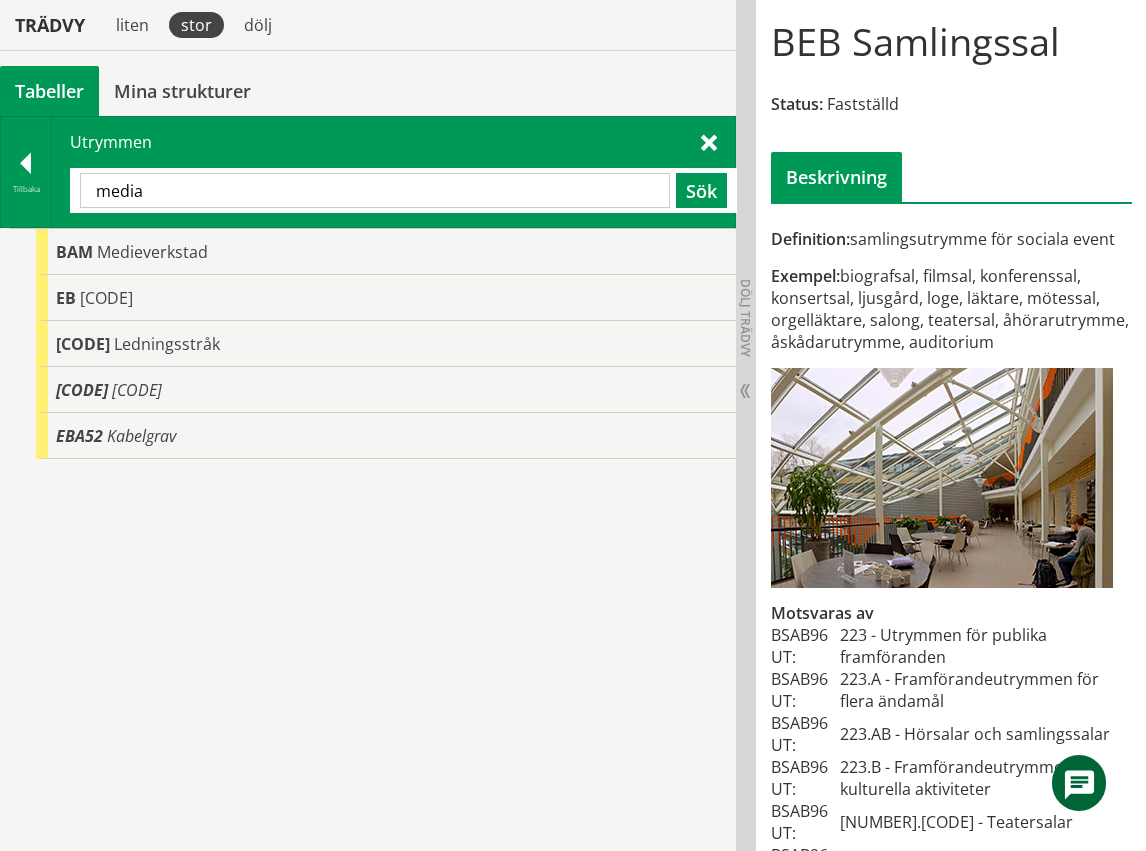 click on "media" at bounding box center [375, 190] 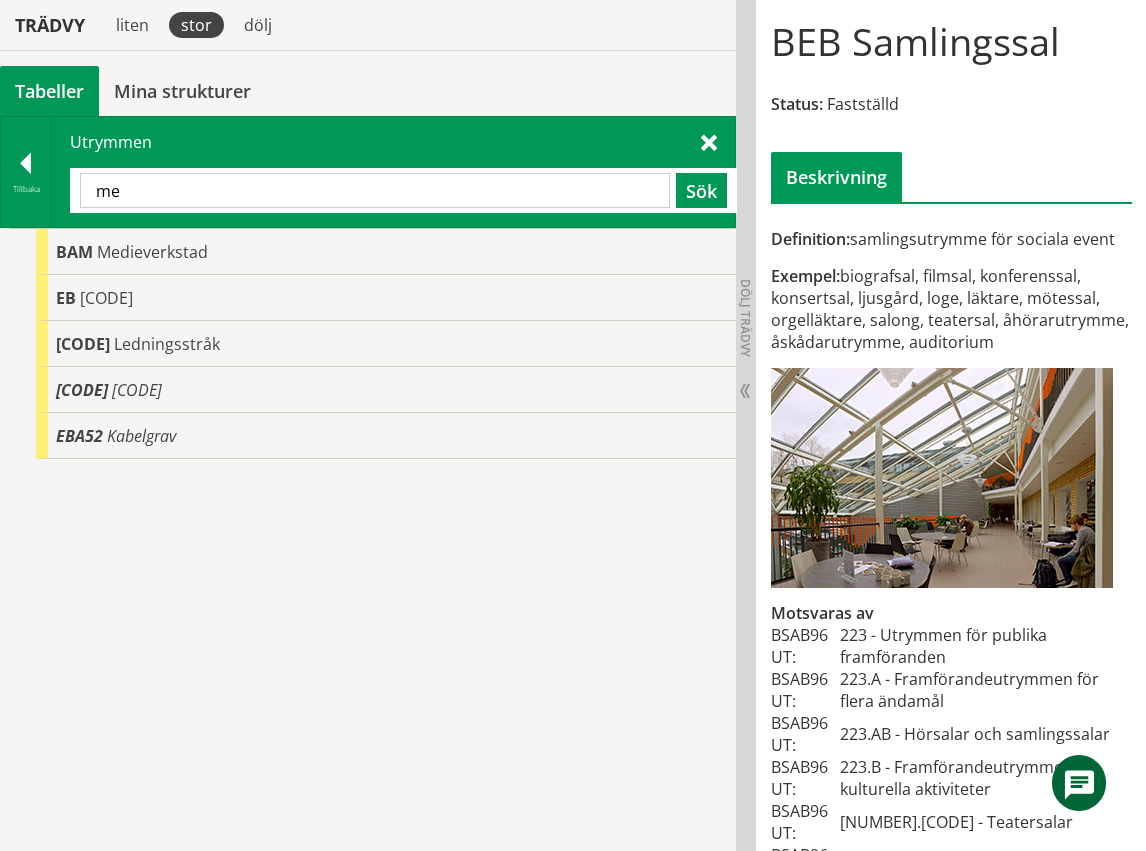type on "m" 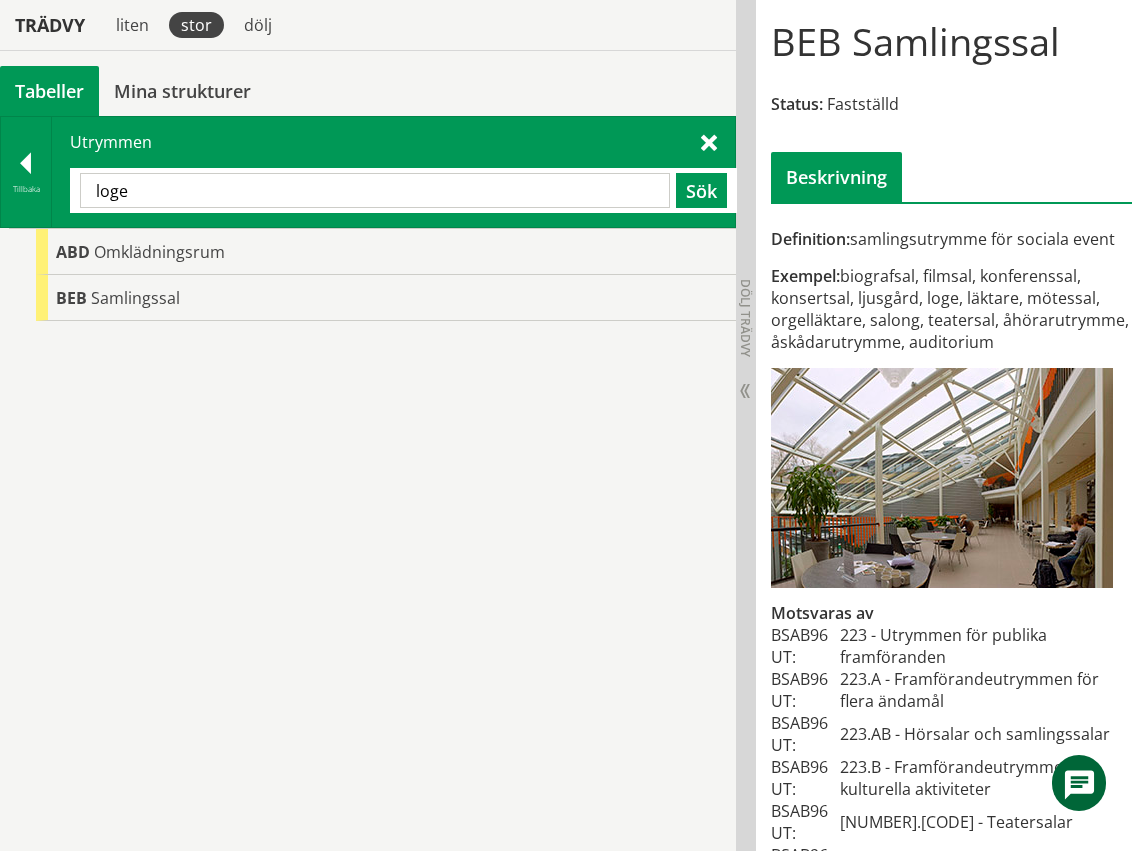 click on "loge" at bounding box center (375, 190) 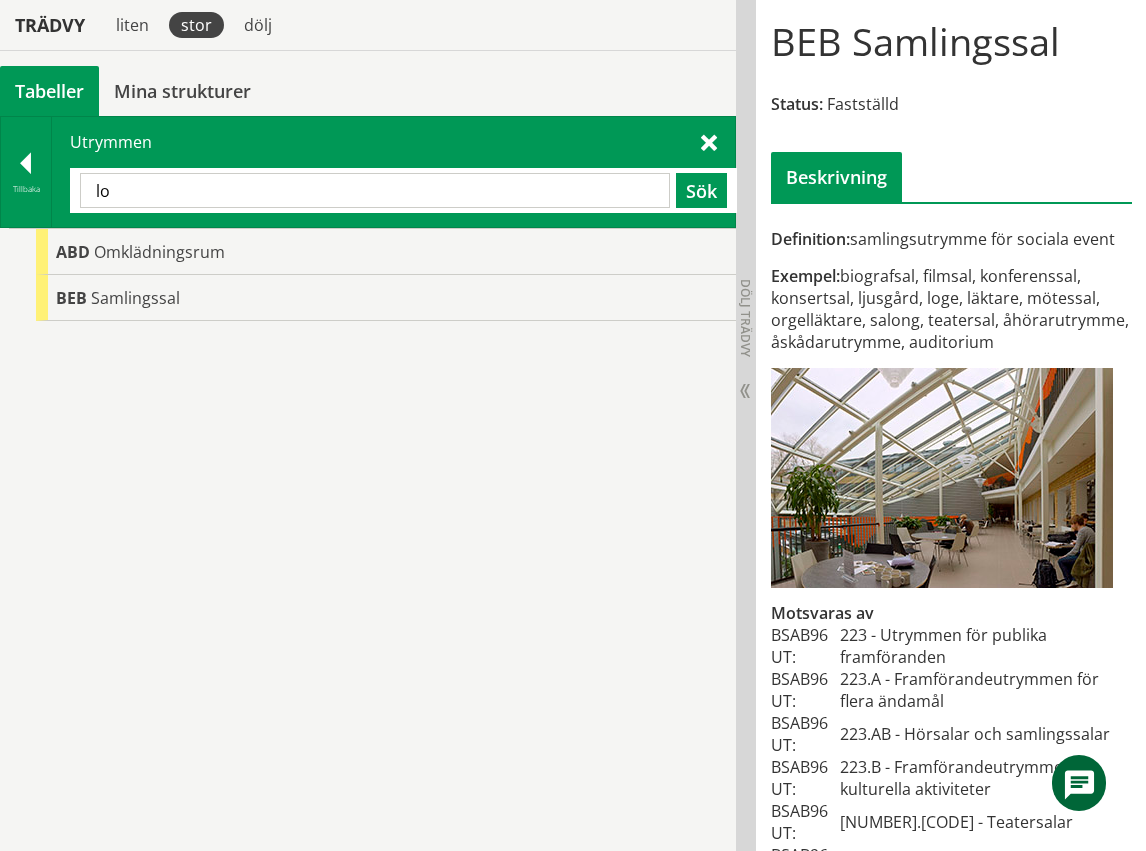 type on "l" 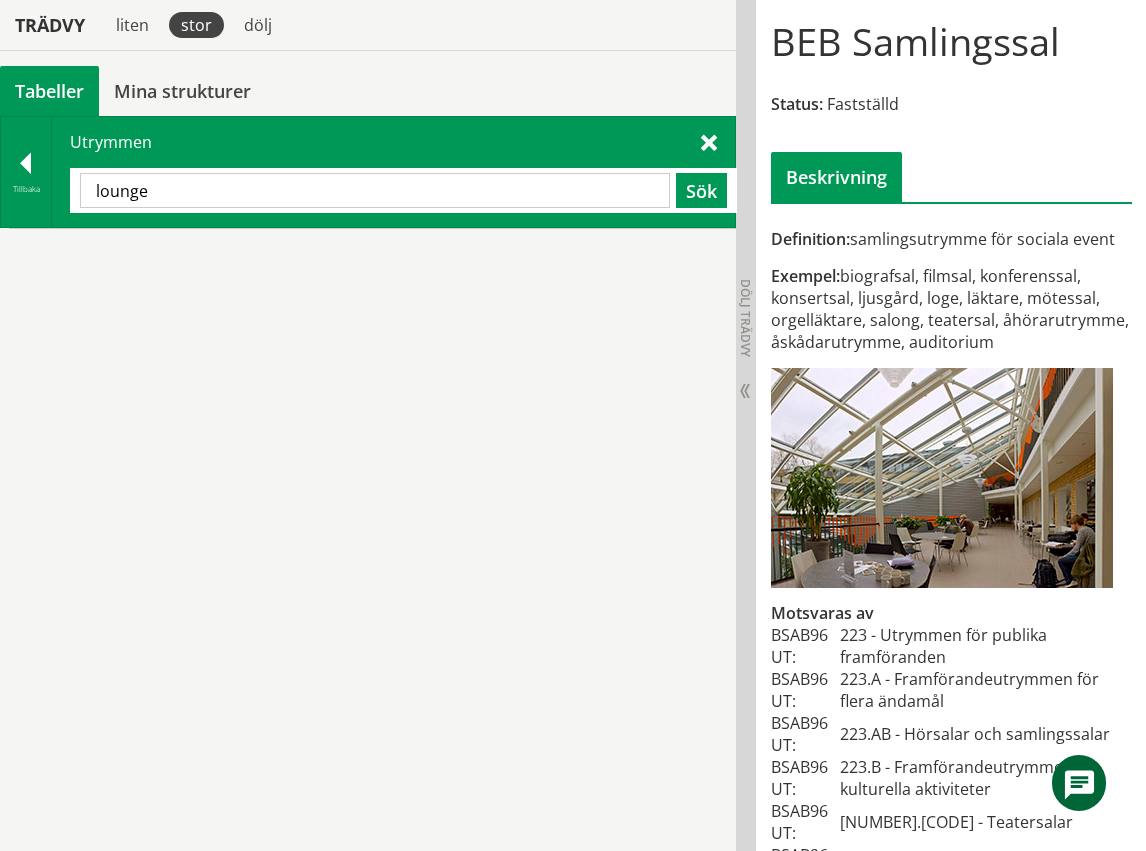 click on "lounge" at bounding box center (375, 190) 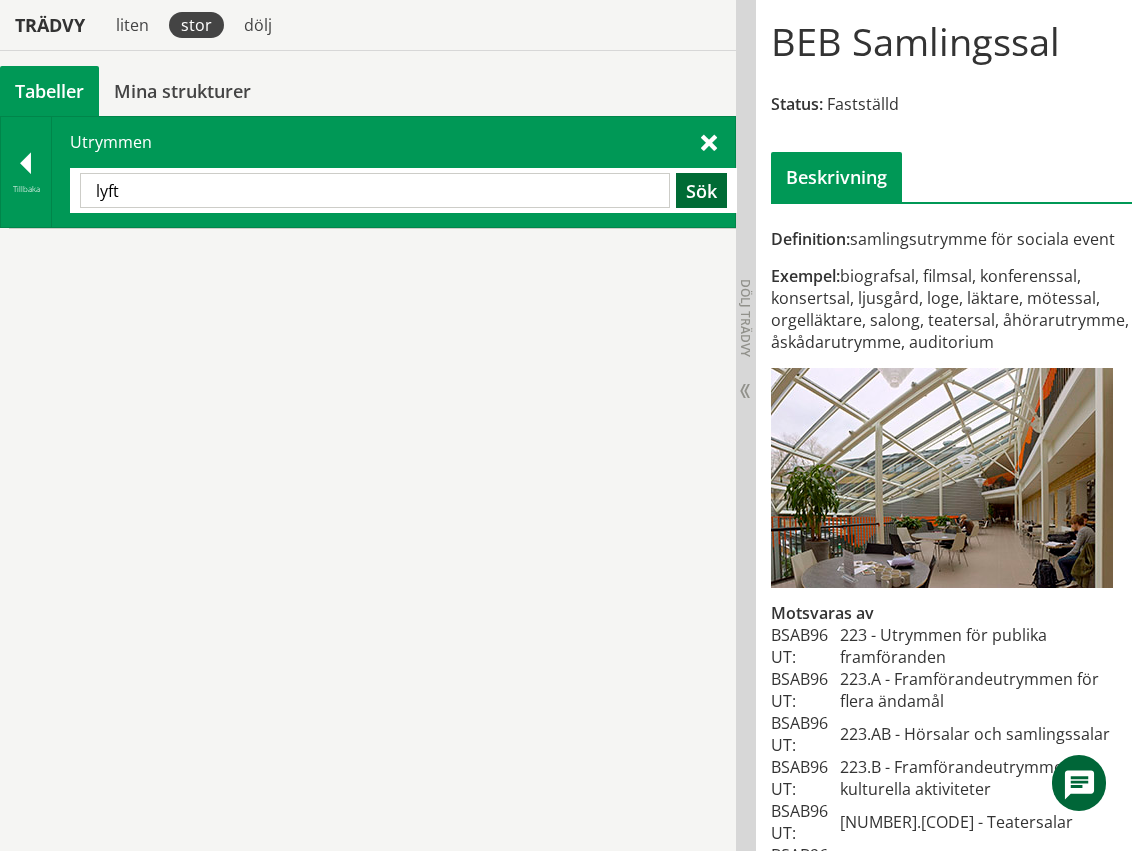 drag, startPoint x: 706, startPoint y: 191, endPoint x: 695, endPoint y: 197, distance: 12.529964 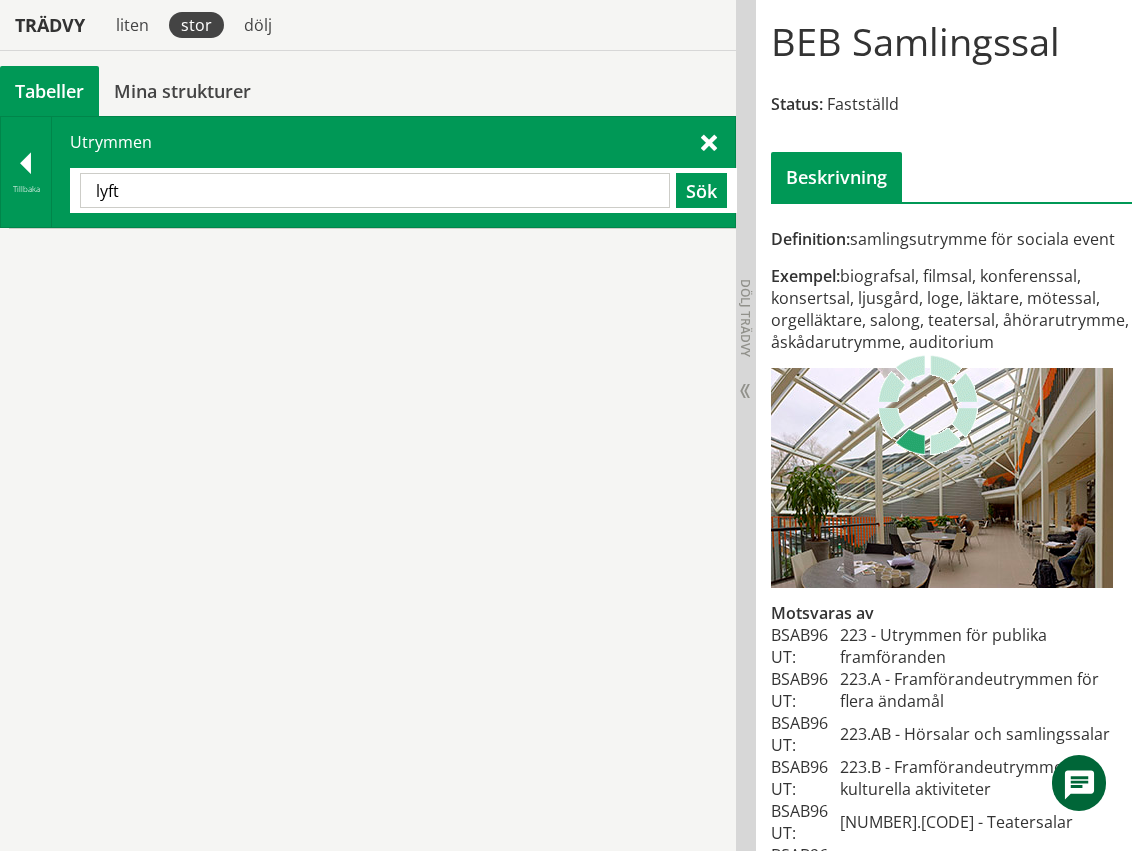 click on "lyft
Sök" at bounding box center (403, 190) 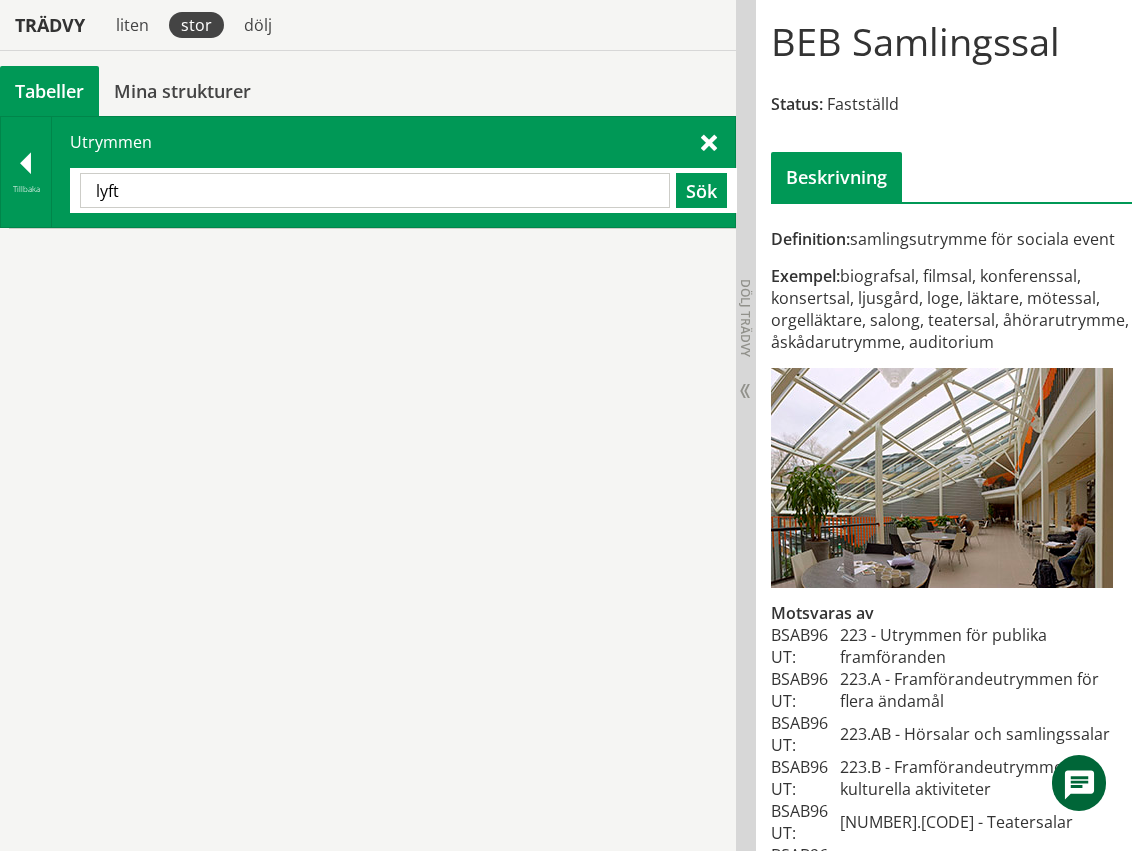 click on "lyft" at bounding box center [375, 190] 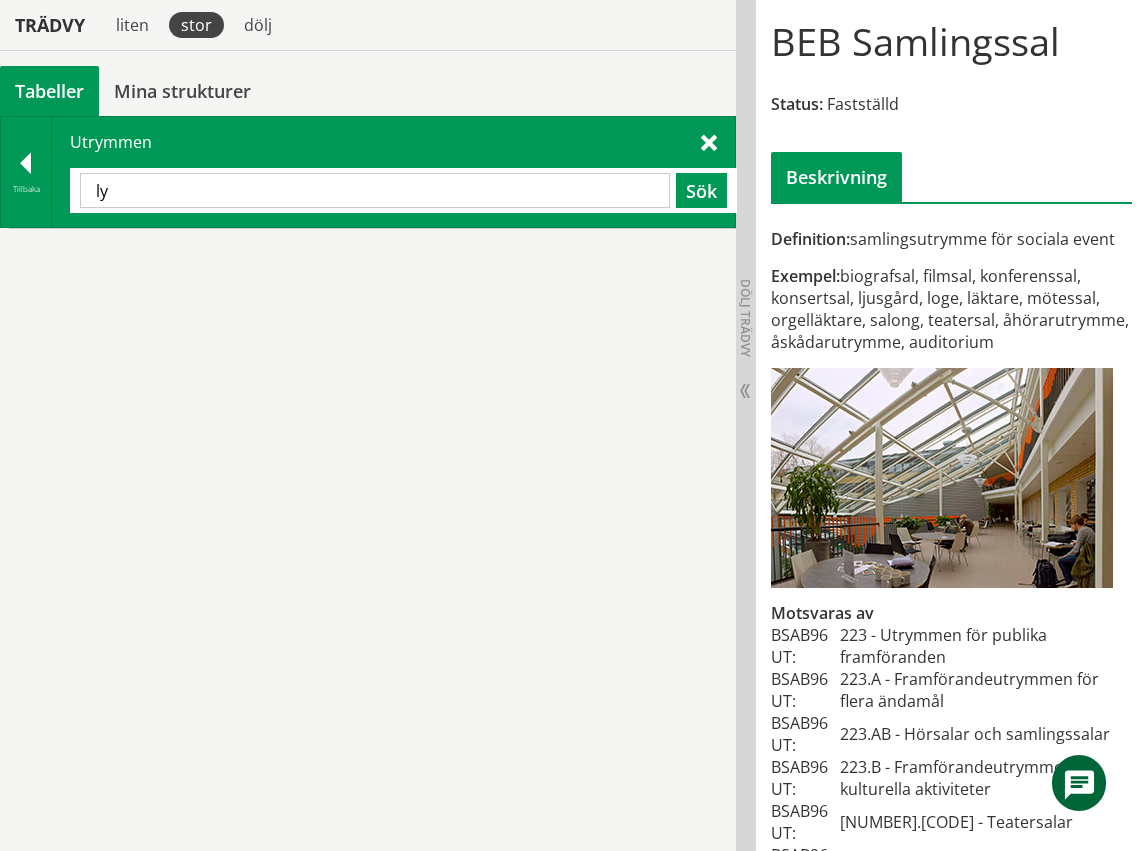 type on "l" 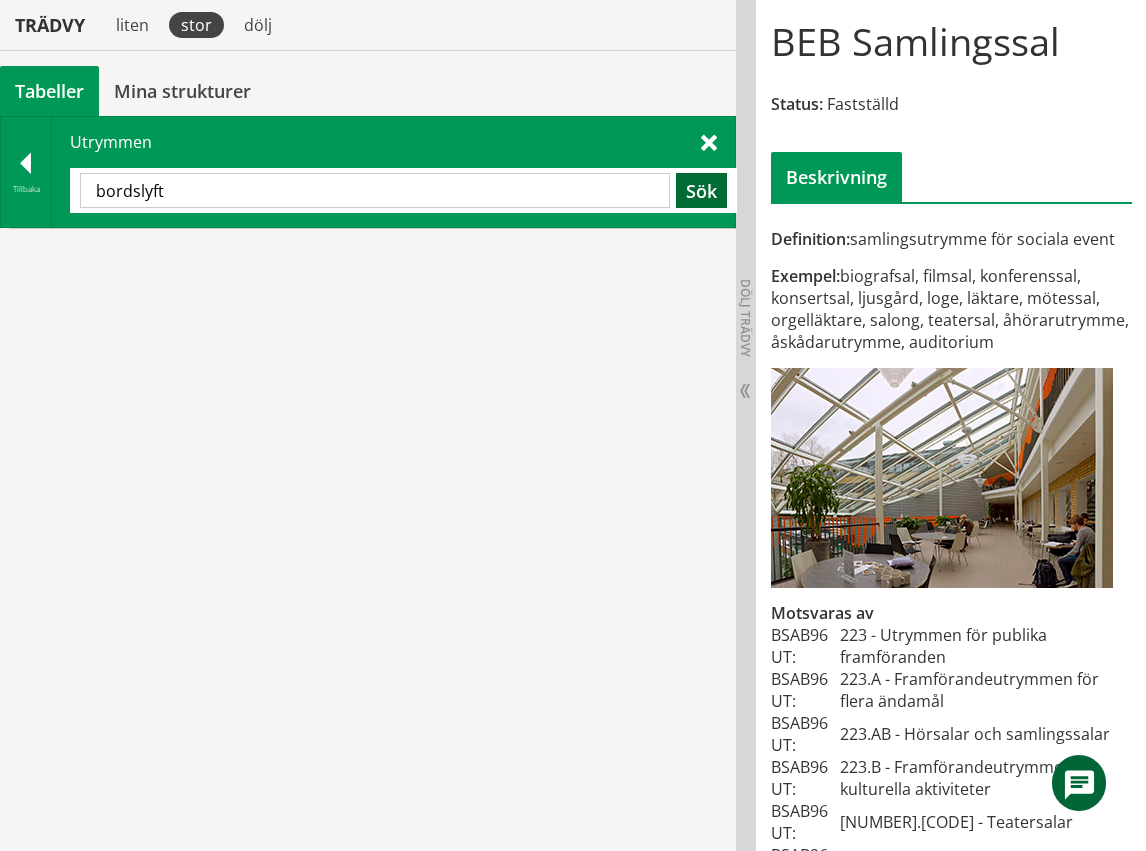click on "Sök" at bounding box center [701, 190] 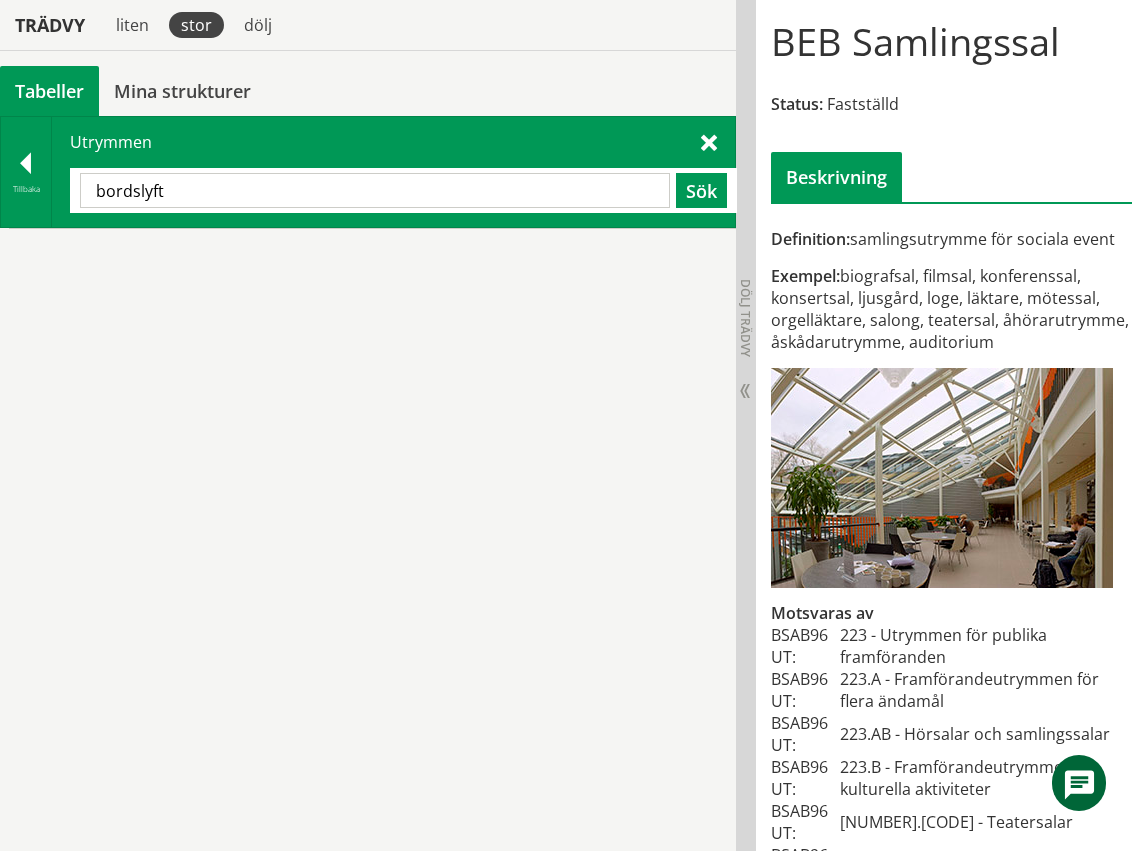 click on "bordslyft" at bounding box center (375, 190) 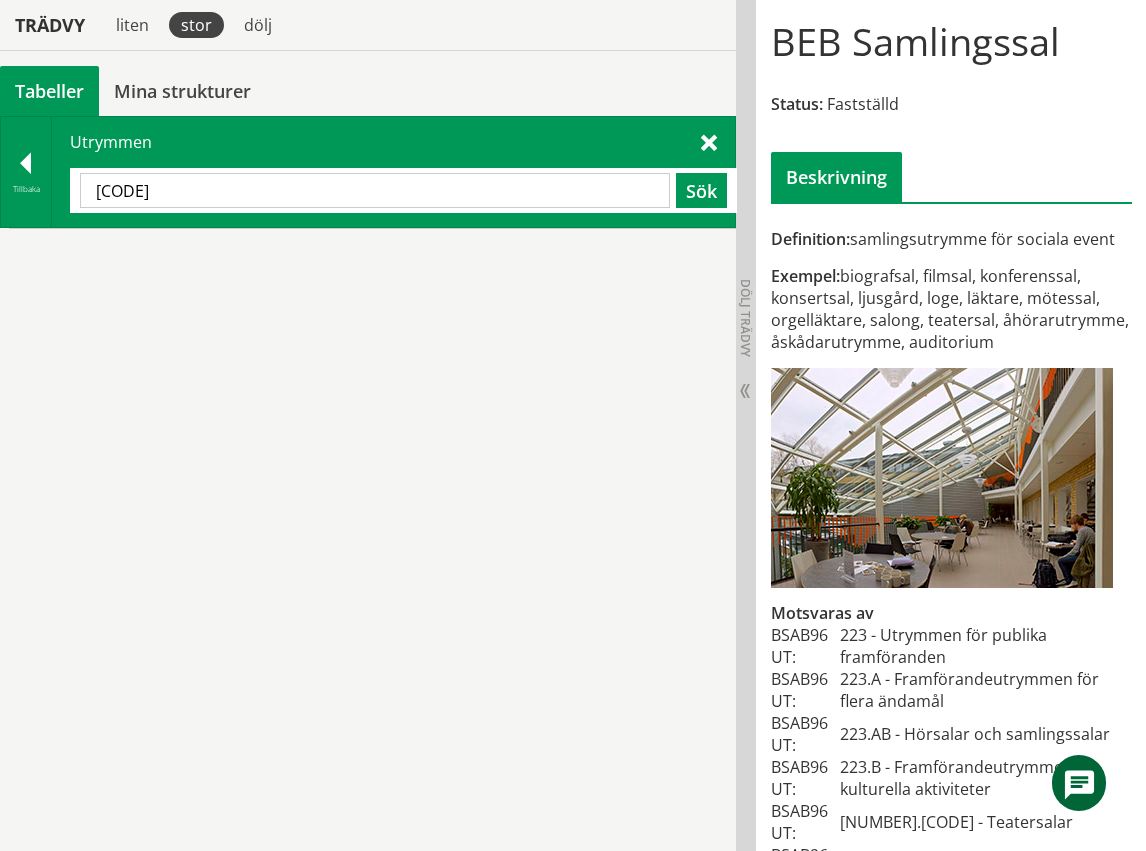 type on "b" 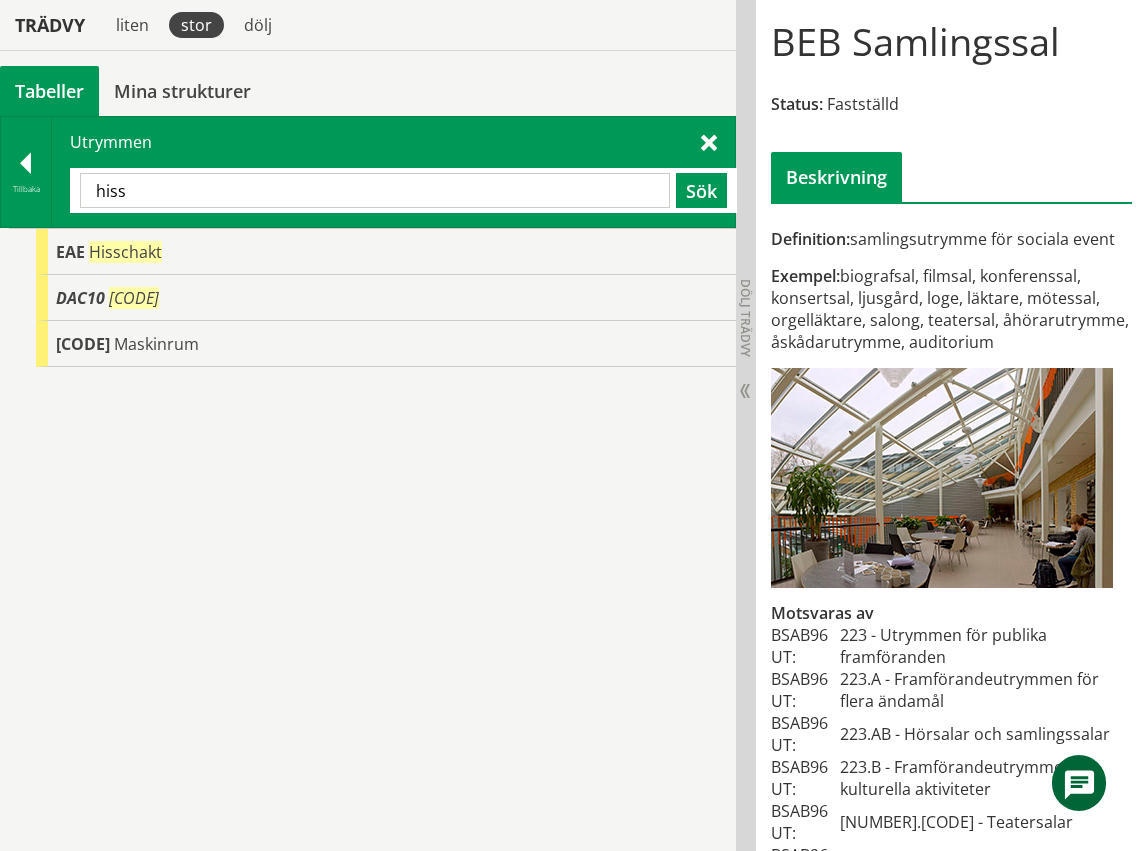 click on "hiss" at bounding box center [375, 190] 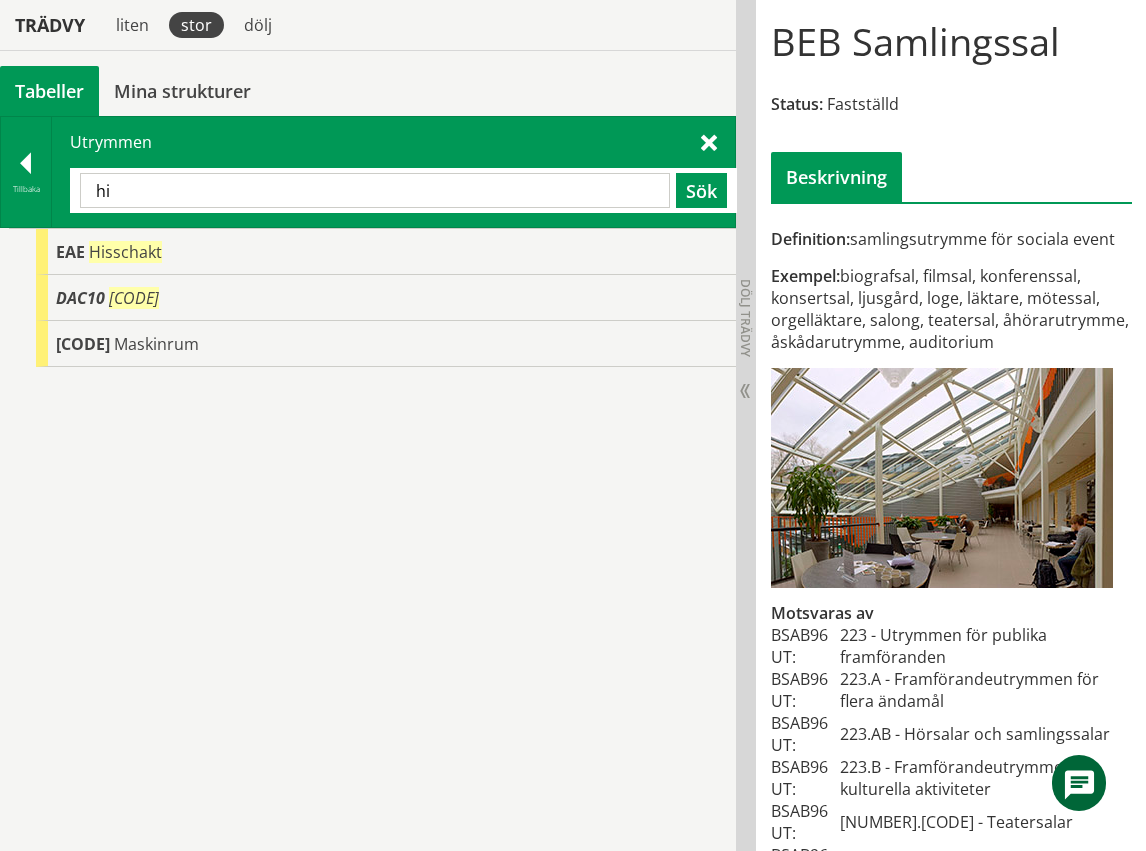 type on "h" 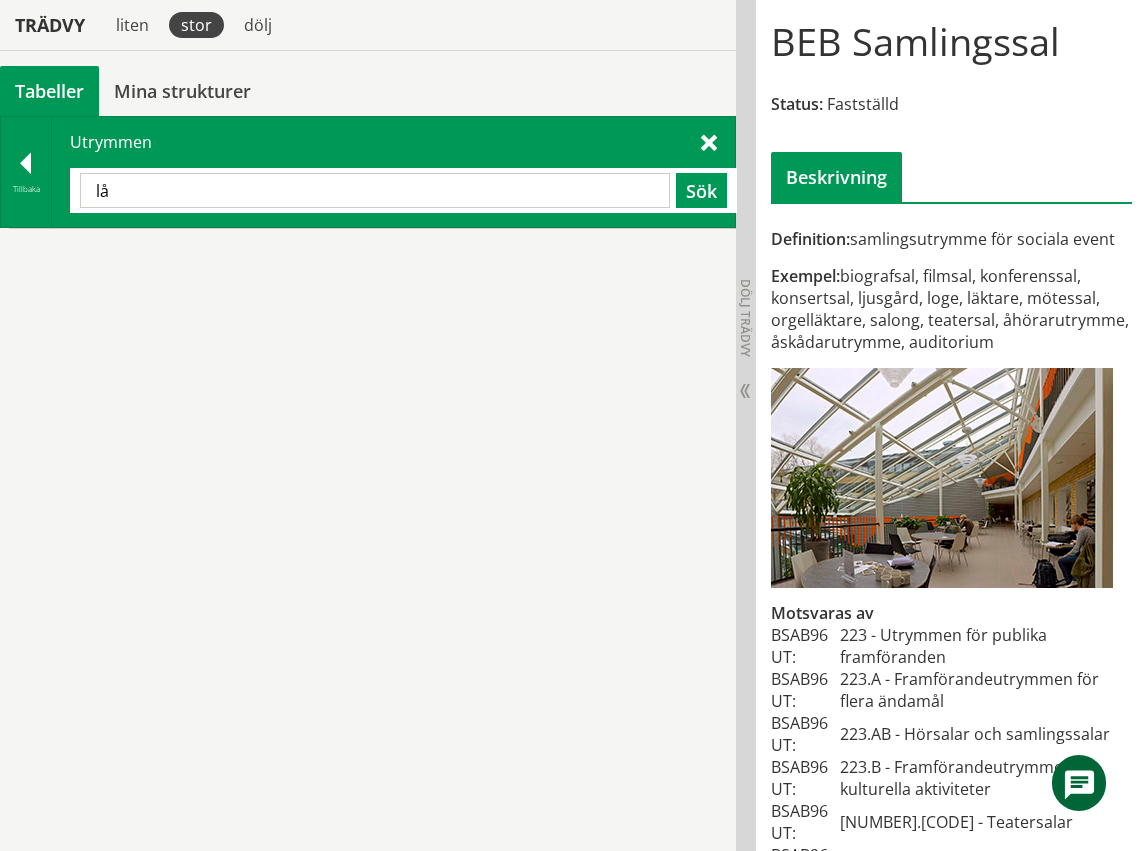 type on "l" 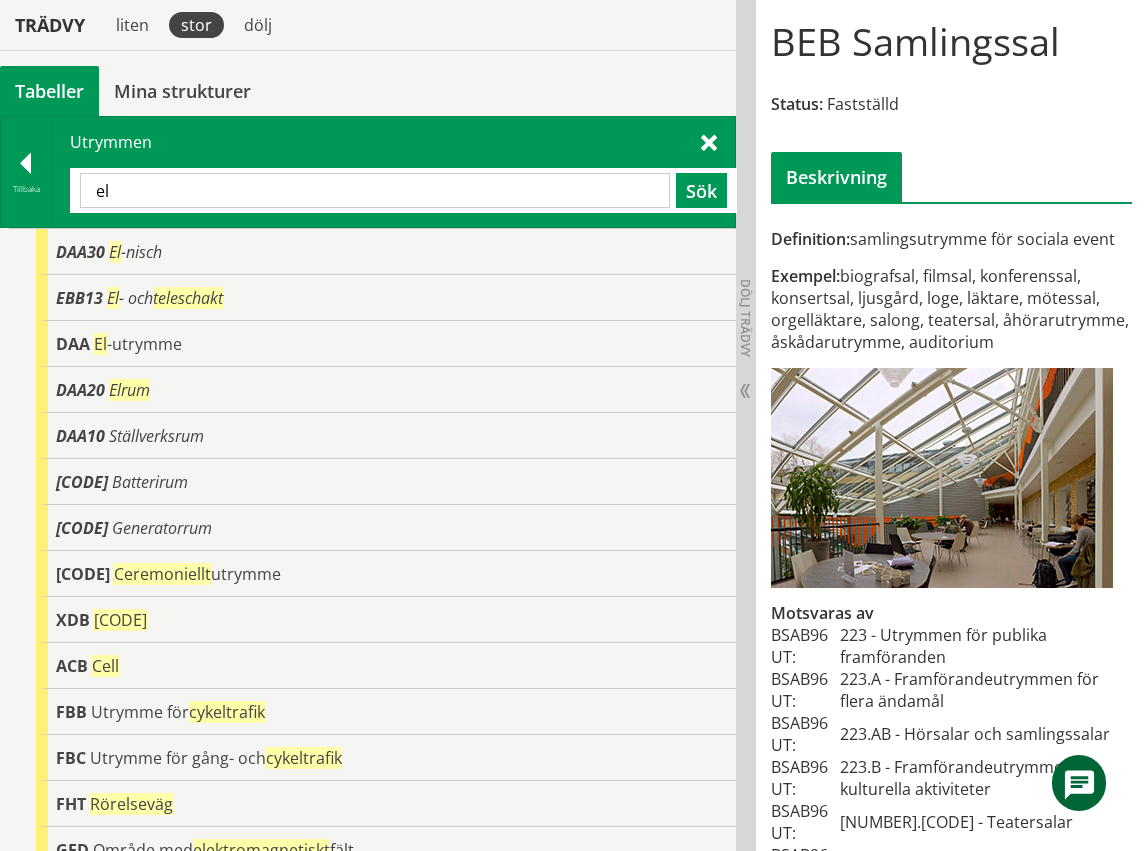 click on "el" at bounding box center (375, 190) 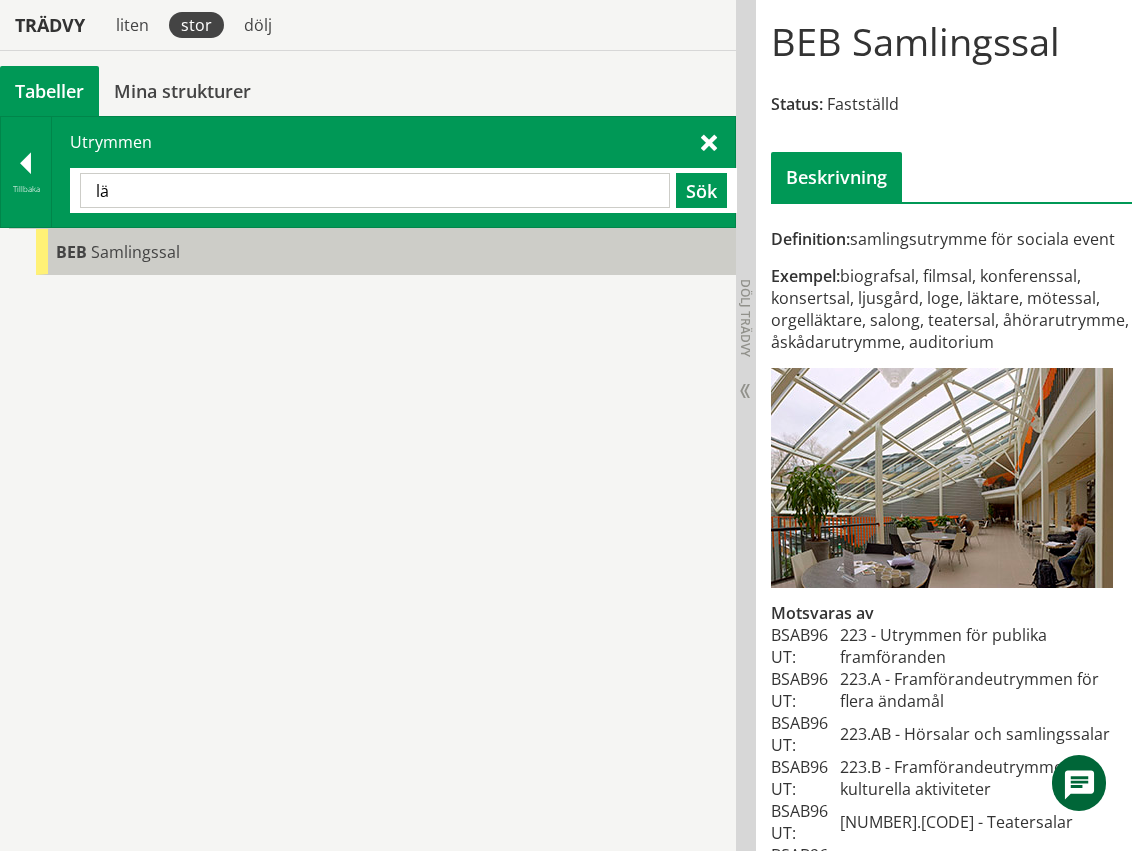 type on "l" 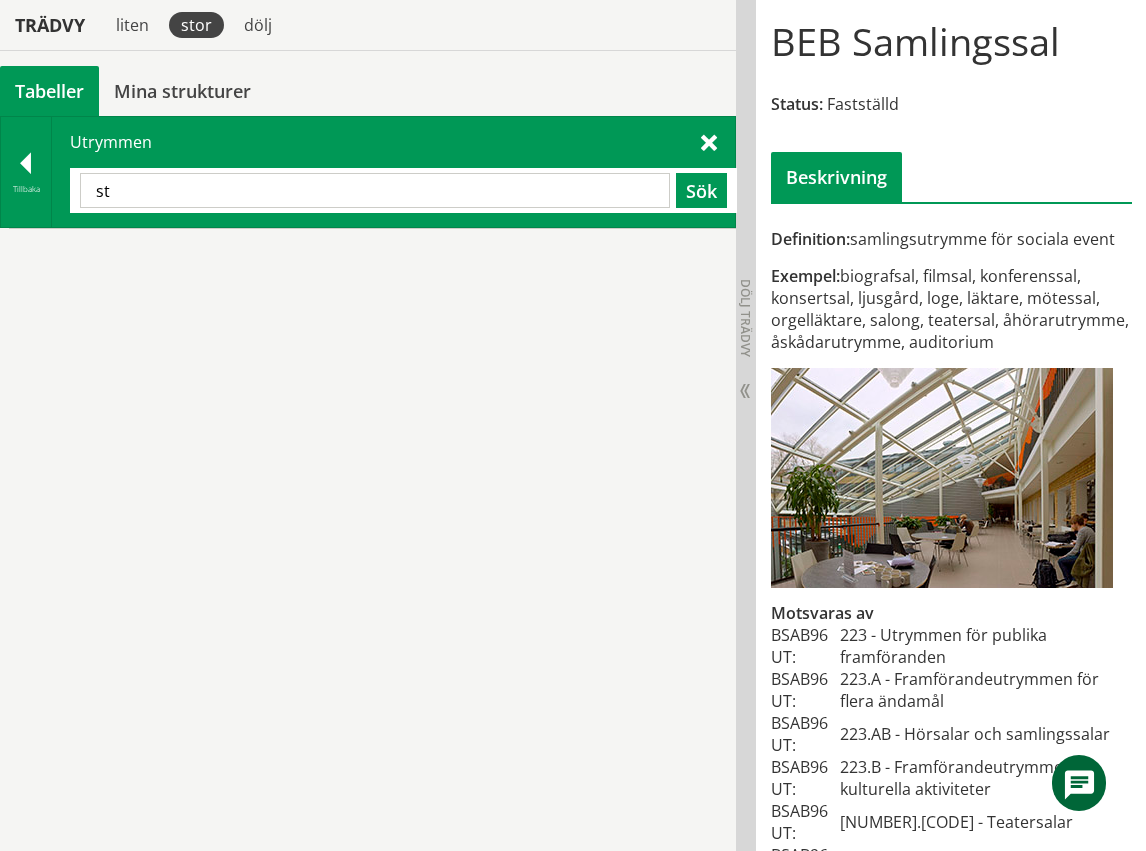 type on "s" 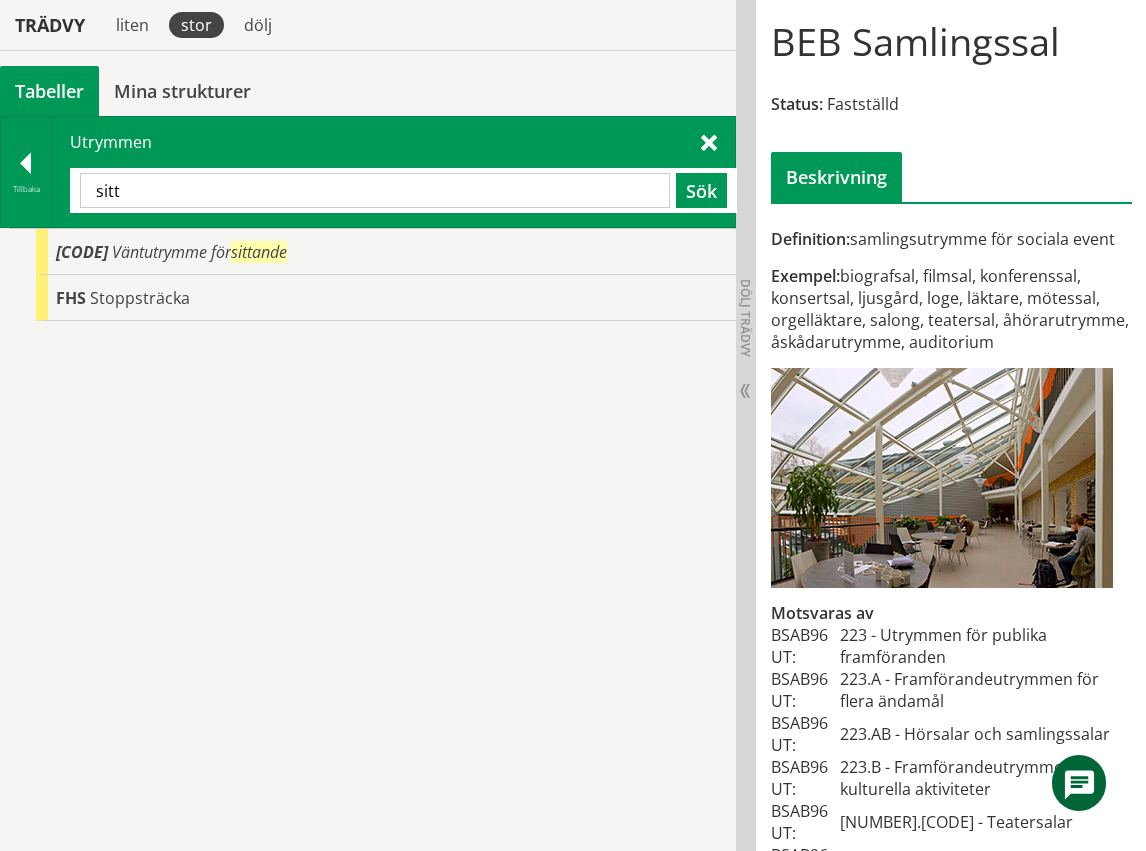 click on "sitt" at bounding box center [375, 190] 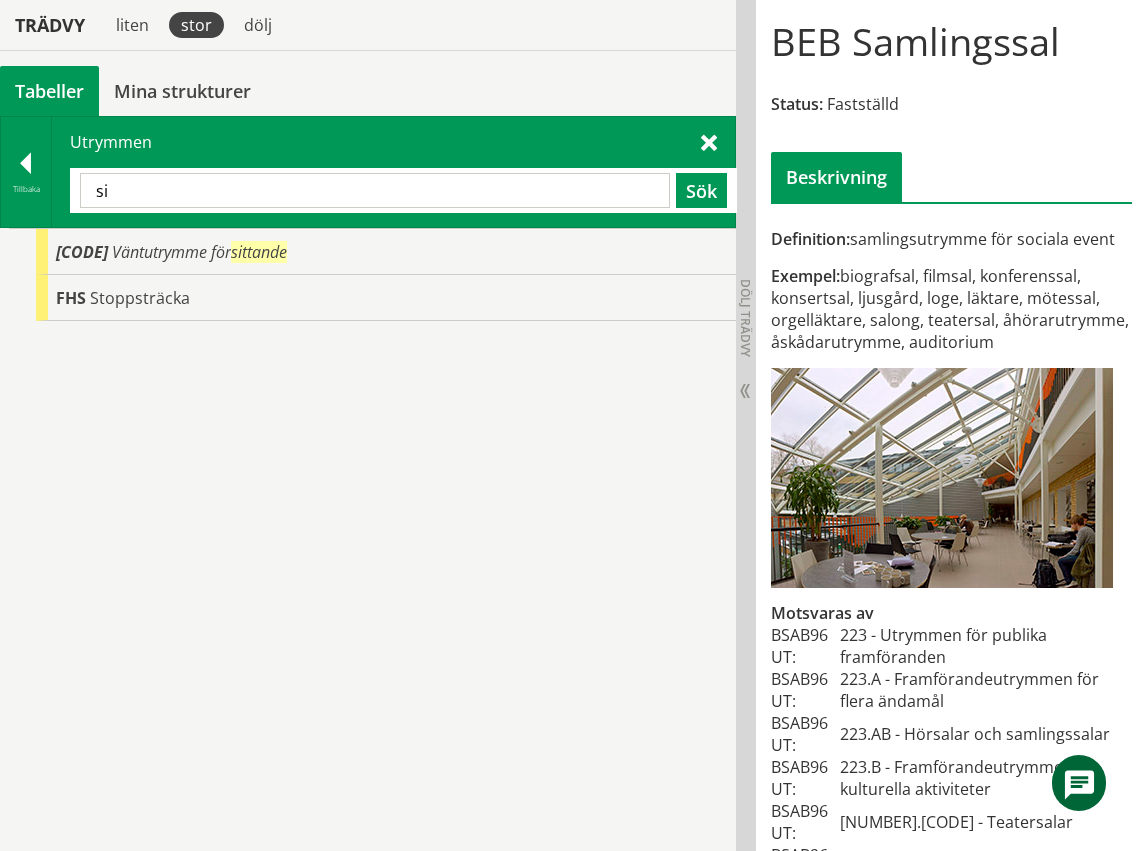 type on "s" 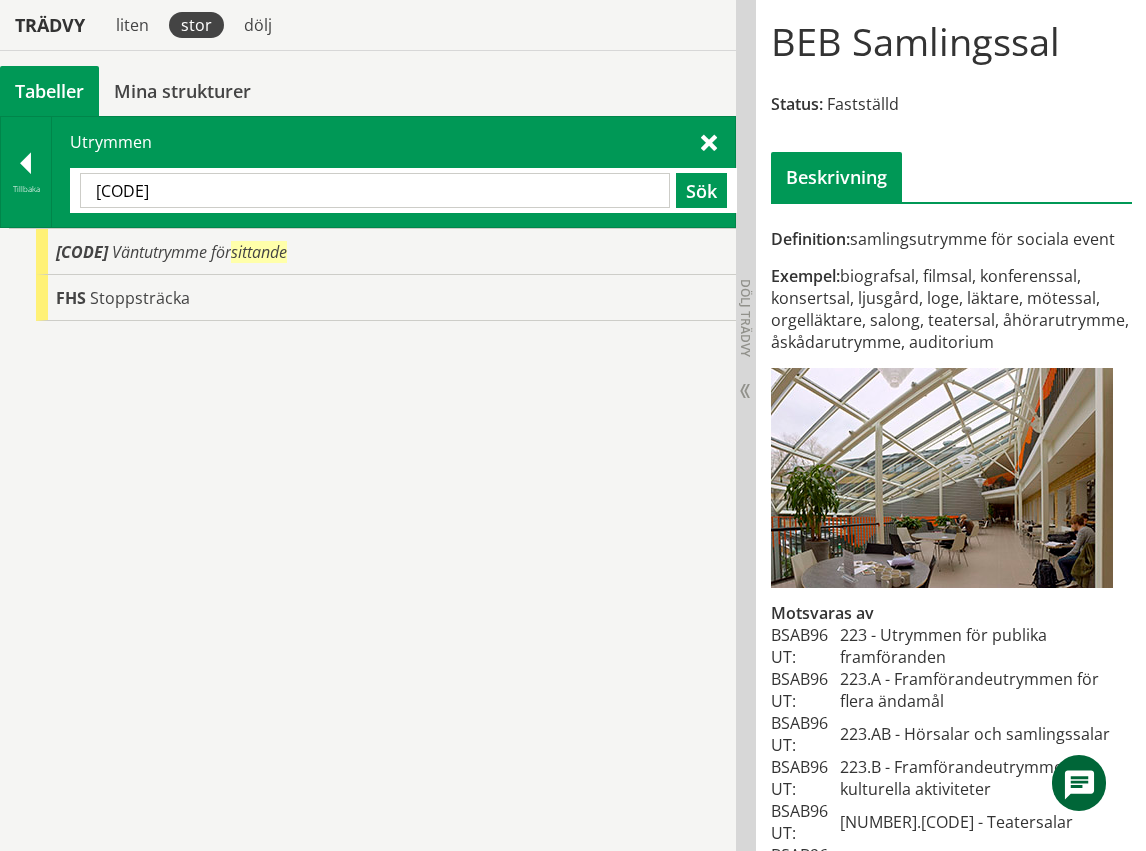 type on "[CODE]" 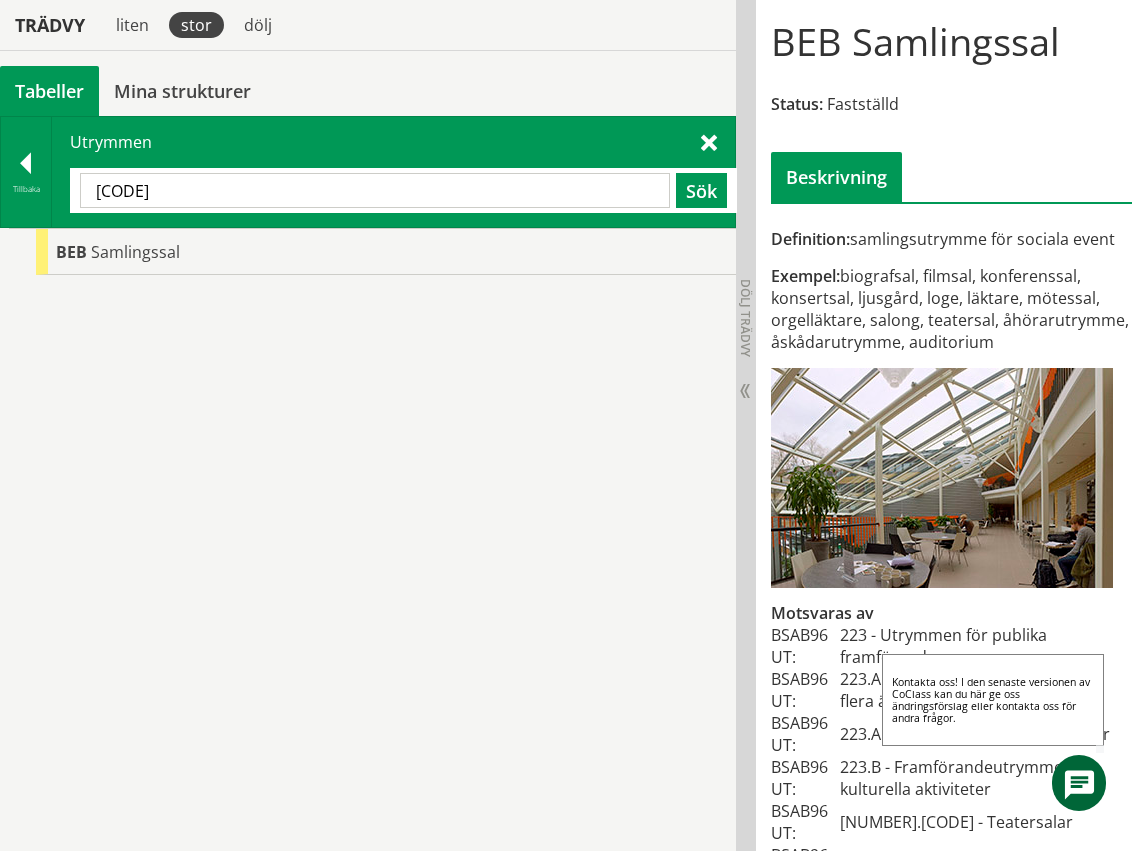 click 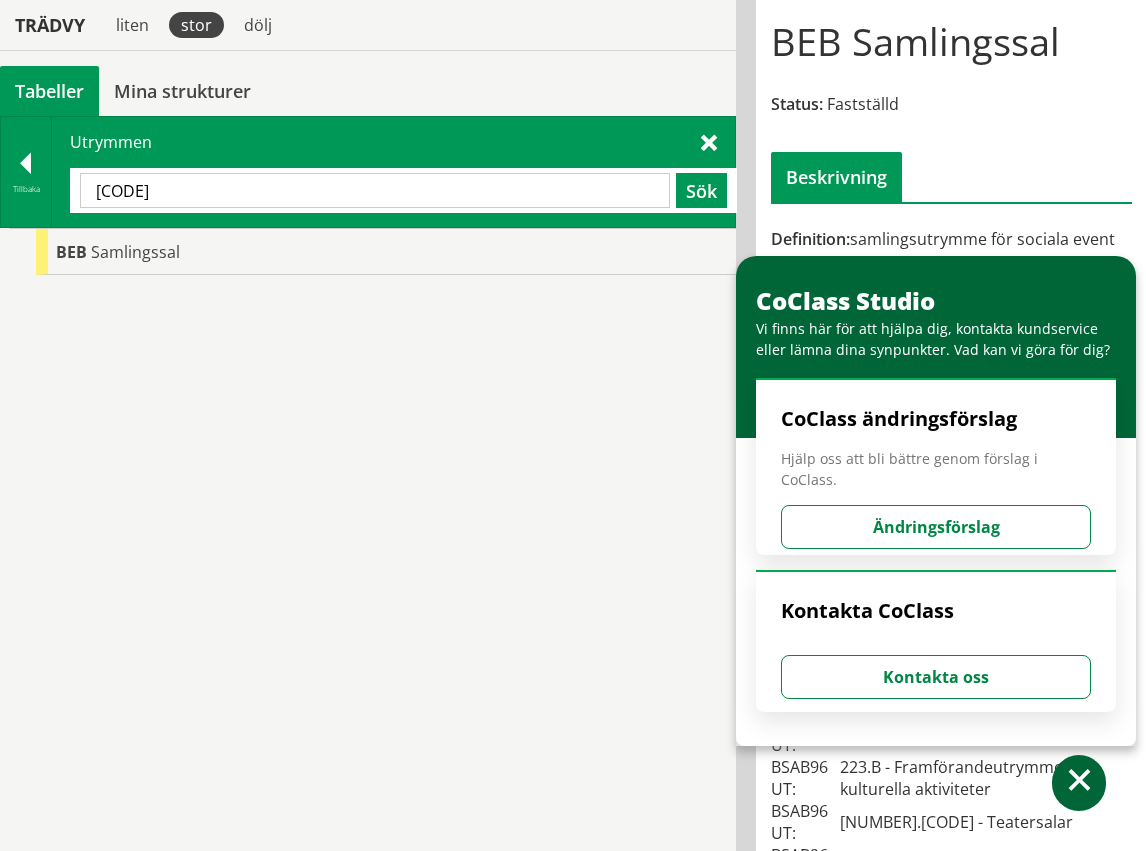 click on "Ändringsförslag" at bounding box center [936, 527] 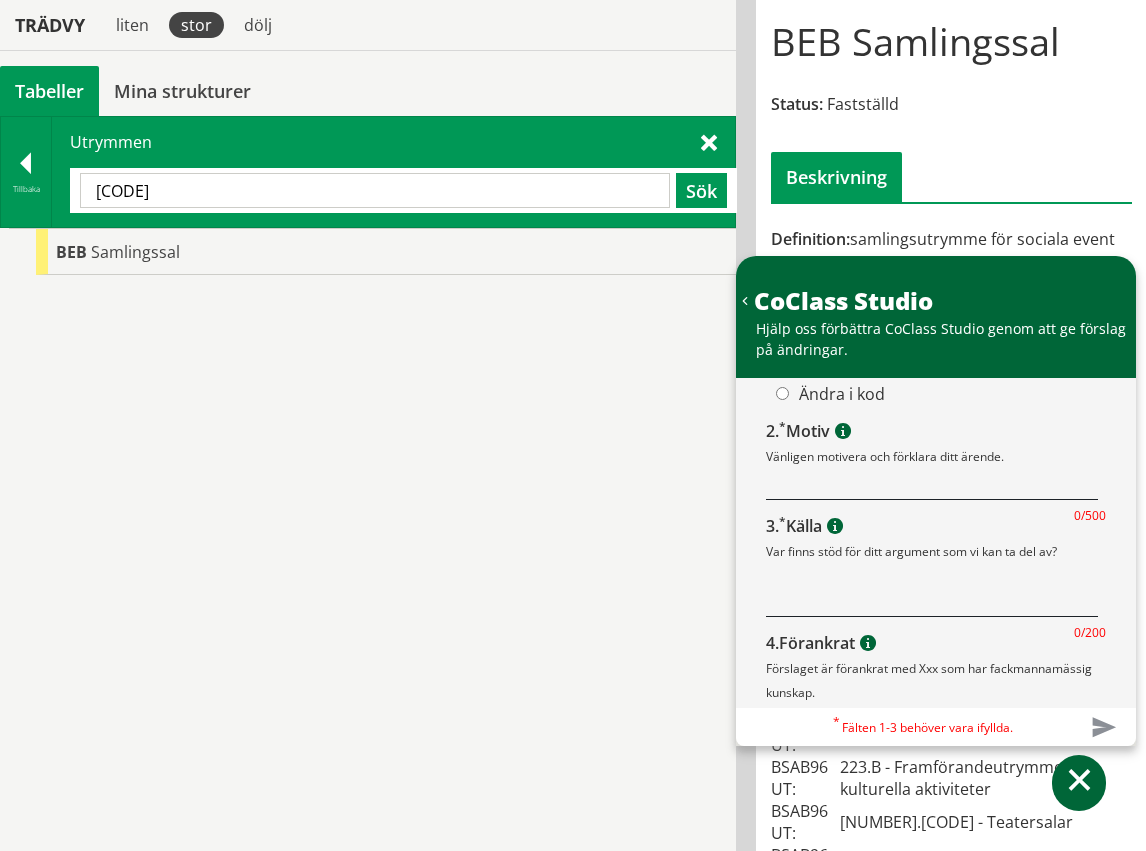 scroll, scrollTop: 0, scrollLeft: 0, axis: both 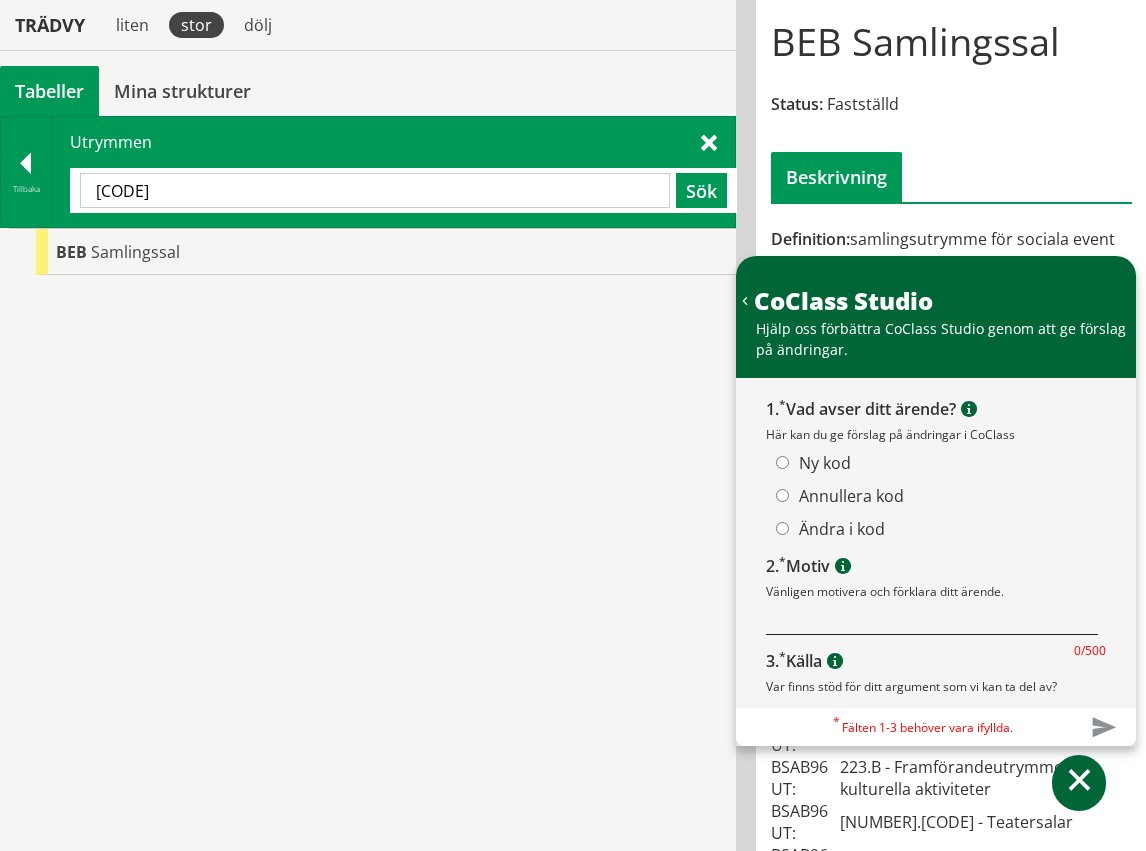 click on "Ny kod" at bounding box center [782, 462] 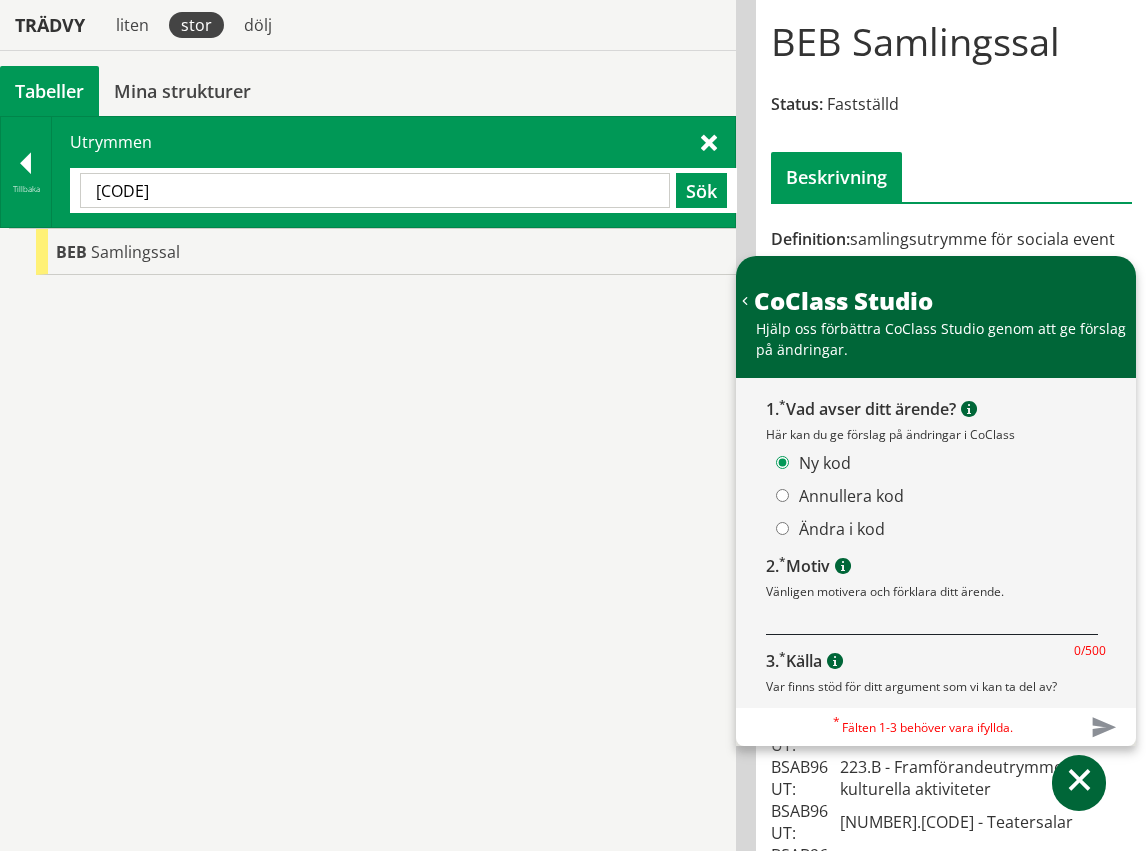 click at bounding box center [932, 621] 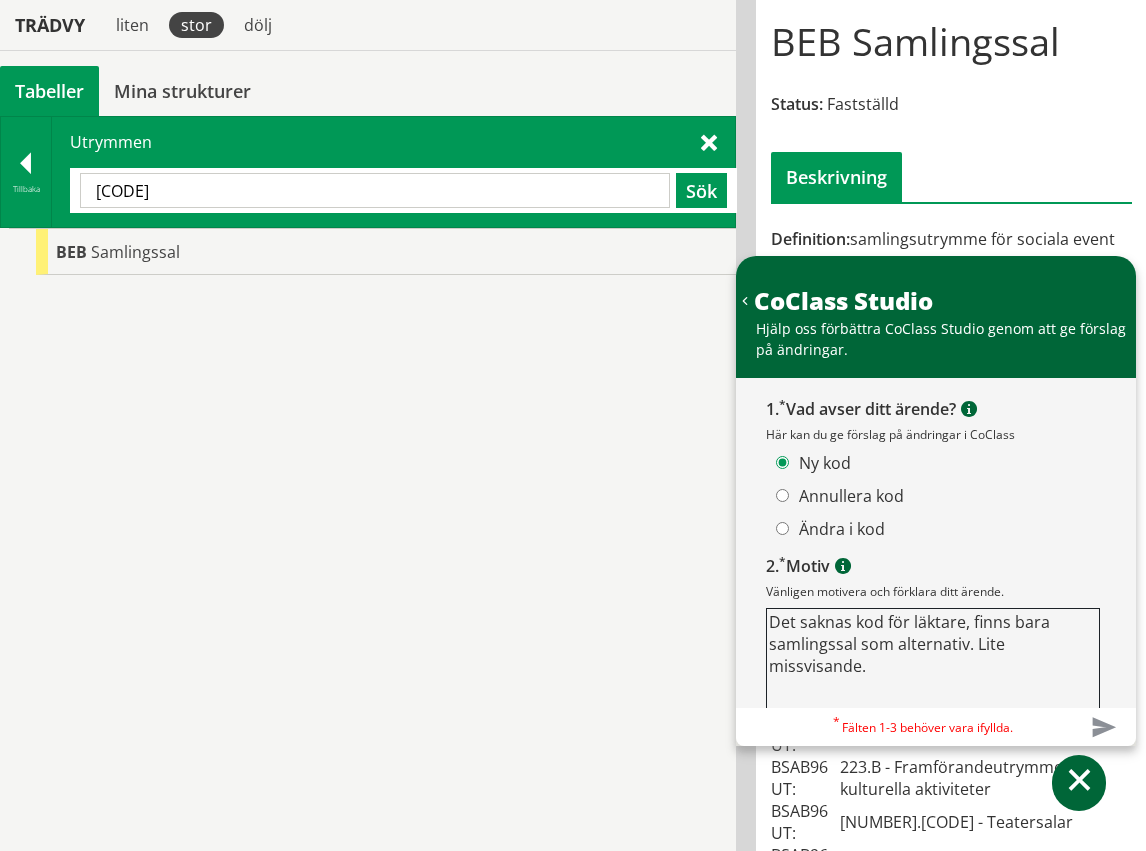 click on "Det saknas kod för läktare, finns bara samlingssal som alternativ. Lite missvisande." at bounding box center [933, 666] 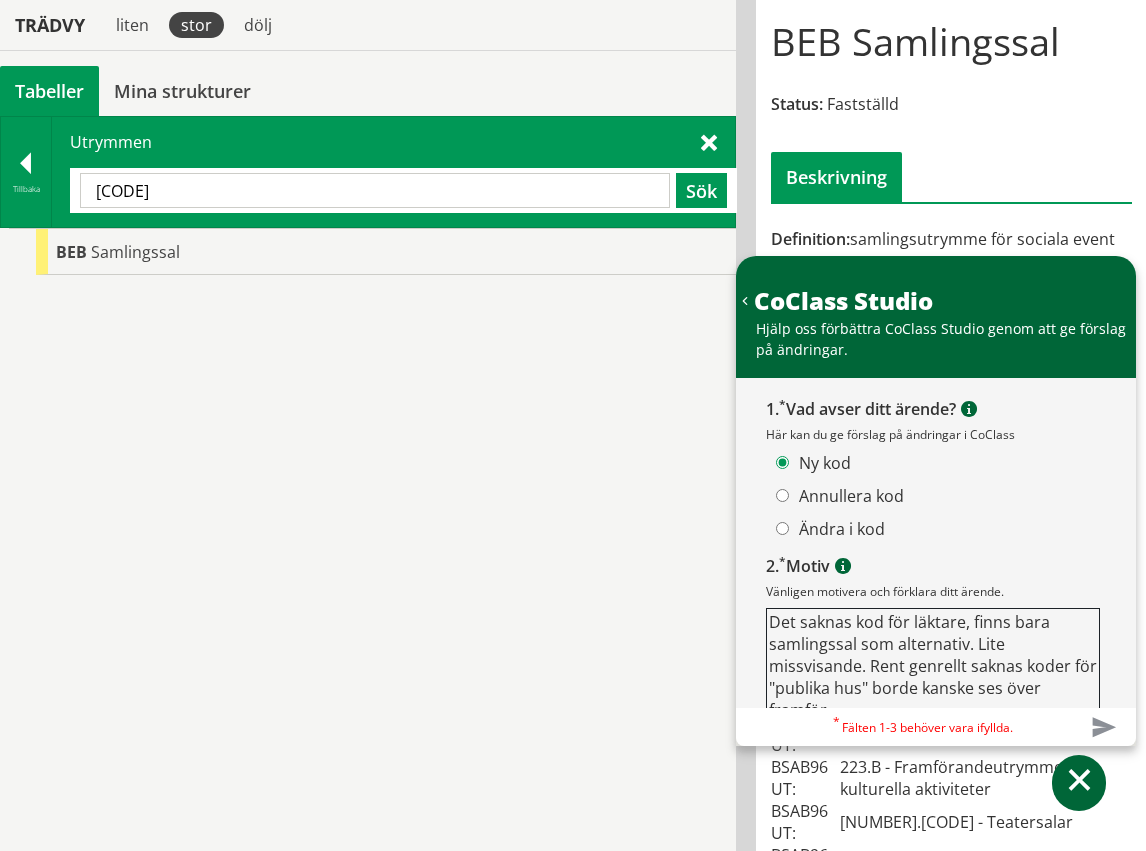 scroll, scrollTop: 13, scrollLeft: 0, axis: vertical 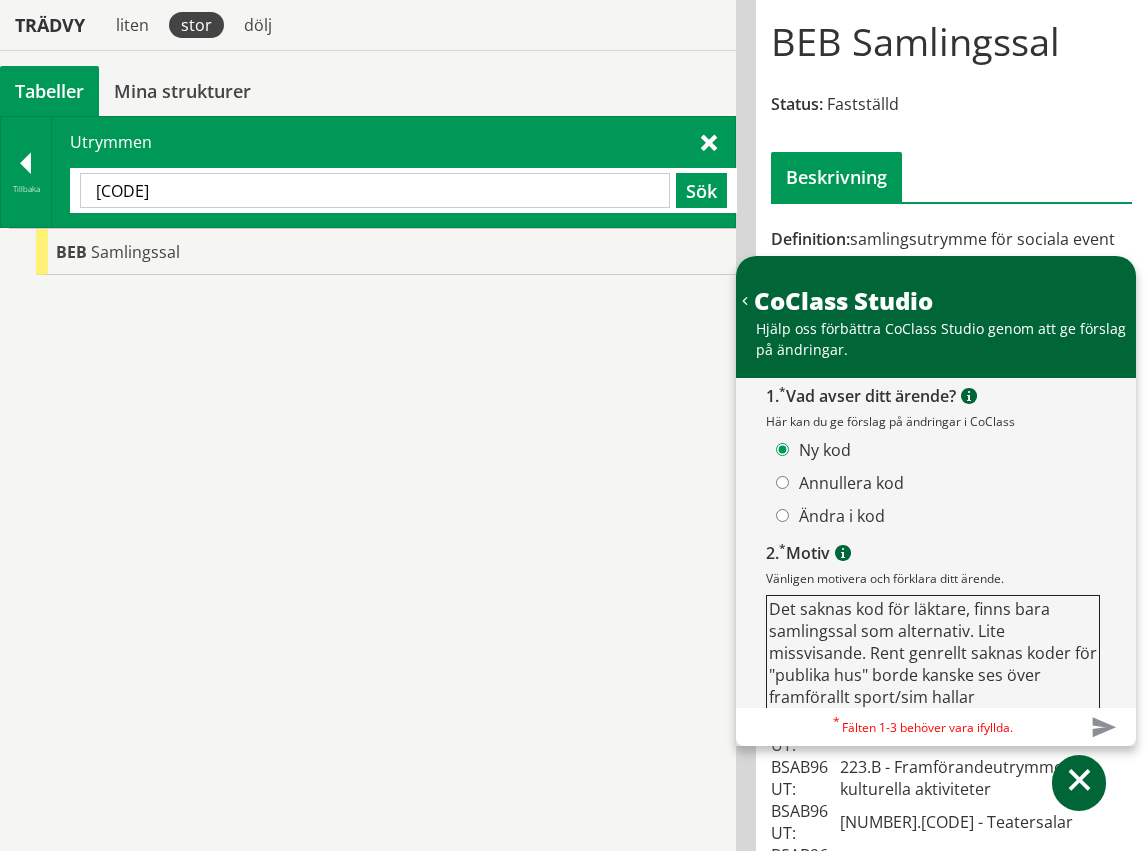 click on "Det saknas kod för läktare, finns bara samlingssal som alternativ. Lite missvisande. Rent genrellt saknas koder för "publika hus" borde kanske ses över framförallt sport/sim hallar" at bounding box center [933, 653] 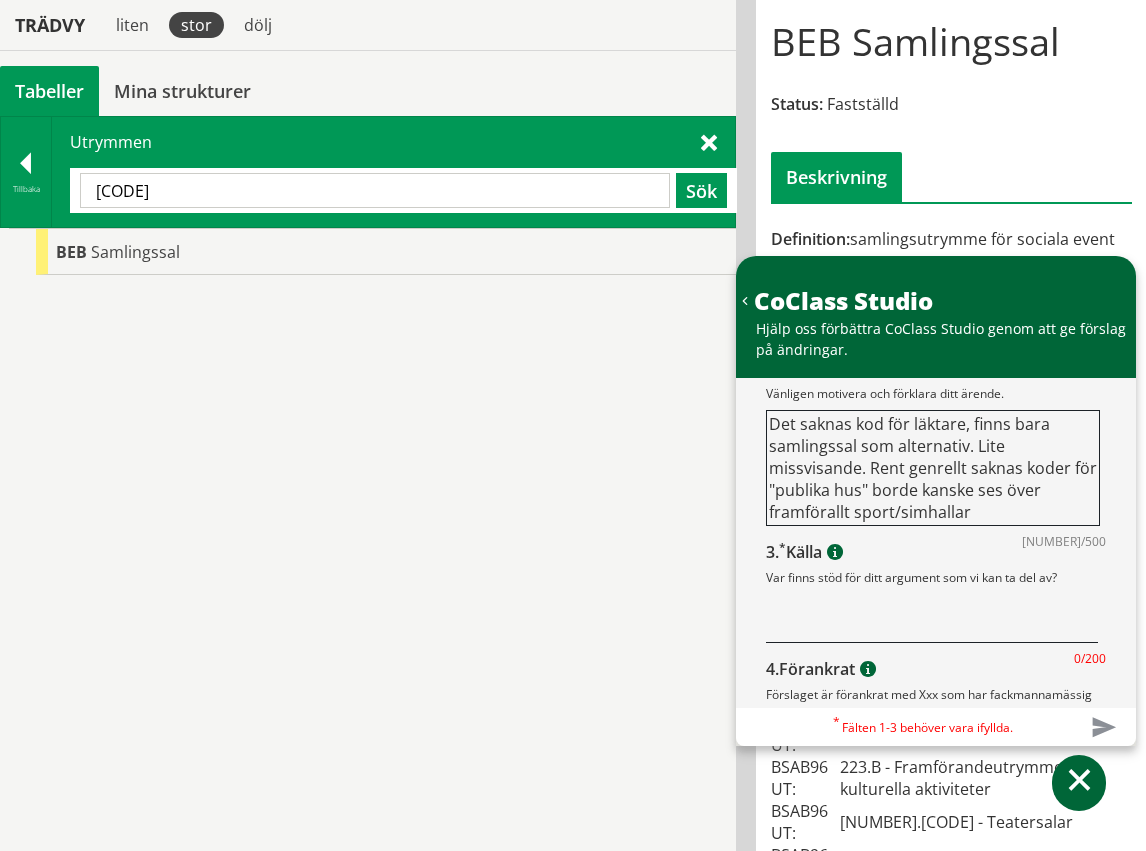 scroll, scrollTop: 213, scrollLeft: 0, axis: vertical 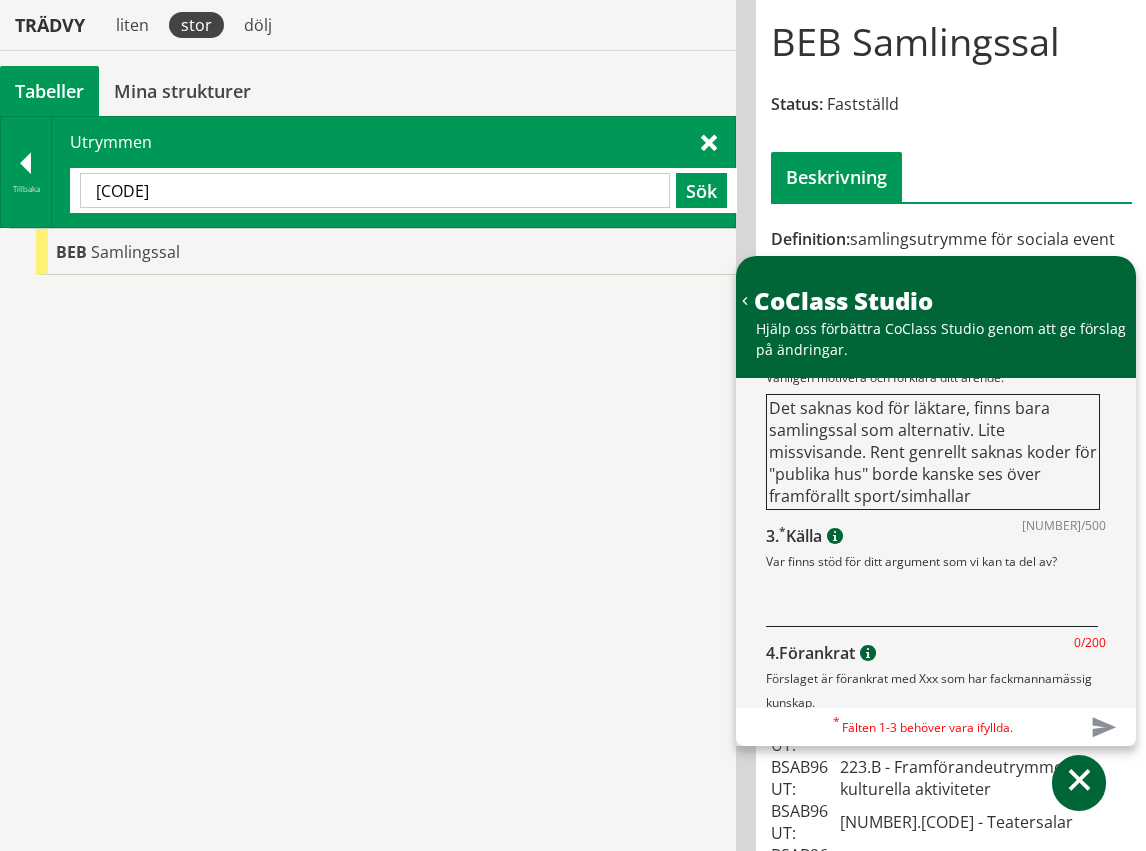 type on "Det saknas kod för läktare, finns bara samlingssal som alternativ. Lite missvisande. Rent genrellt saknas koder för "publika hus" borde kanske ses över framförallt sport/simhallar" 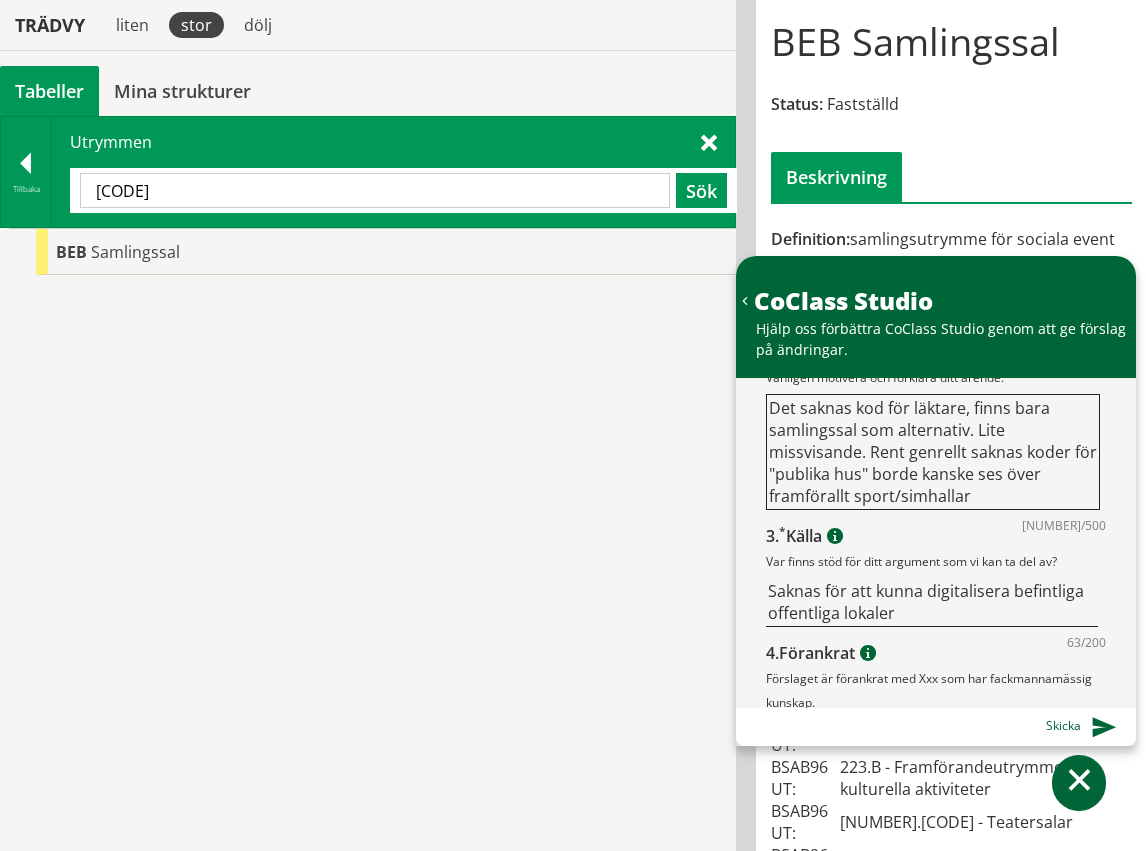 scroll, scrollTop: 301, scrollLeft: 0, axis: vertical 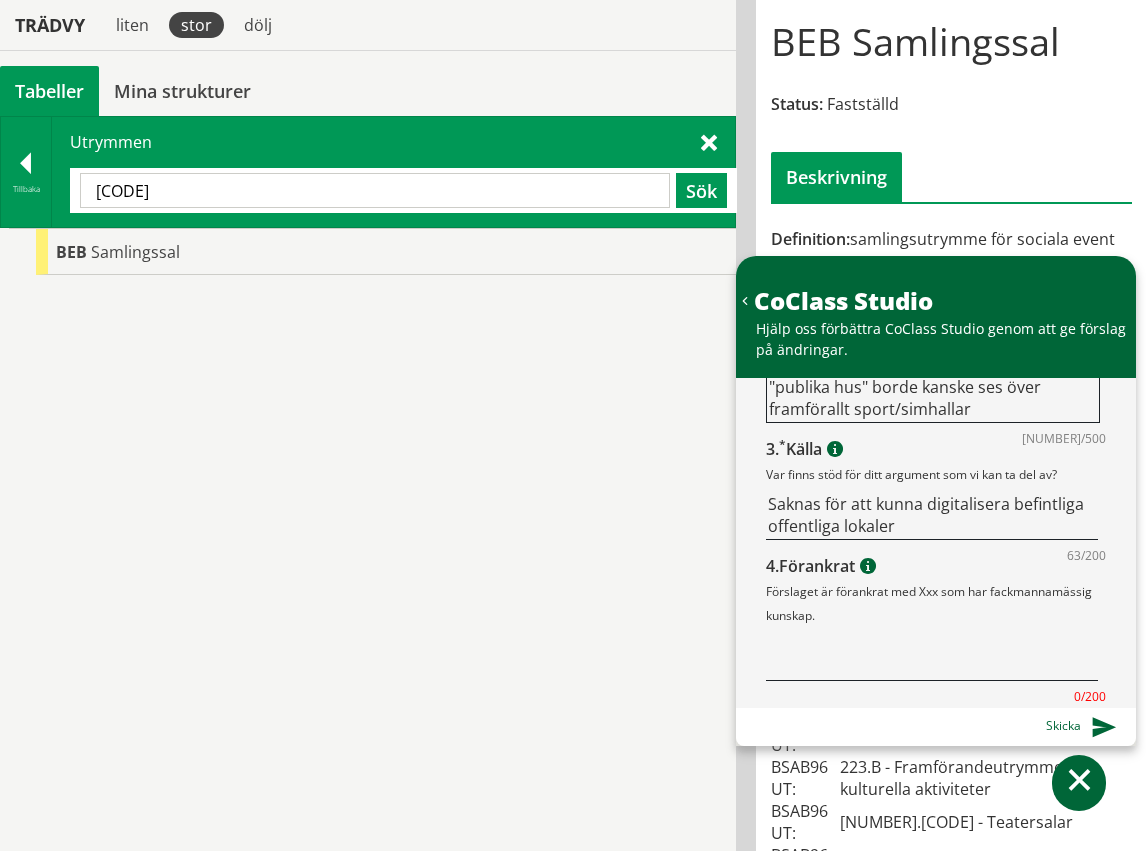 type on "Saknas för att kunna digitalisera befintliga offentliga lokaler" 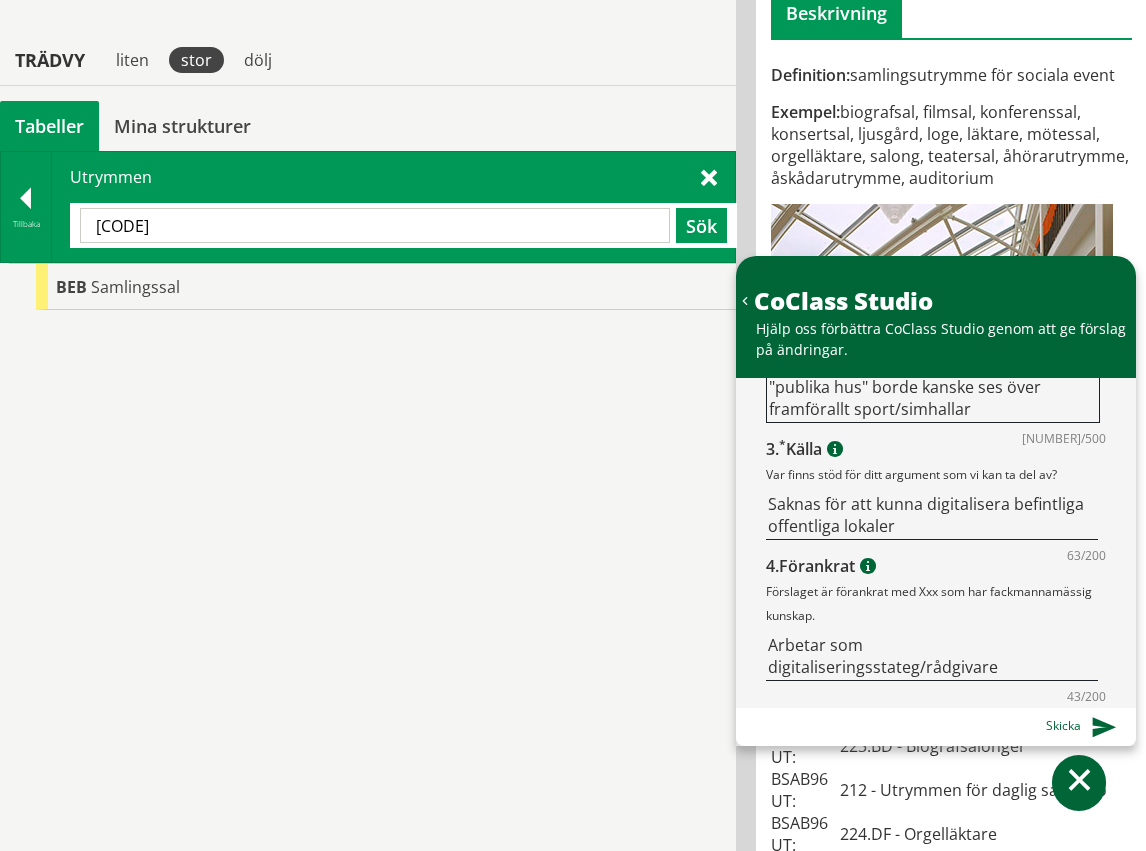 scroll, scrollTop: 400, scrollLeft: 0, axis: vertical 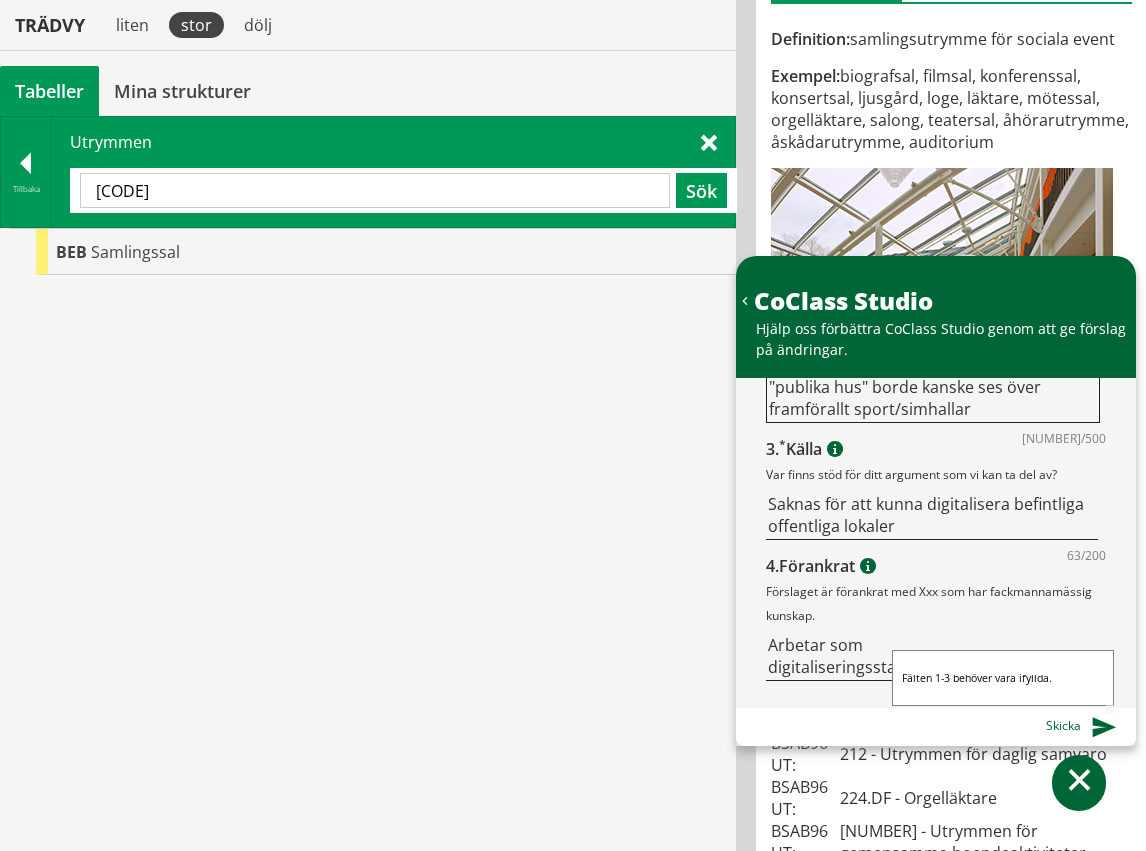 type on "Arbetar som digitaliseringsstateg/rådgivare" 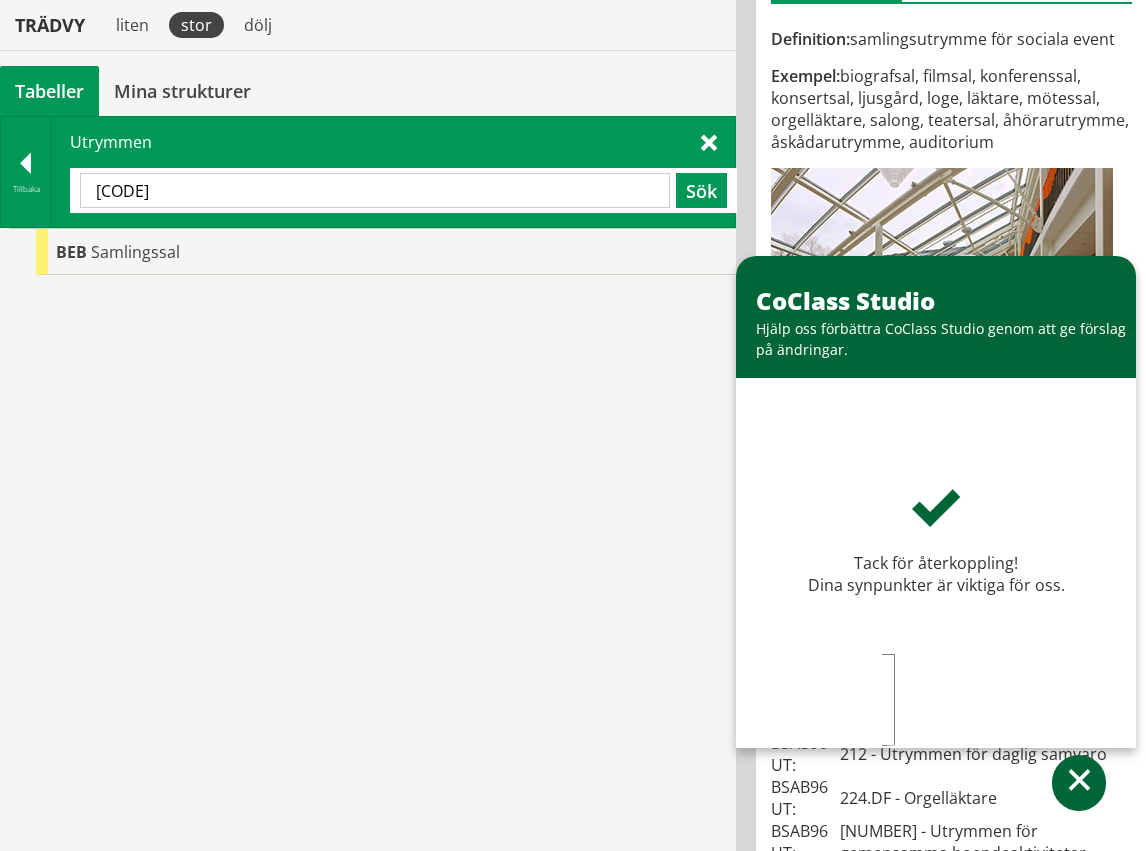 click at bounding box center (1079, 783) 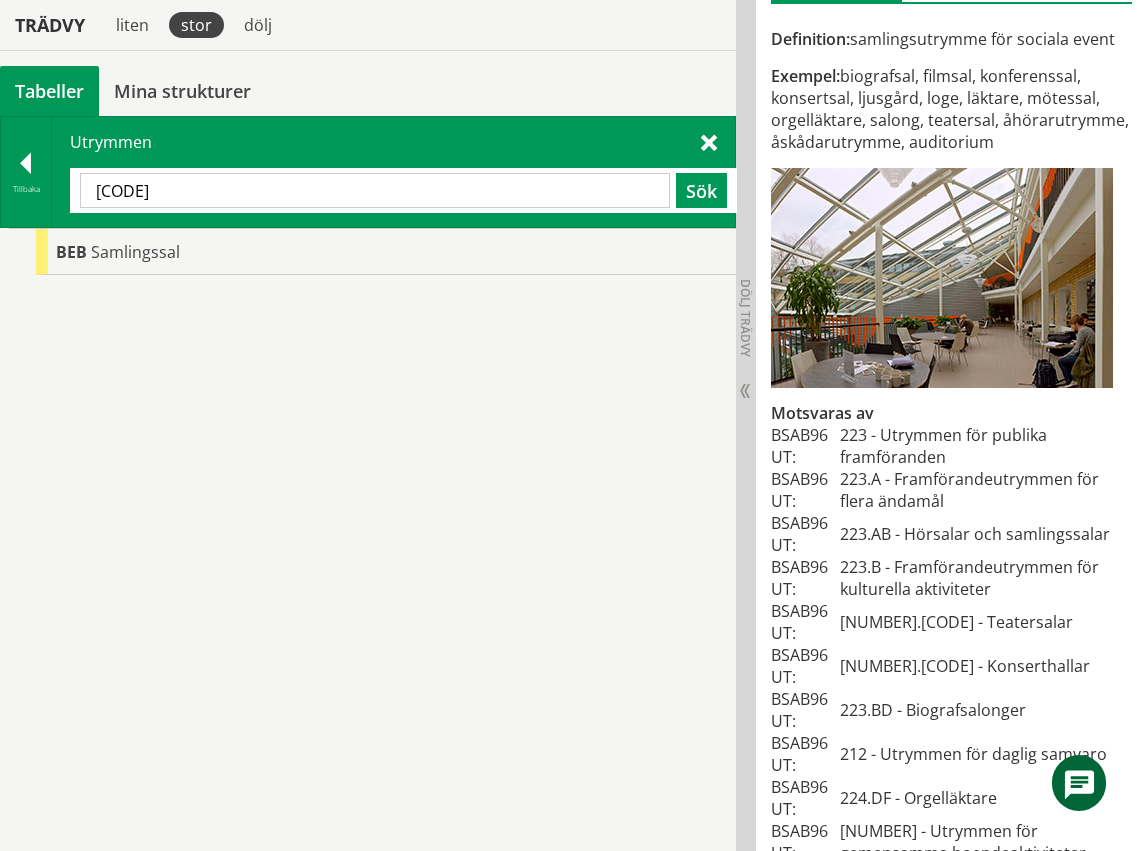 click on "[CODE]" at bounding box center (375, 190) 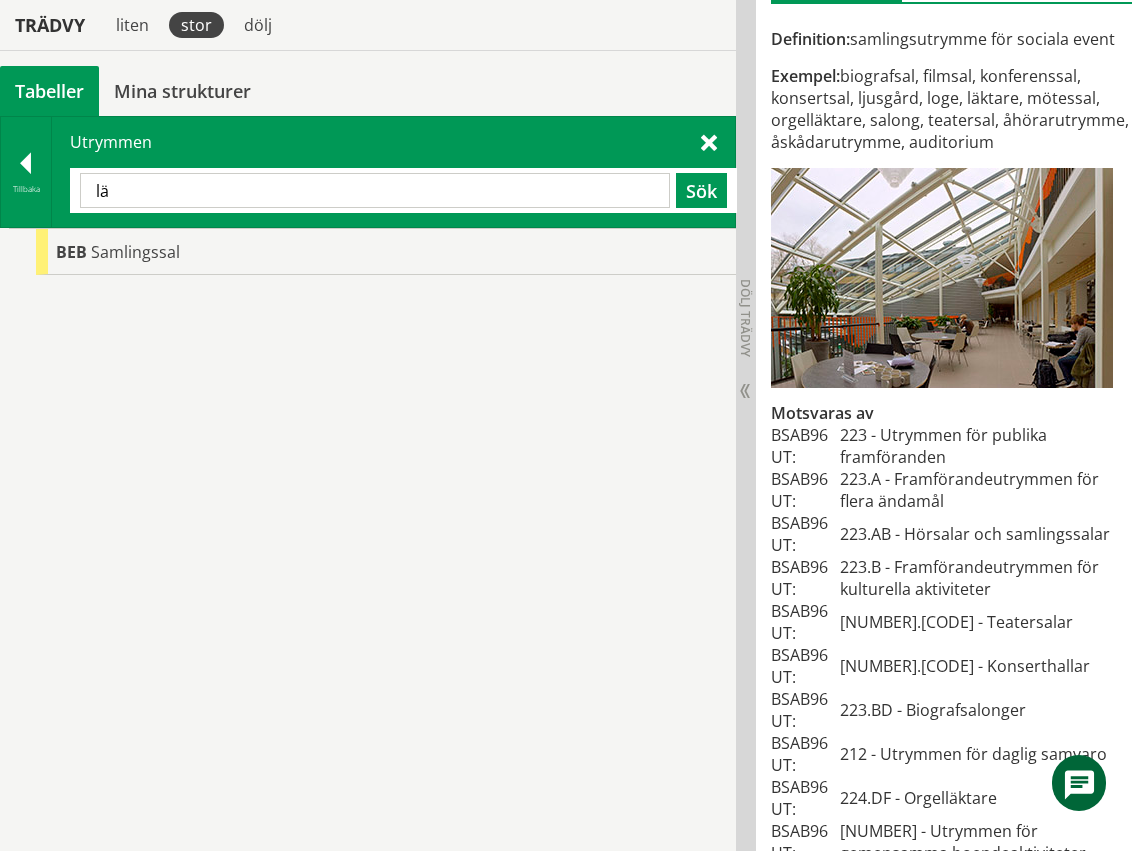 type on "l" 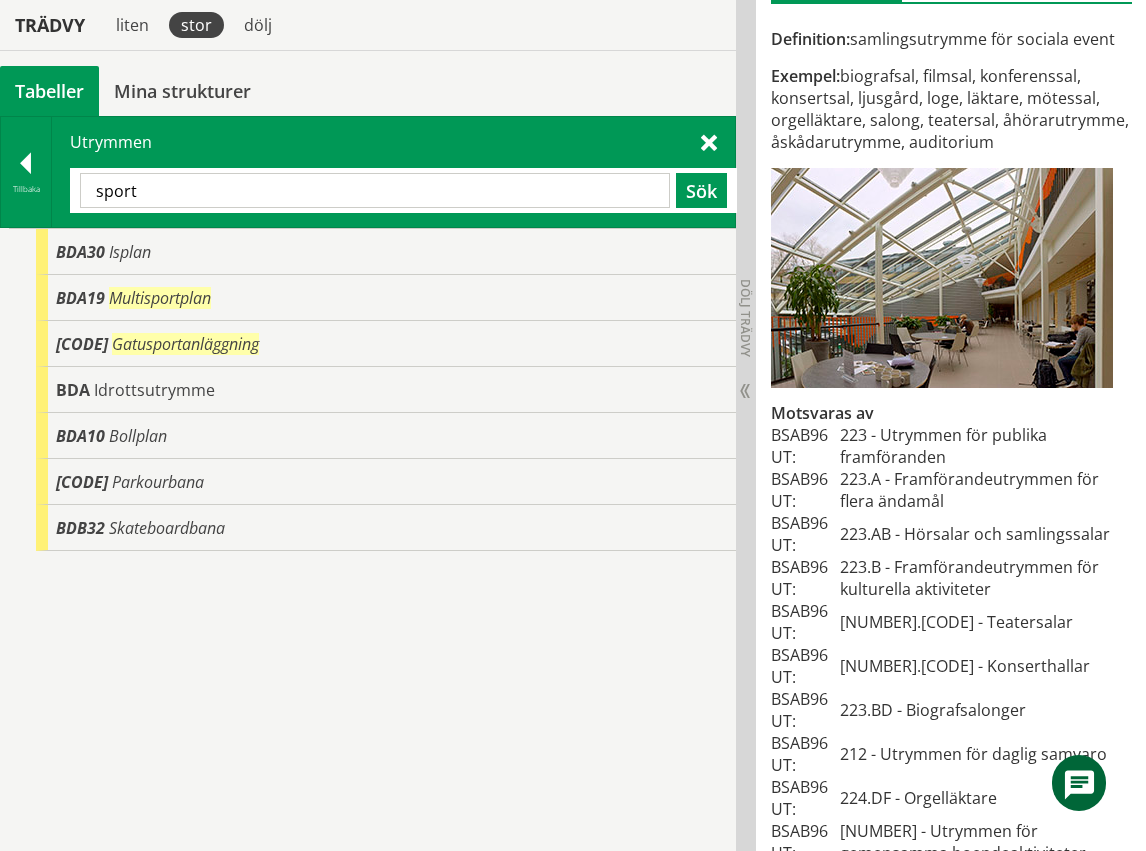 click on "sport" at bounding box center (375, 190) 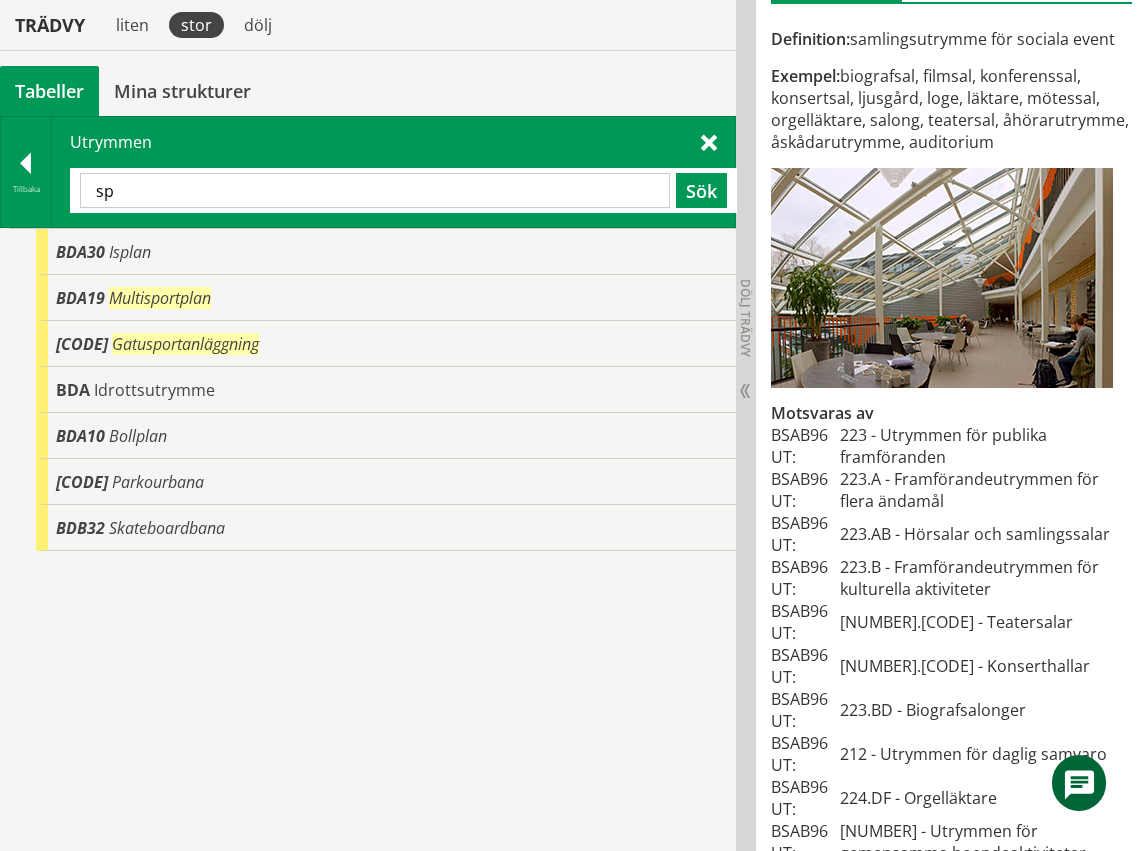 type on "s" 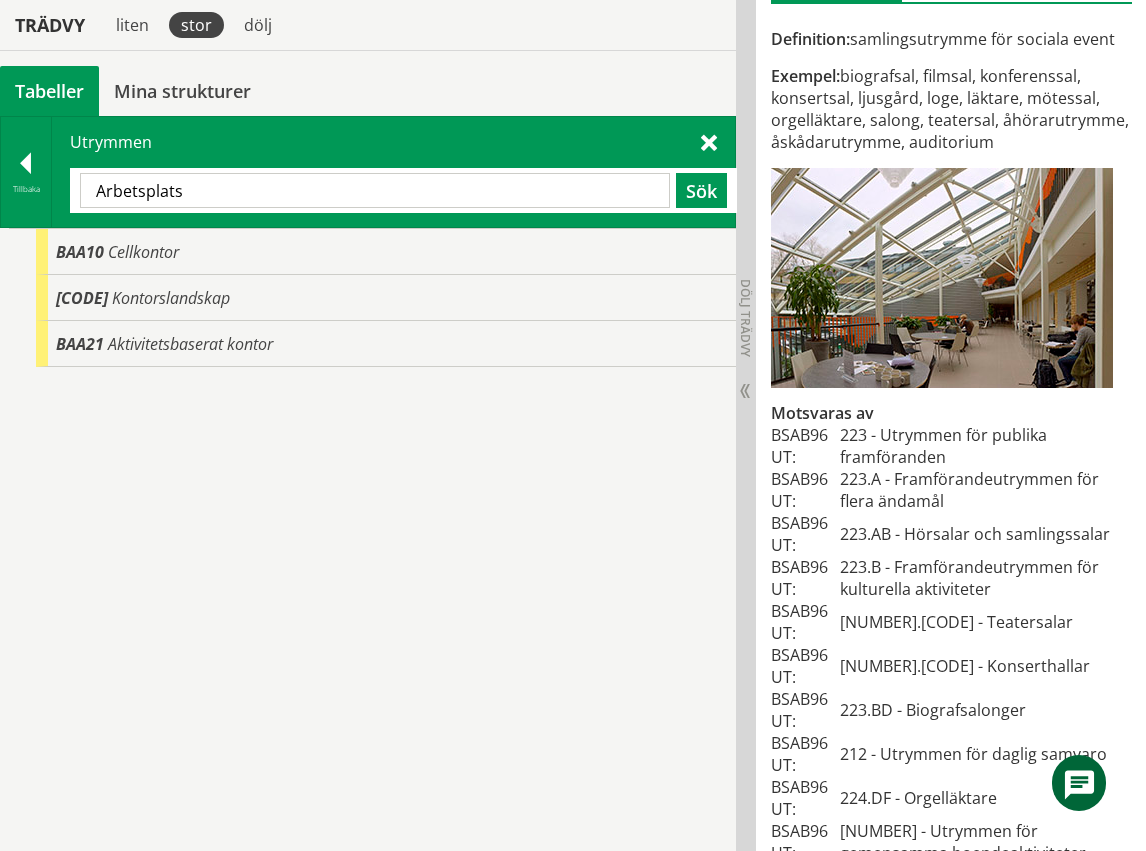 click on "Arbetsplats
Sök" at bounding box center [403, 190] 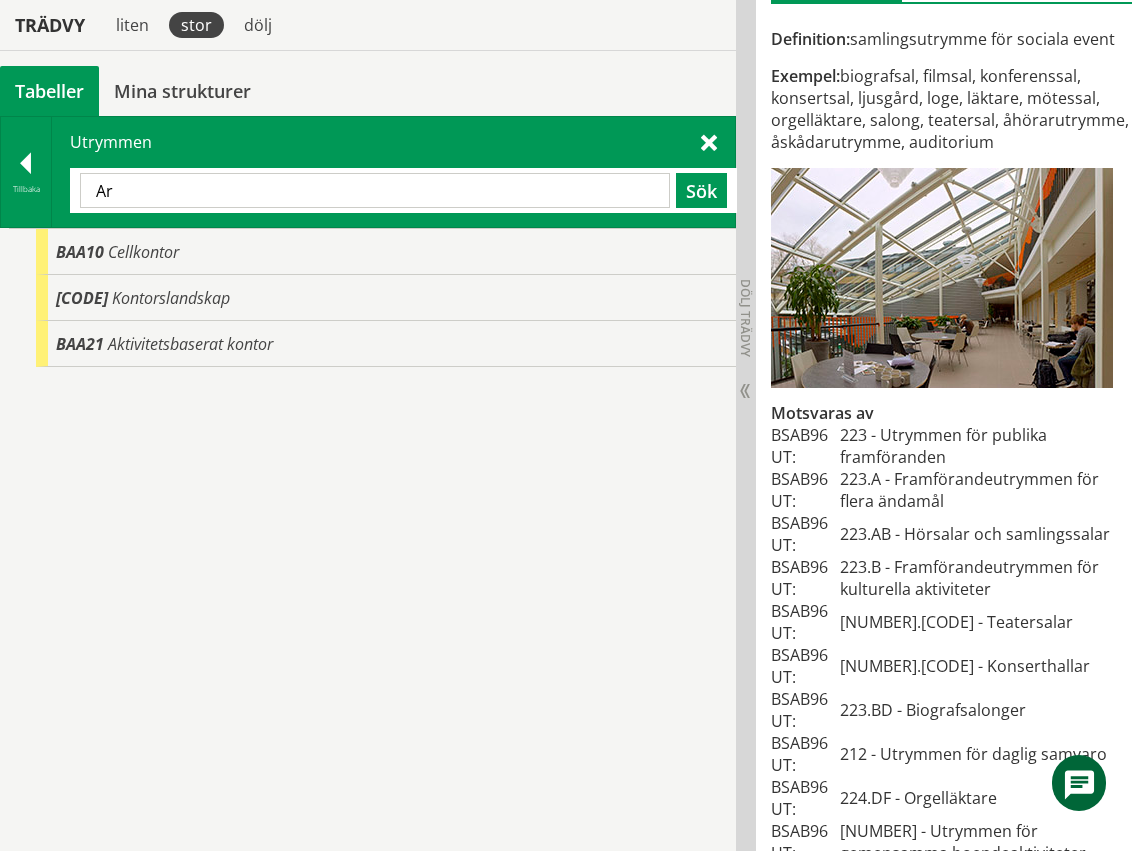 type on "A" 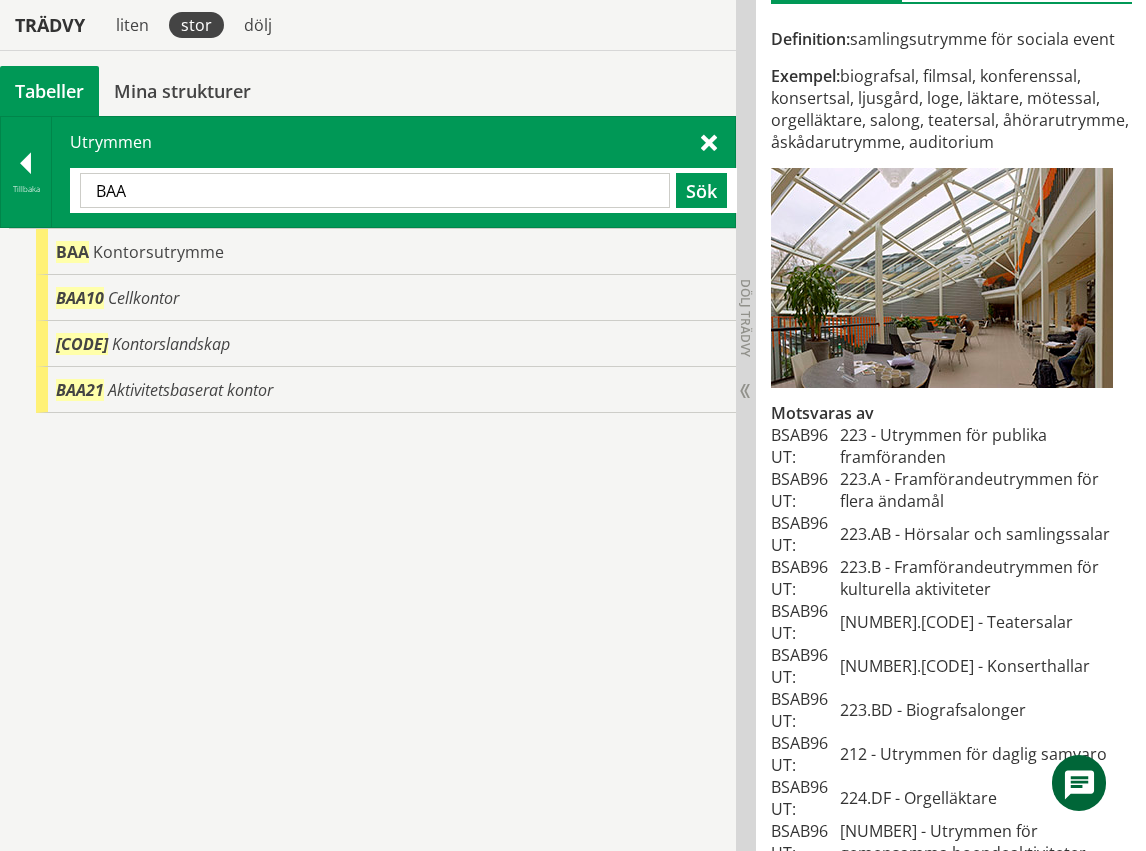 click on "BAA" at bounding box center [375, 190] 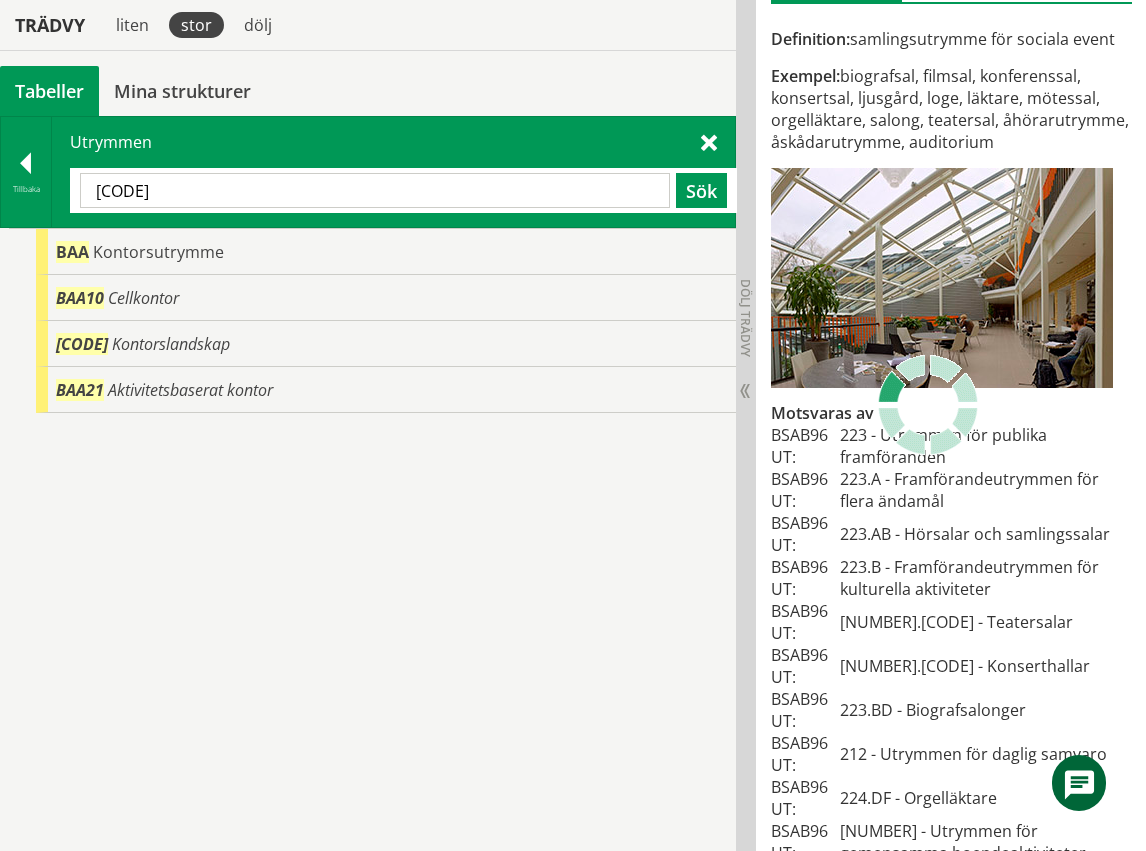 type on "B" 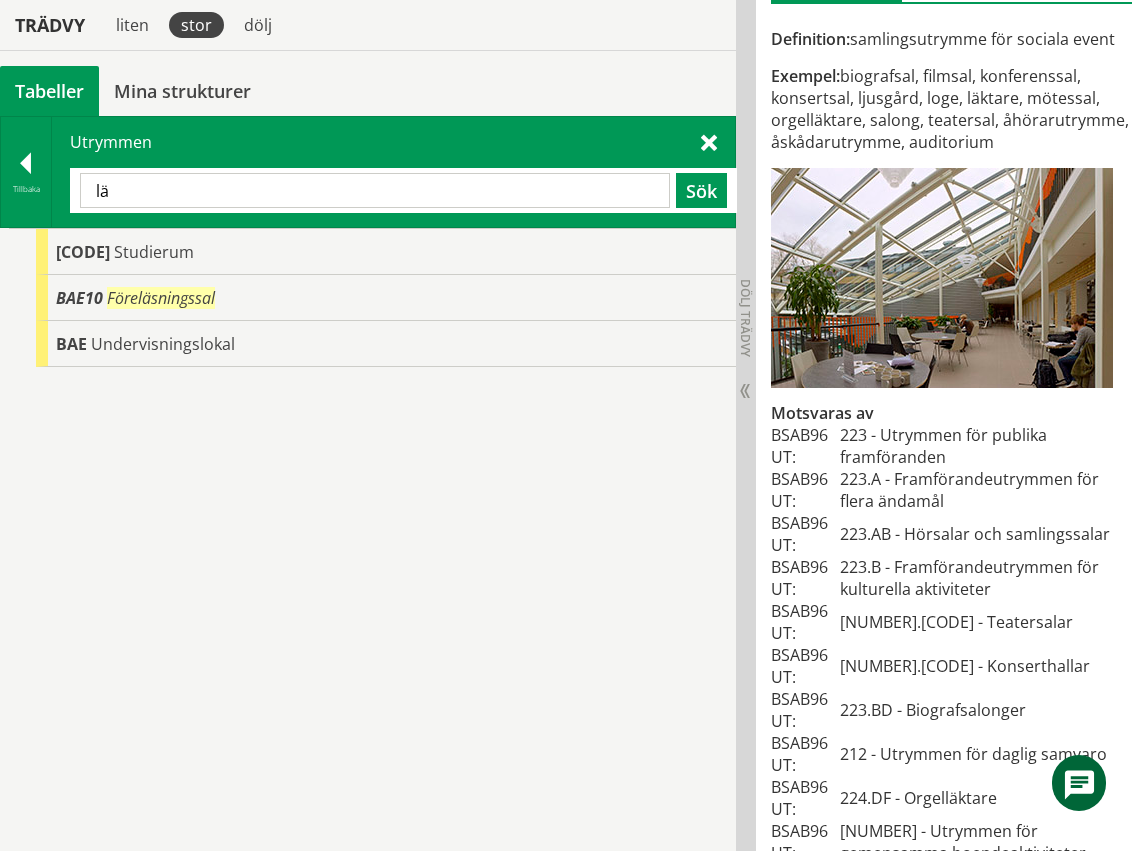 type on "l" 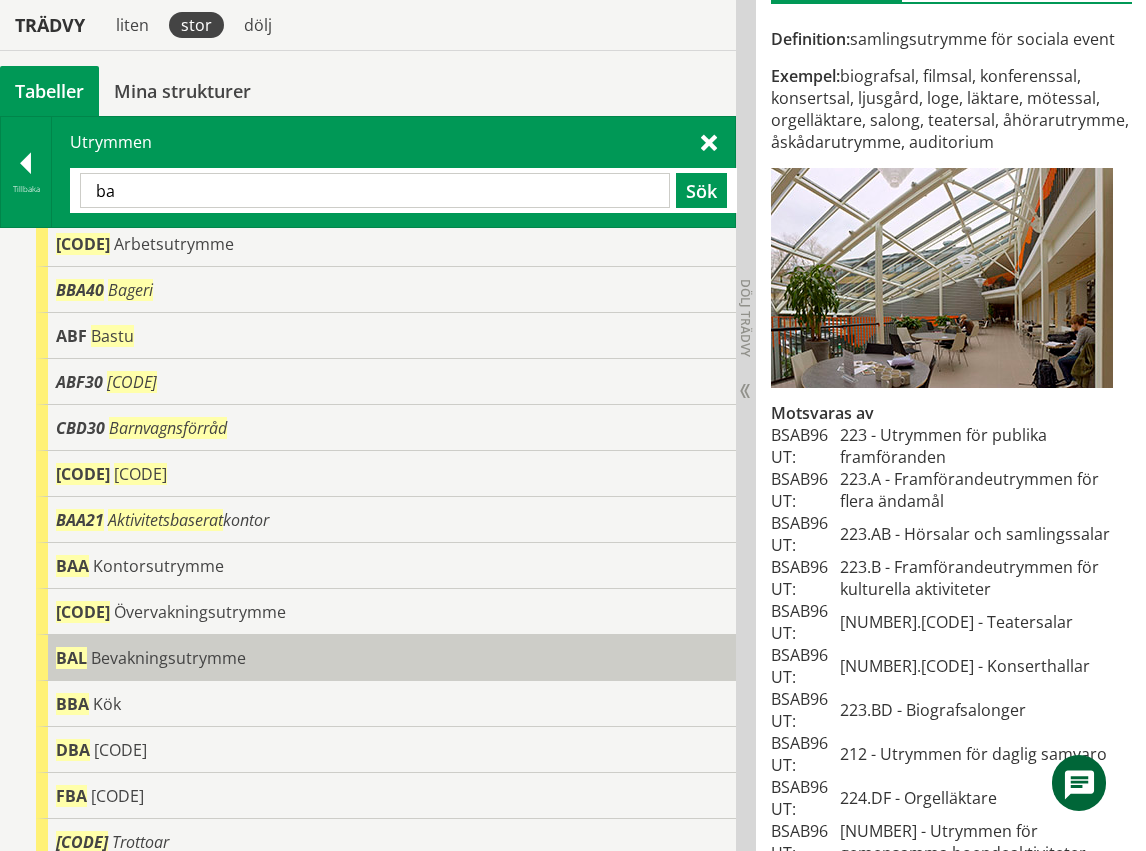 scroll, scrollTop: 0, scrollLeft: 0, axis: both 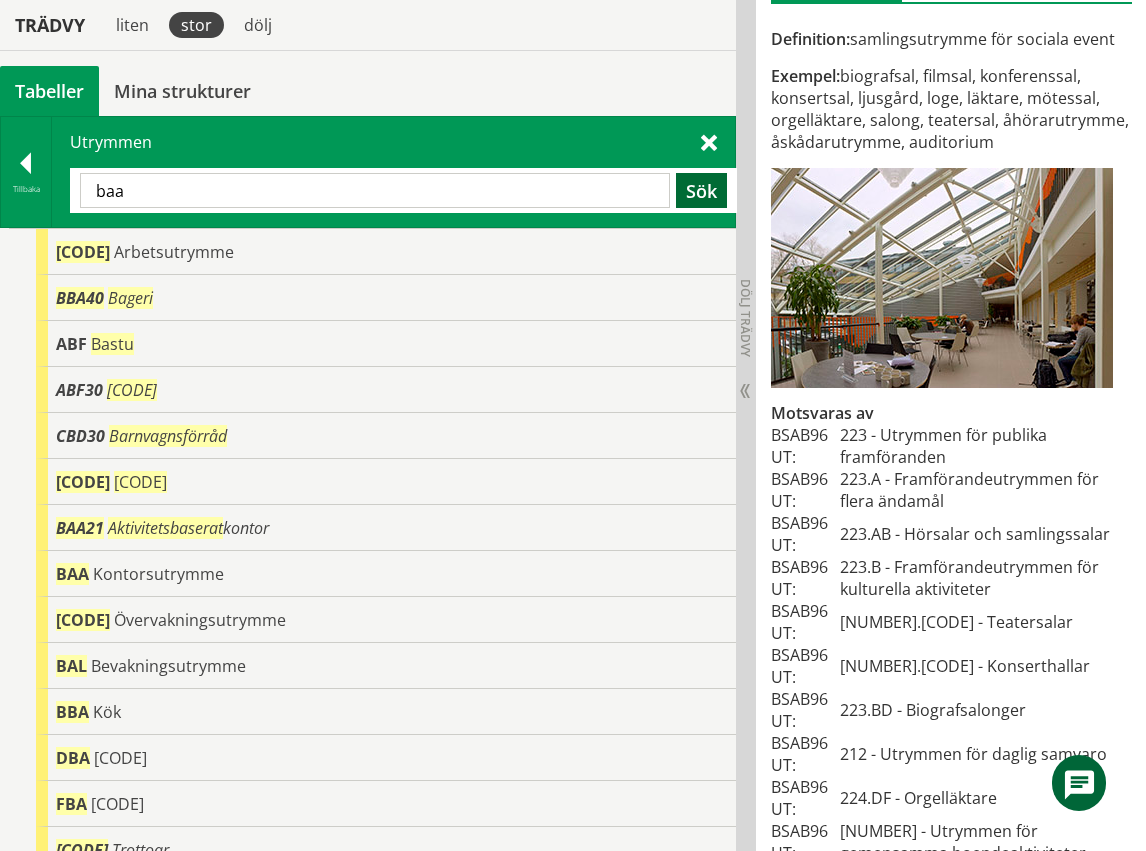 click on "Sök" at bounding box center [701, 190] 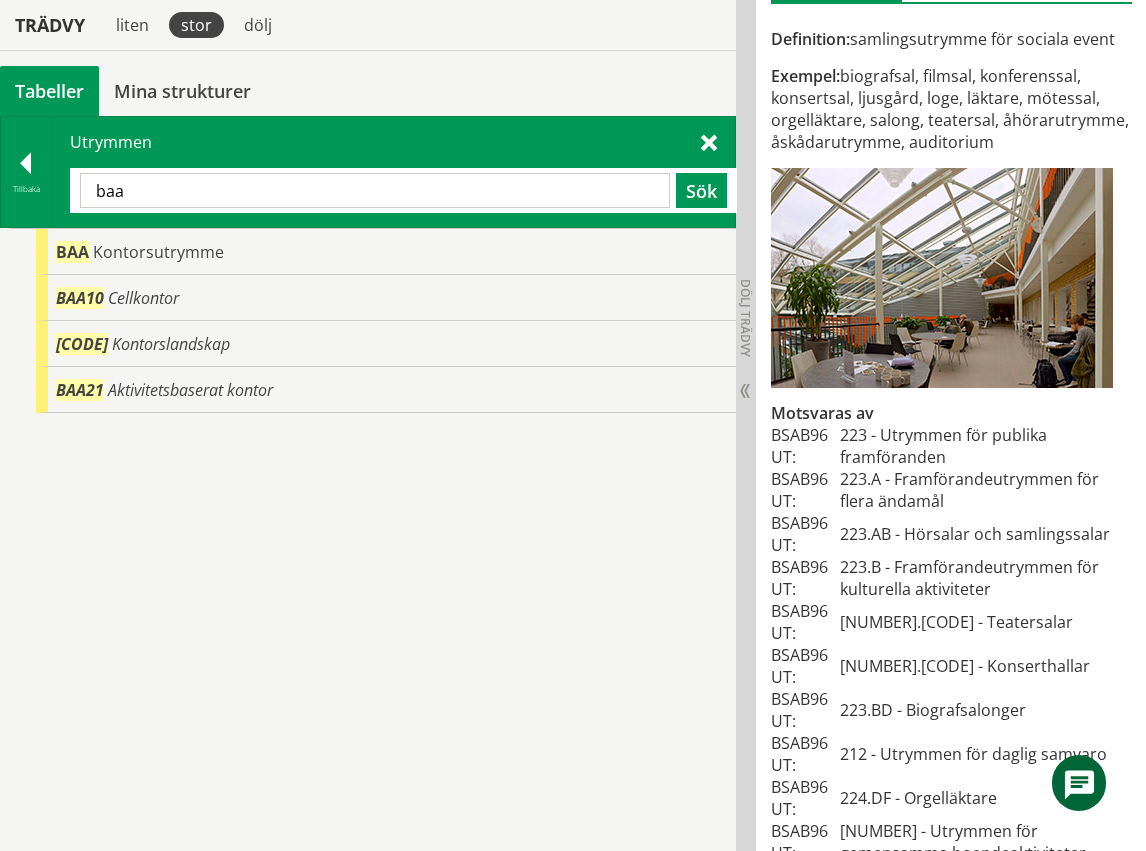 click on "baa" at bounding box center [375, 190] 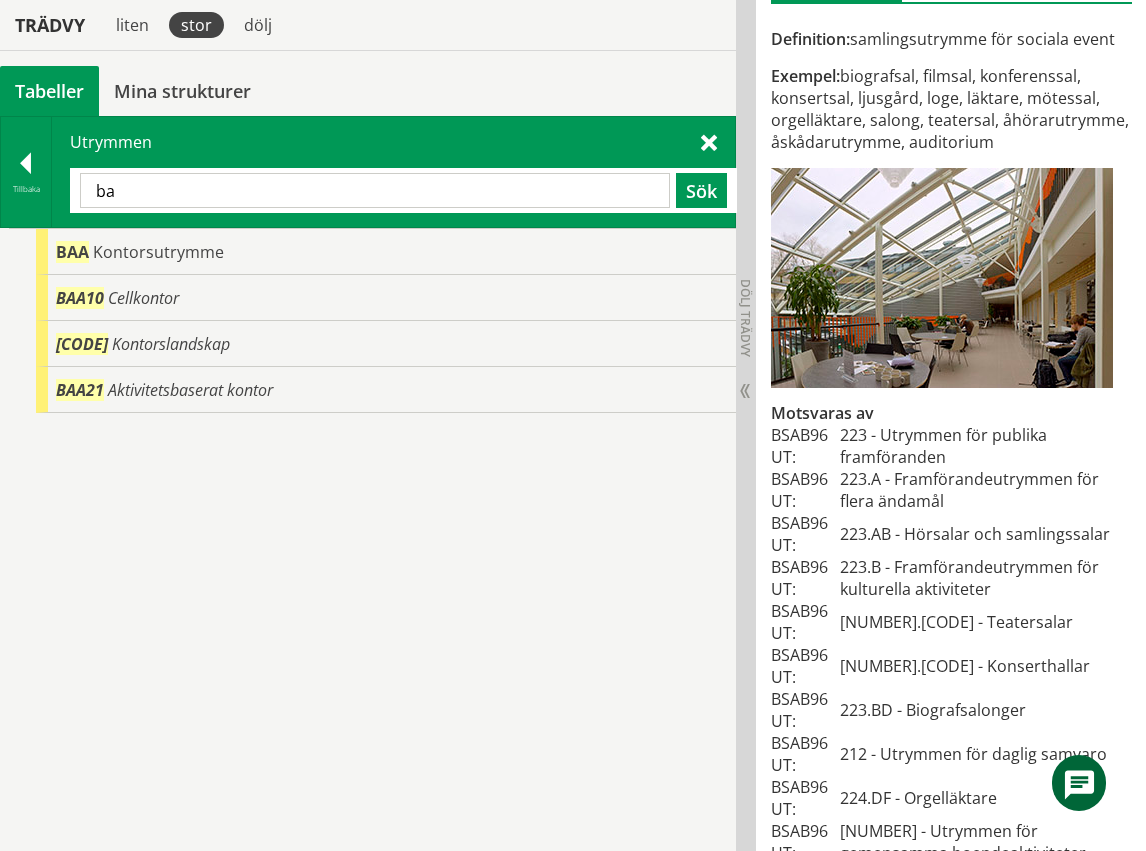 type on "b" 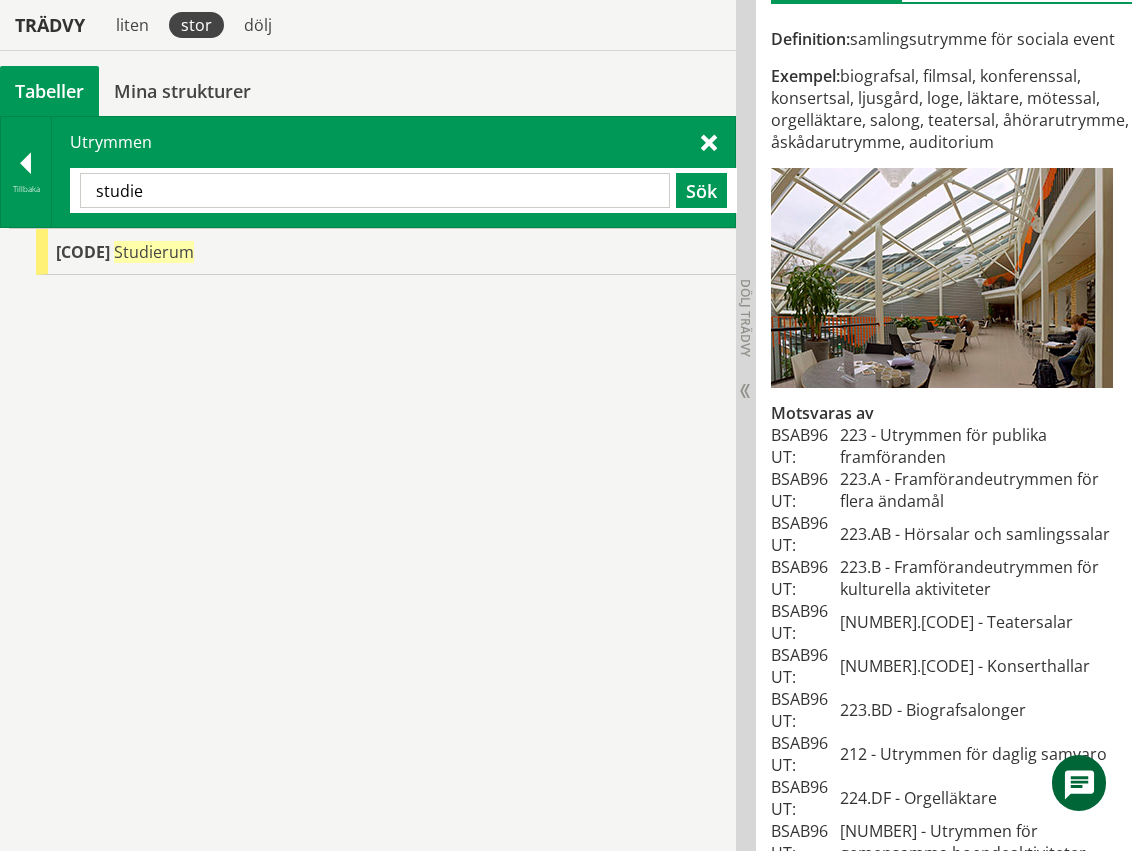 click on "studie" at bounding box center [375, 190] 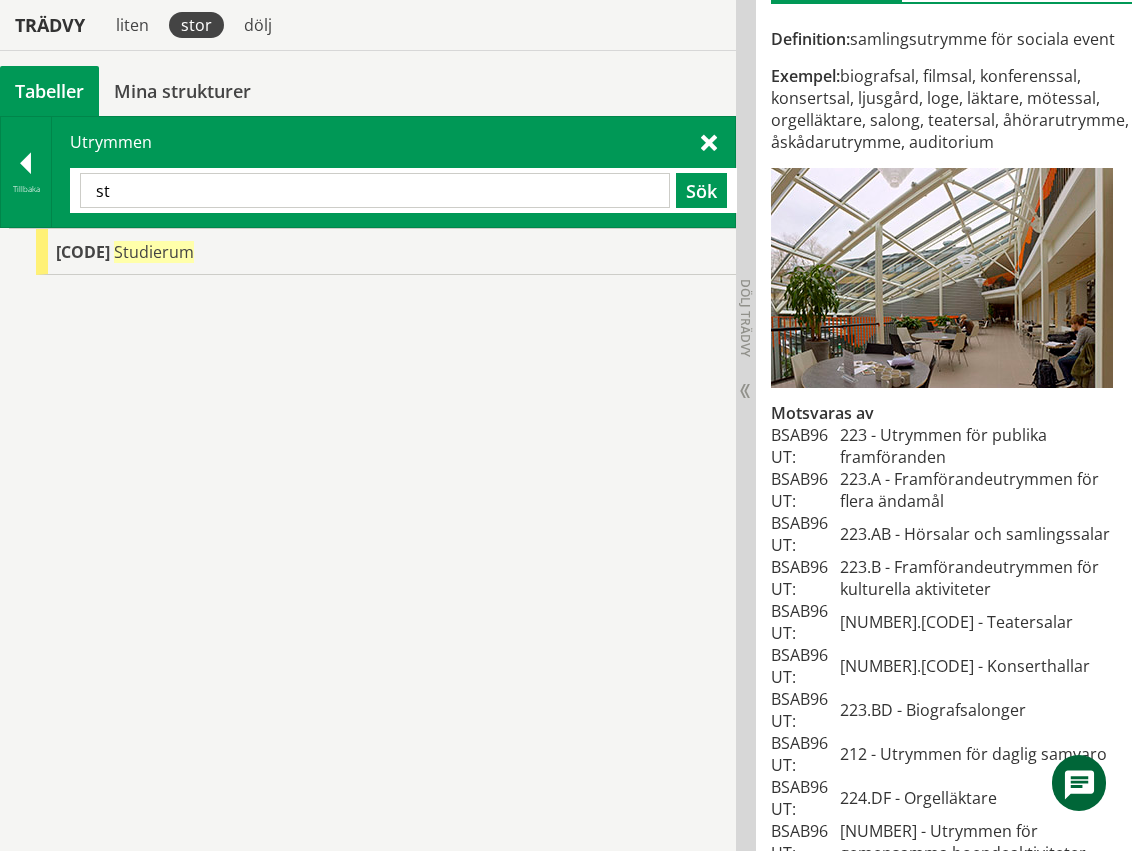 type on "s" 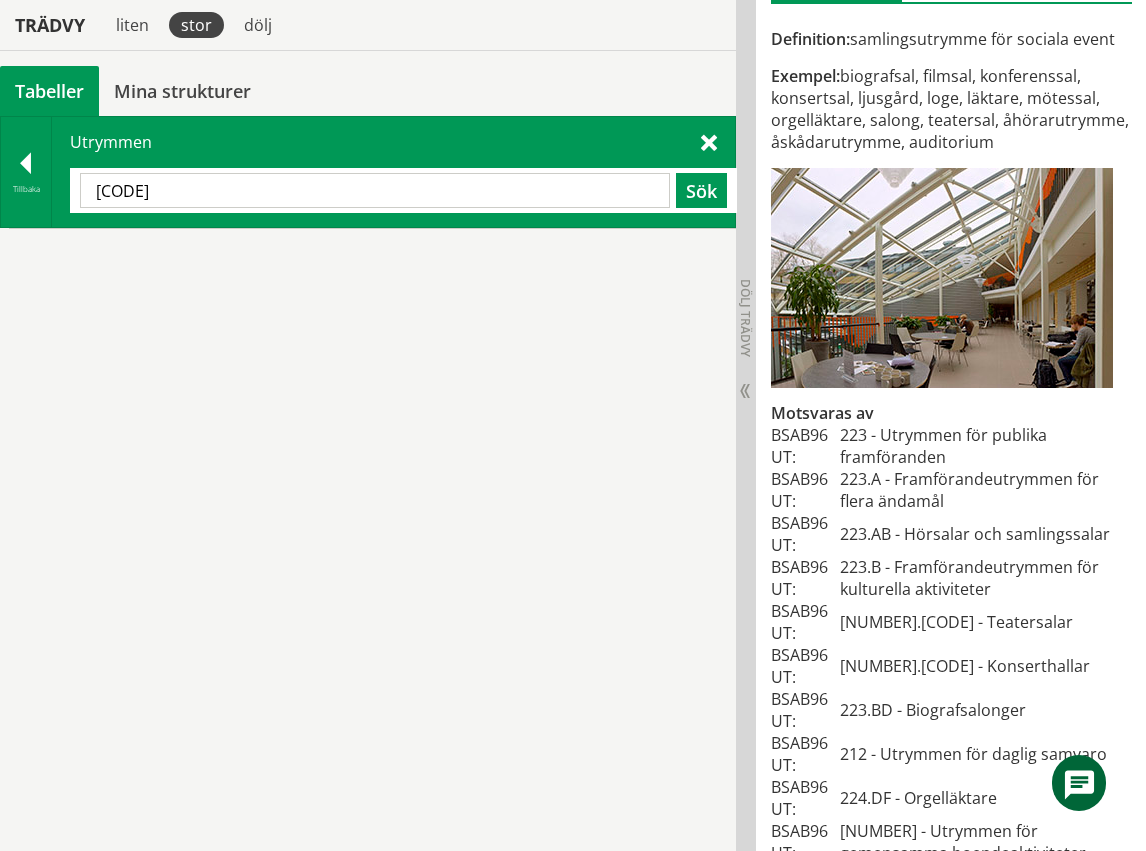 click on "[CODE]" at bounding box center (375, 190) 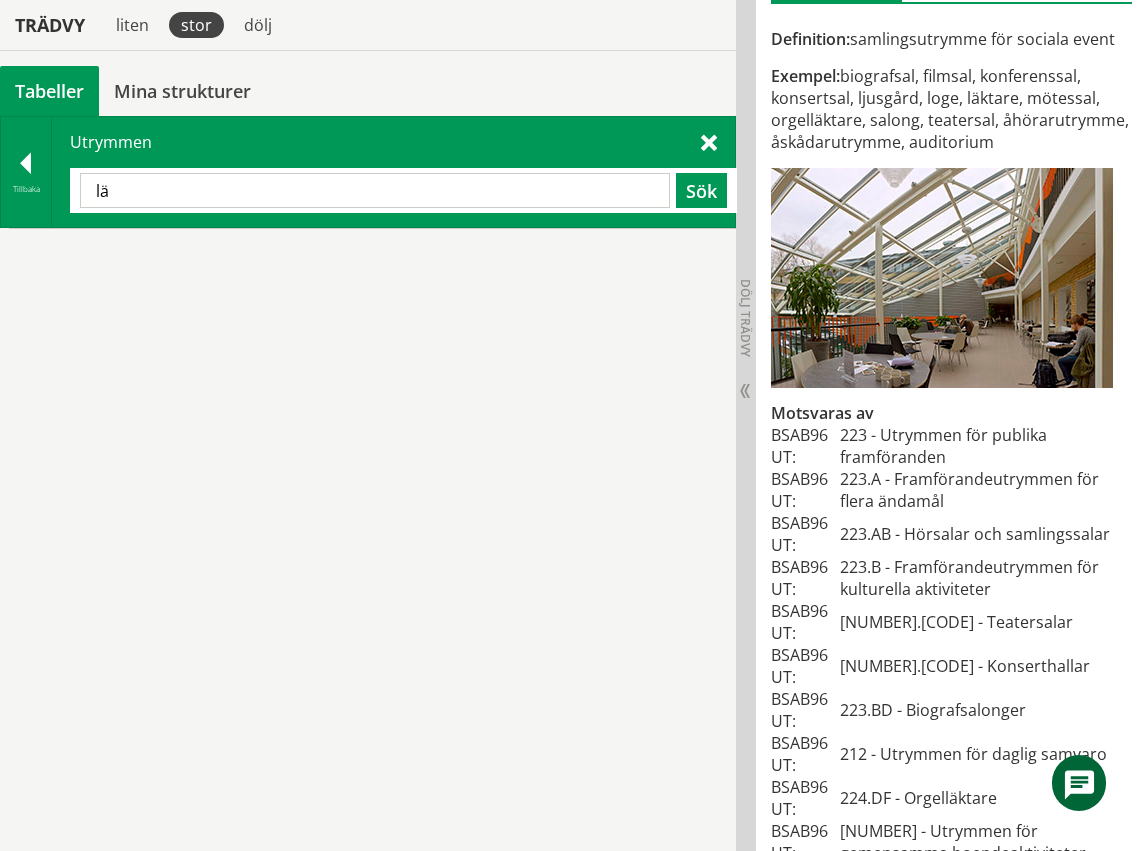 type on "l" 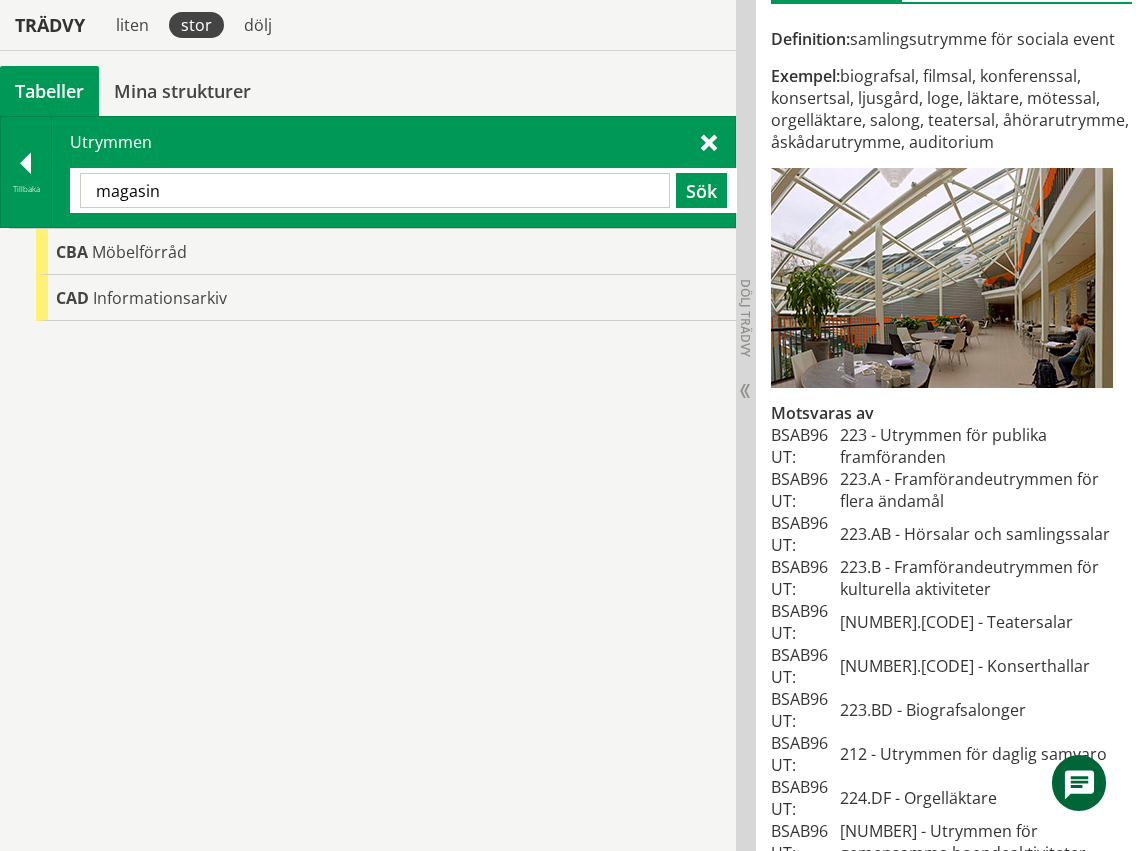 click on "magasin" at bounding box center (375, 190) 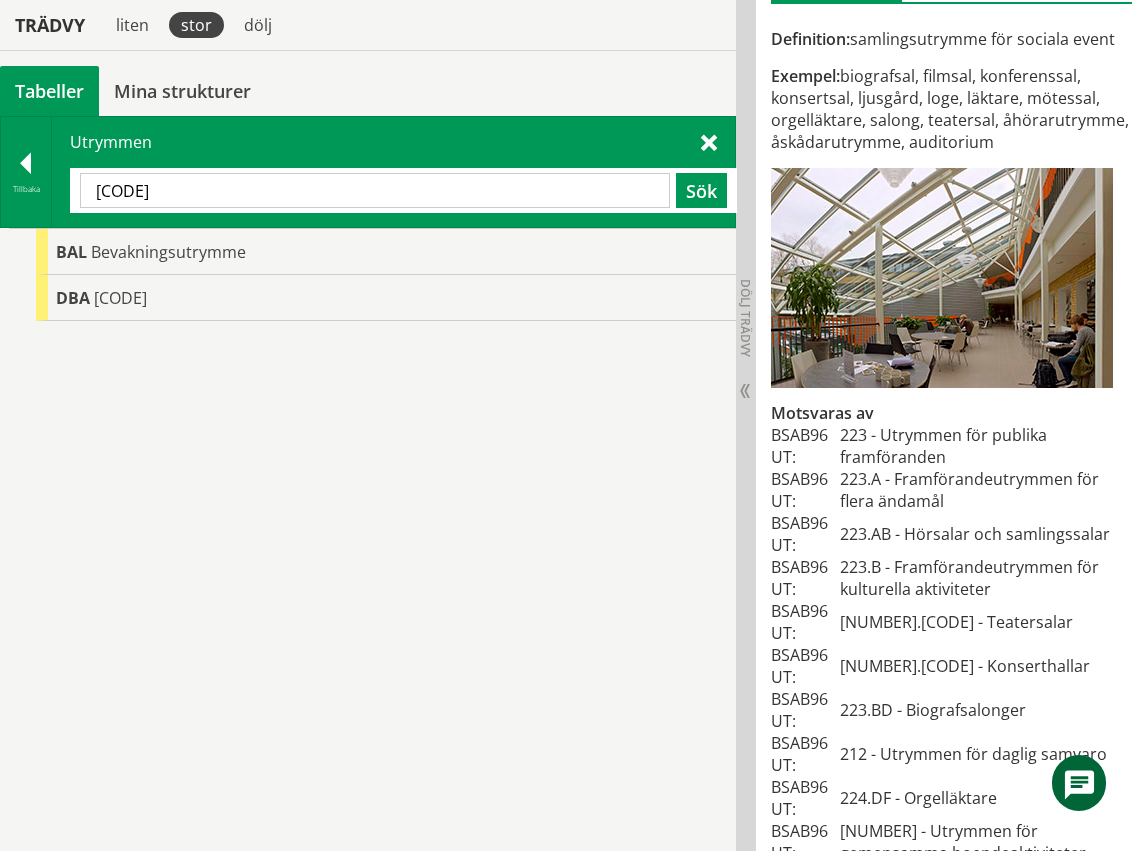 click on "[CODE]" at bounding box center (375, 190) 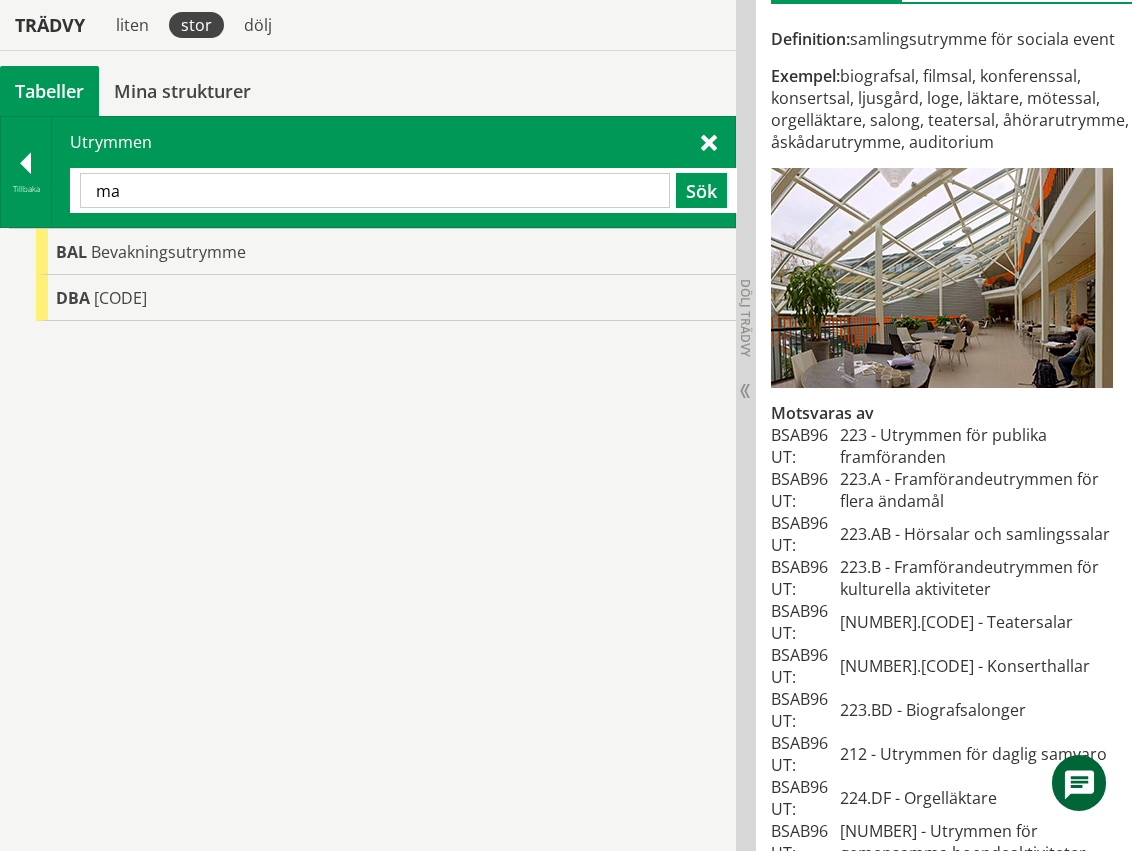 type on "m" 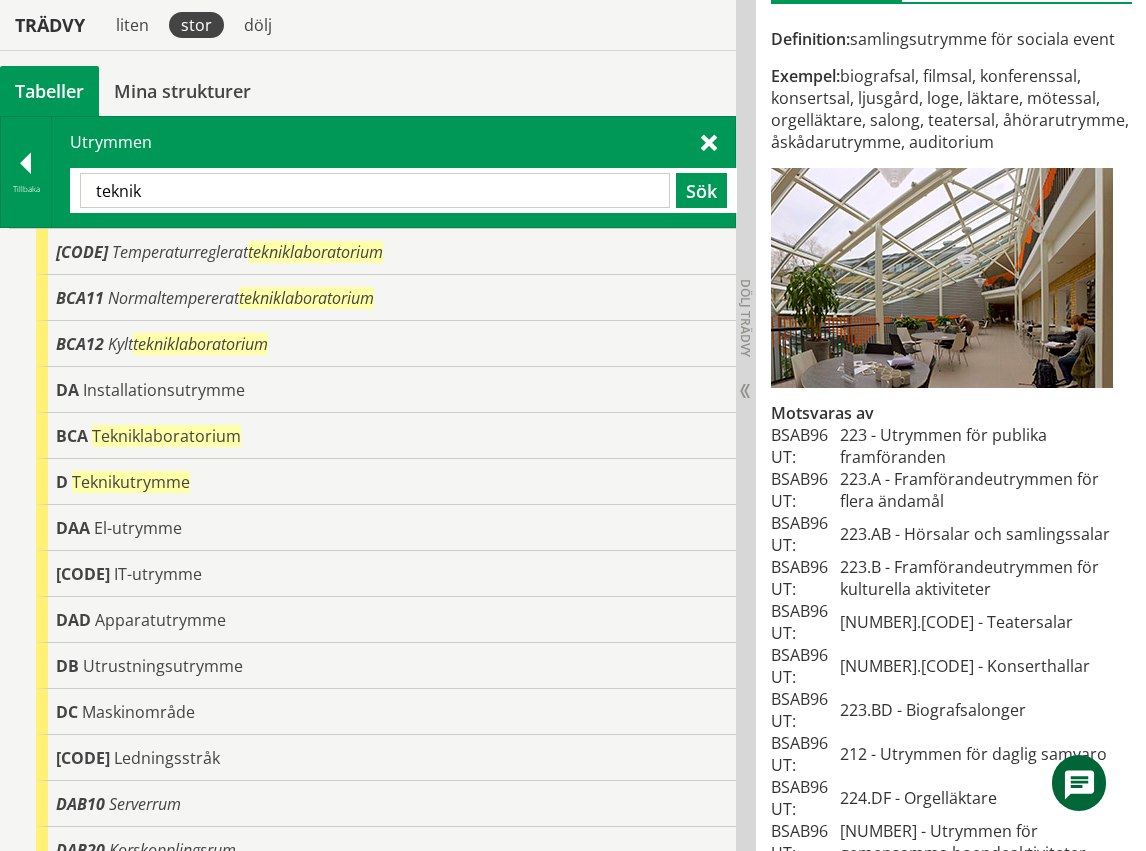 click on "teknik" at bounding box center [375, 190] 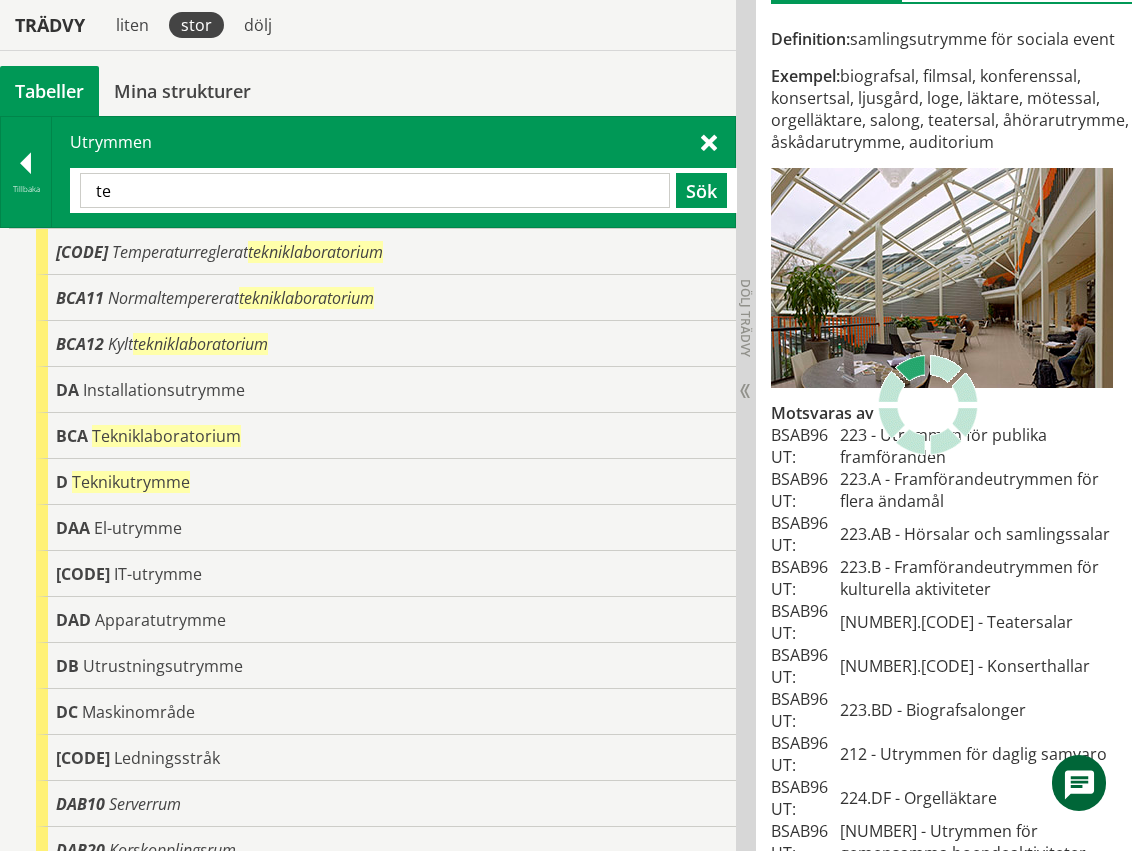 type on "[CODE]" 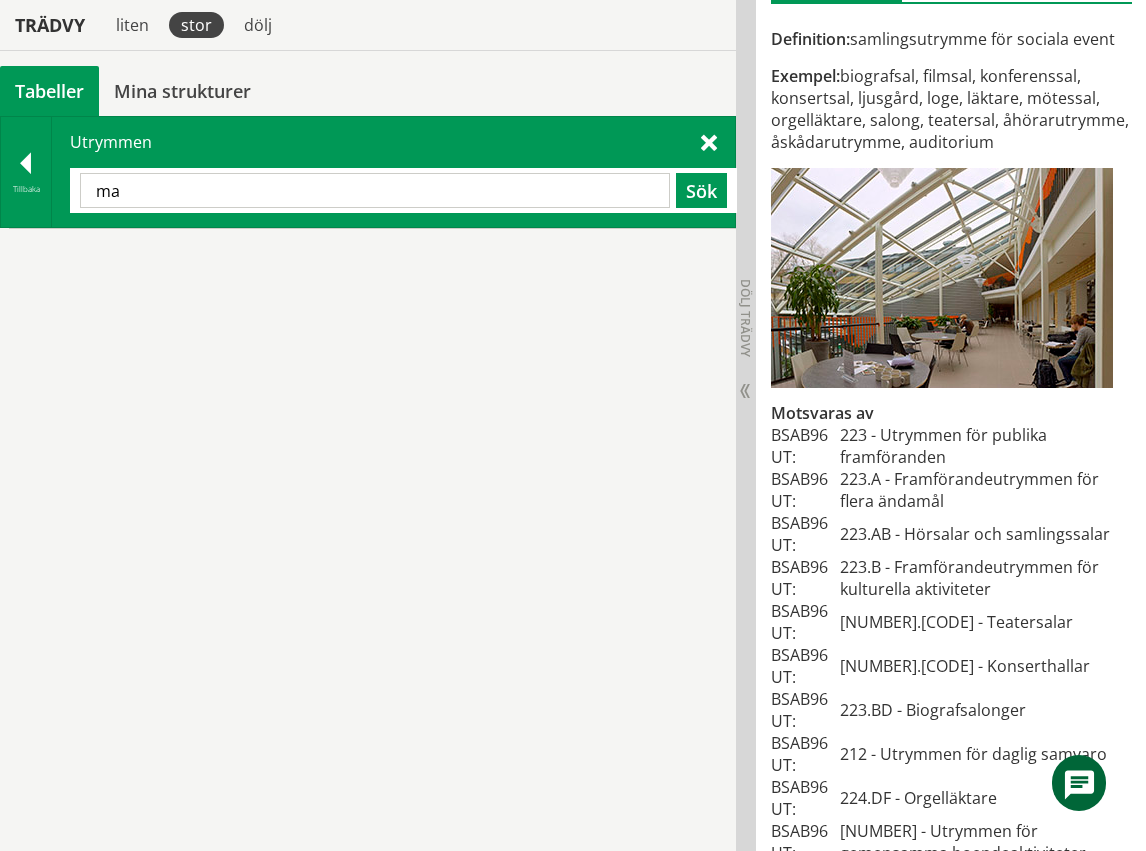 type on "m" 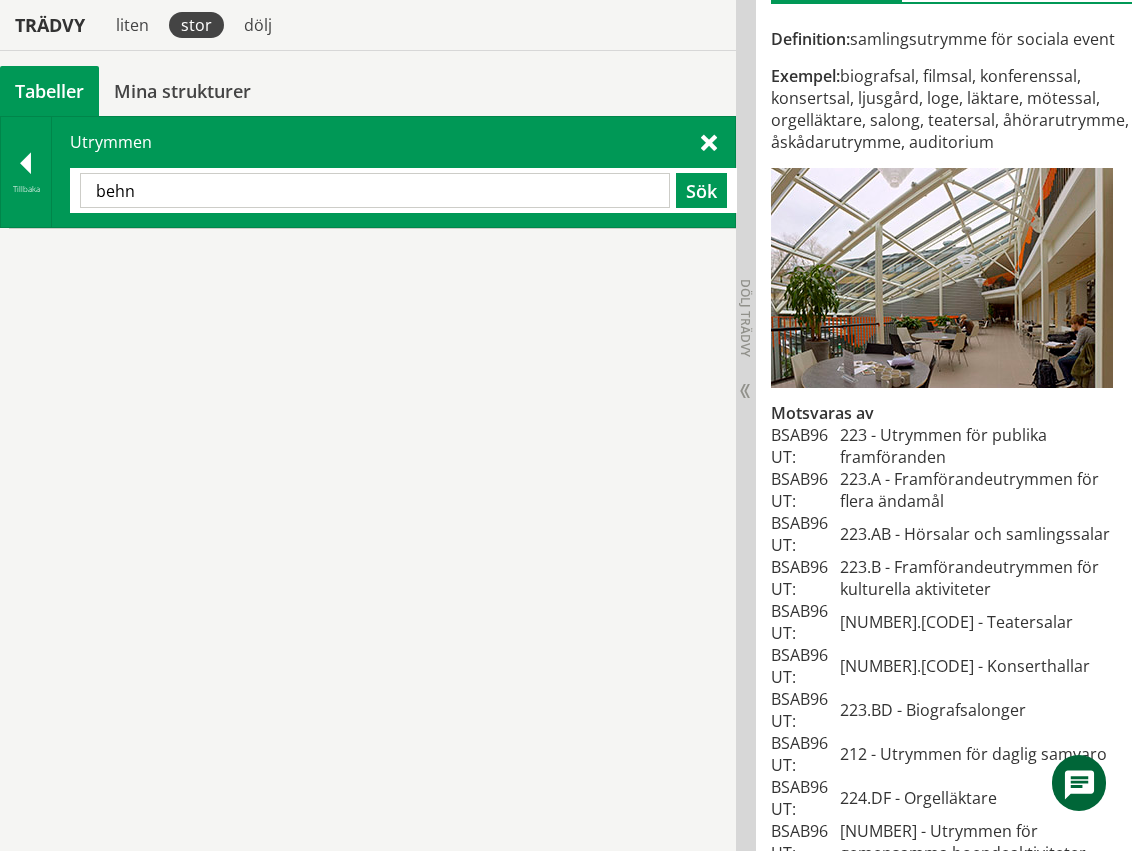 click on "behn" at bounding box center [375, 190] 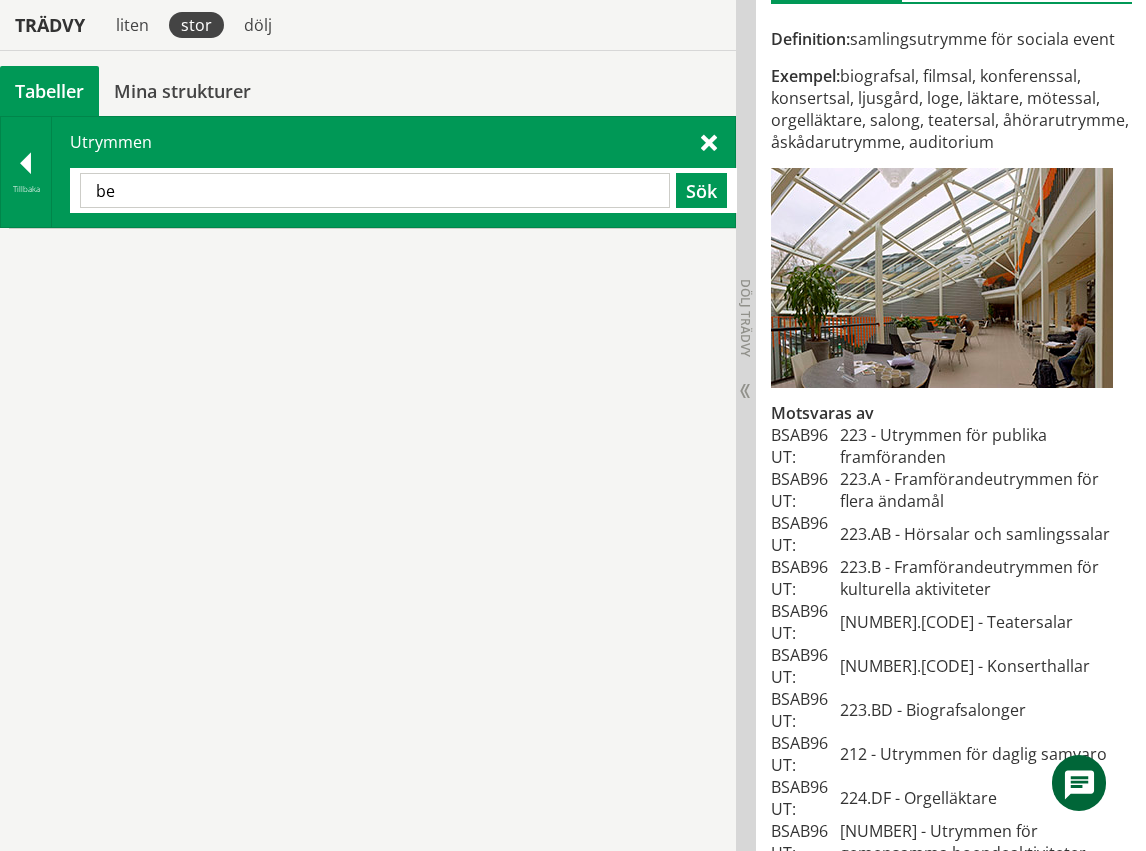 type on "b" 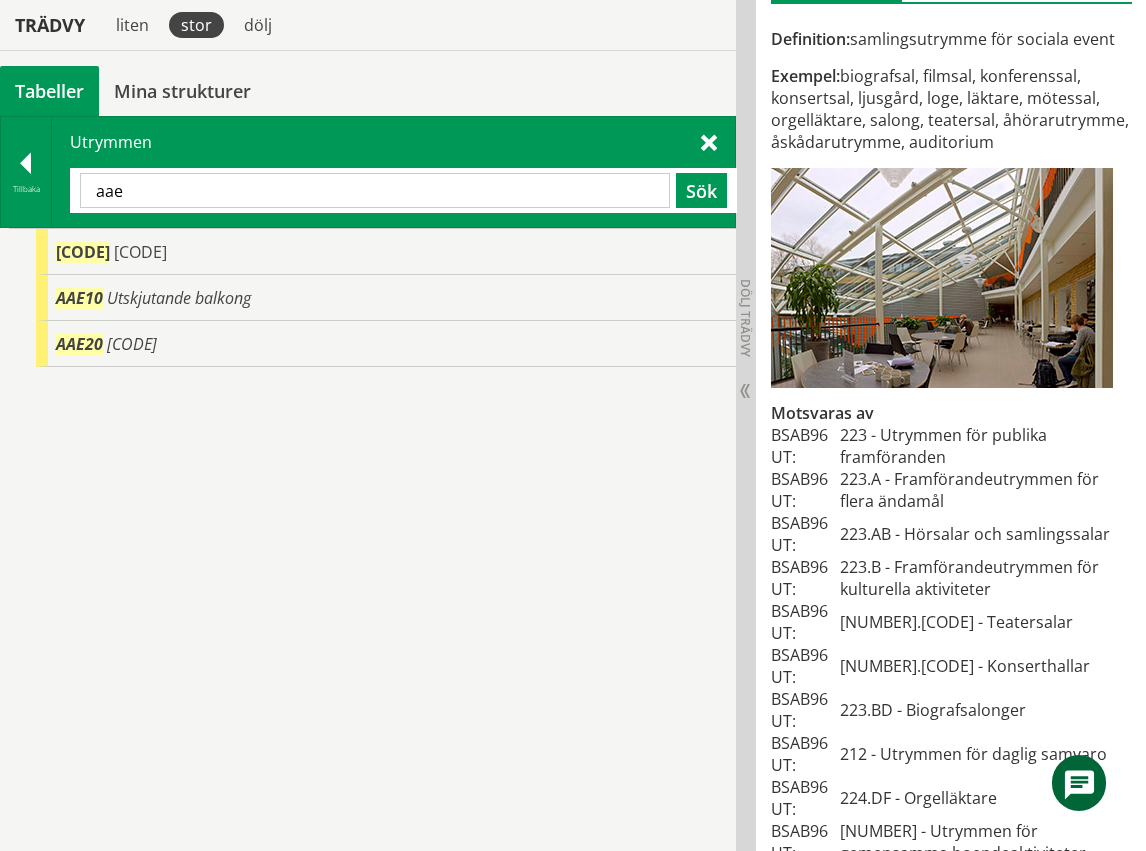 click on "aae" at bounding box center [375, 190] 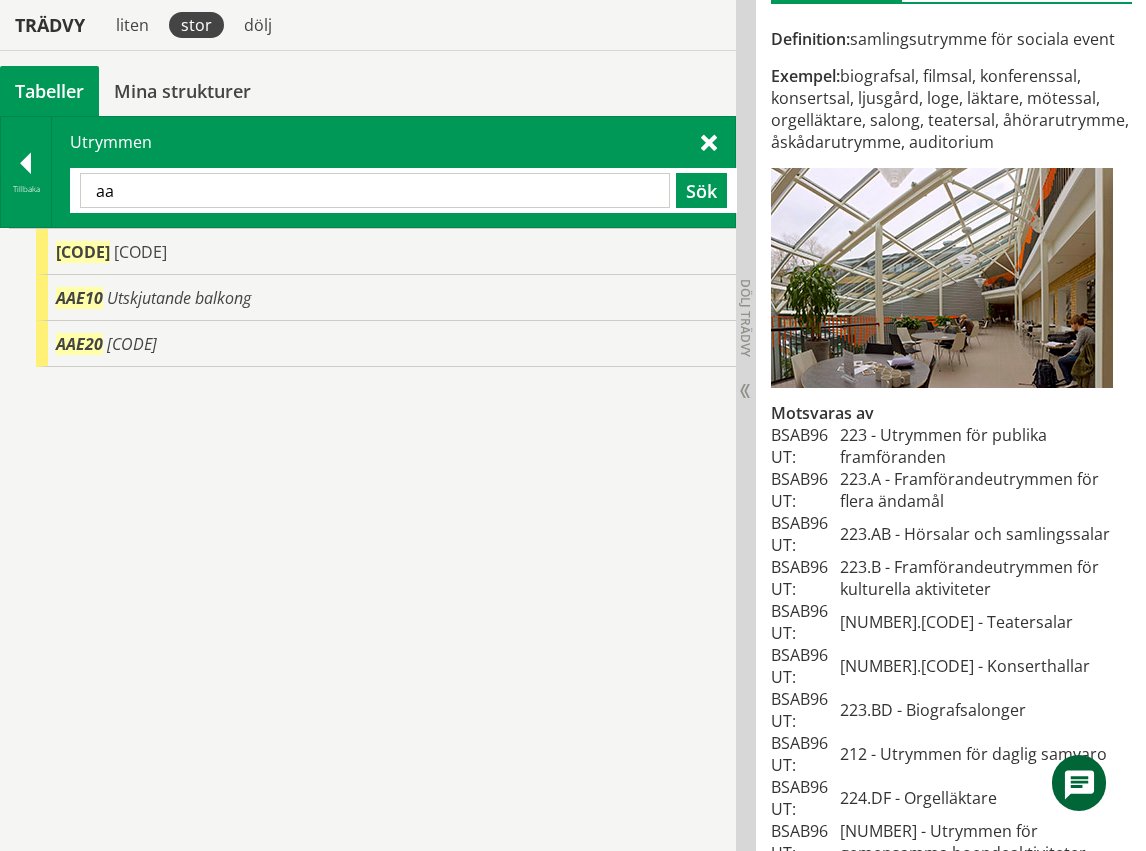 type on "a" 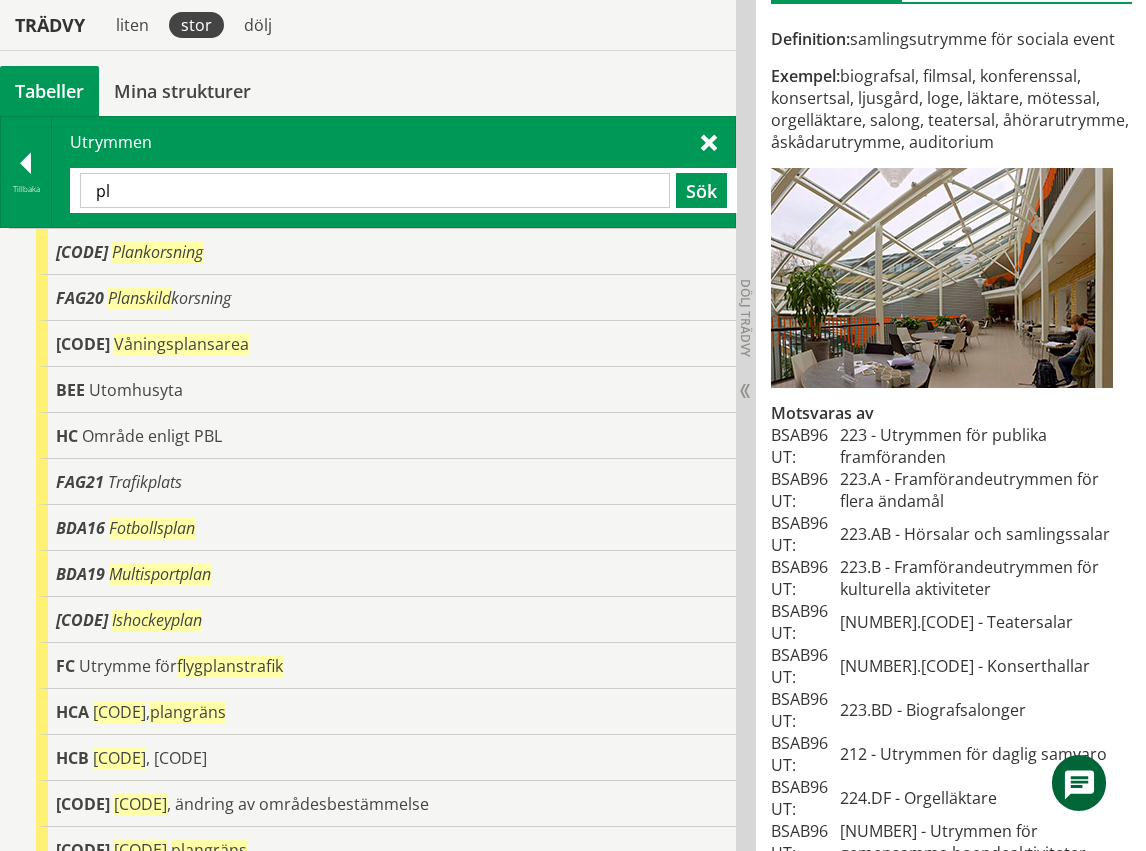 type on "p" 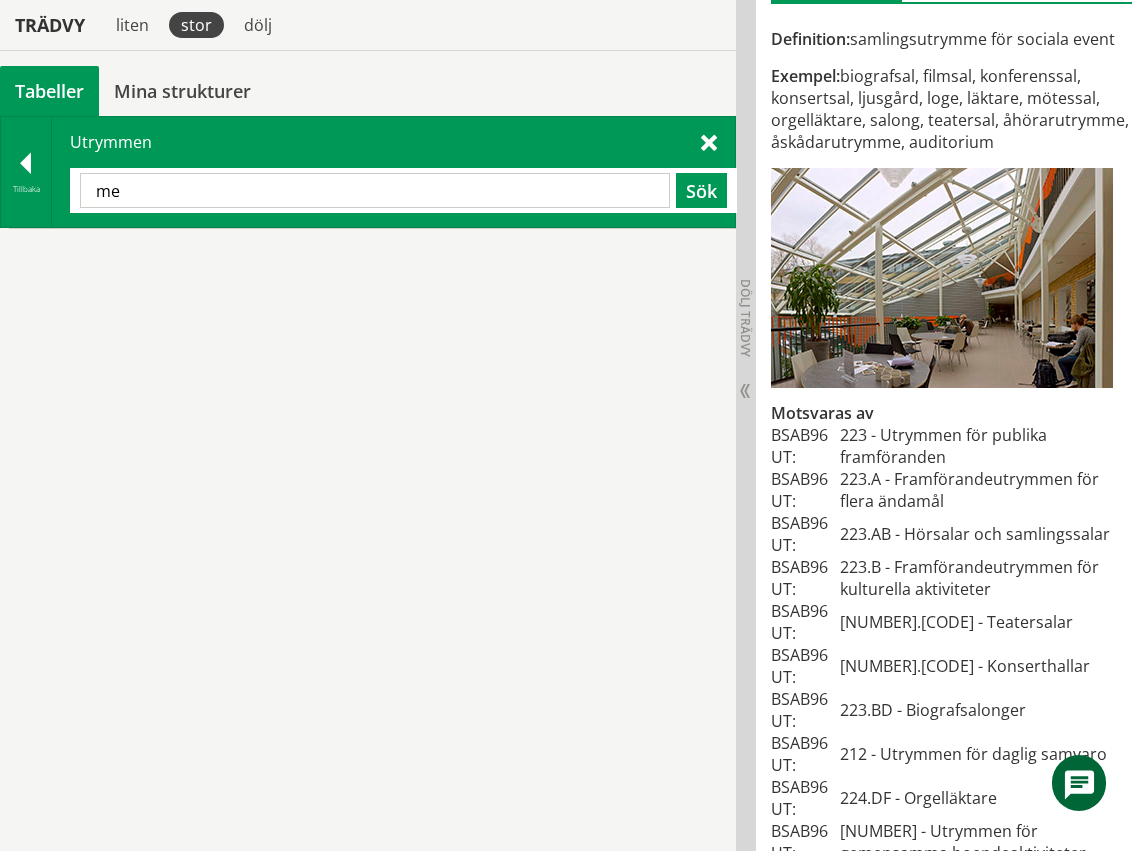 type on "m" 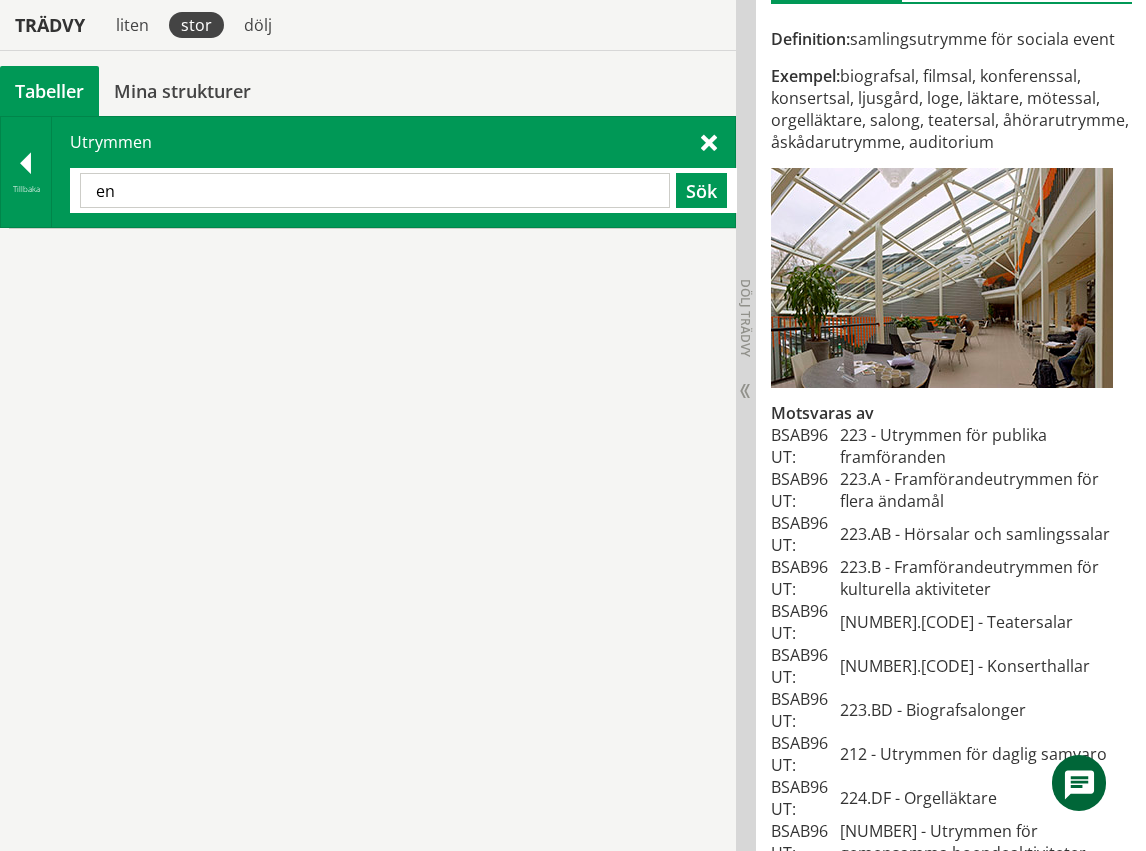 type on "e" 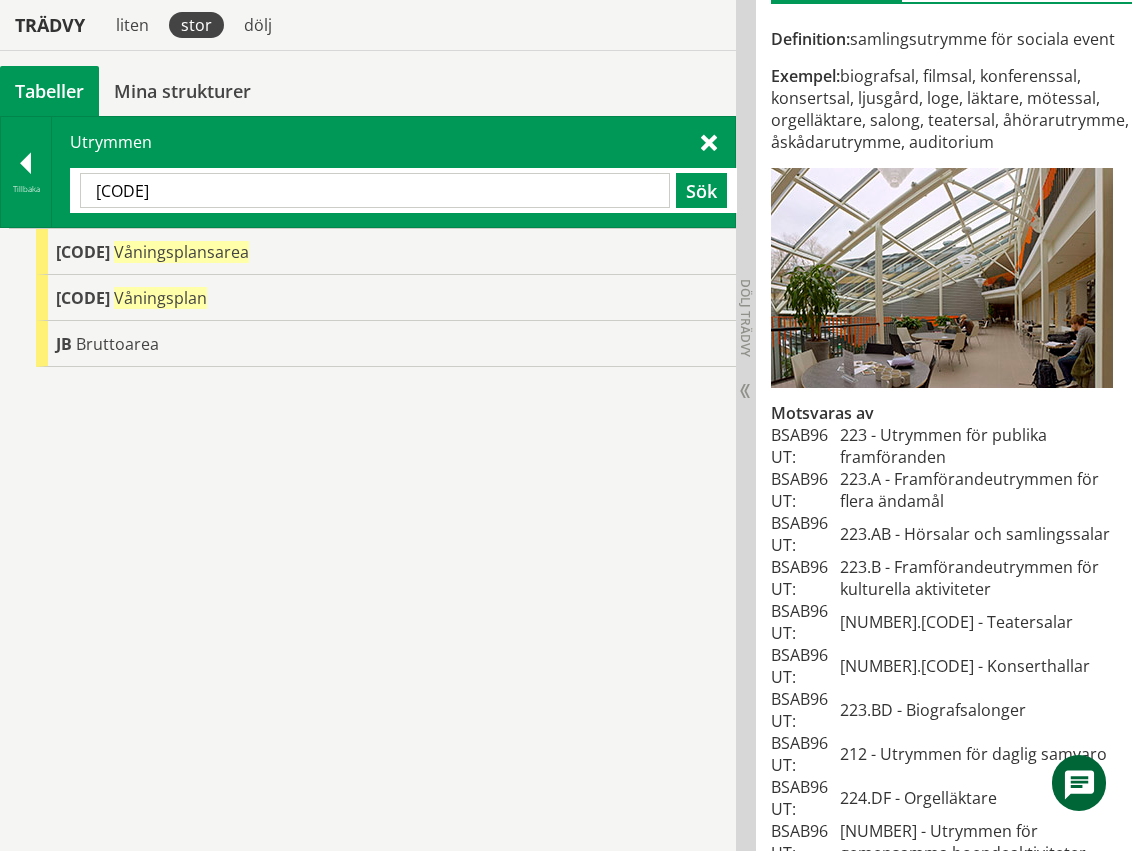 click on "[CODE]" at bounding box center (375, 190) 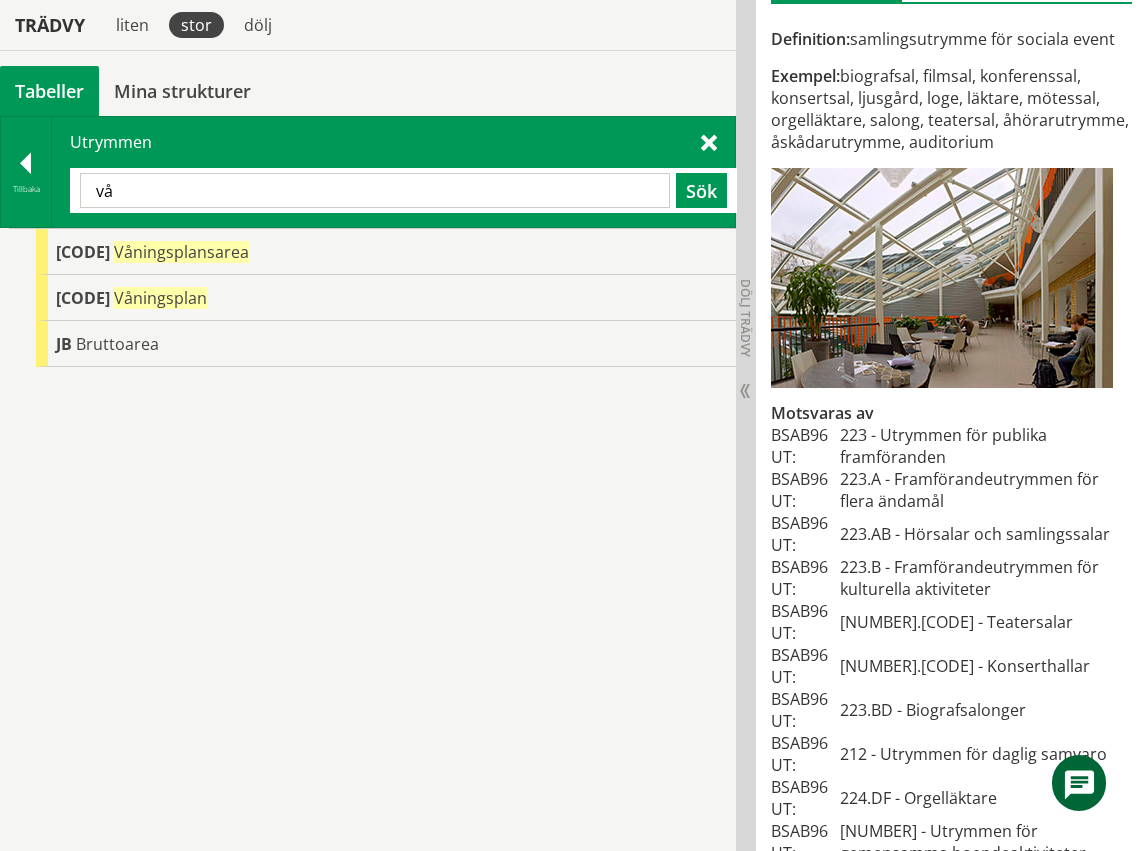 type on "v" 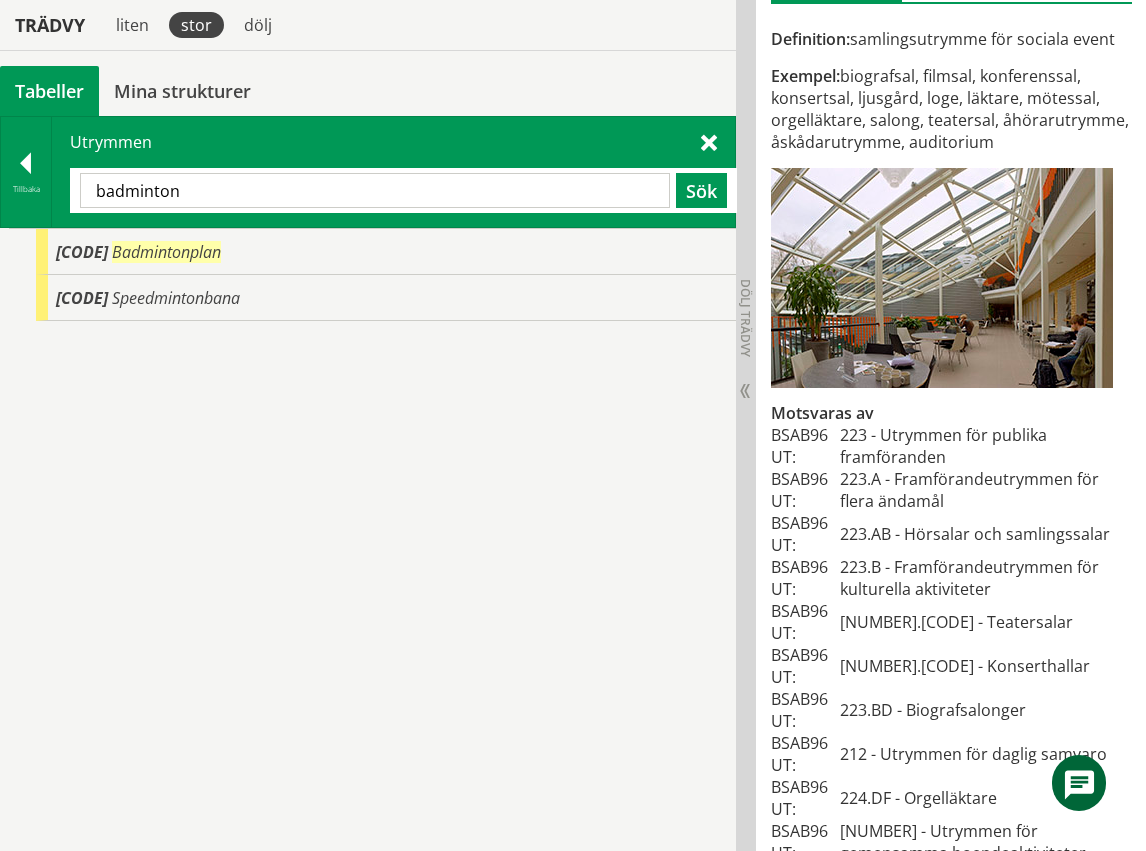 click on "badminton" at bounding box center (375, 190) 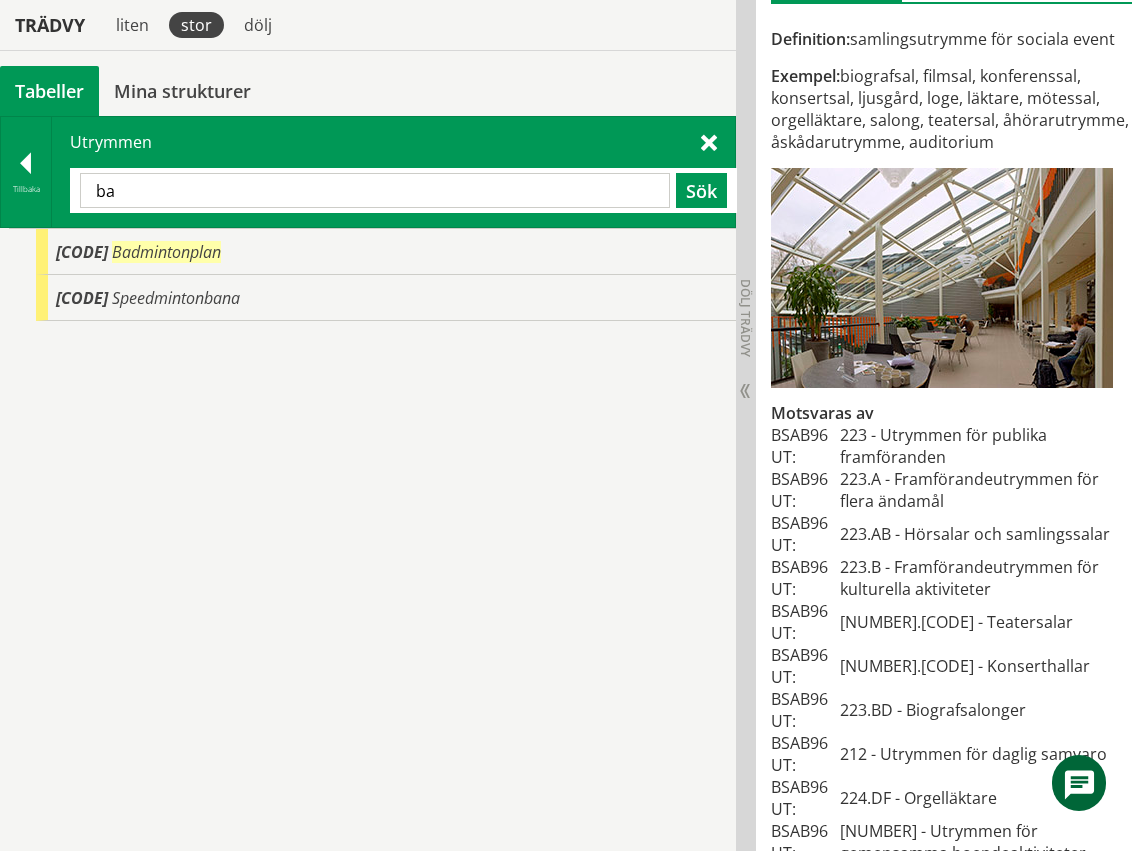 type on "b" 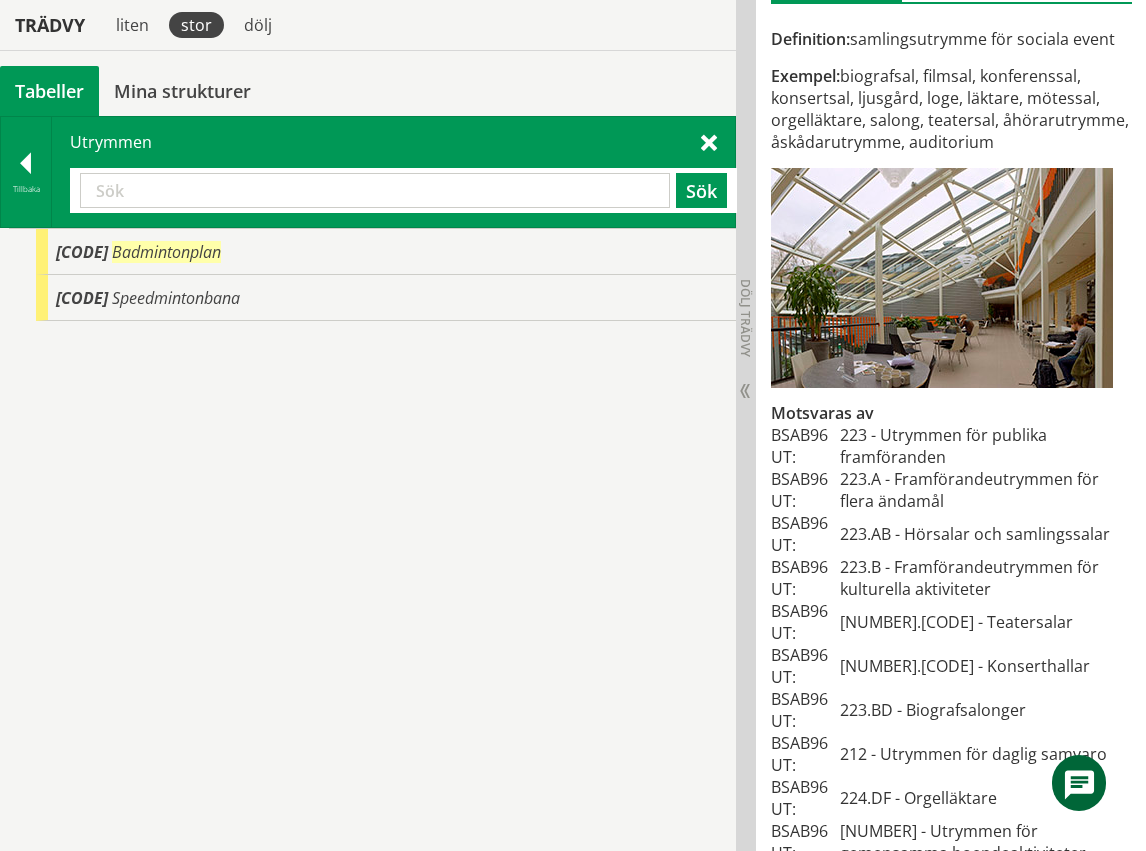 click at bounding box center (375, 190) 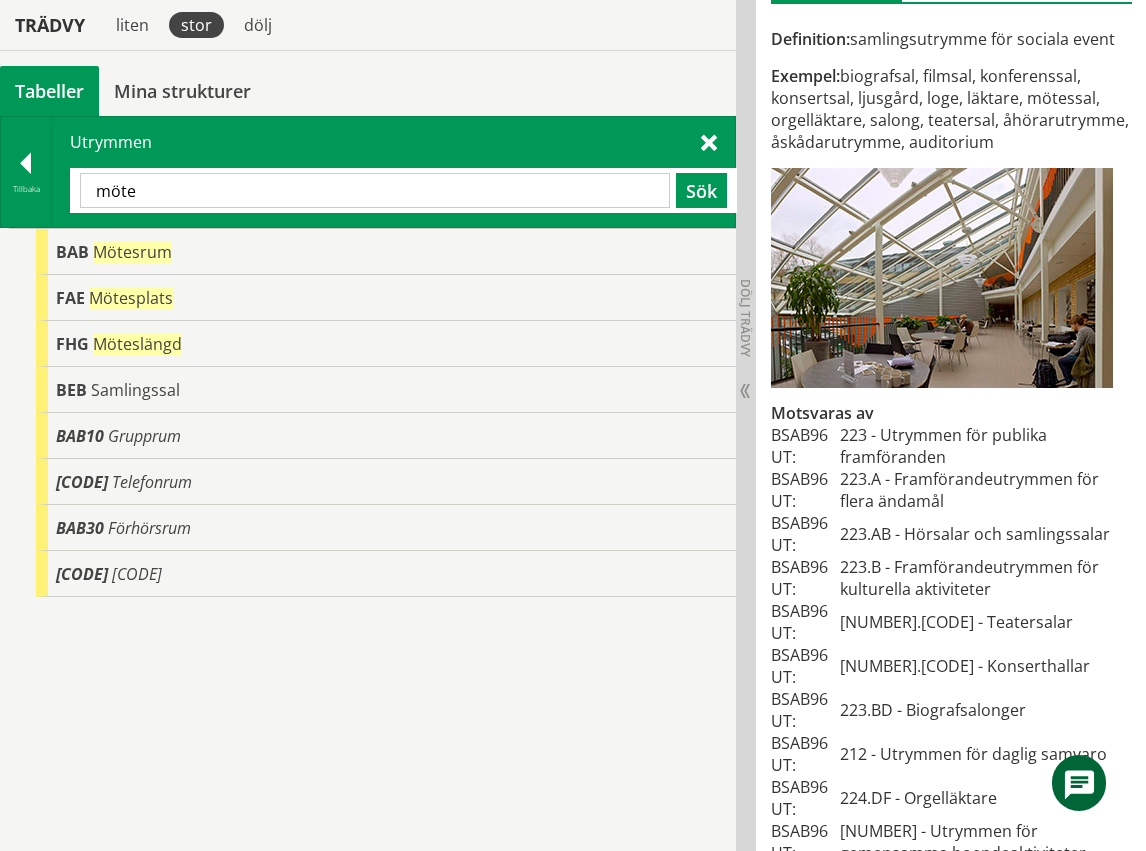 click on "möte" at bounding box center (375, 190) 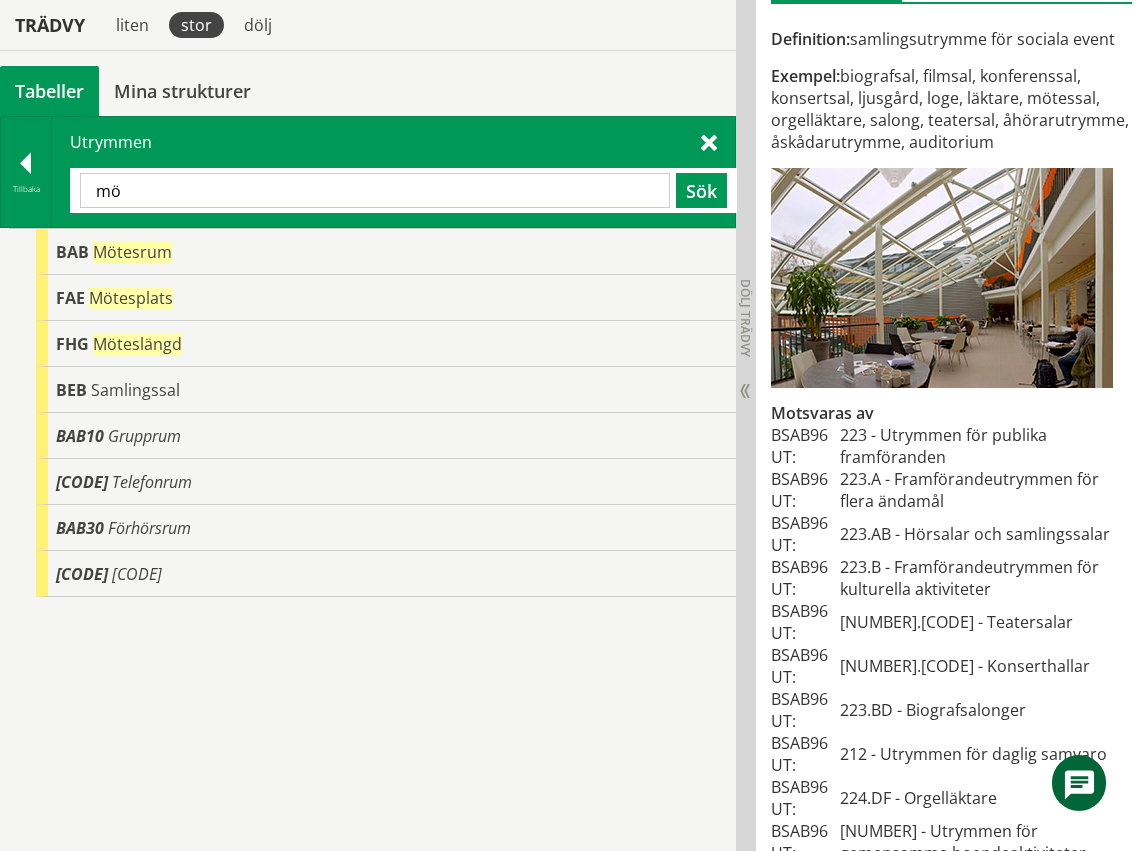 type on "m" 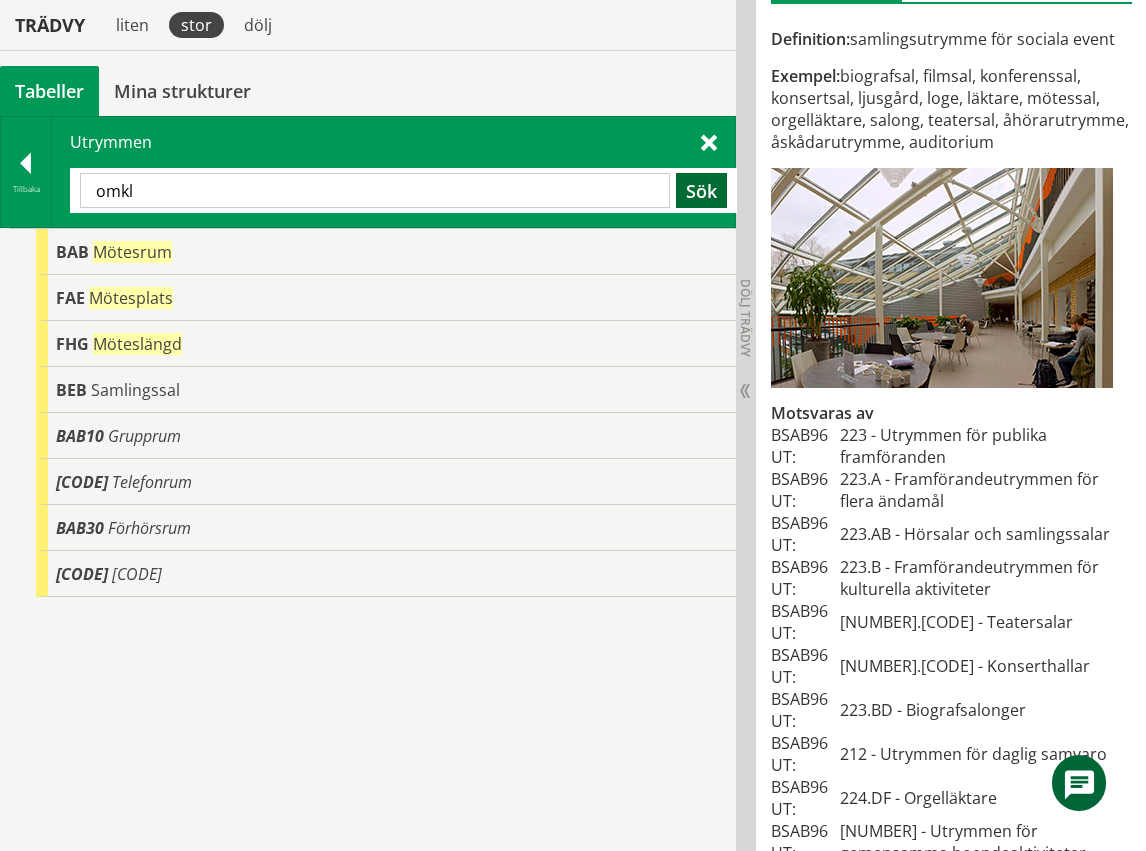 click on "Sök" at bounding box center (701, 190) 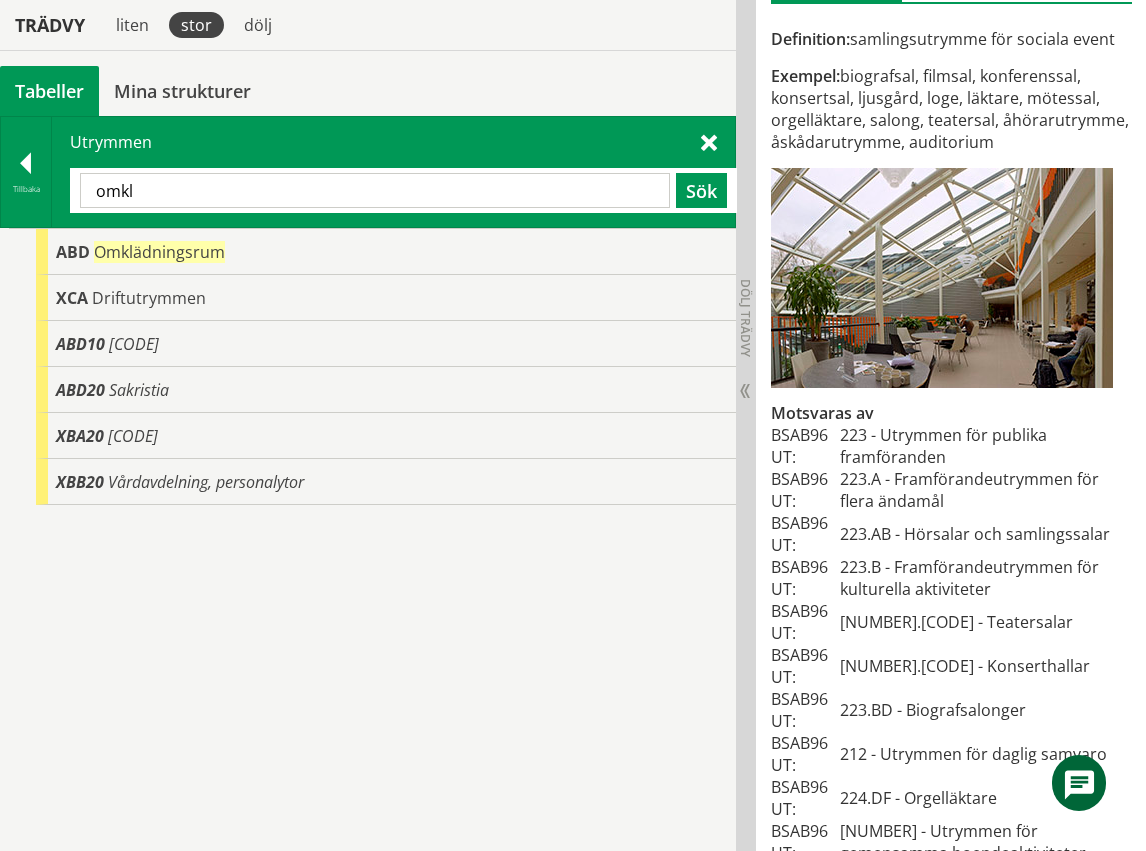 click on "omkl" at bounding box center [375, 190] 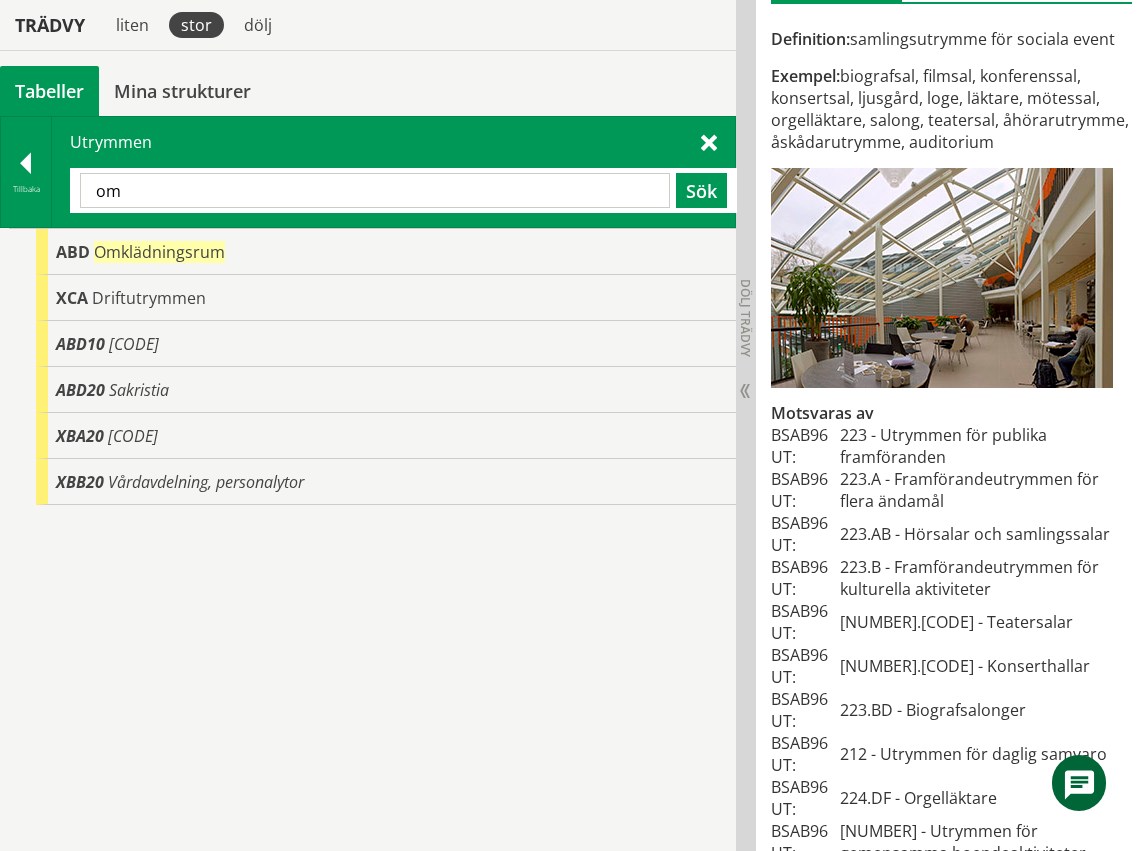 type on "o" 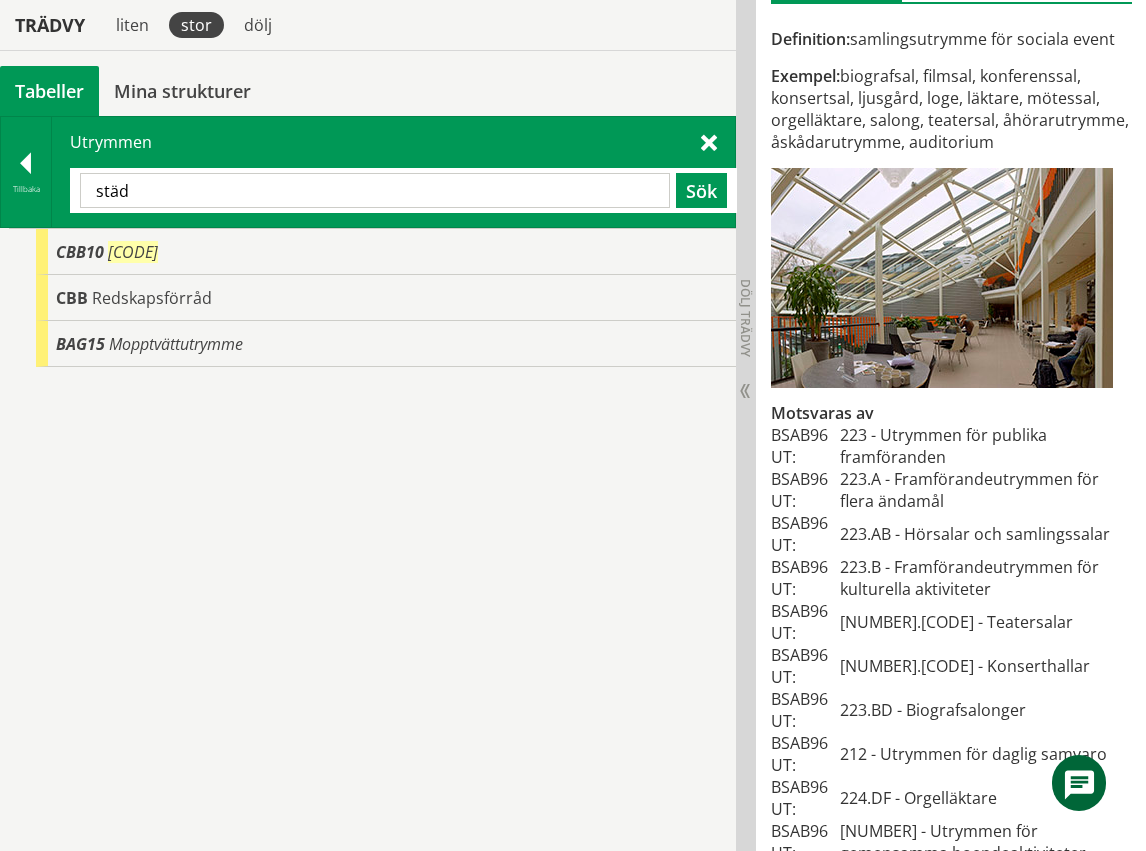 click on "städ" at bounding box center [375, 190] 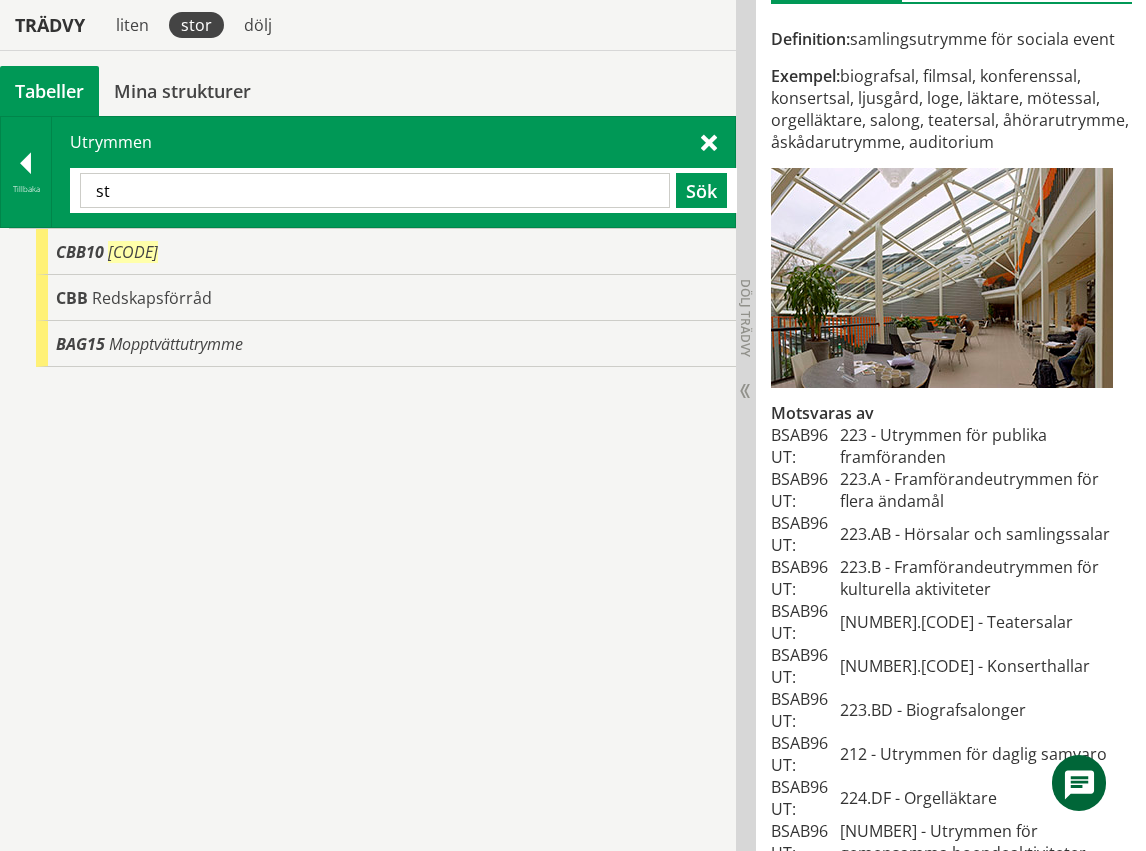 type on "s" 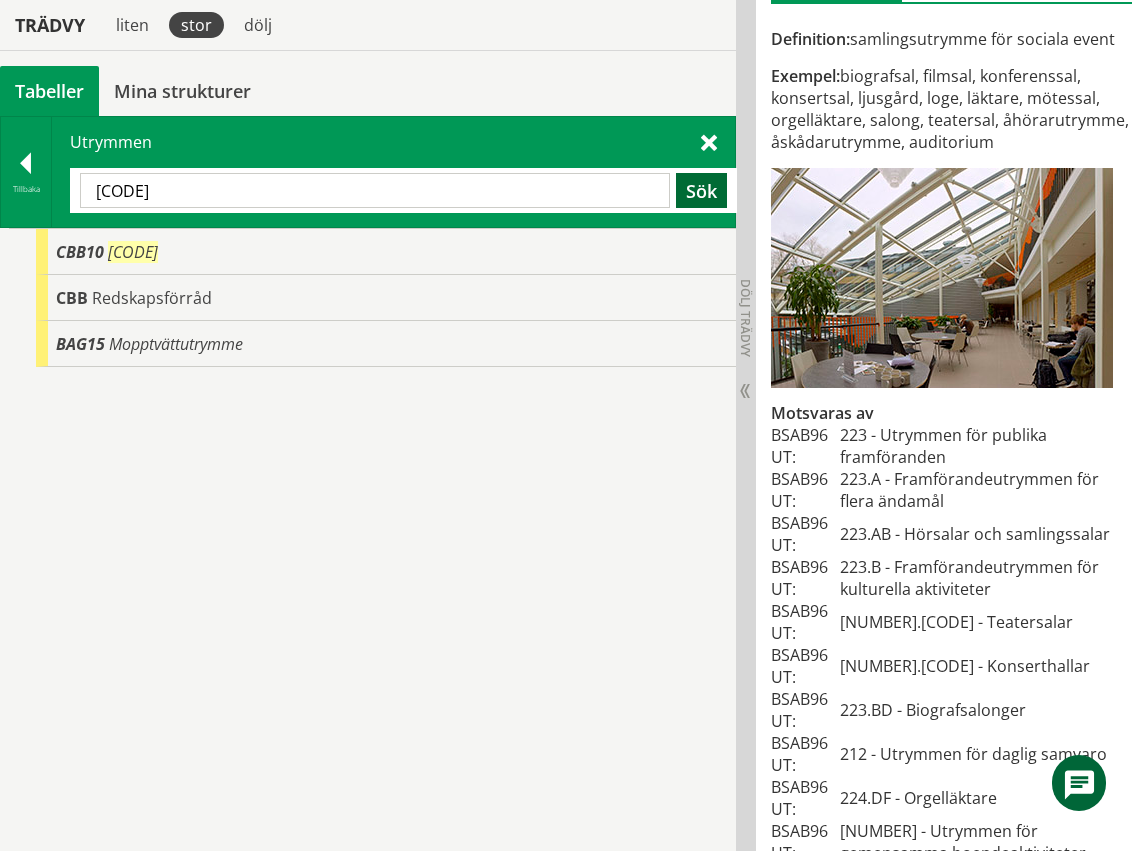 click on "Sök" at bounding box center (701, 190) 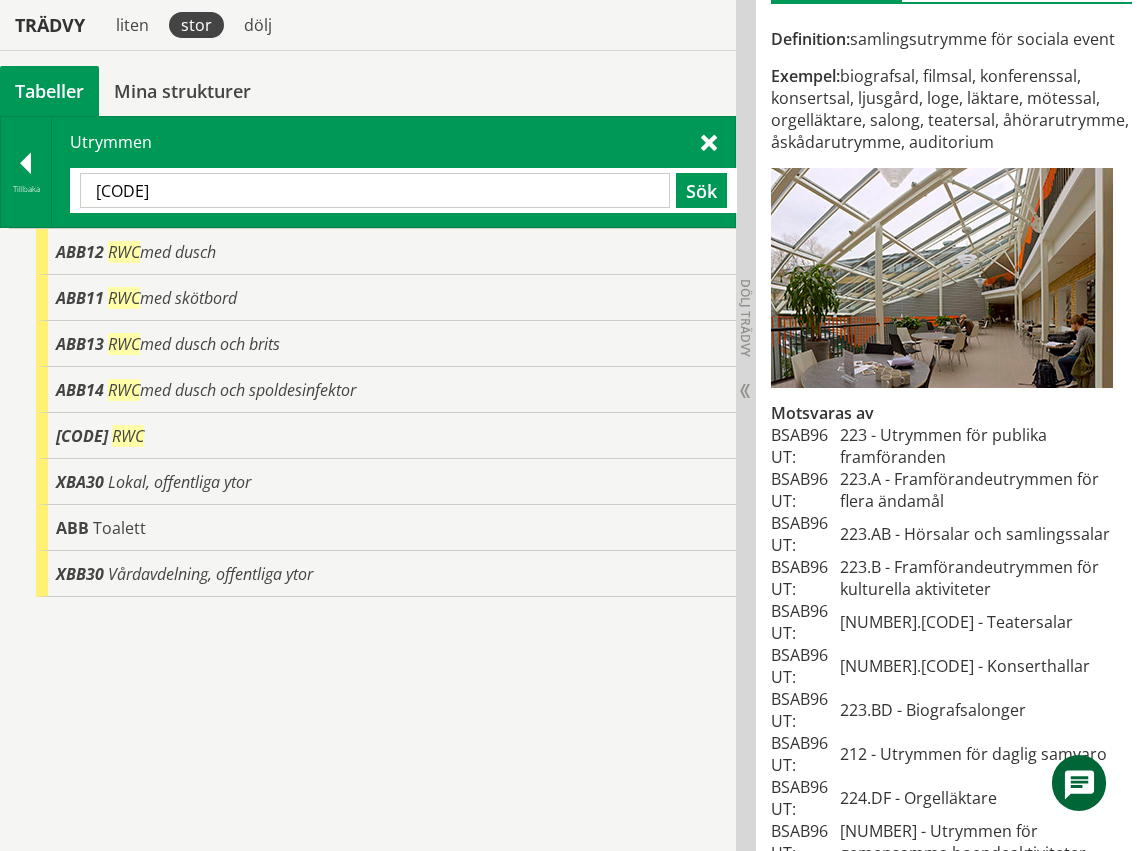 click on "[CODE]" at bounding box center [375, 190] 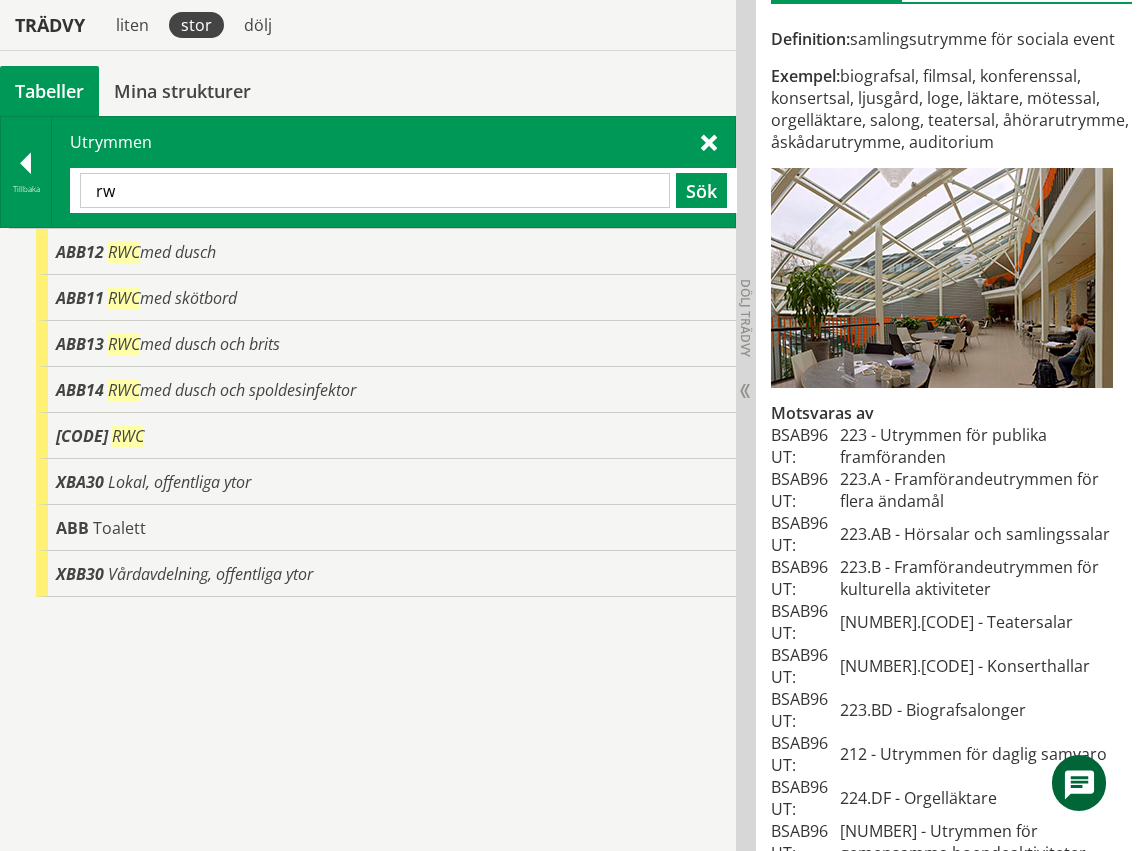 type on "r" 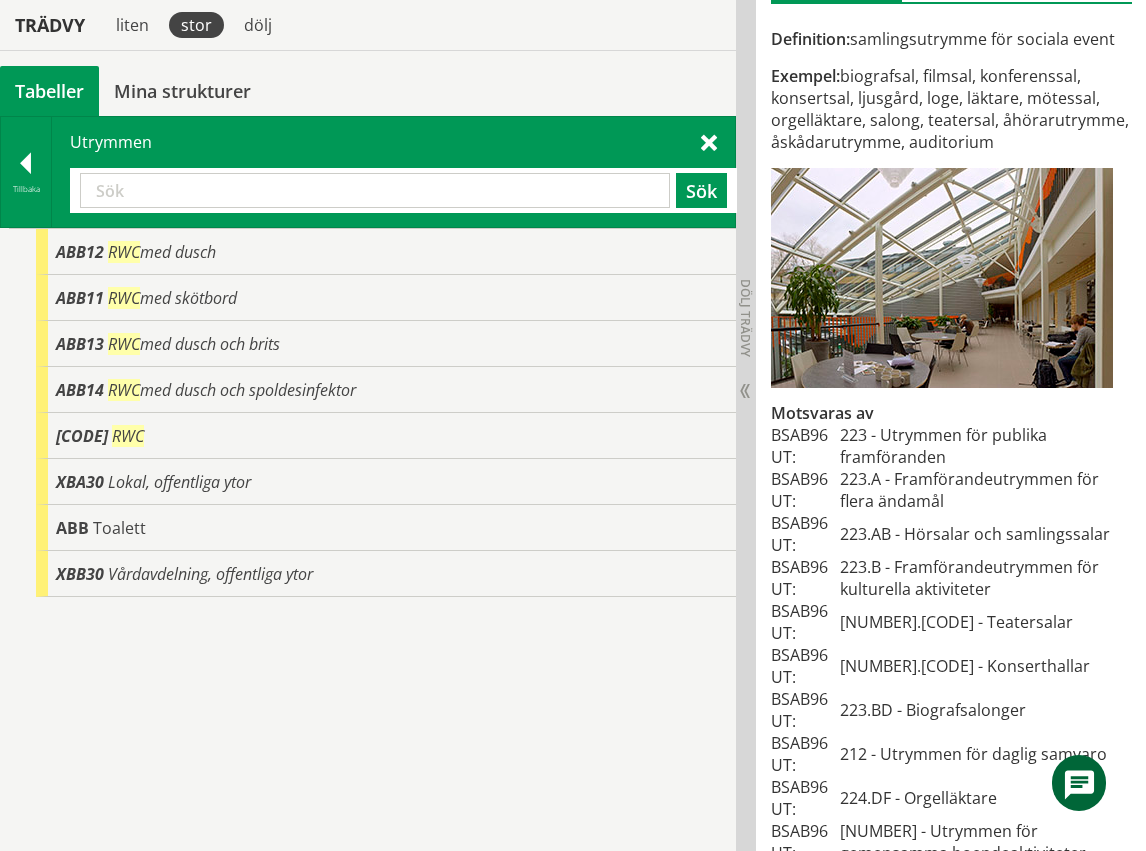 click at bounding box center [375, 190] 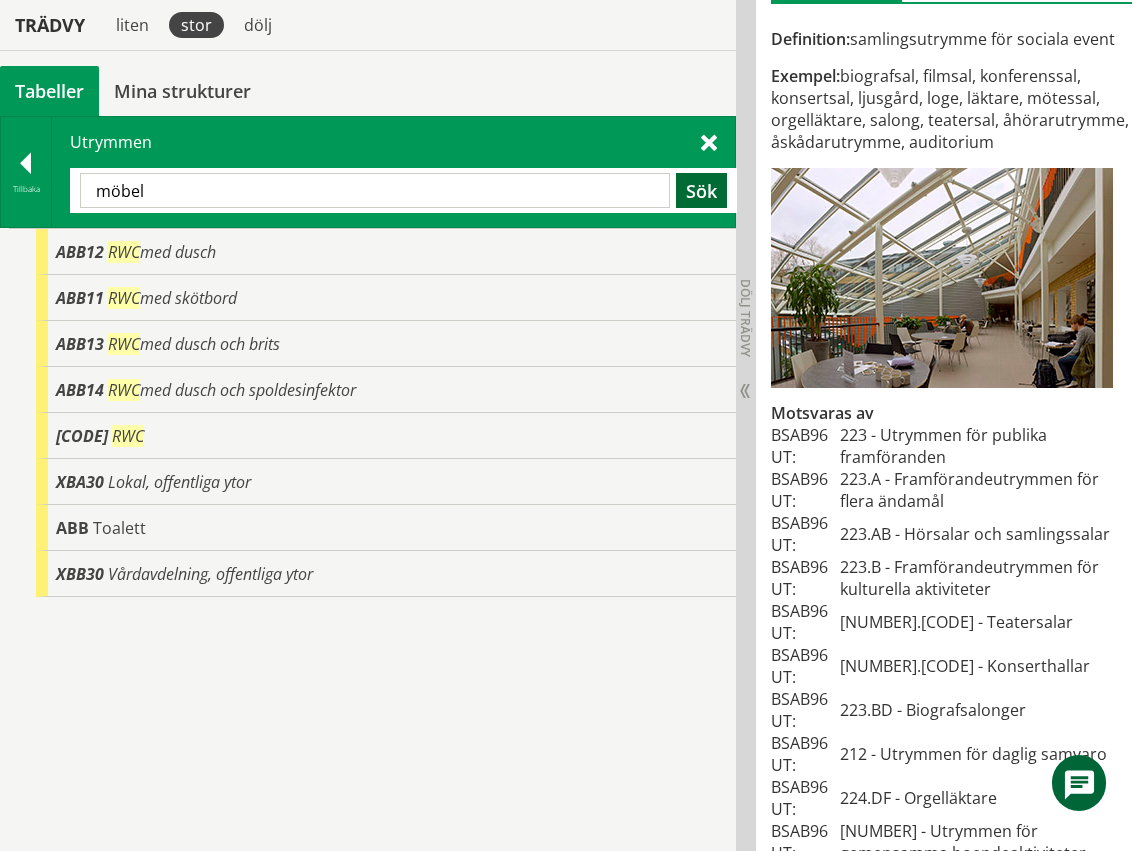 click on "Sök" at bounding box center (701, 190) 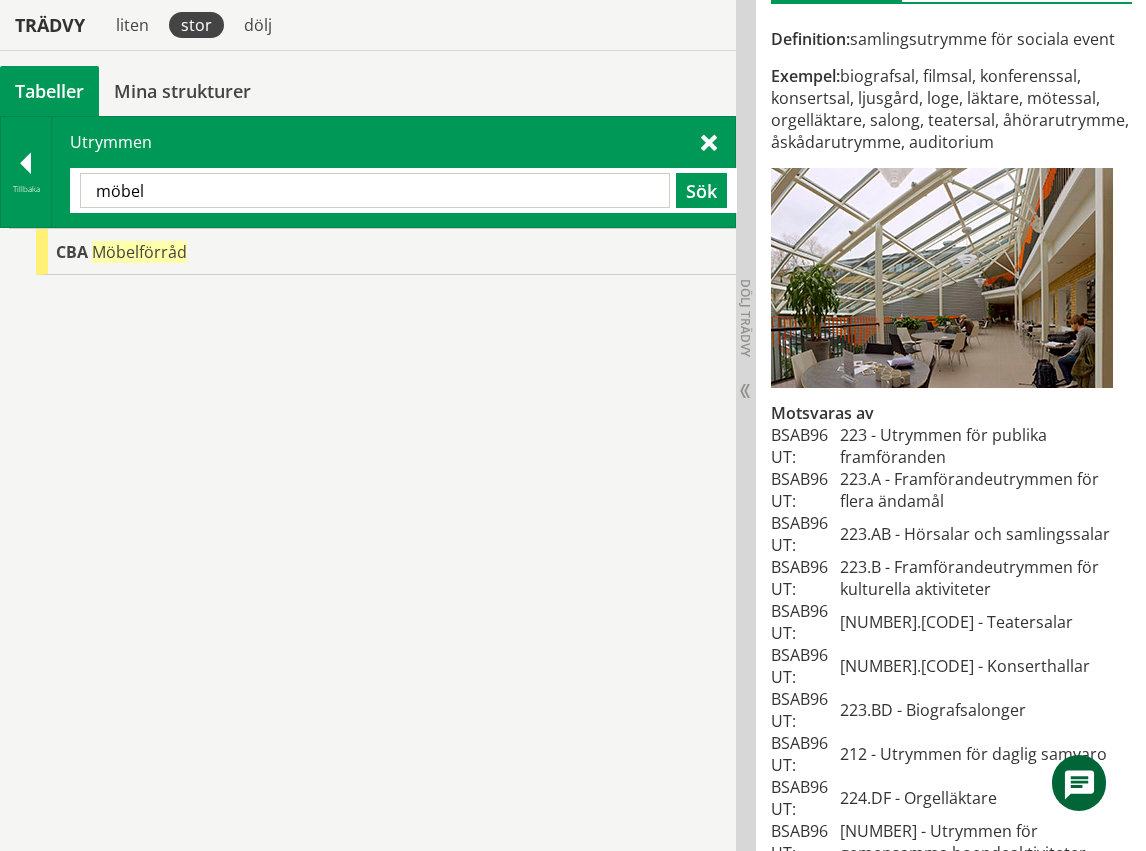 click on "möbel" at bounding box center (375, 190) 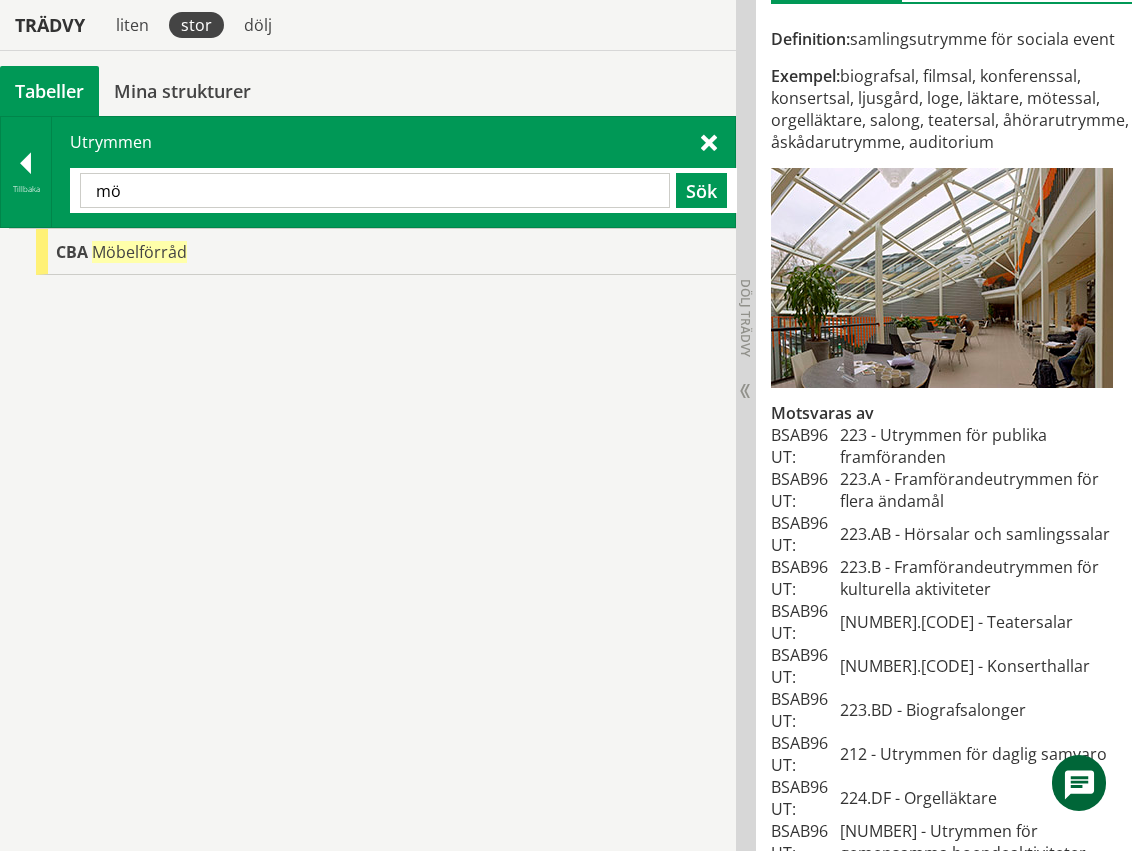 type on "m" 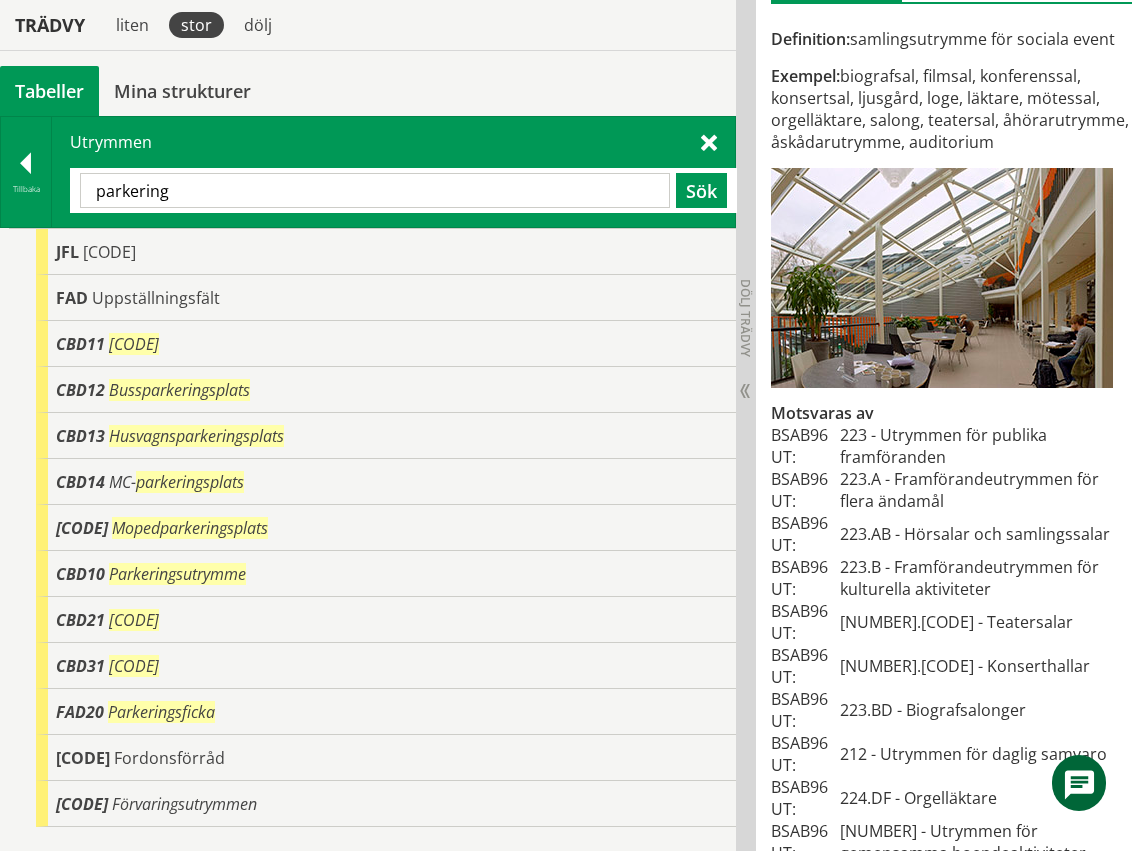 click on "parkering" at bounding box center (375, 190) 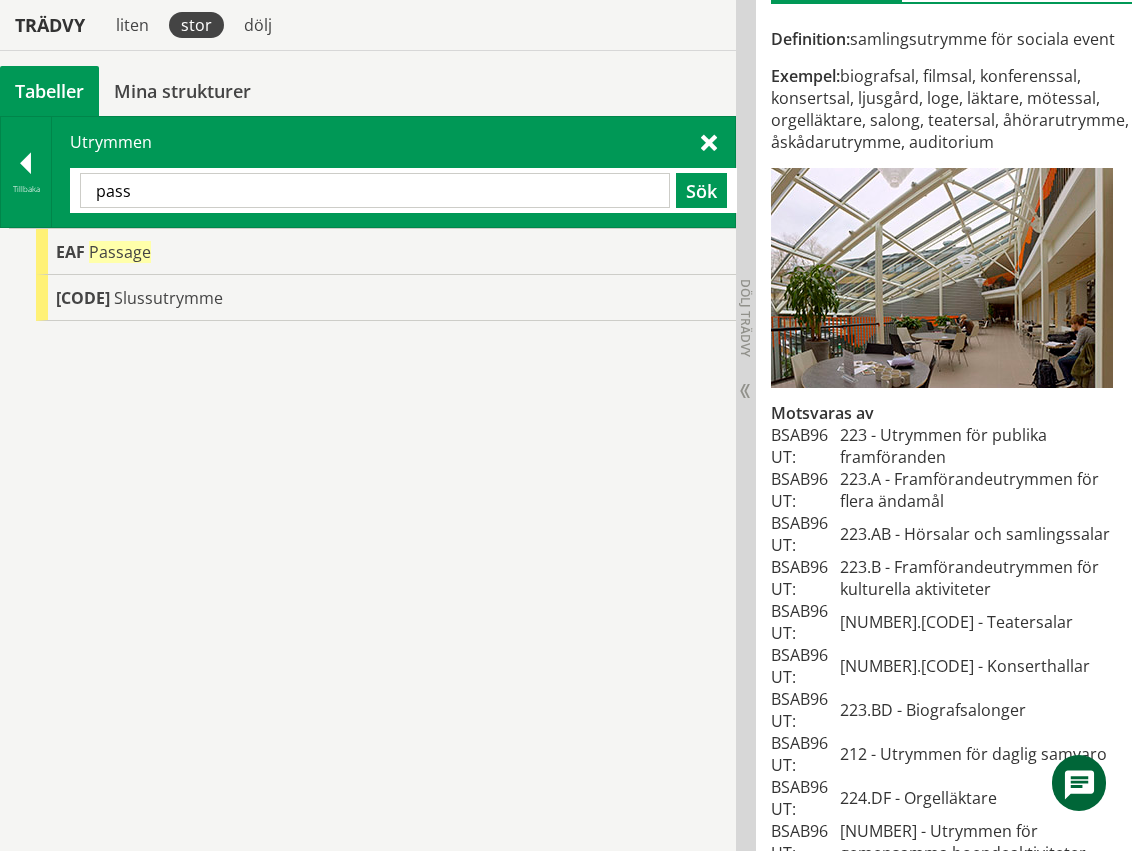click on "pass" at bounding box center [375, 190] 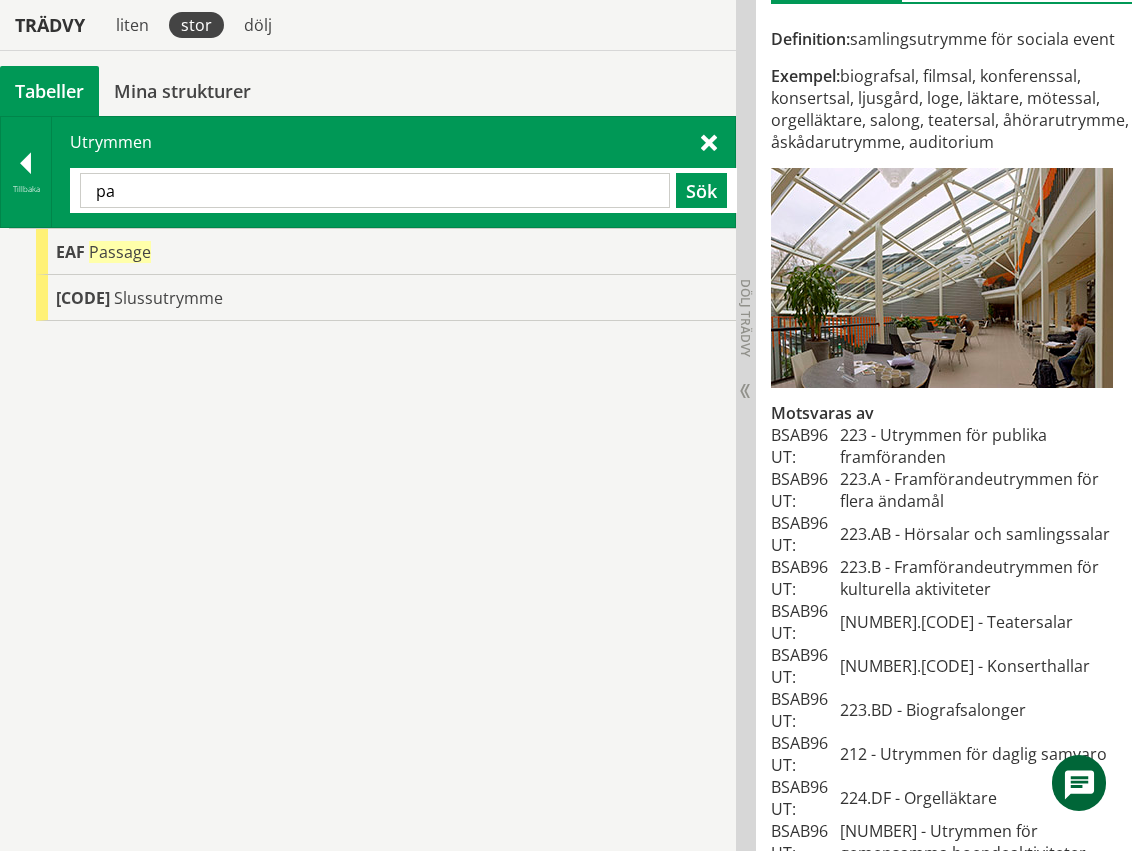 type on "p" 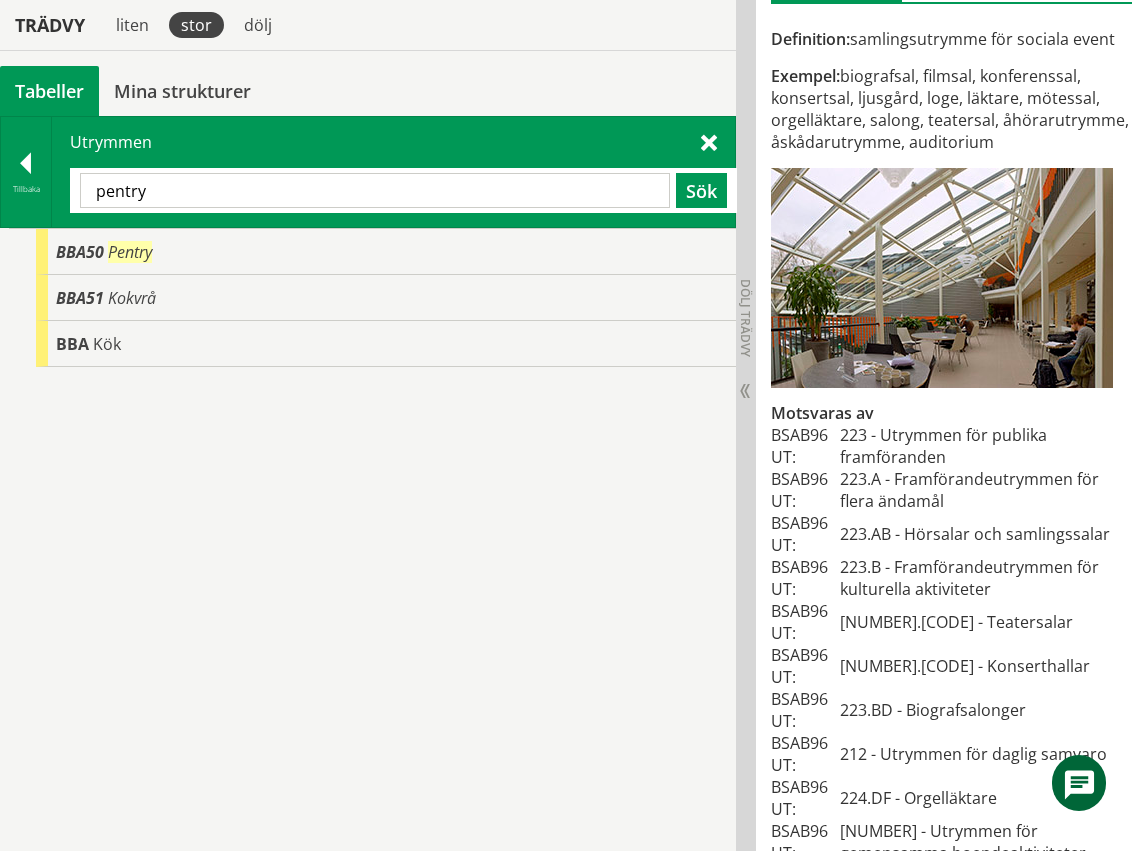 click on "pentry" at bounding box center (375, 190) 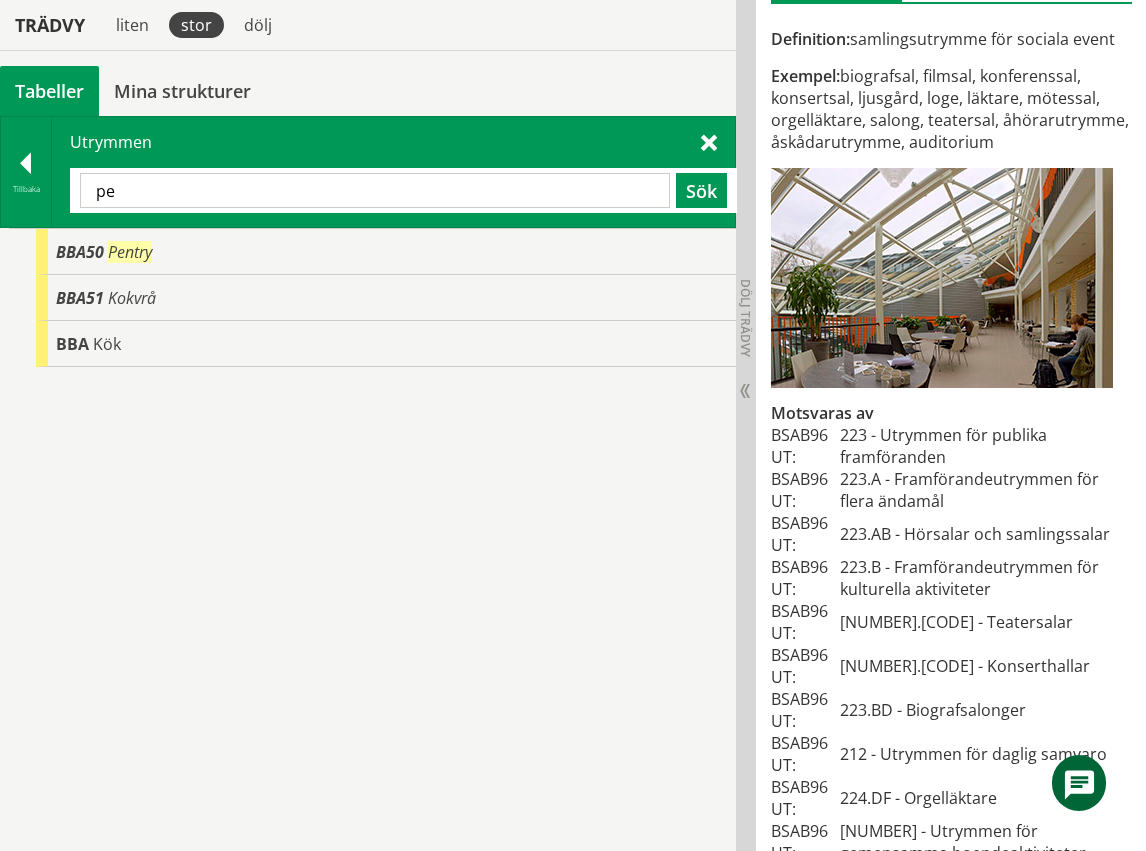 type on "p" 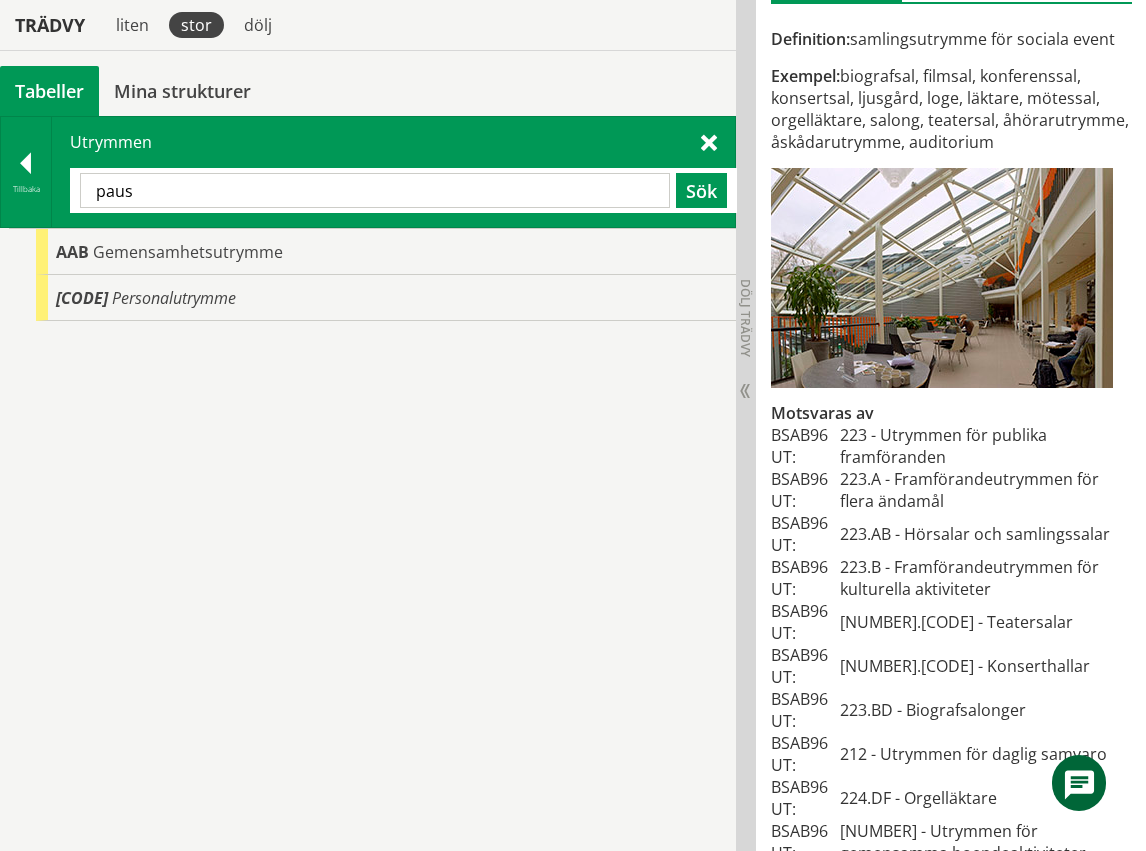 click on "paus" at bounding box center [375, 190] 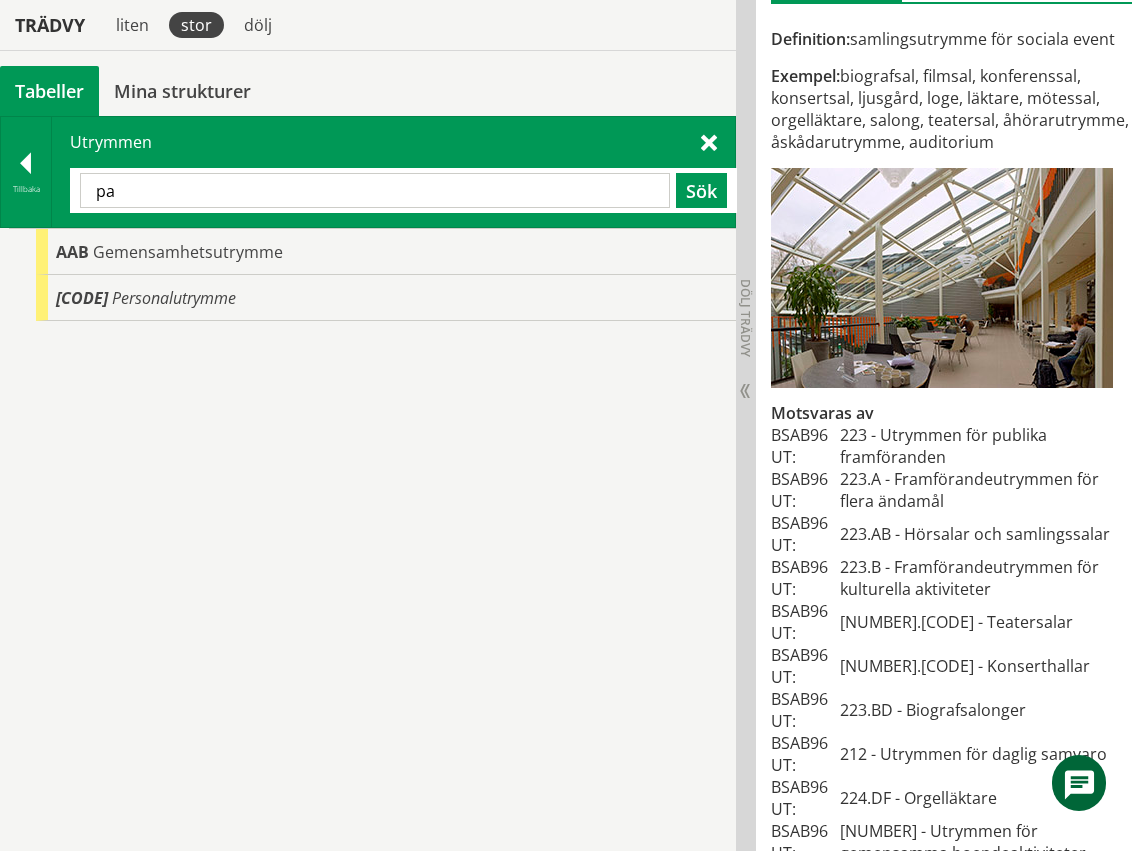 type on "p" 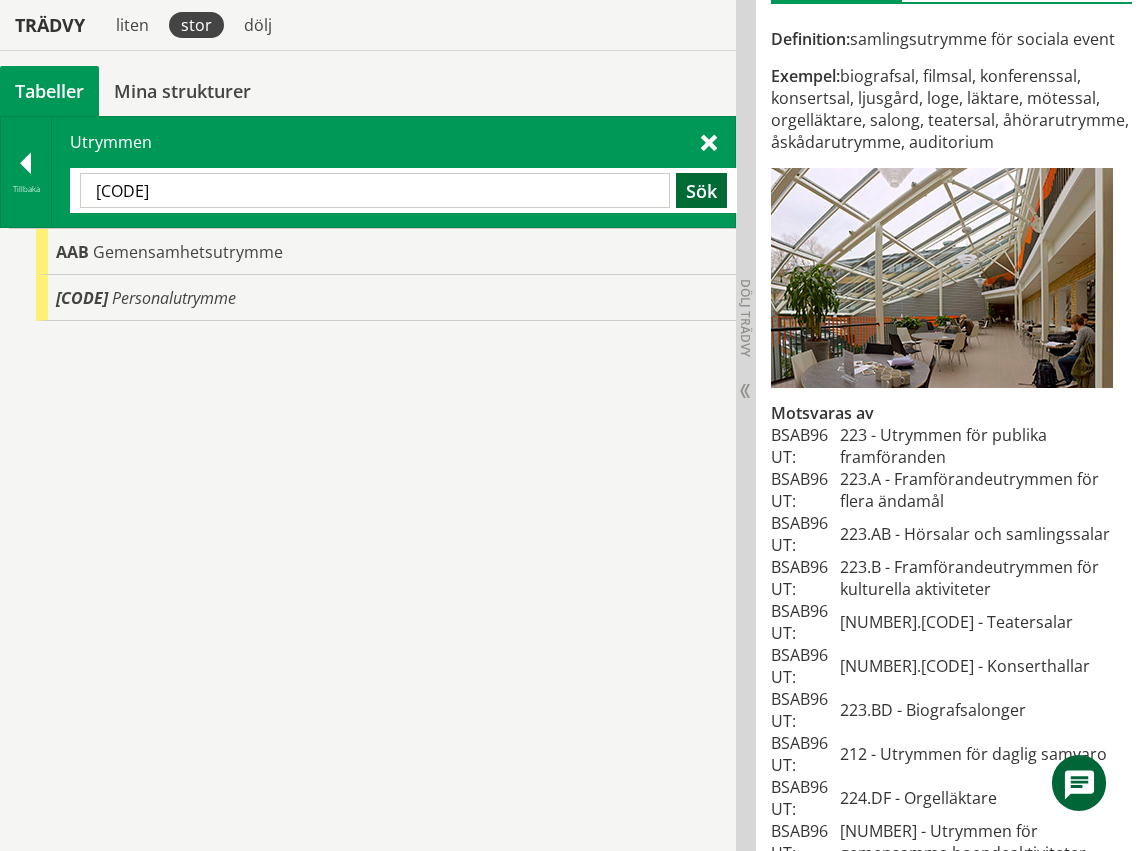 click on "Sök" at bounding box center (701, 190) 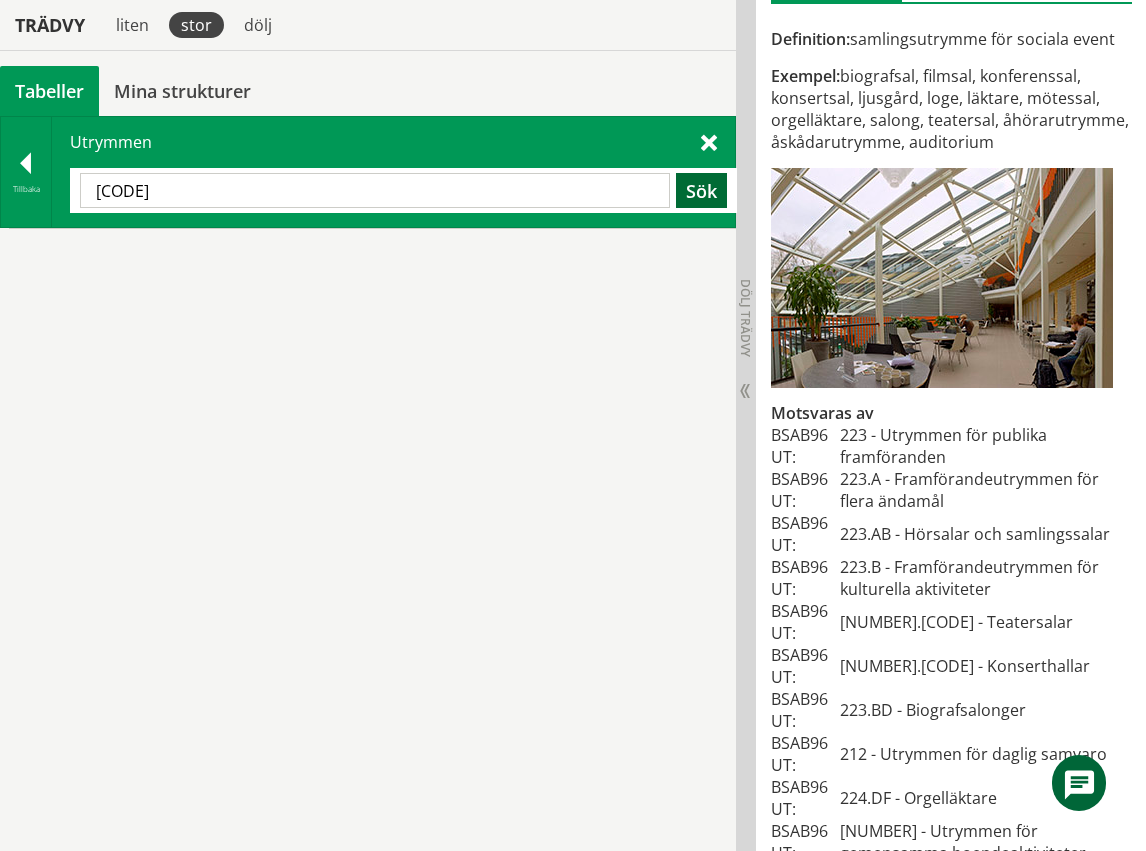 click on "Sök" at bounding box center (701, 190) 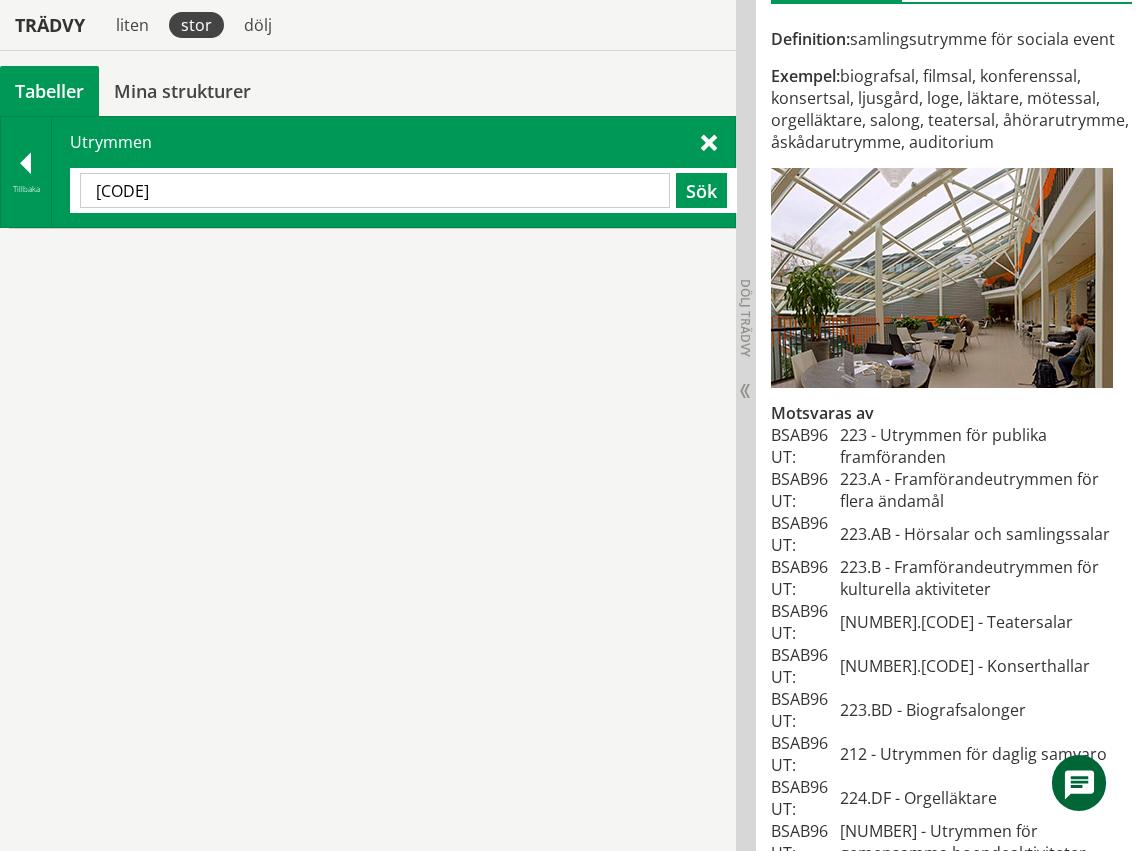 click on "[CODE]" at bounding box center [375, 190] 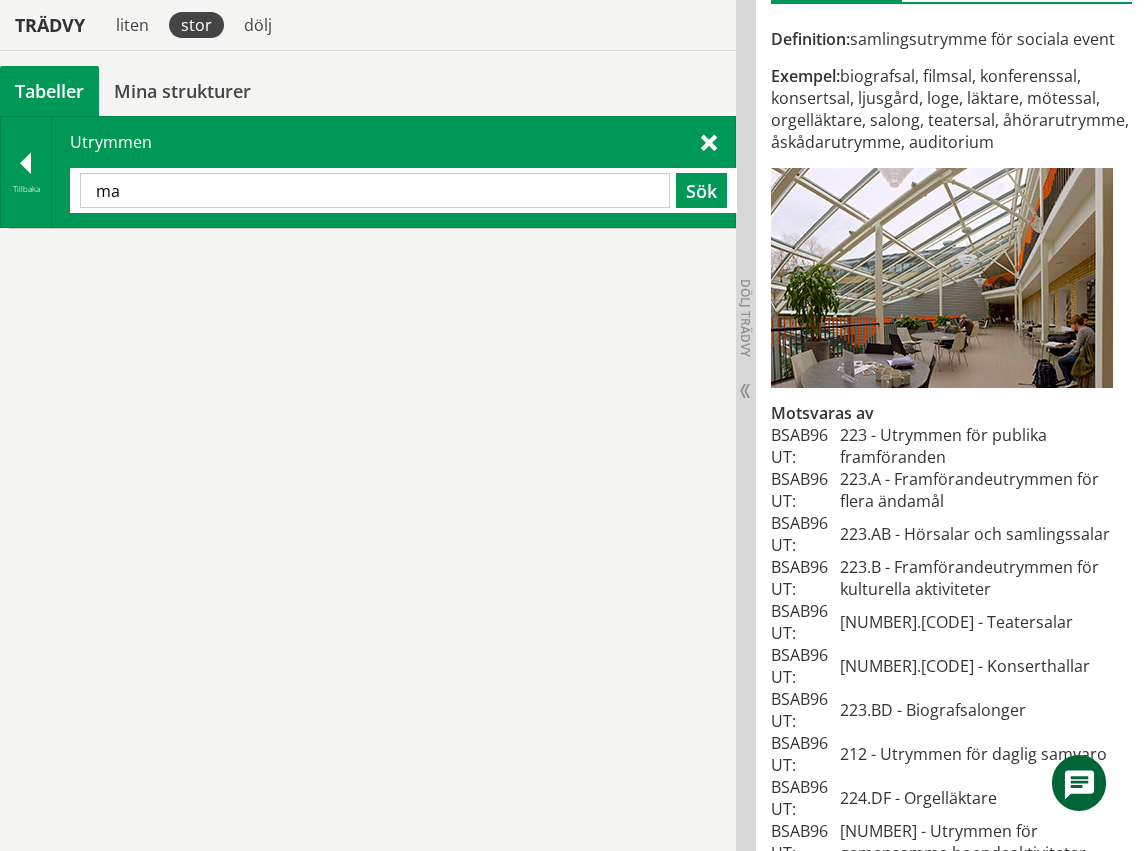 type on "m" 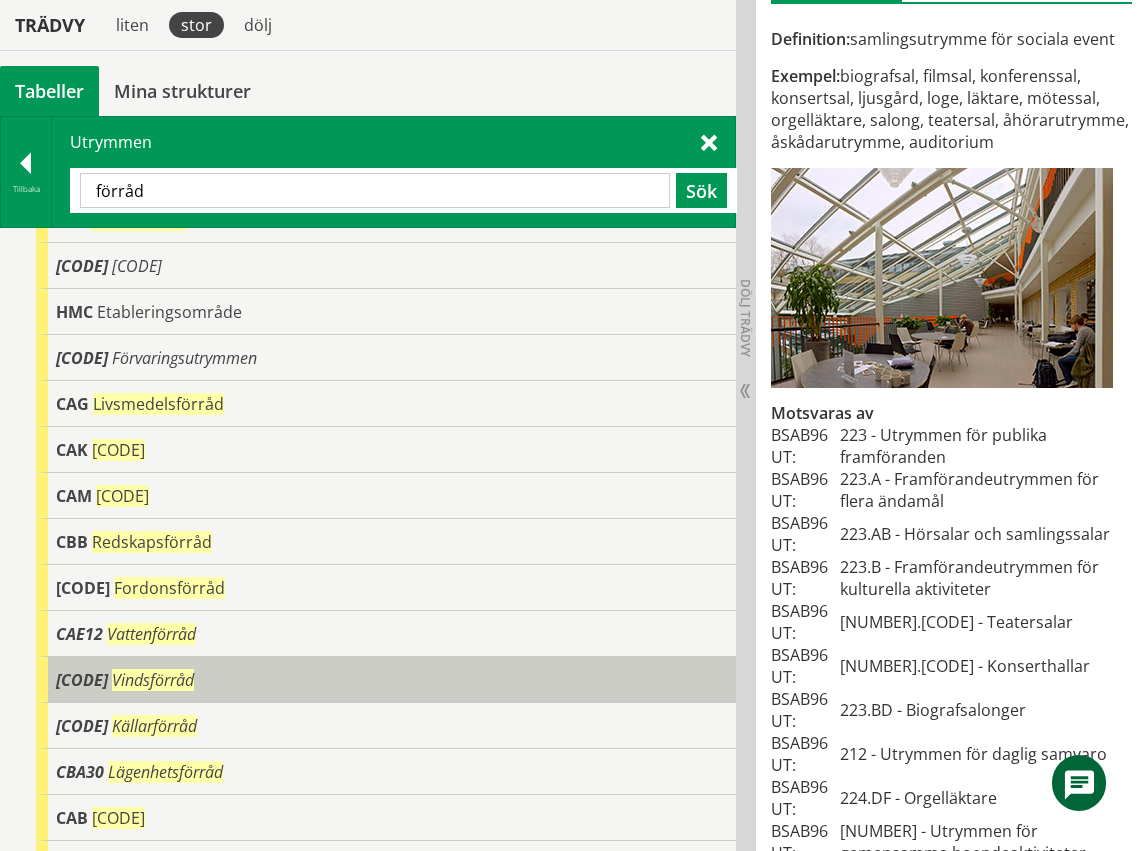 scroll, scrollTop: 0, scrollLeft: 0, axis: both 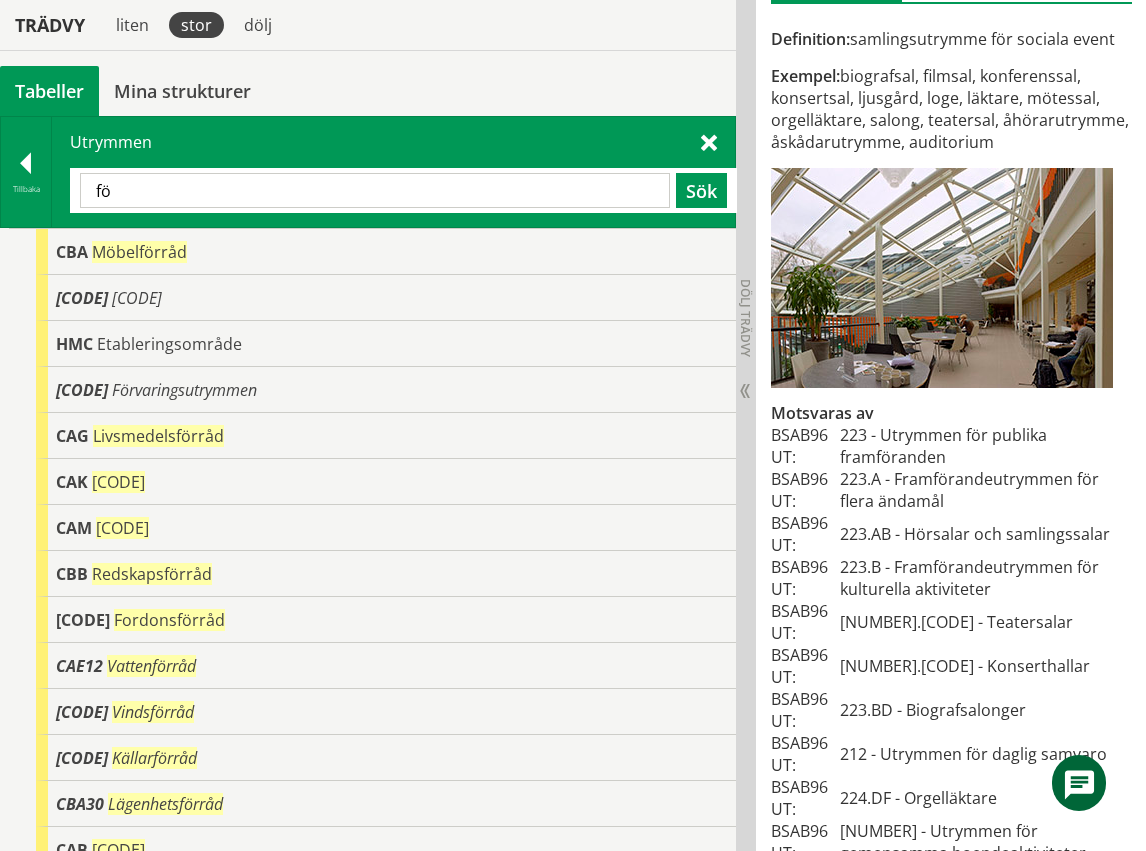 type on "f" 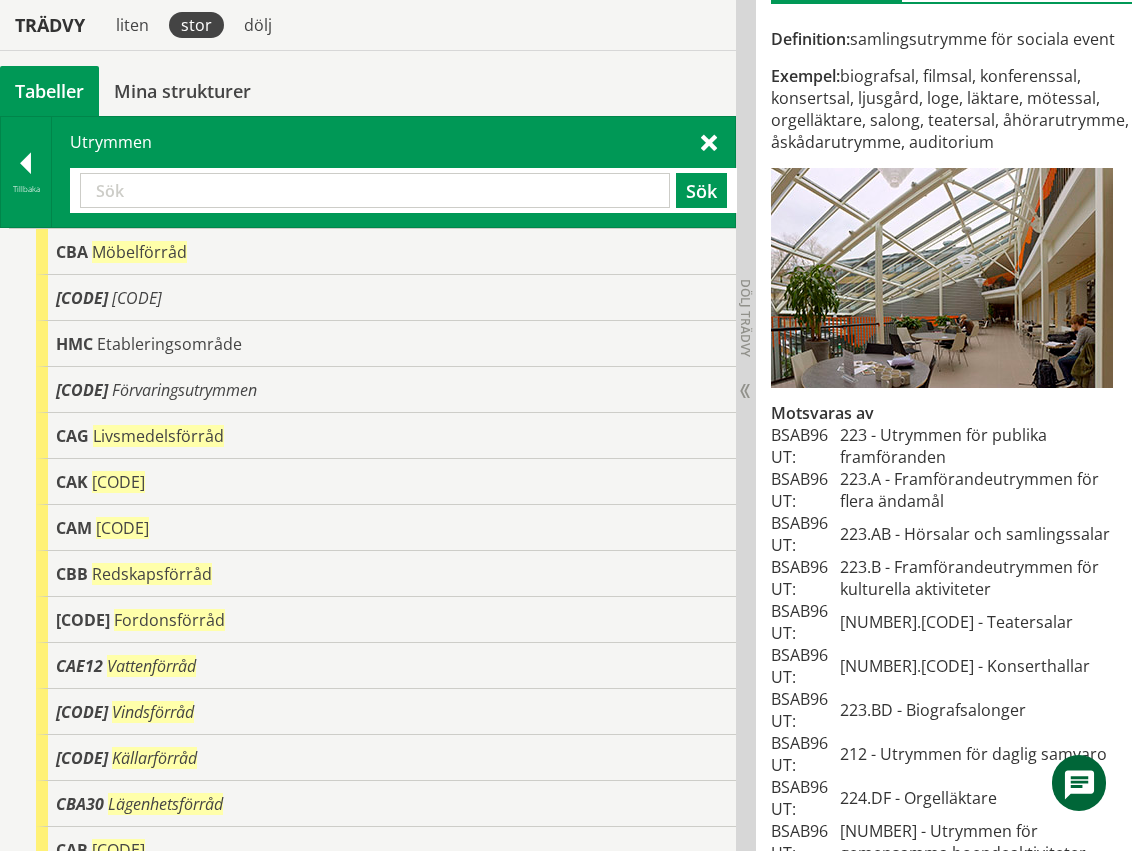 type on "w" 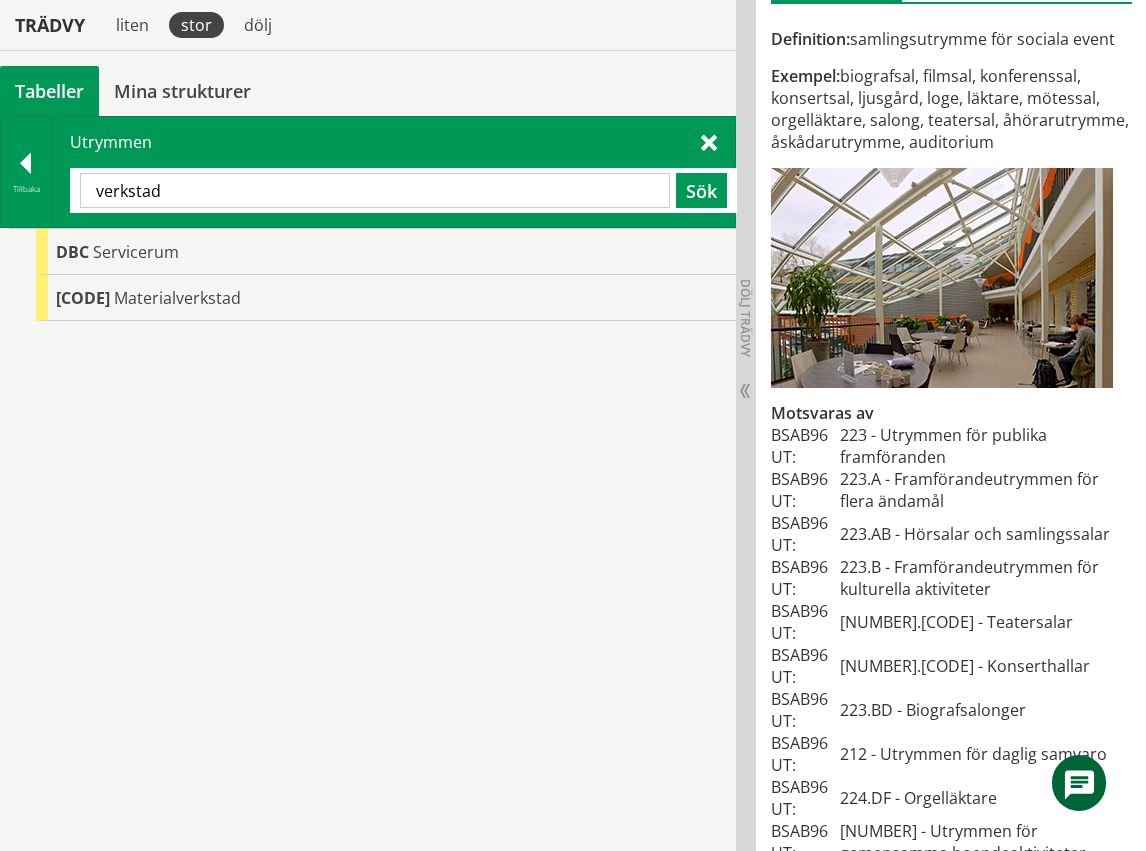 click on "verkstad" at bounding box center [375, 190] 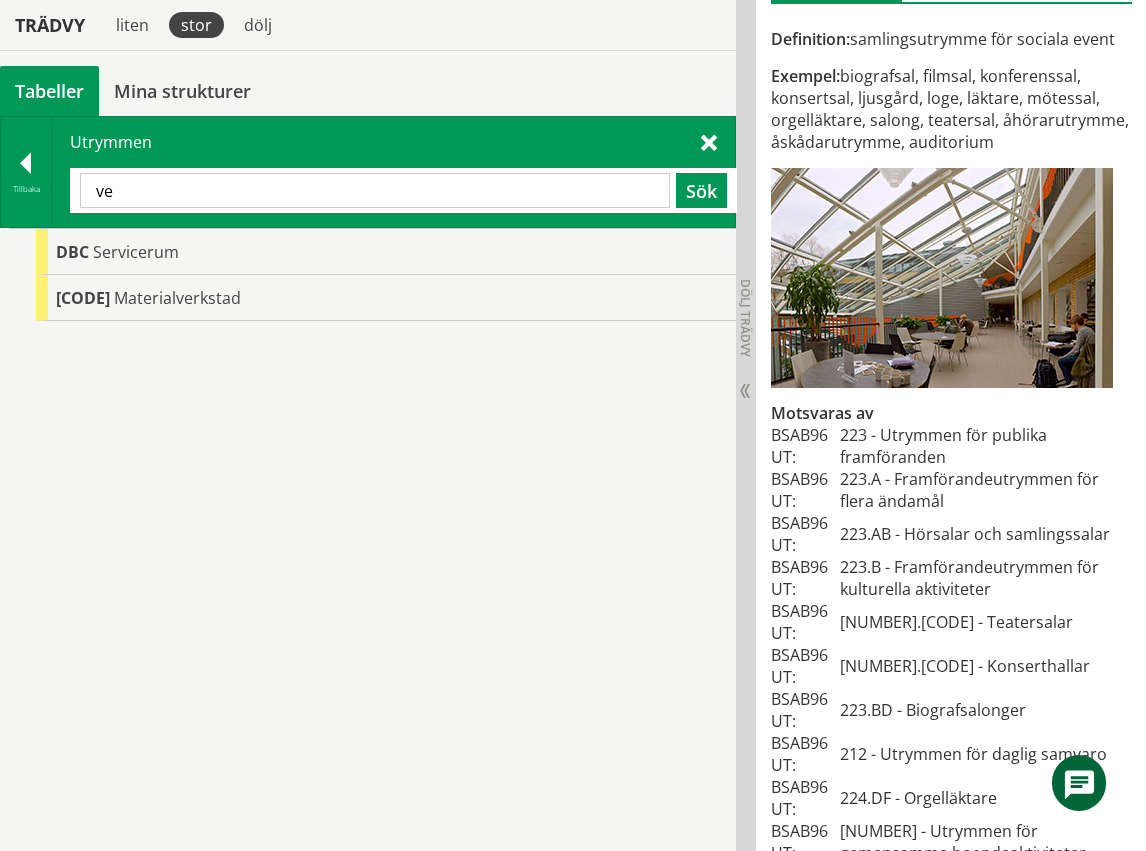 type on "v" 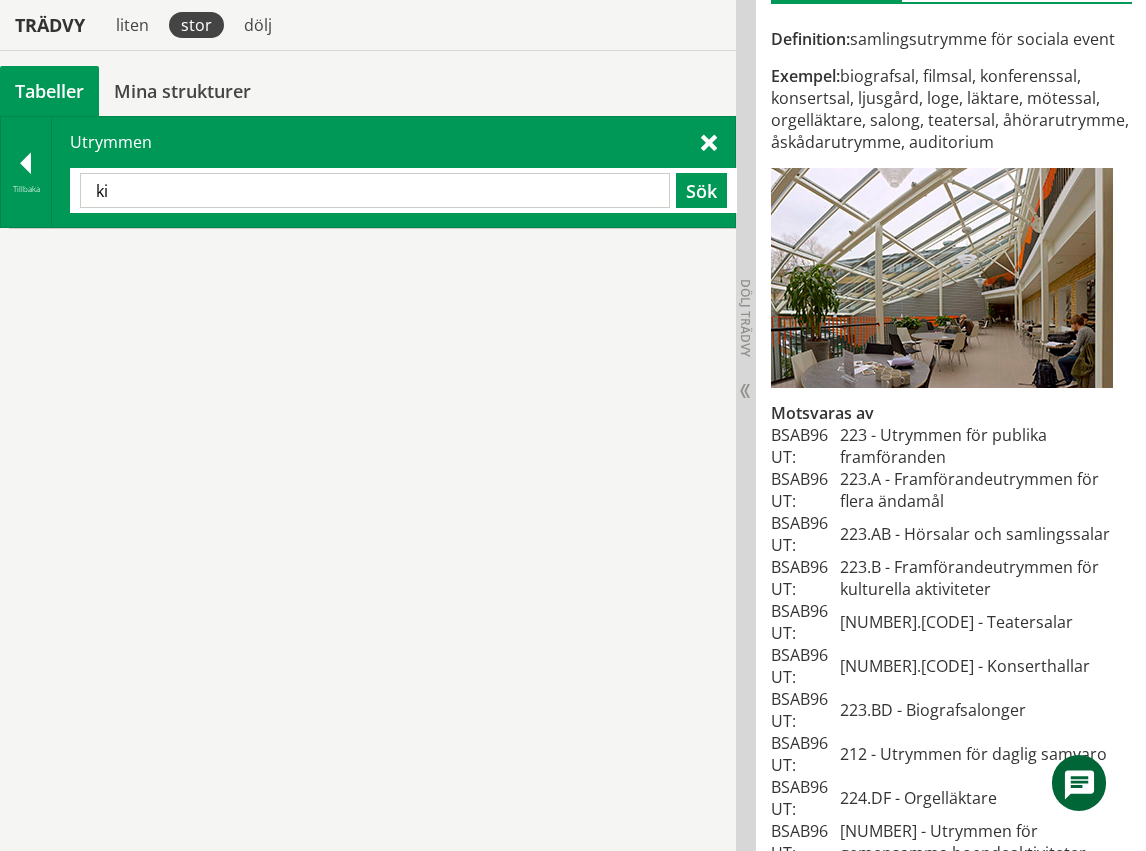 type on "k" 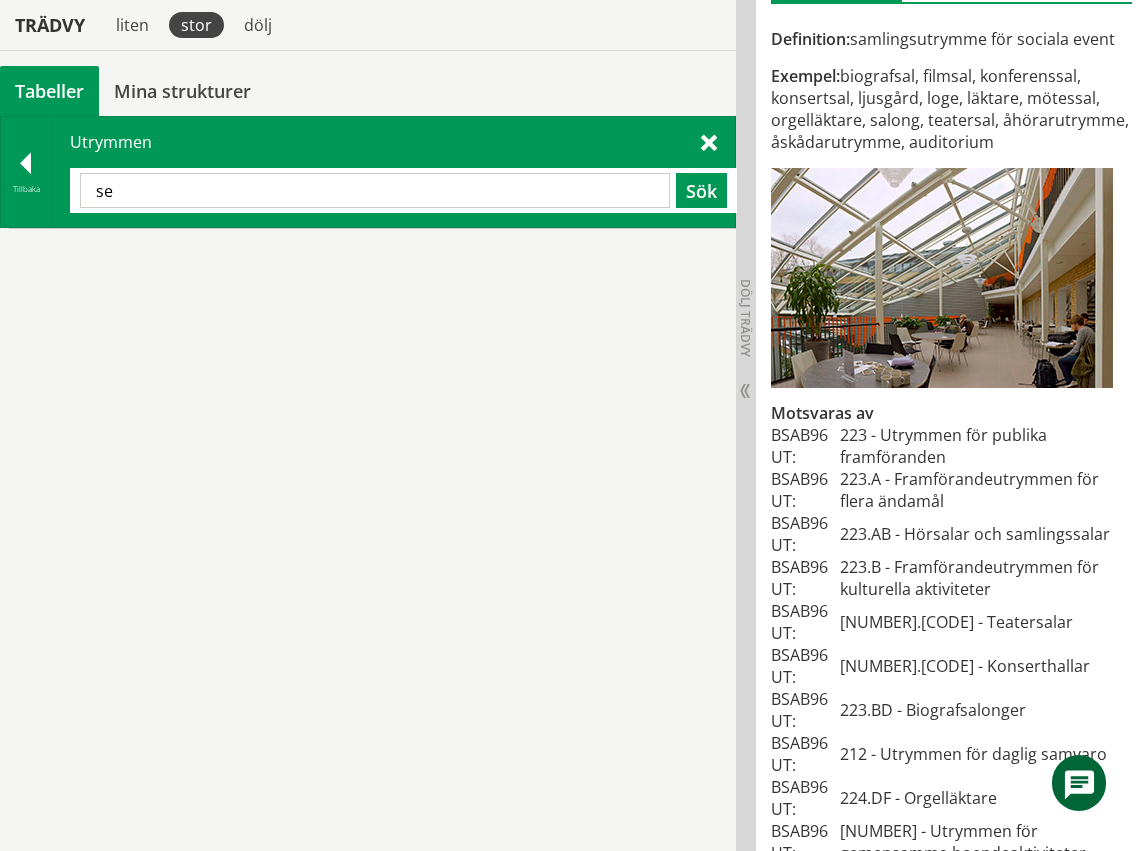 type on "s" 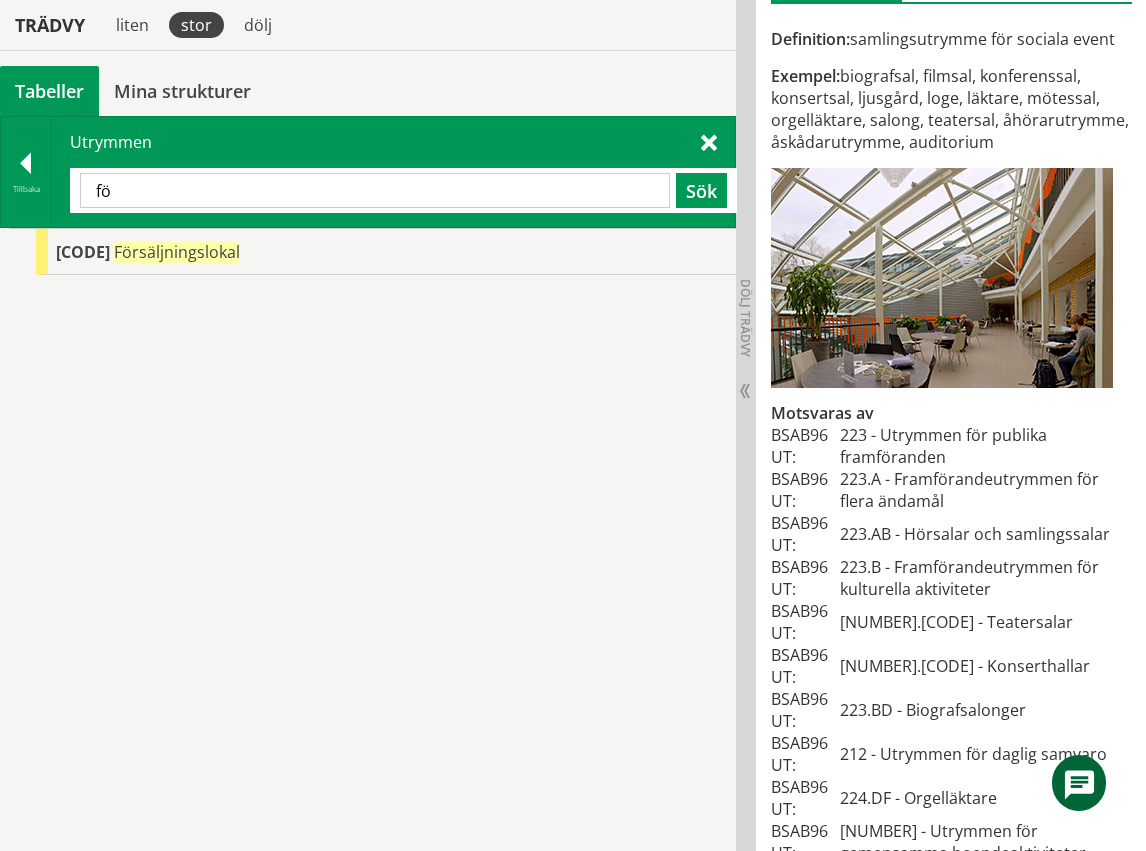 type on "f" 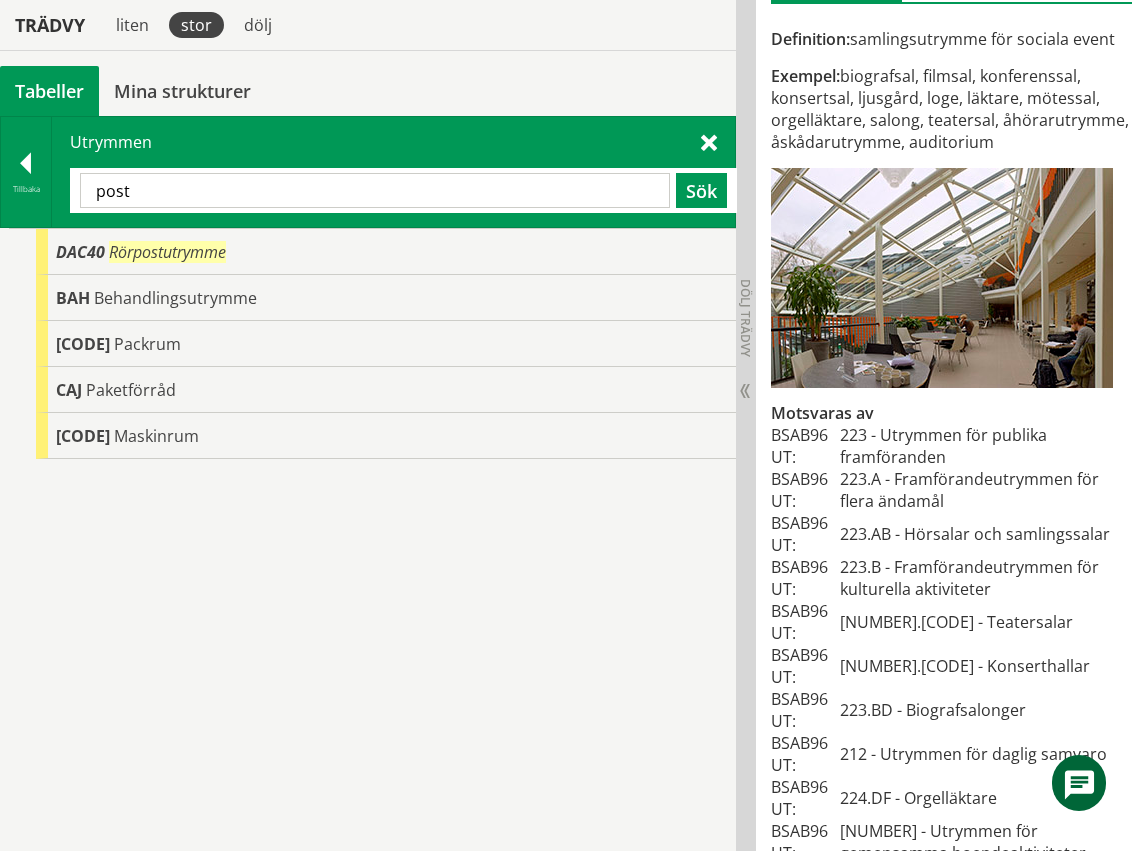 click on "post" at bounding box center [375, 190] 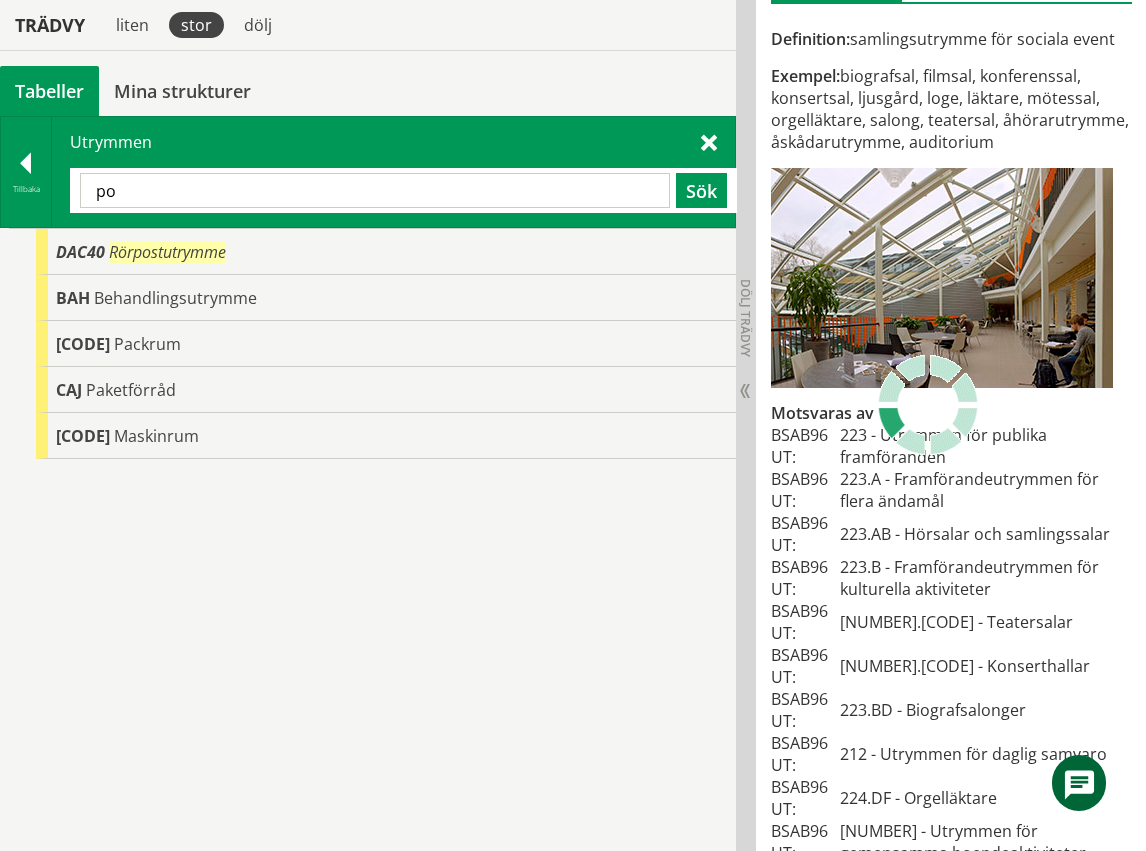 type on "p" 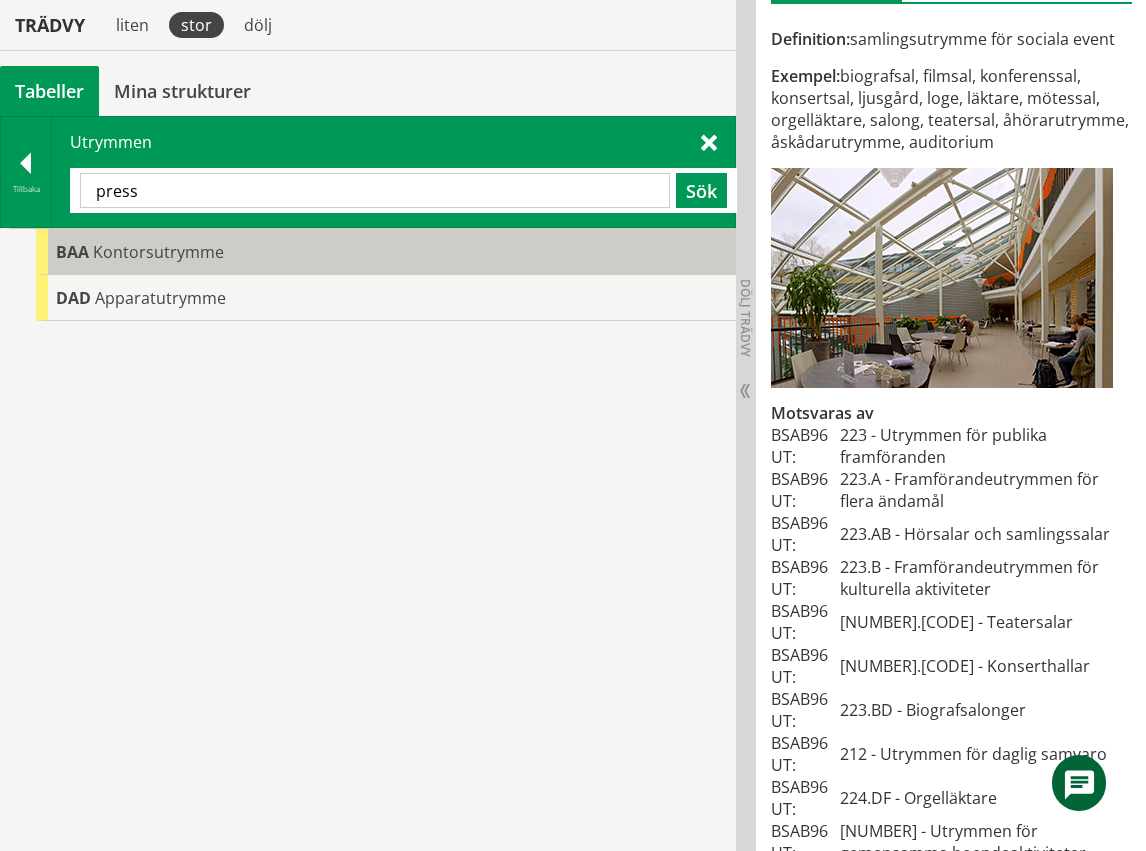 click on "BAA   Kontorsutrymme" at bounding box center (386, 252) 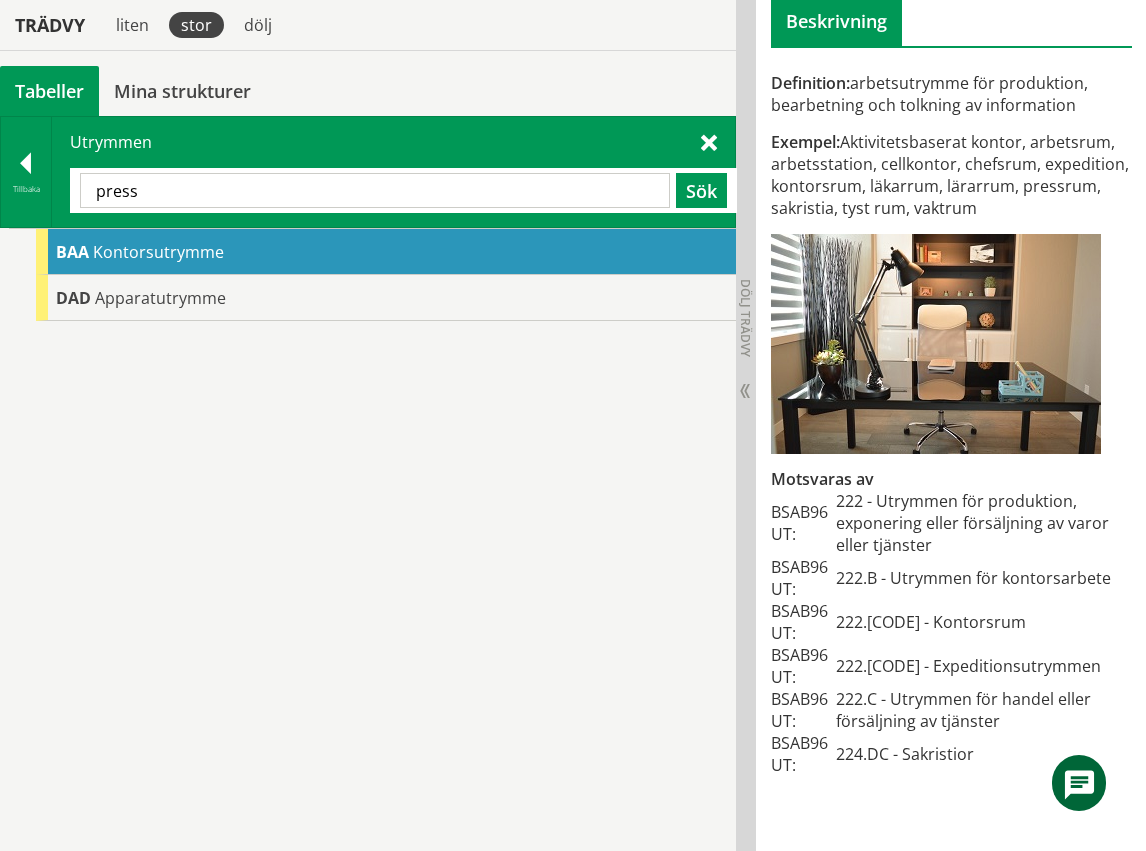 click on "press" at bounding box center [375, 190] 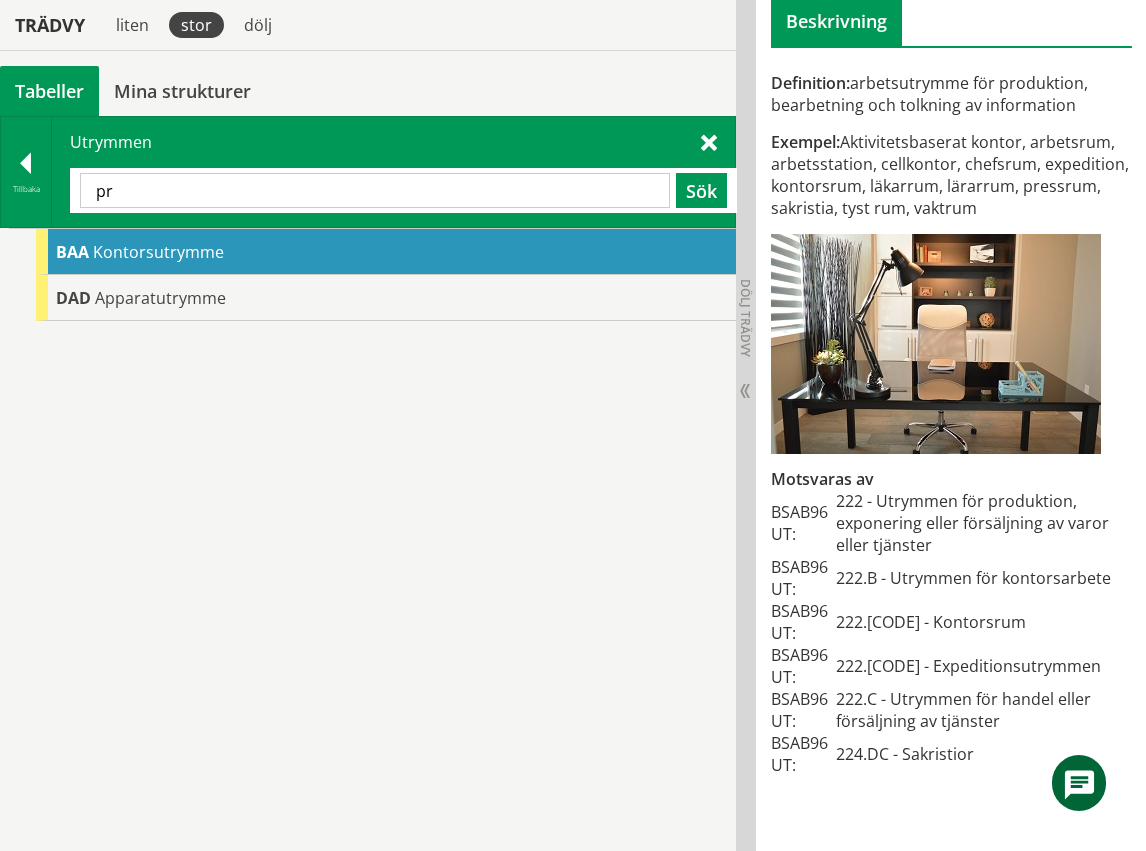 type on "p" 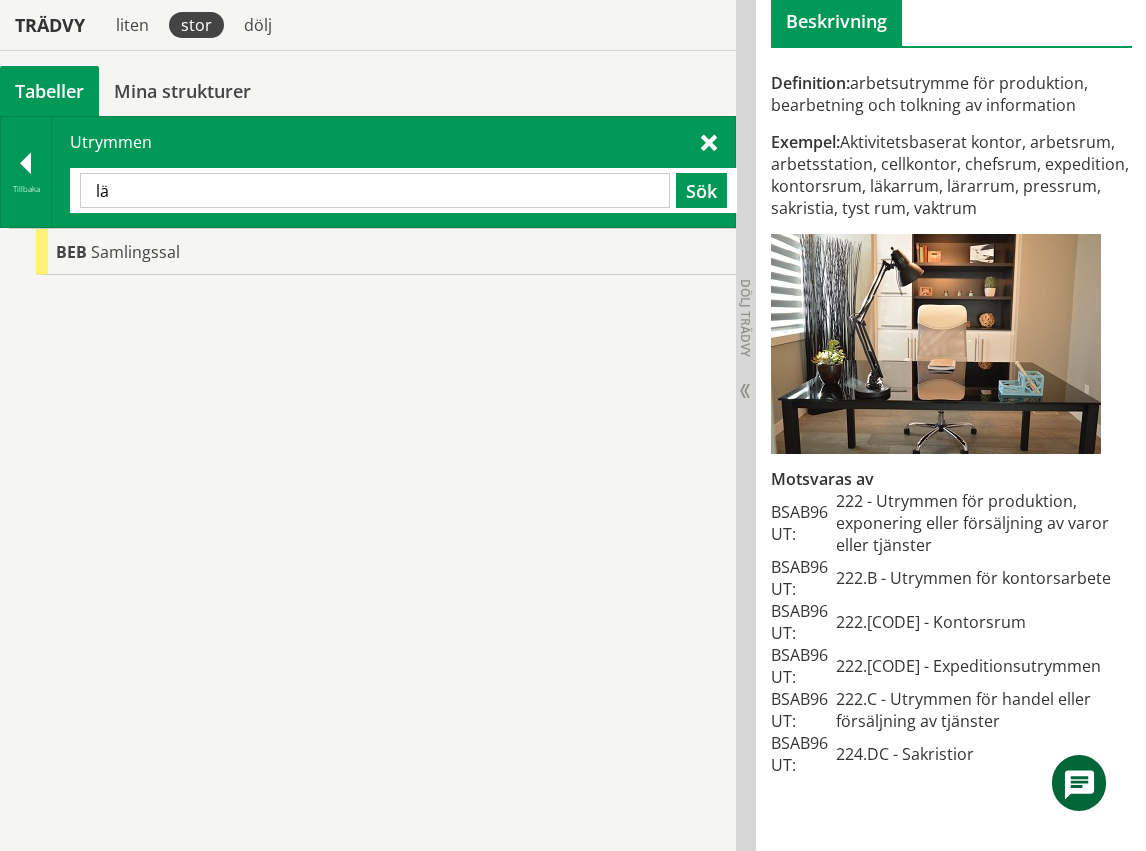 type on "l" 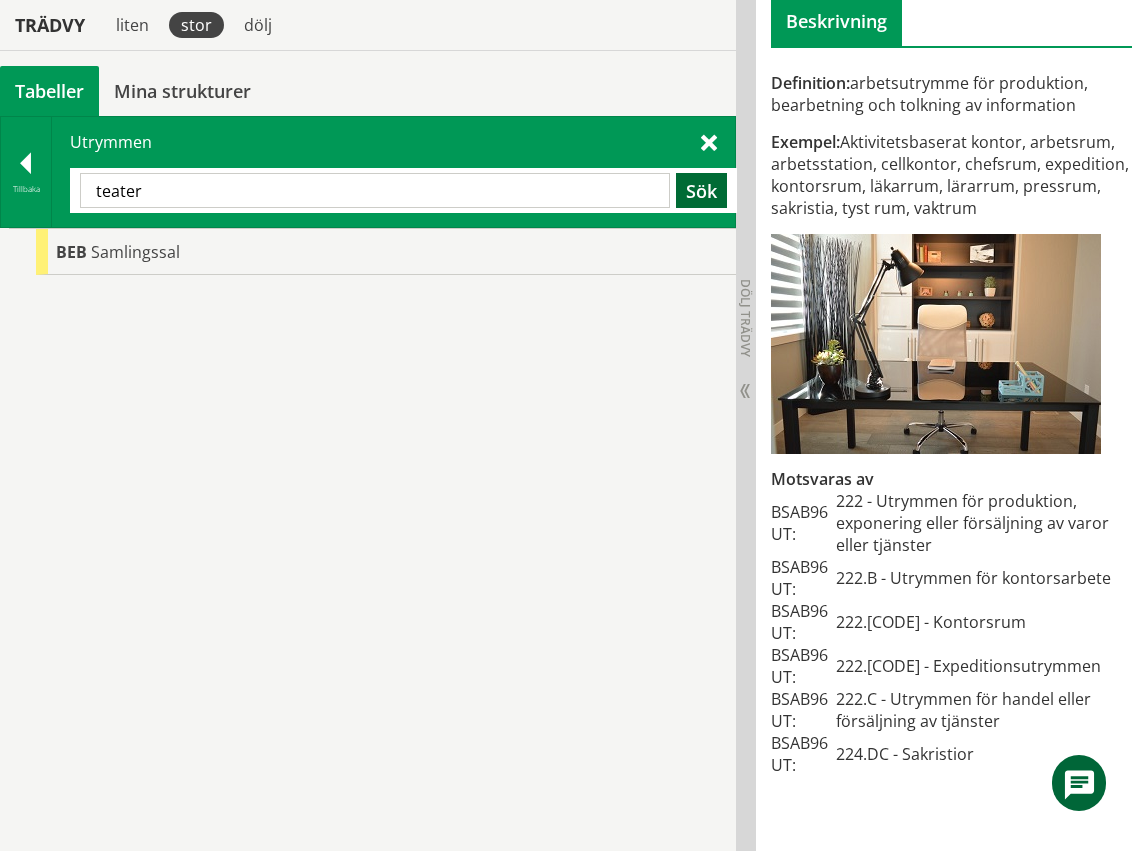click on "Sök" at bounding box center [701, 190] 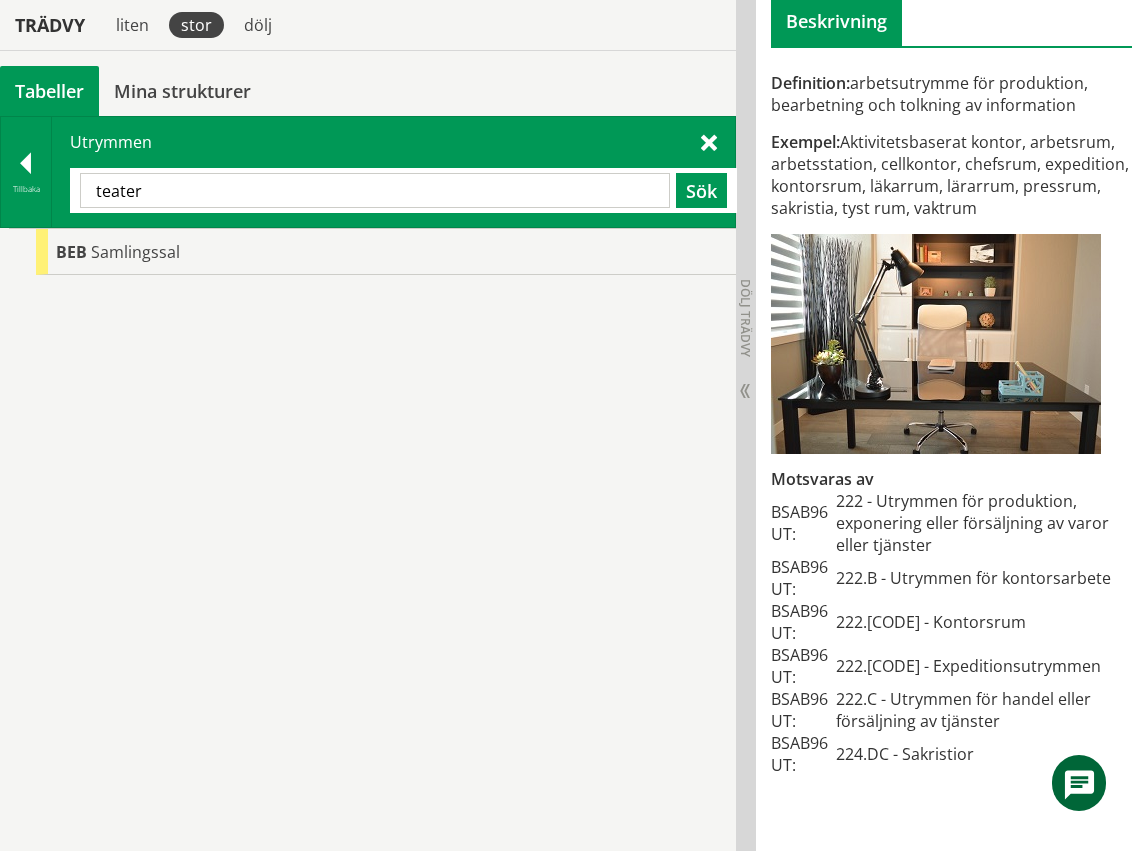 click on "teater" at bounding box center [375, 190] 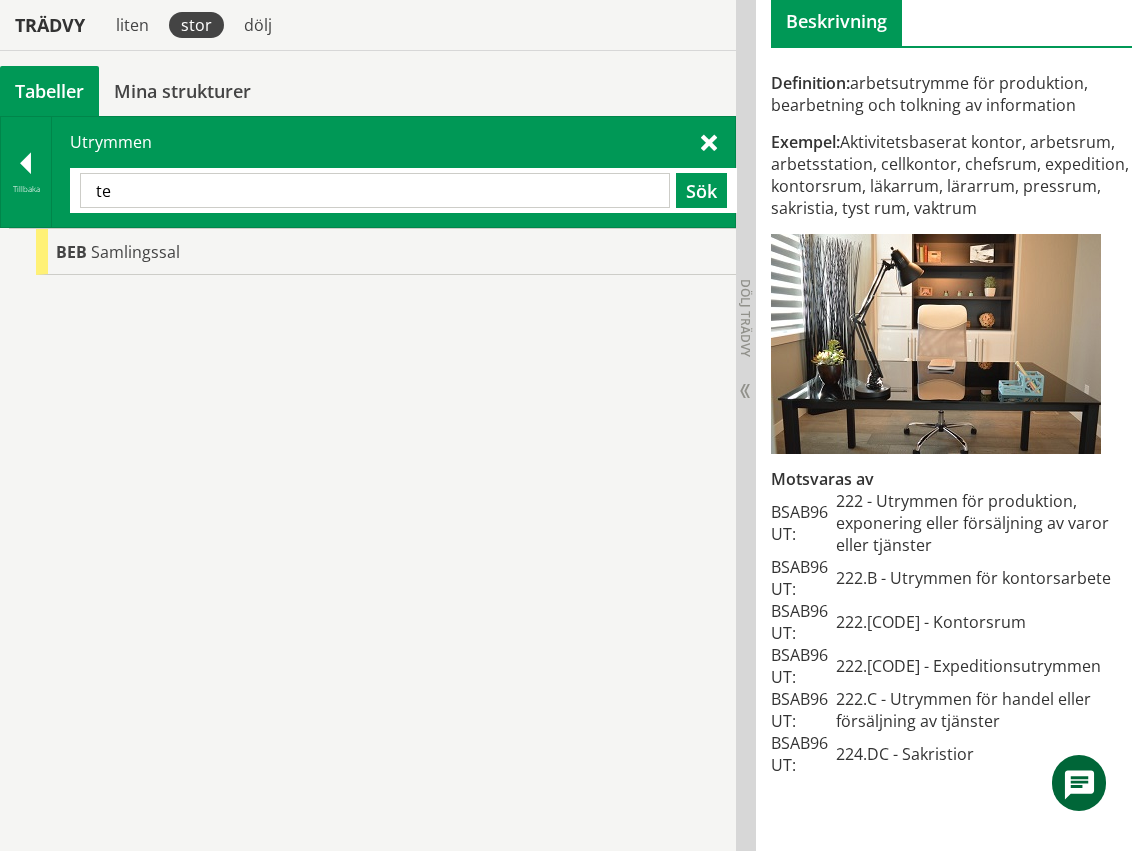 type on "[CODE]" 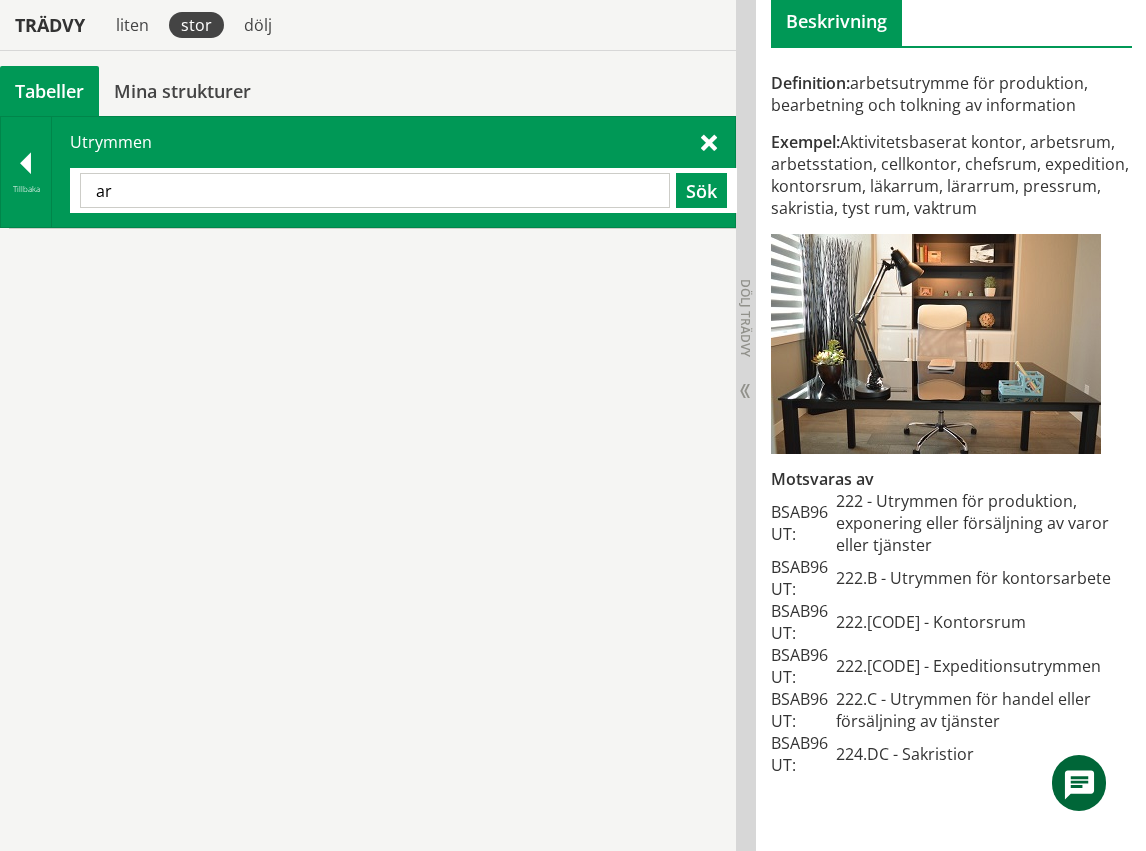 type on "a" 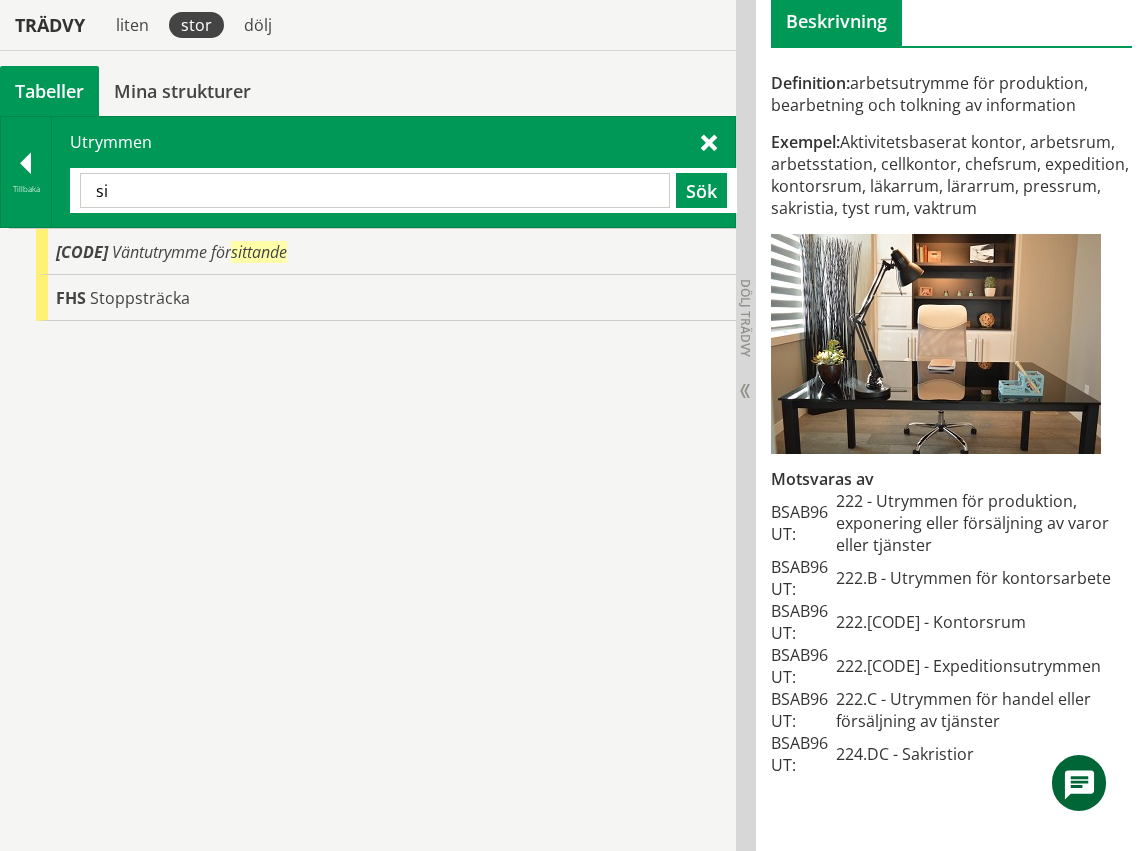 type on "s" 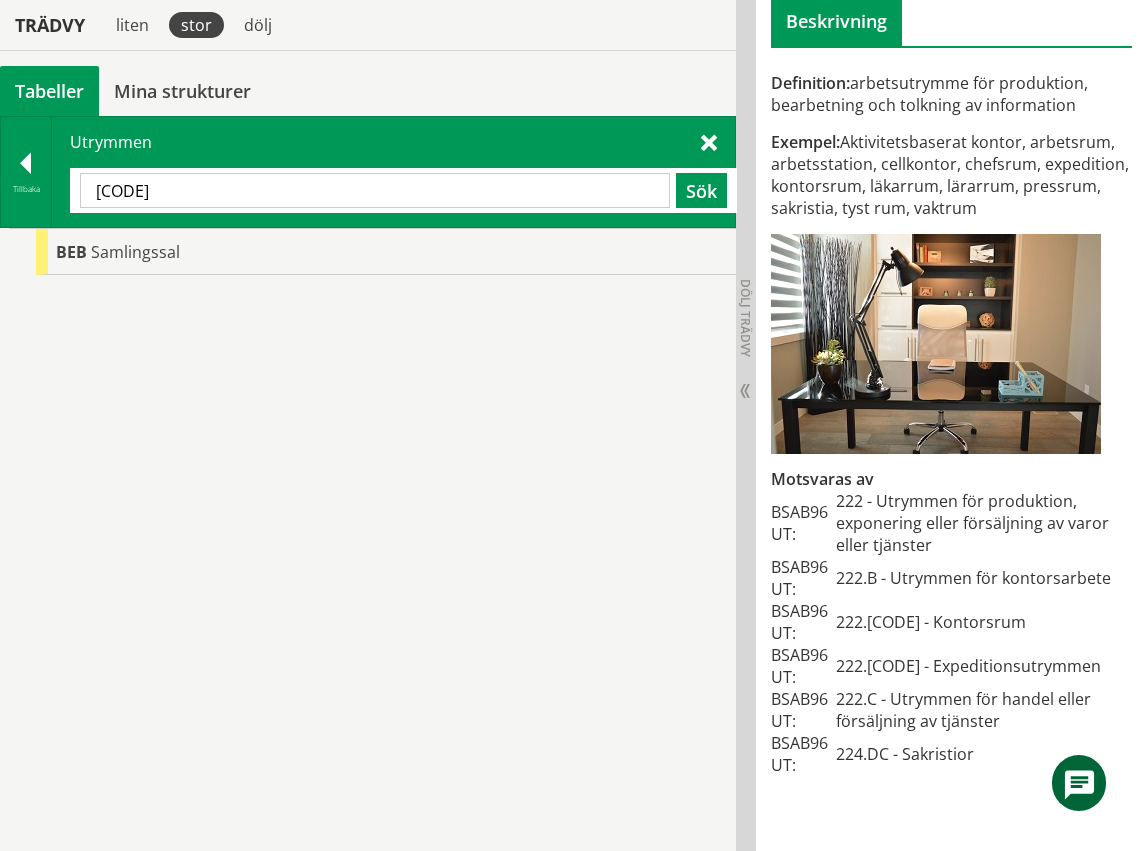 click on "[CODE]" at bounding box center [375, 190] 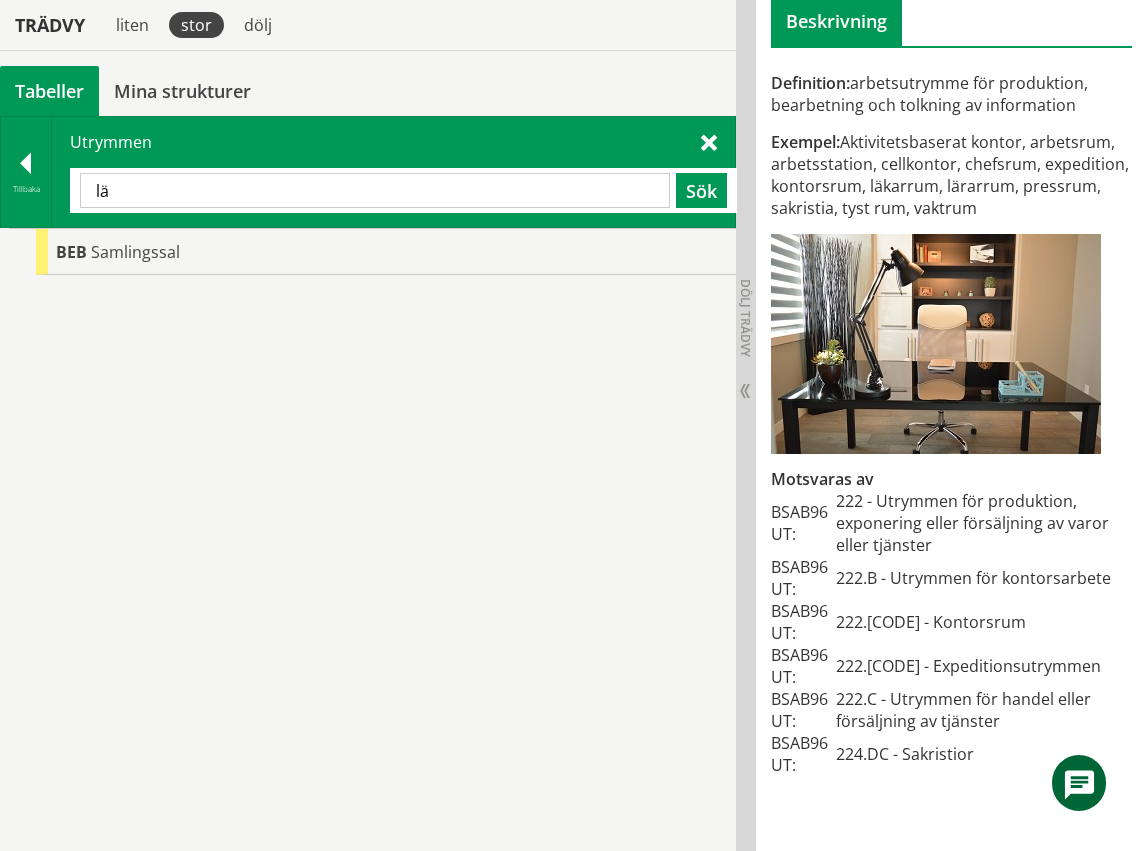 type on "l" 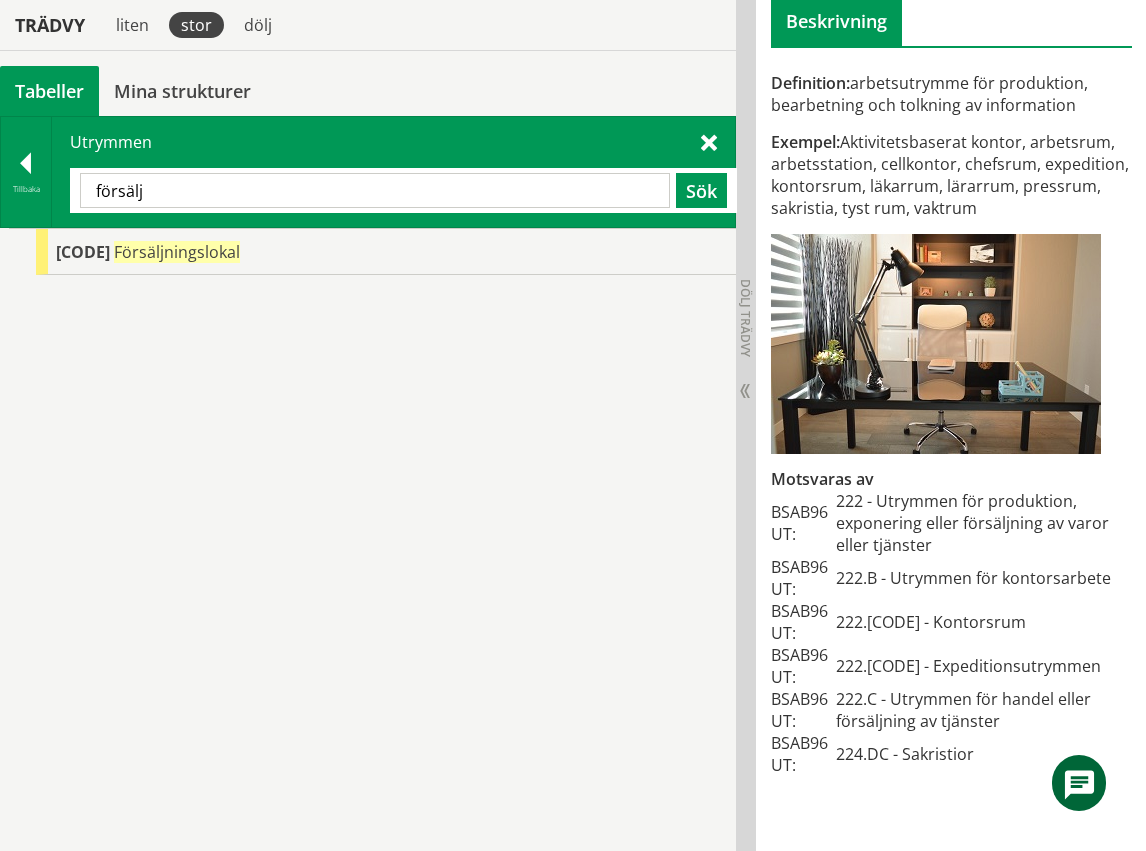 click on "försälj" at bounding box center [375, 190] 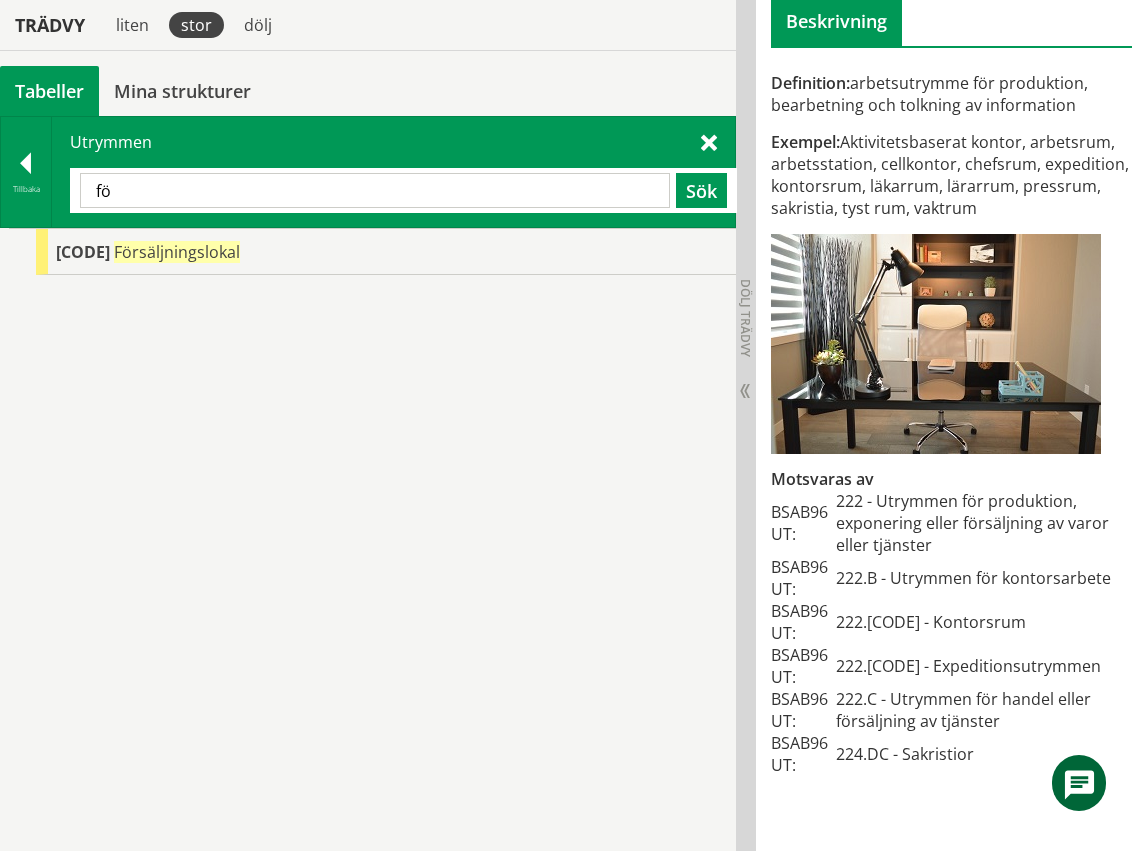 type on "f" 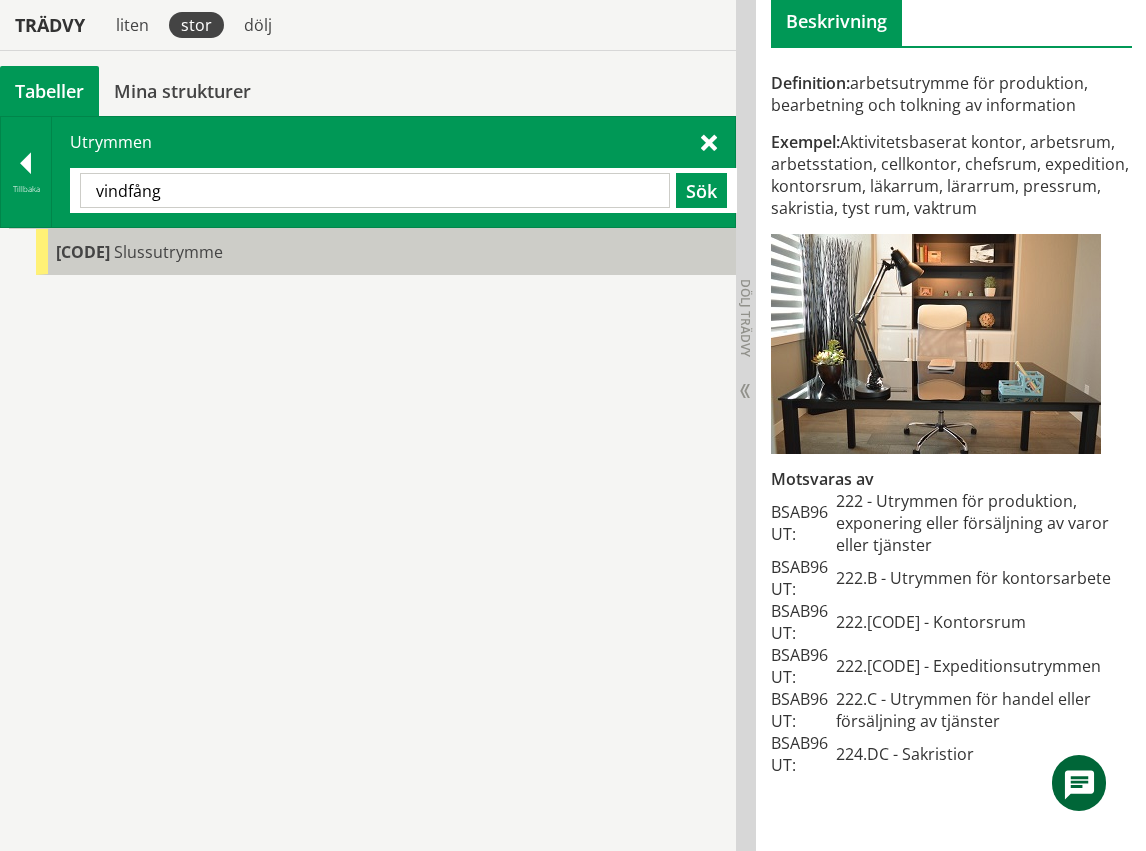 click on "EAB   Slussutrymme" at bounding box center [386, 252] 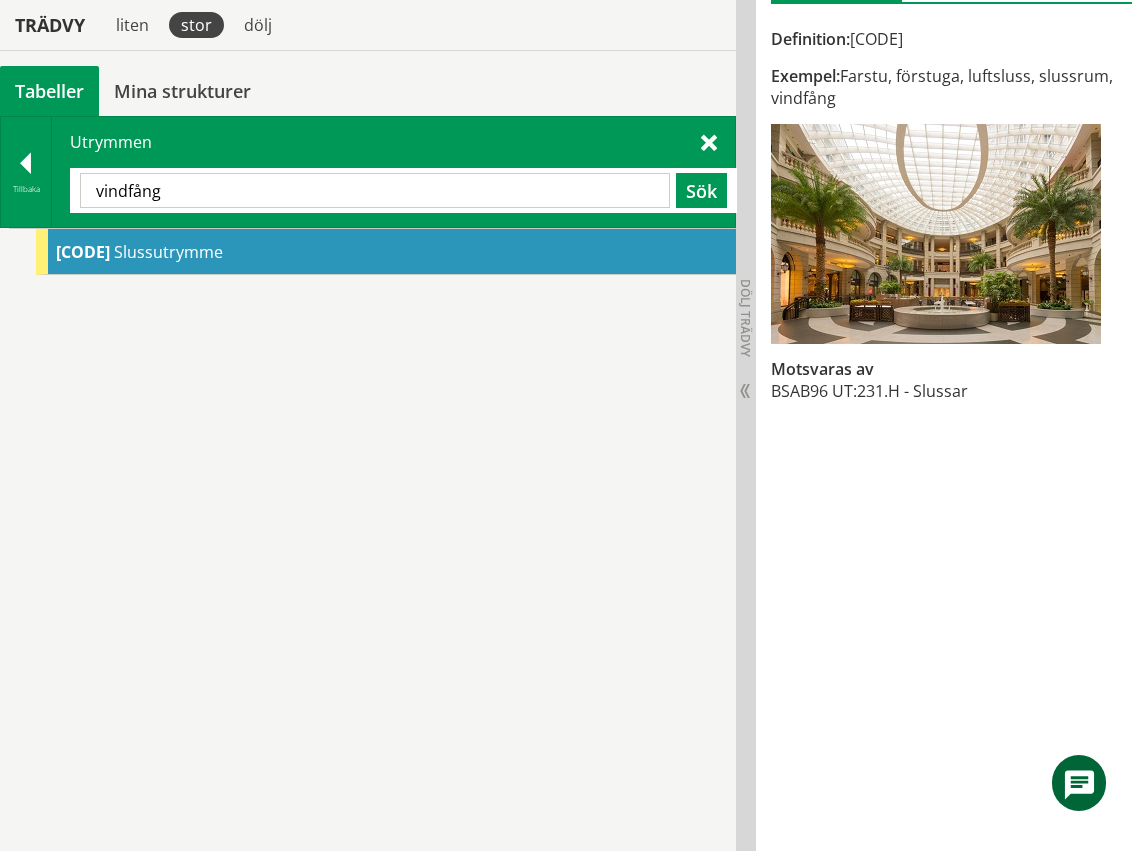 click on "vindfång" at bounding box center [375, 190] 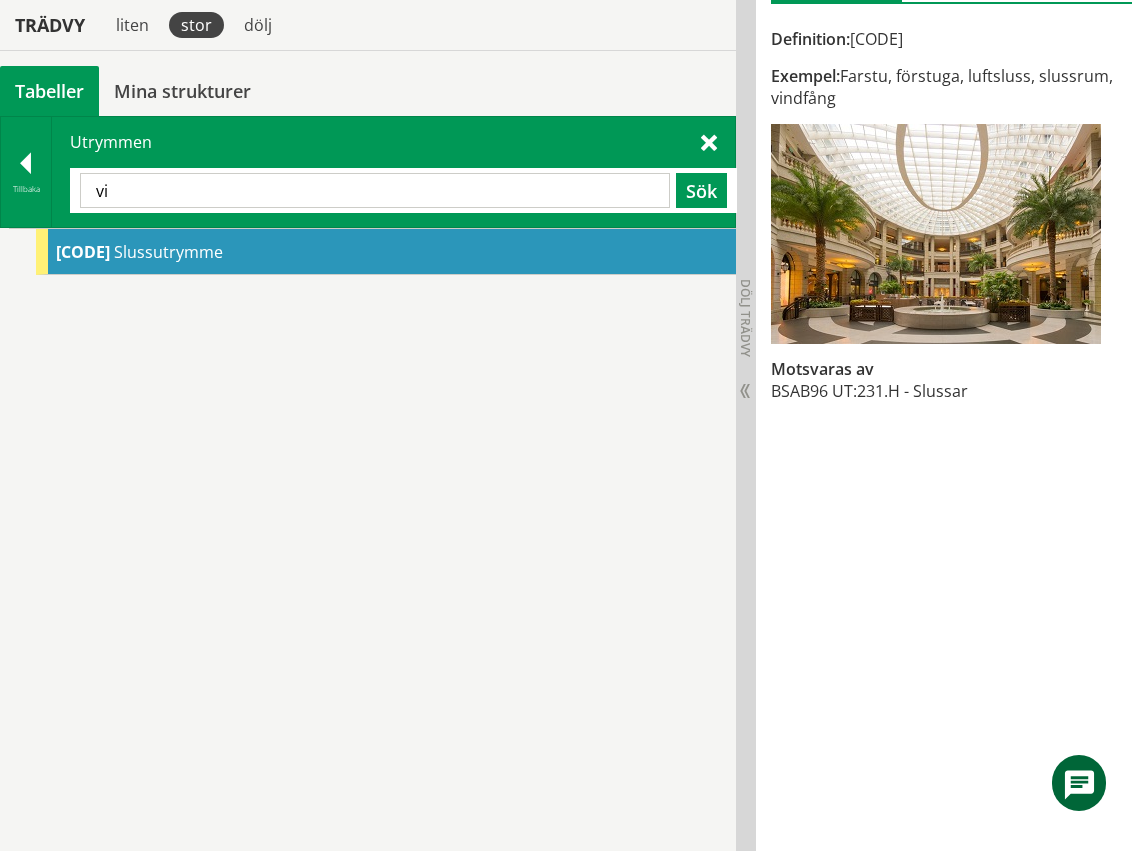 type on "v" 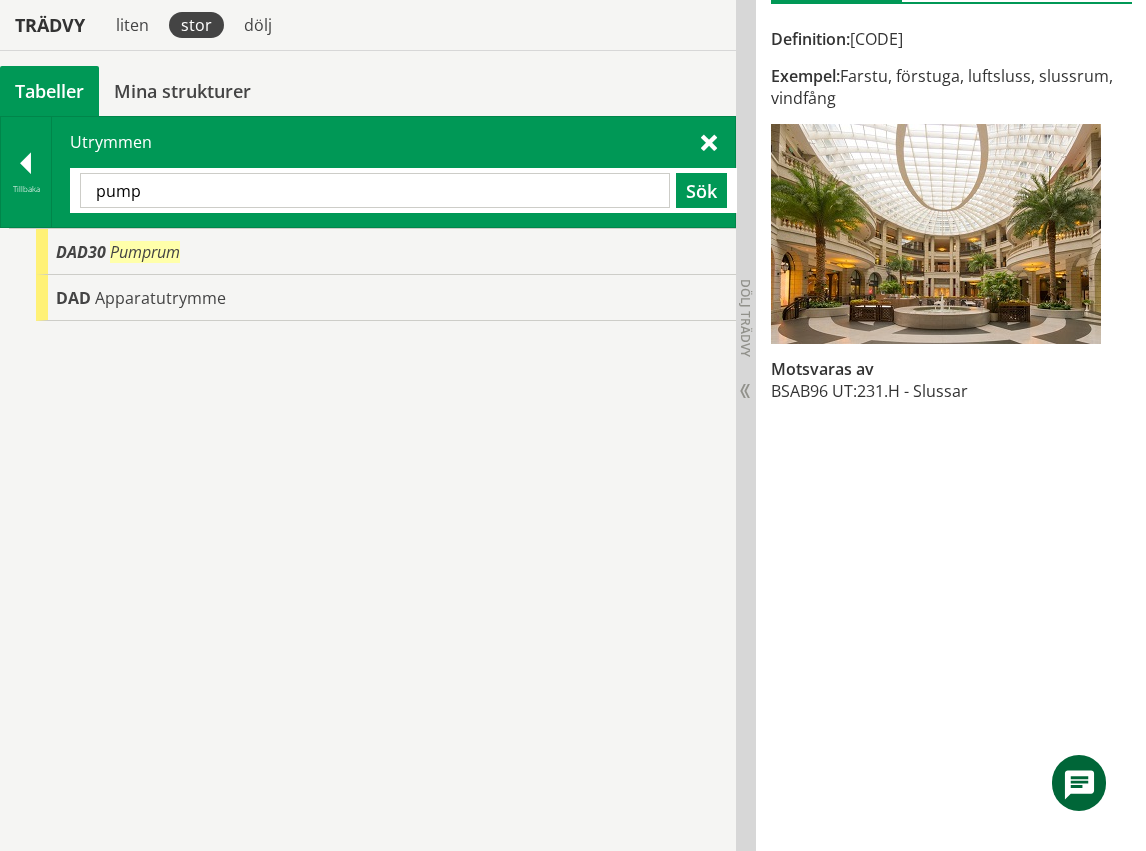 click on "pump" at bounding box center [375, 190] 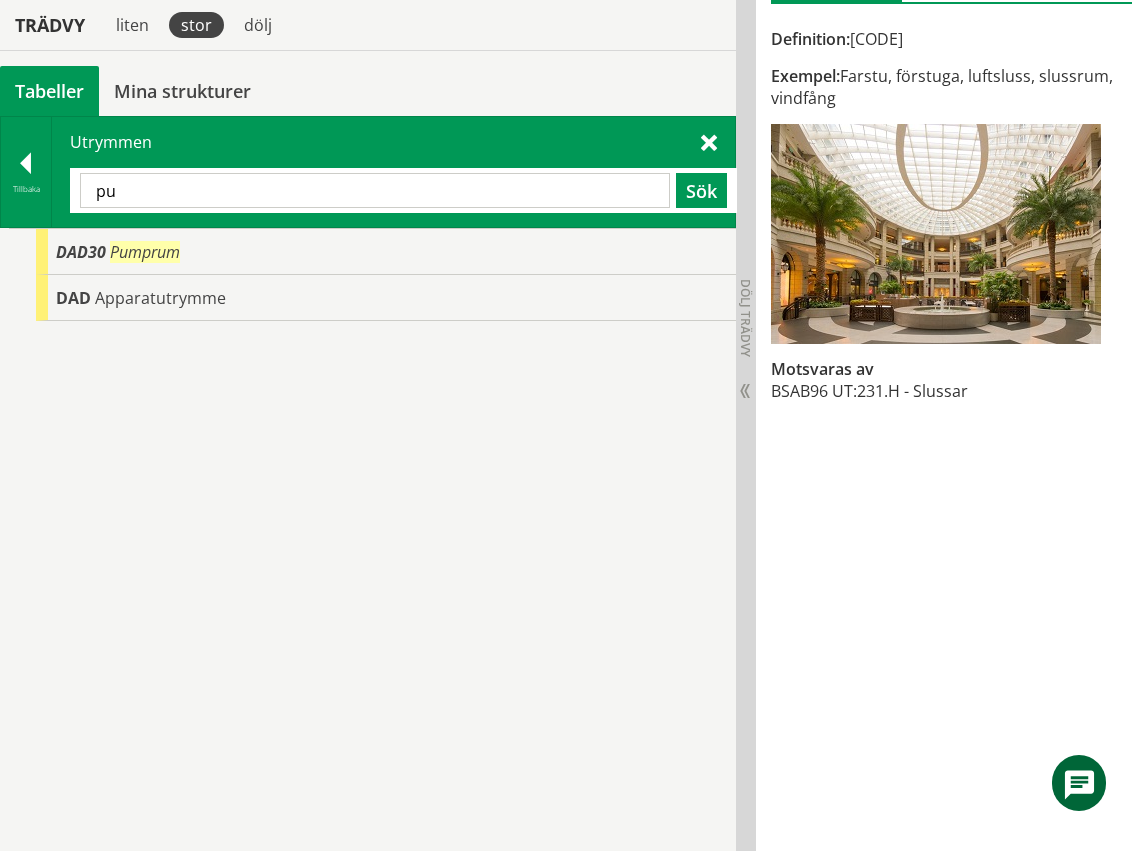 type on "p" 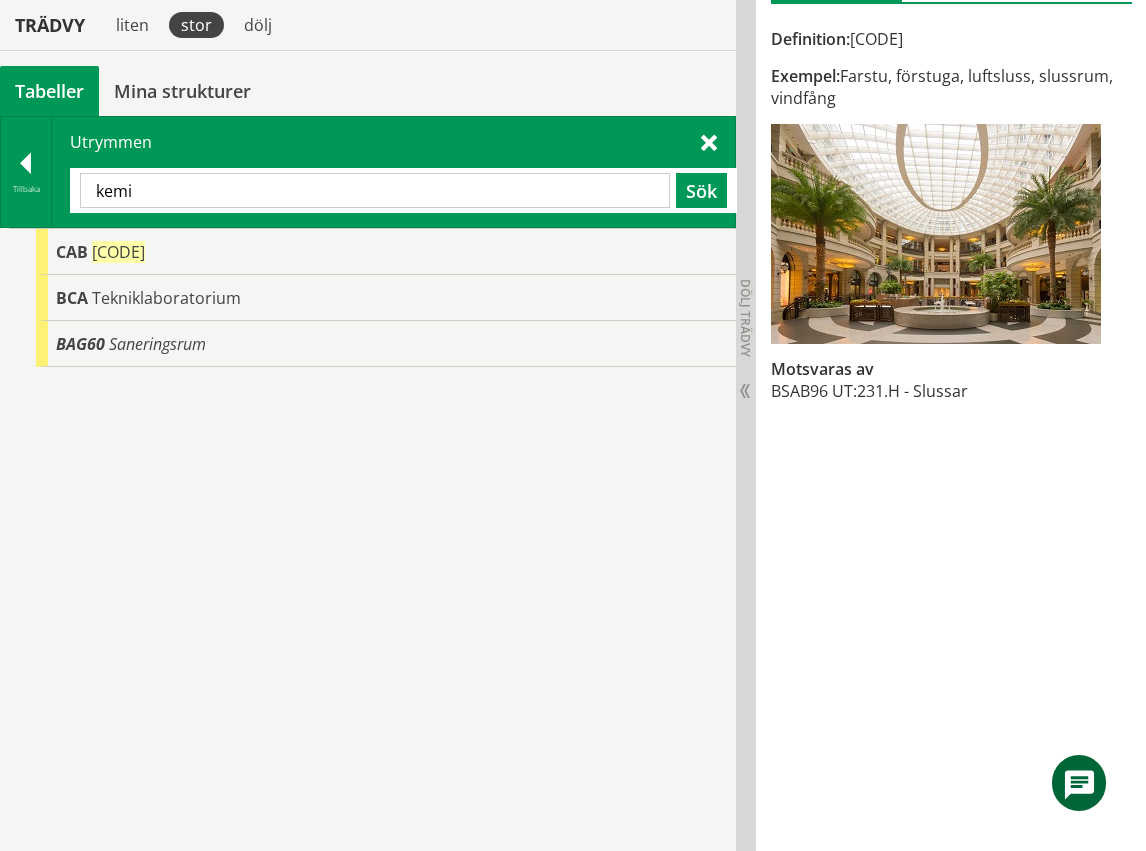 click on "kemi" at bounding box center [375, 190] 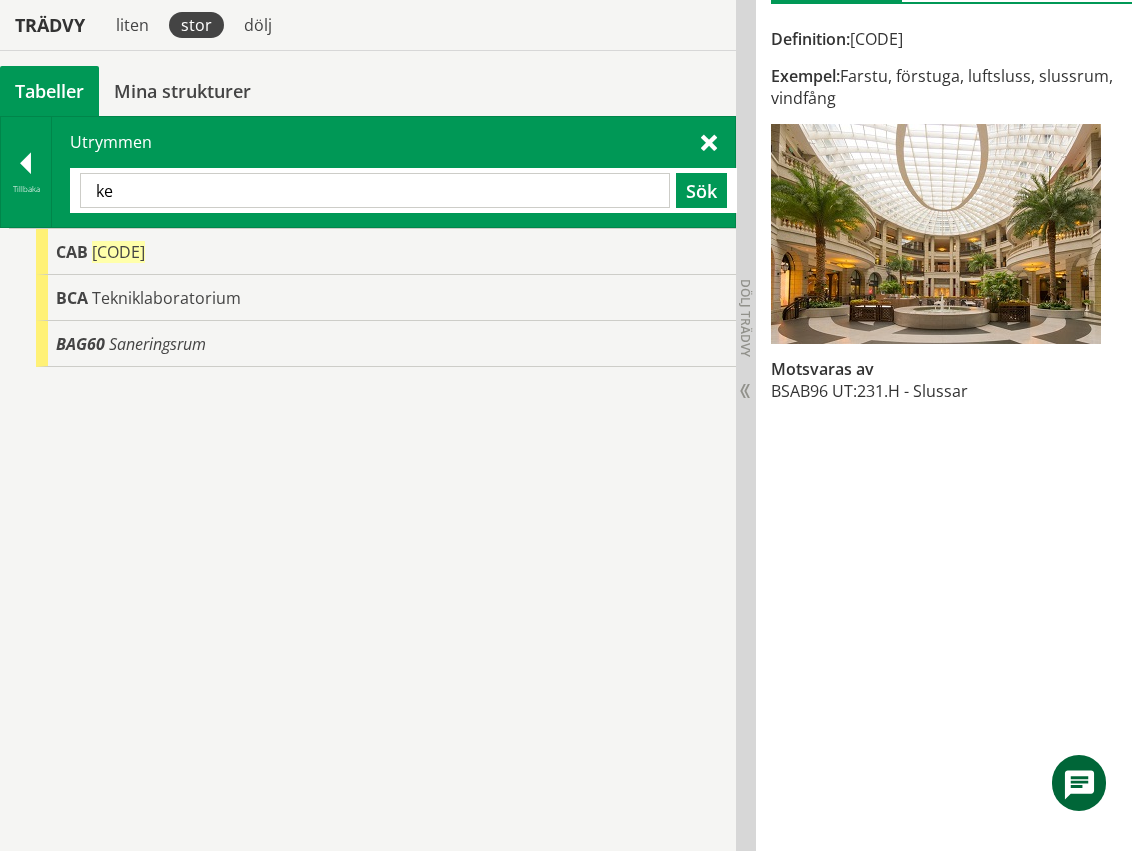 type on "k" 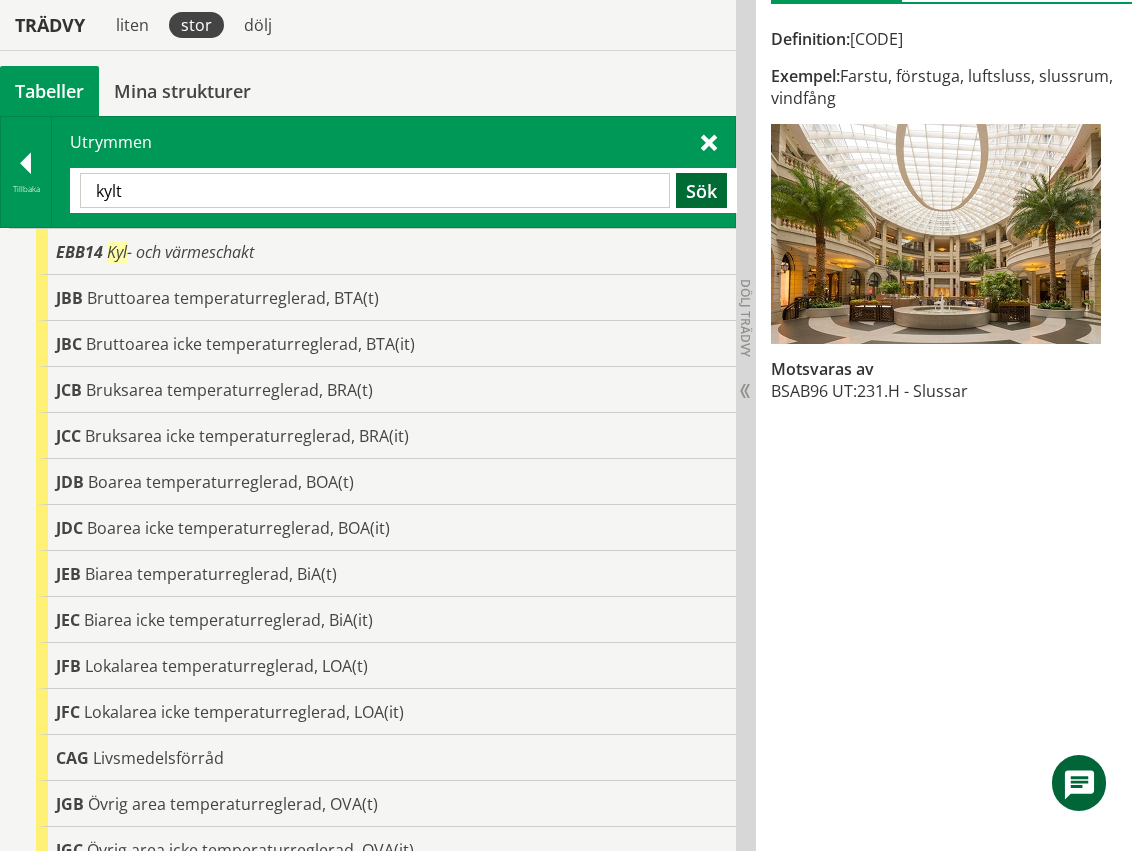 click on "Sök" at bounding box center [701, 190] 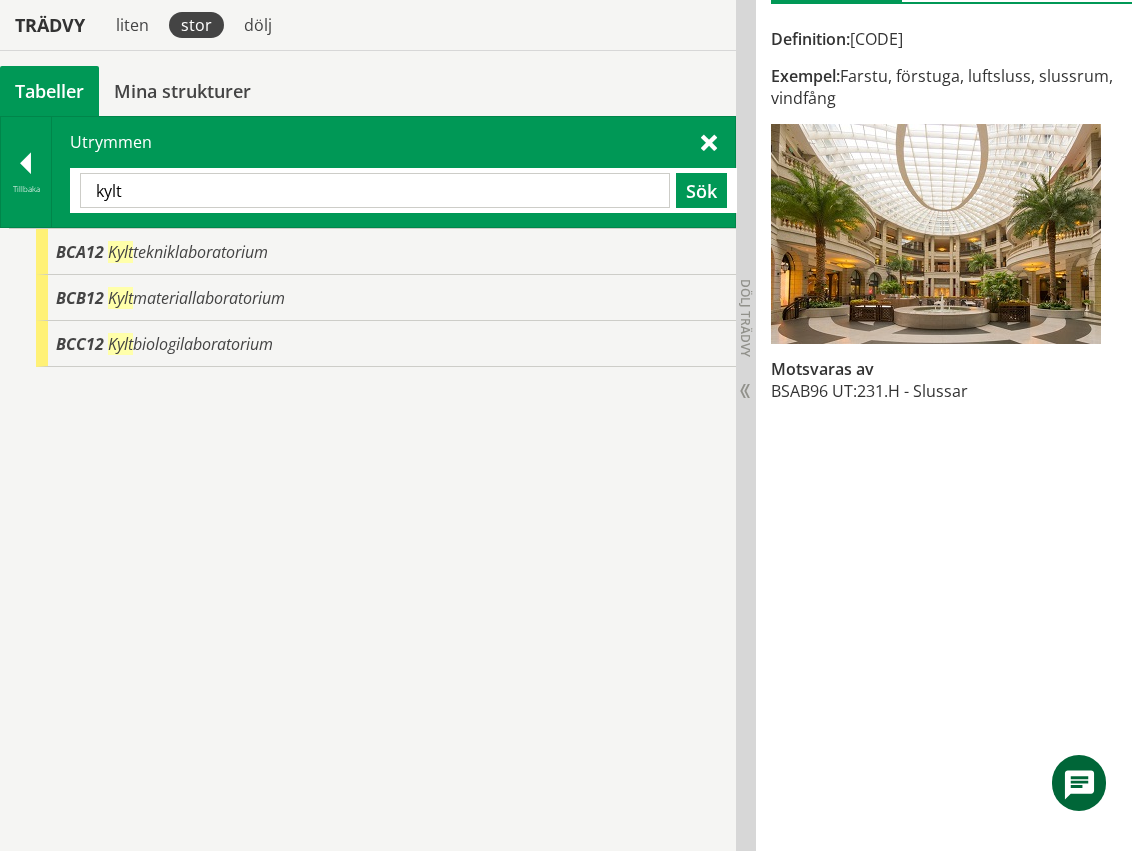 click on "kylt" at bounding box center (375, 190) 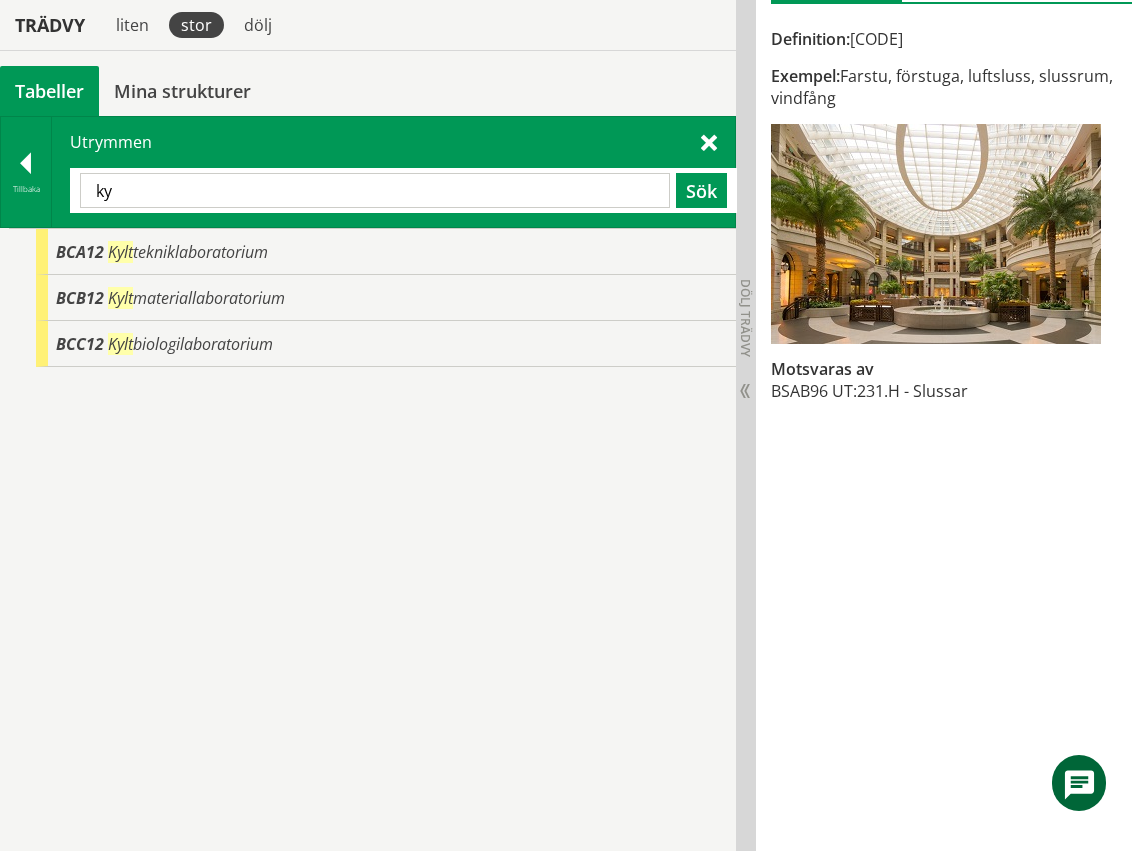 type on "k" 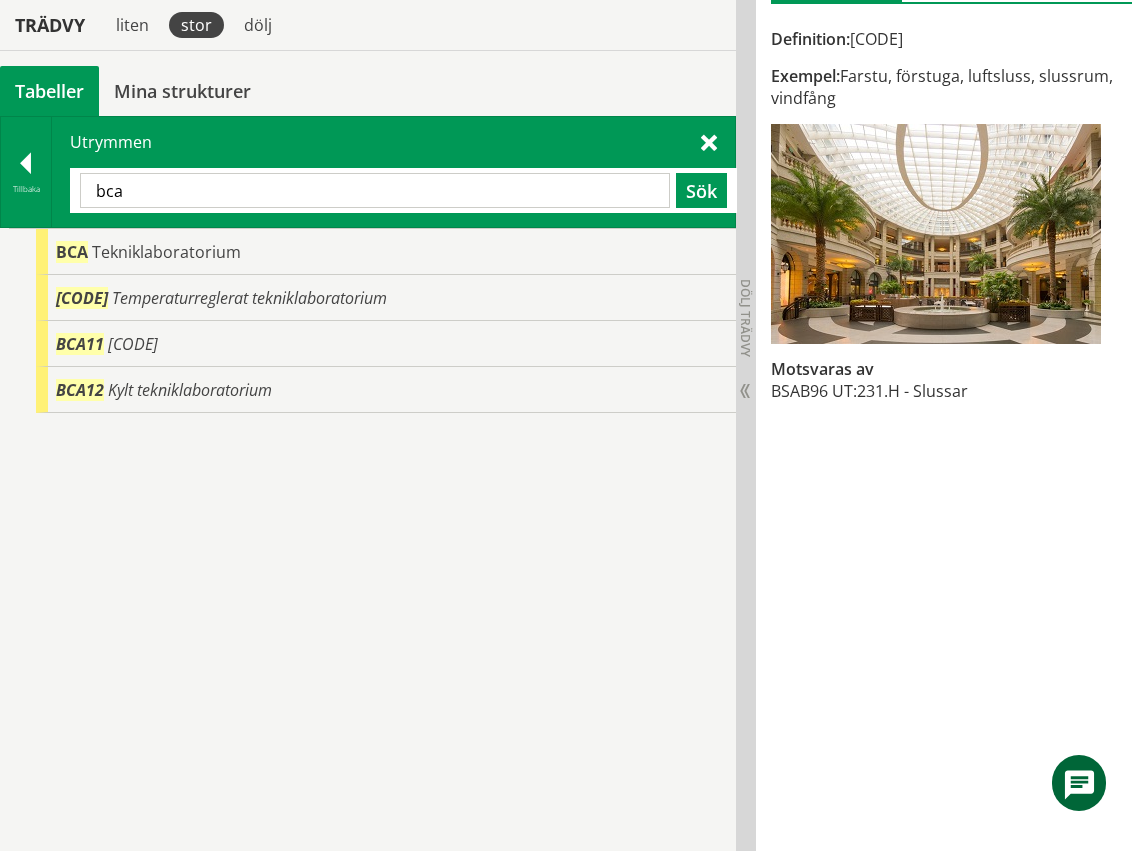 click on "bca
Sök" at bounding box center (403, 190) 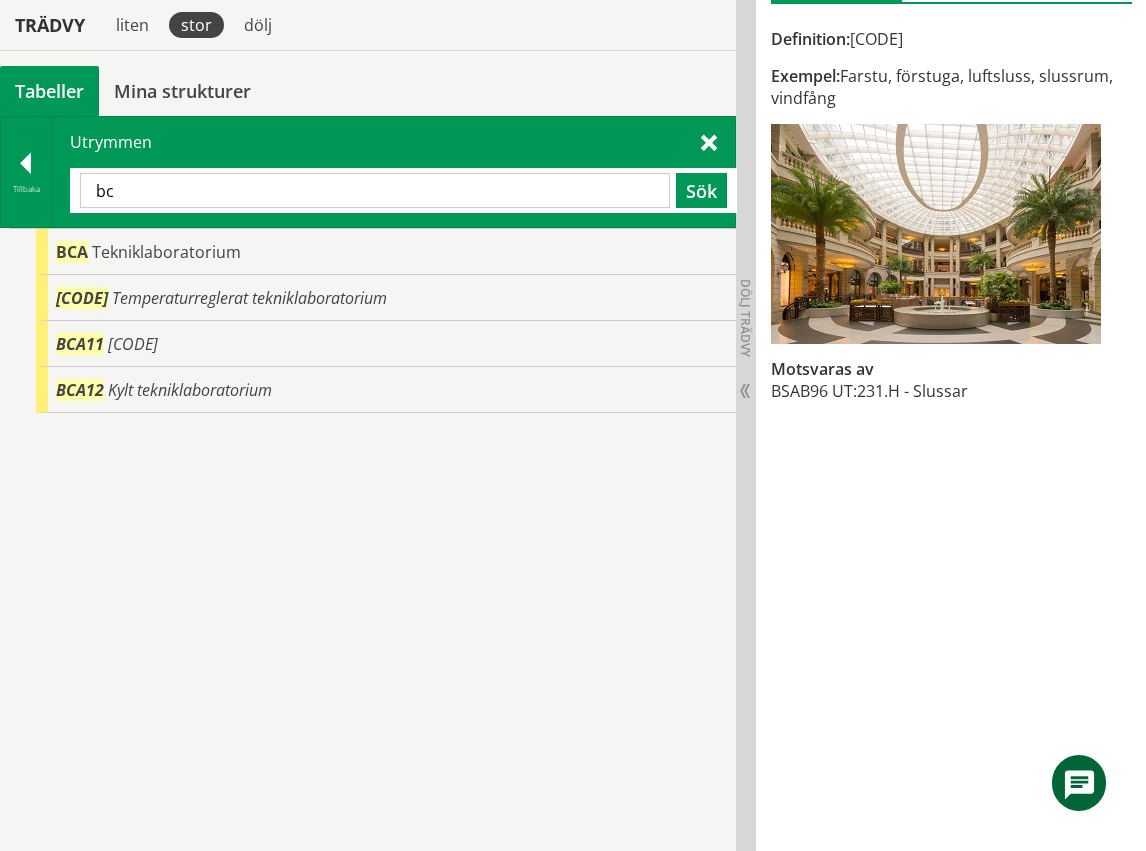 type on "b" 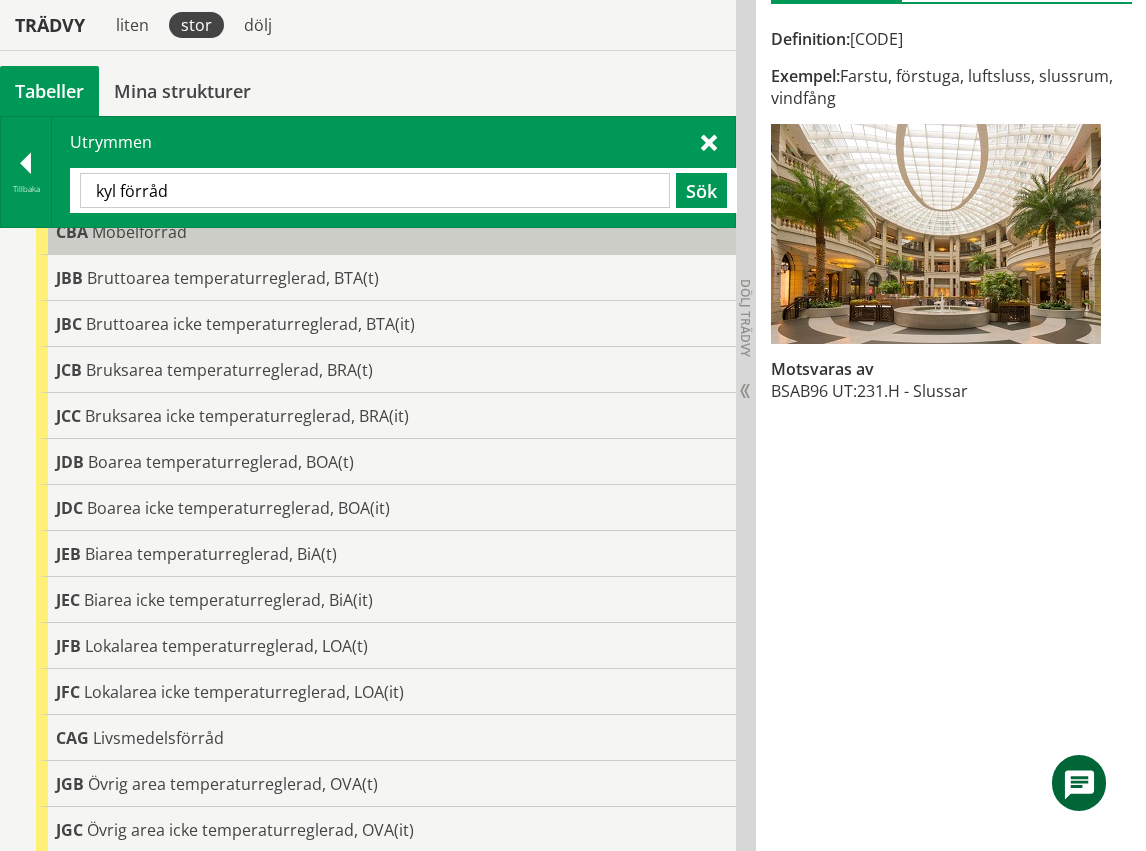 scroll, scrollTop: 0, scrollLeft: 0, axis: both 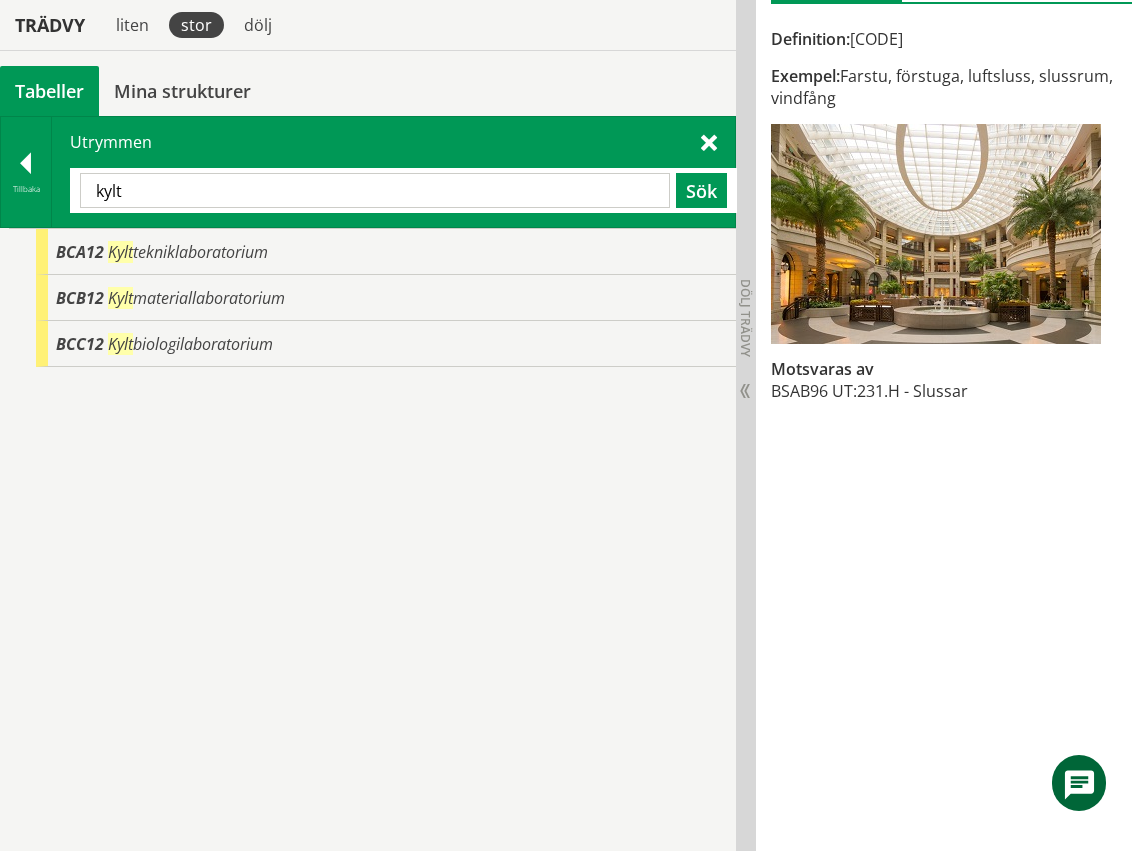 click on "kylt" at bounding box center (375, 190) 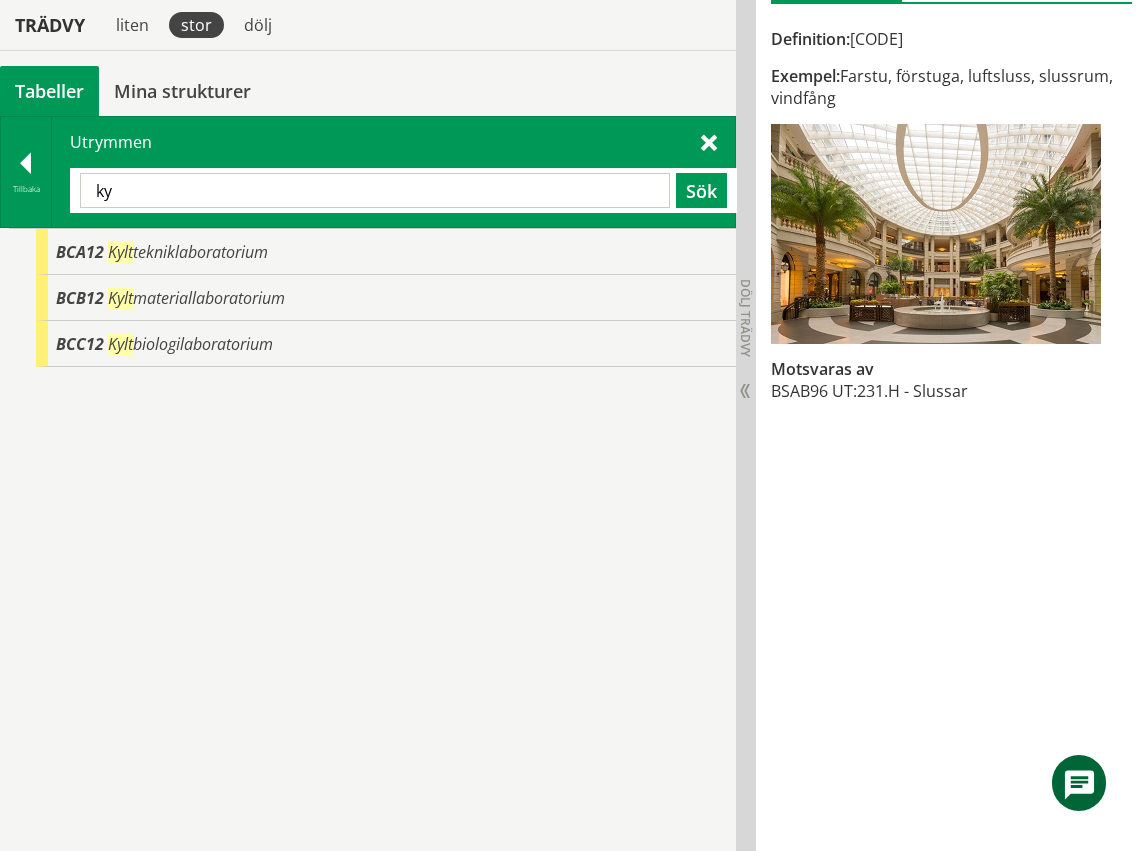 type on "k" 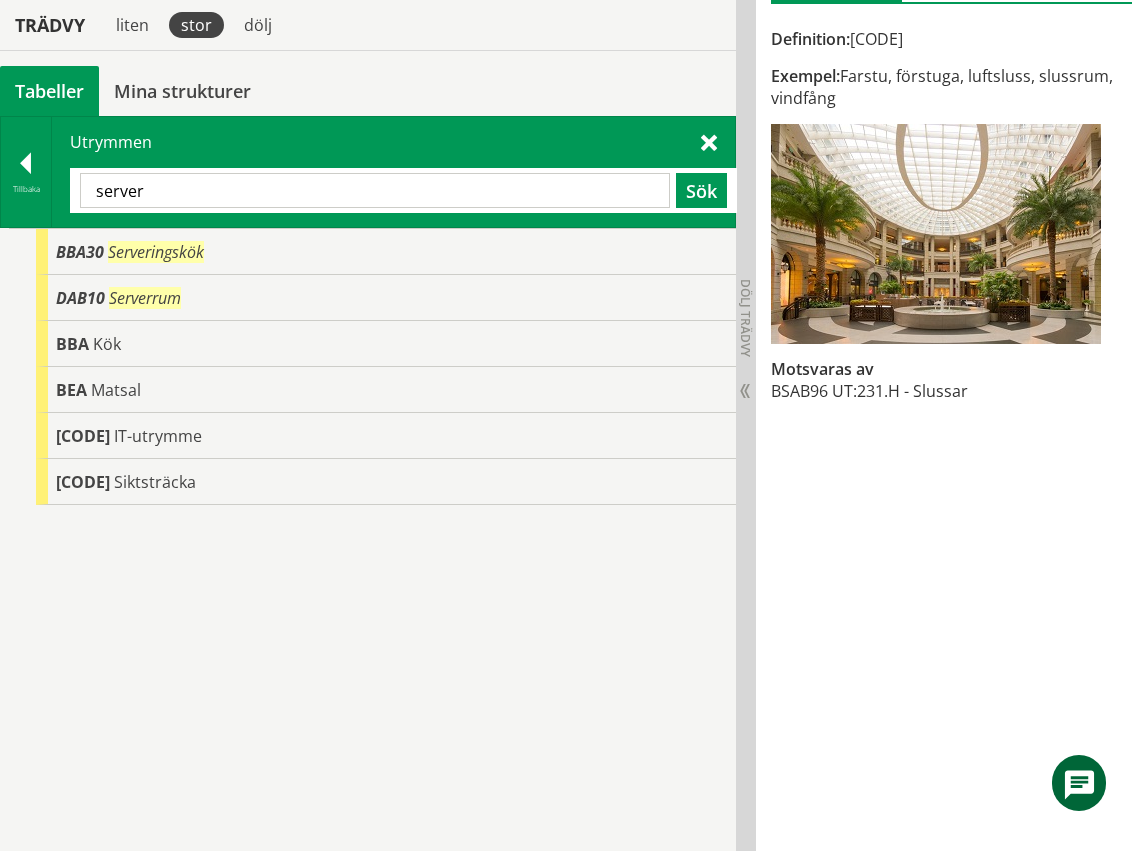 click on "server" at bounding box center (375, 190) 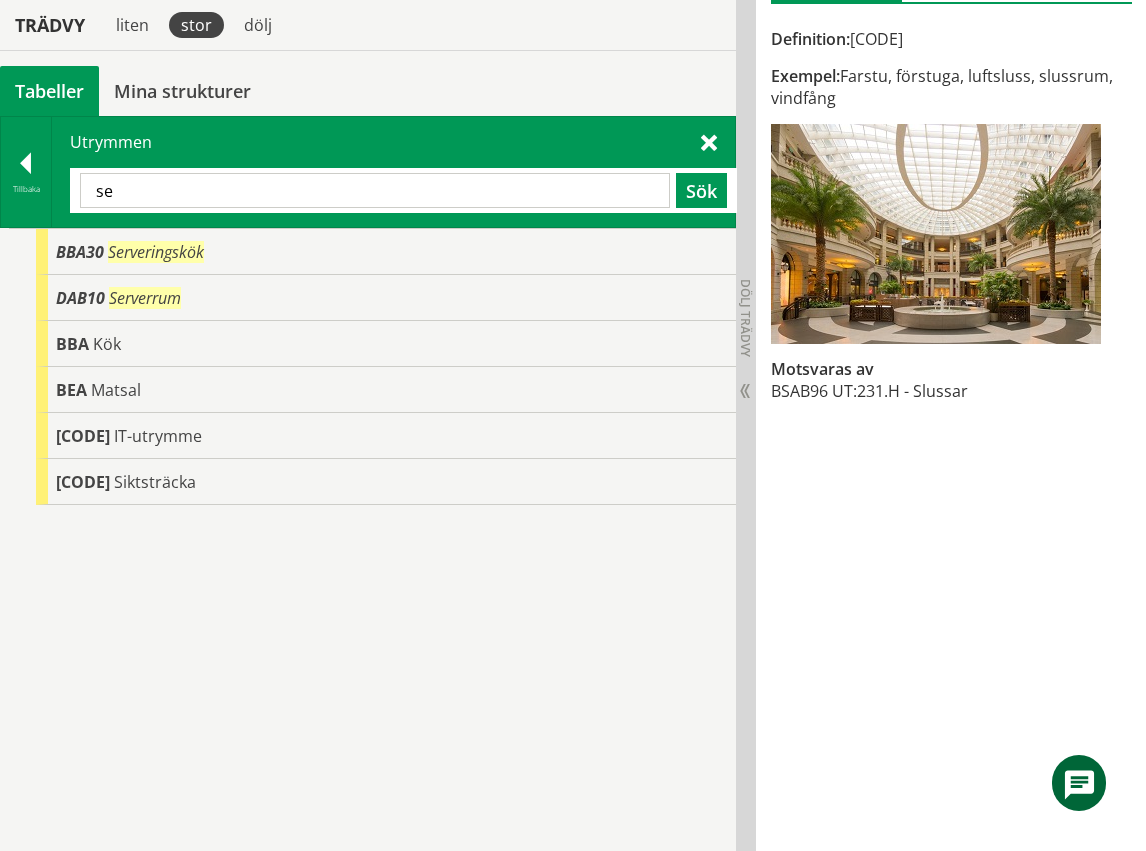 type on "s" 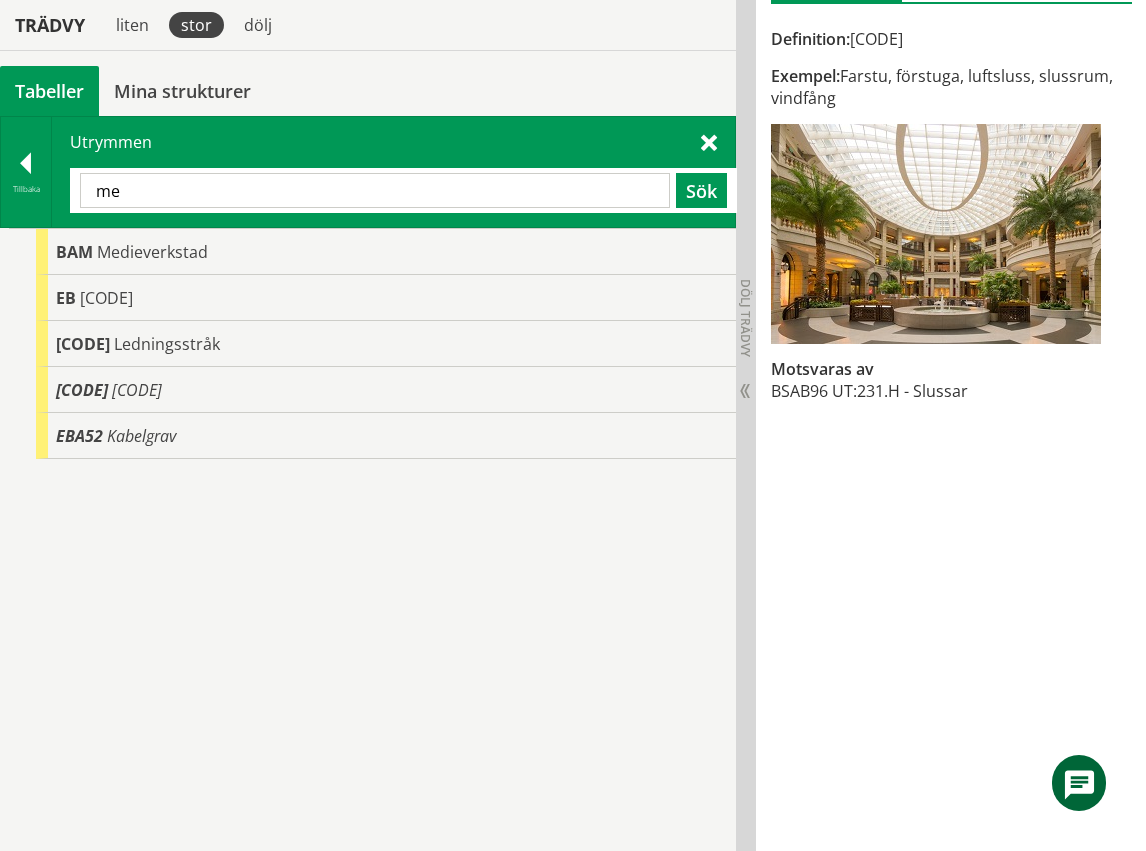 type on "m" 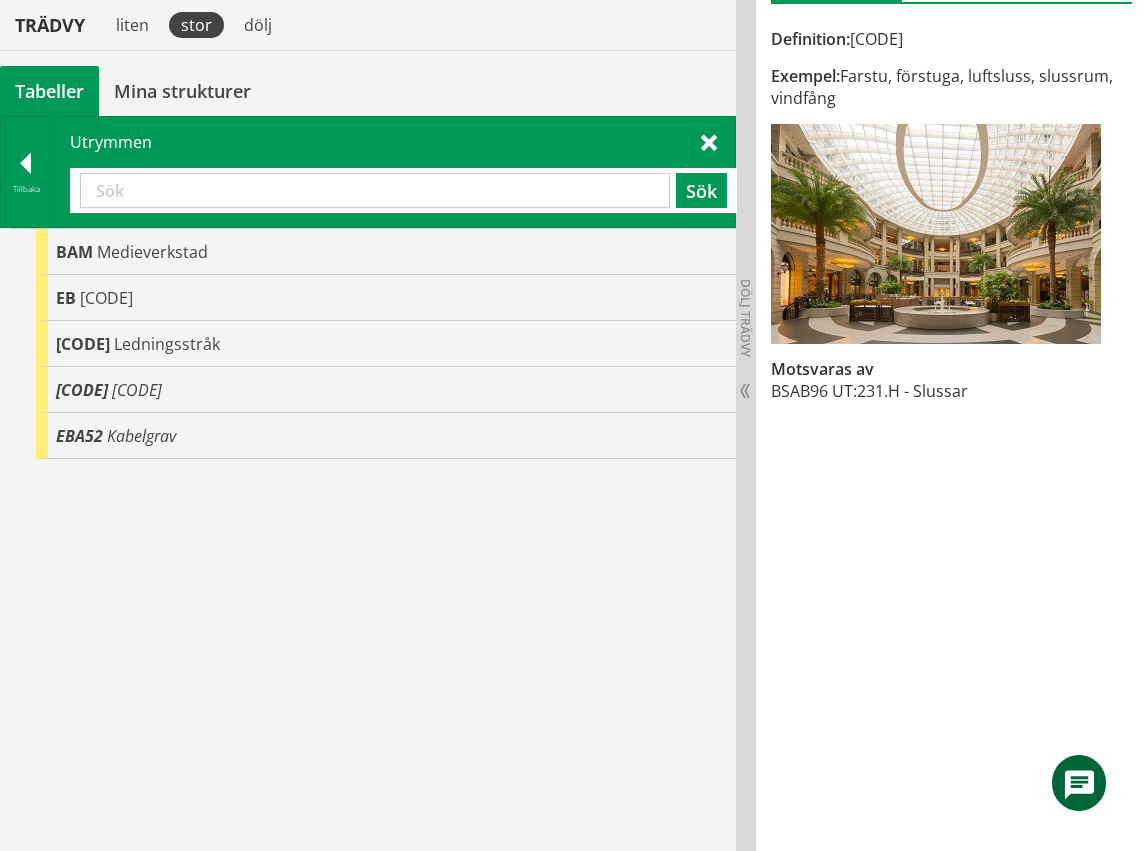 click at bounding box center (375, 190) 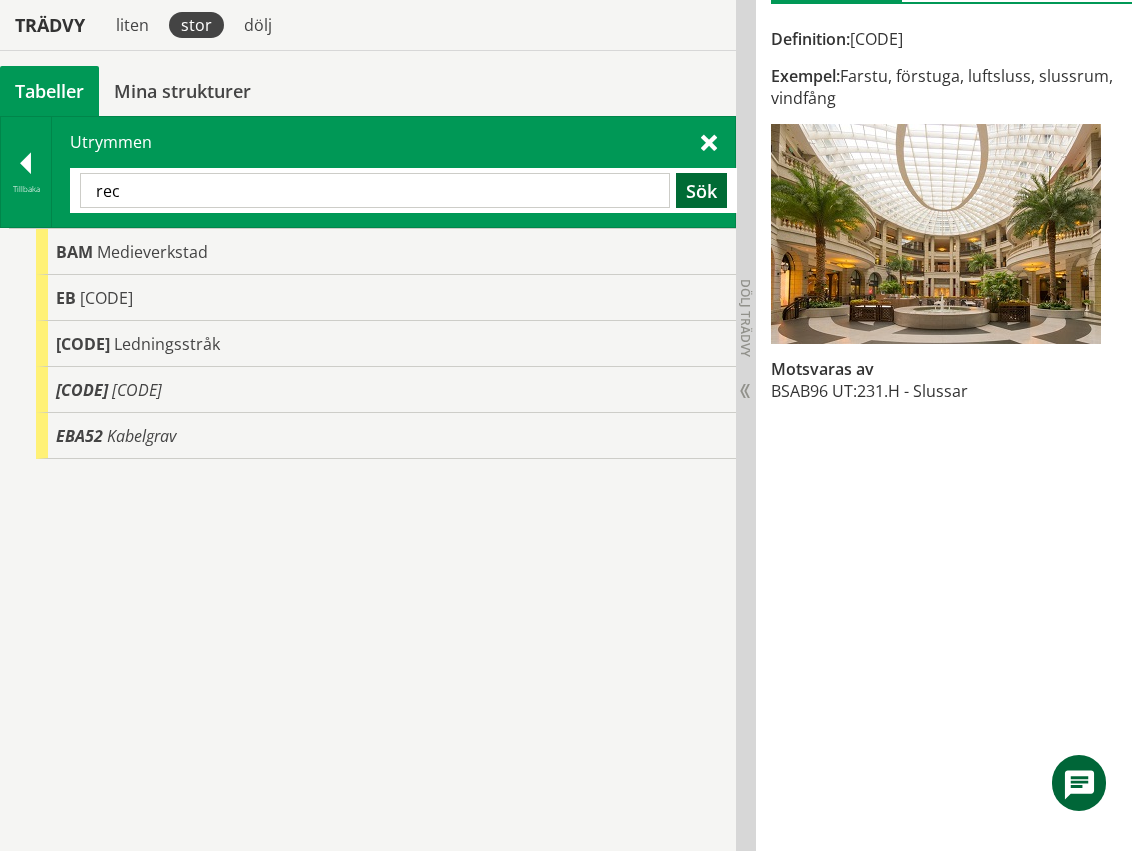 click on "Sök" at bounding box center [701, 190] 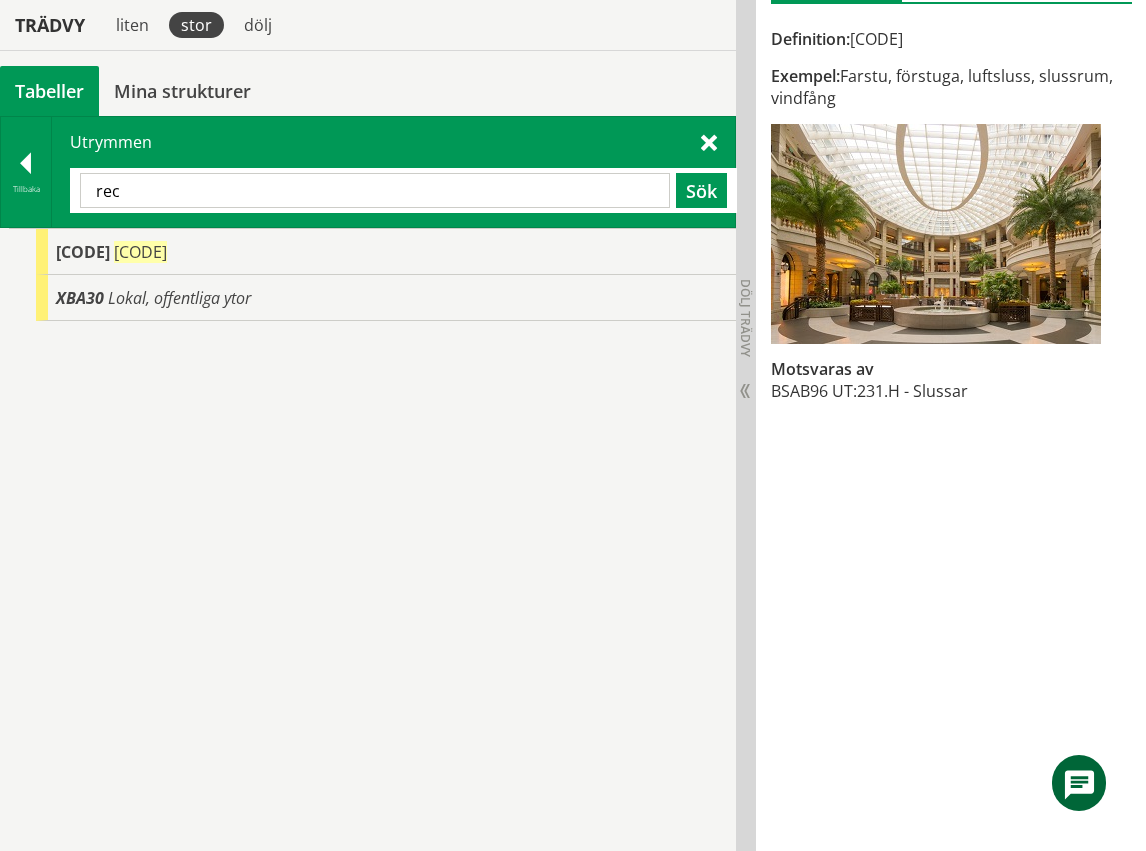 click on "rec" at bounding box center [375, 190] 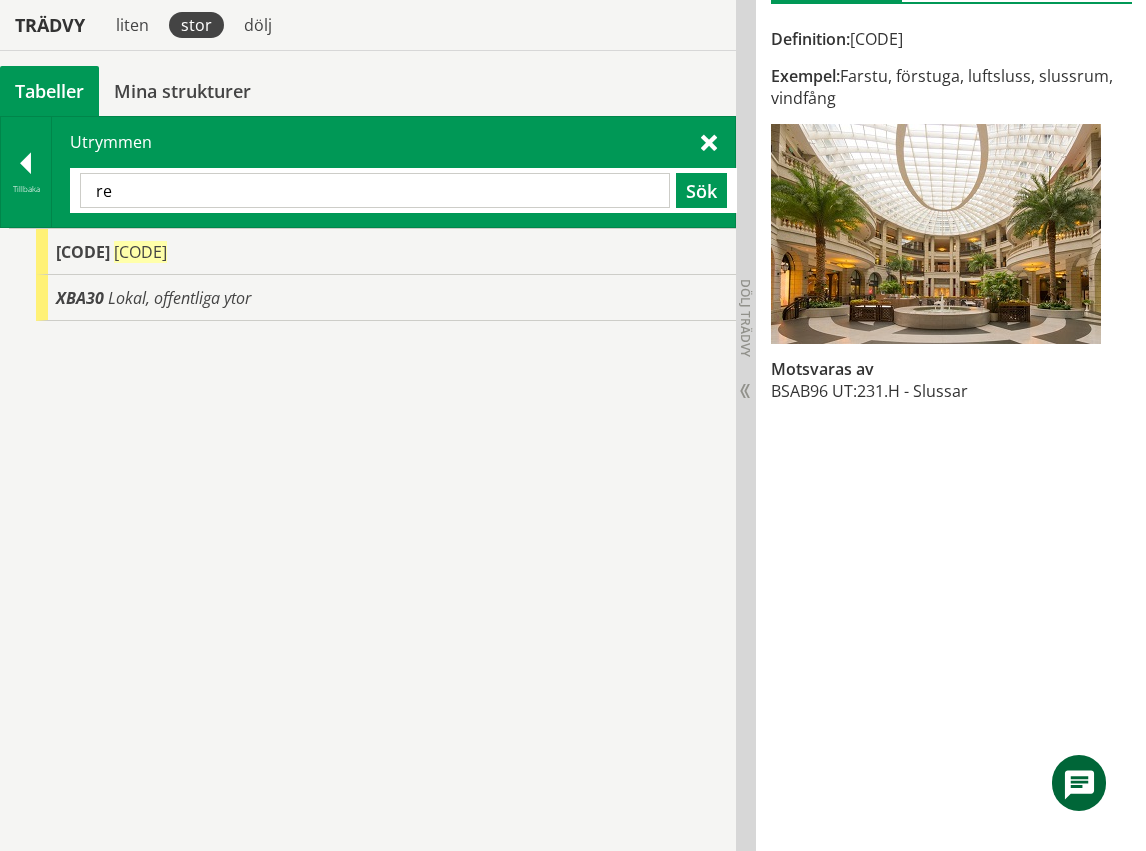 type on "r" 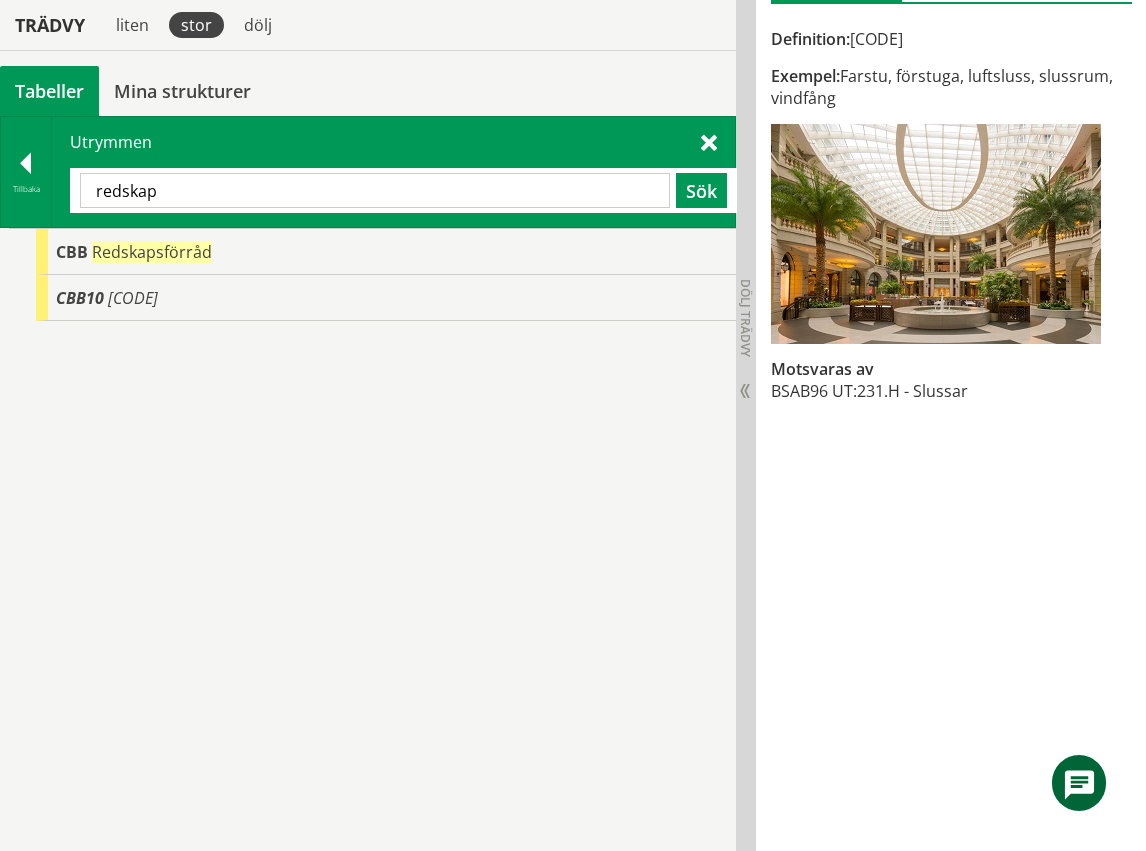 click on "redskap" at bounding box center [375, 190] 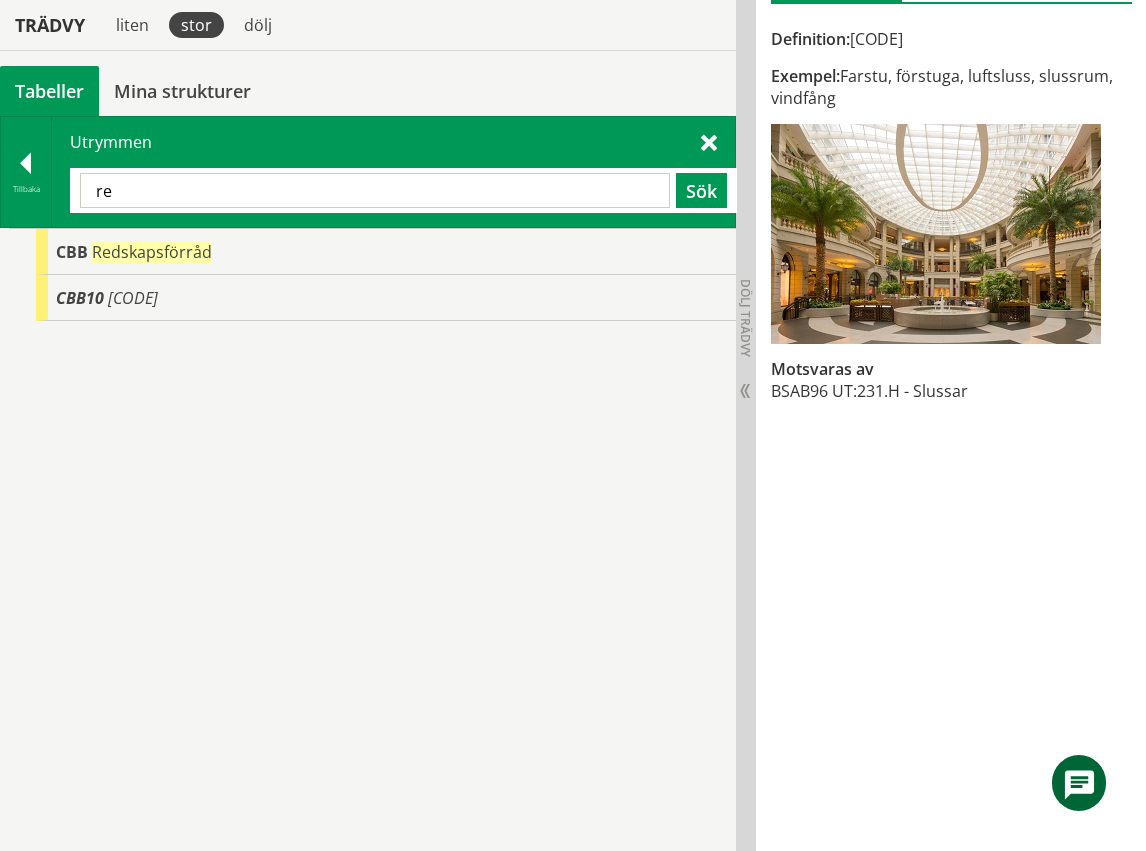 type on "r" 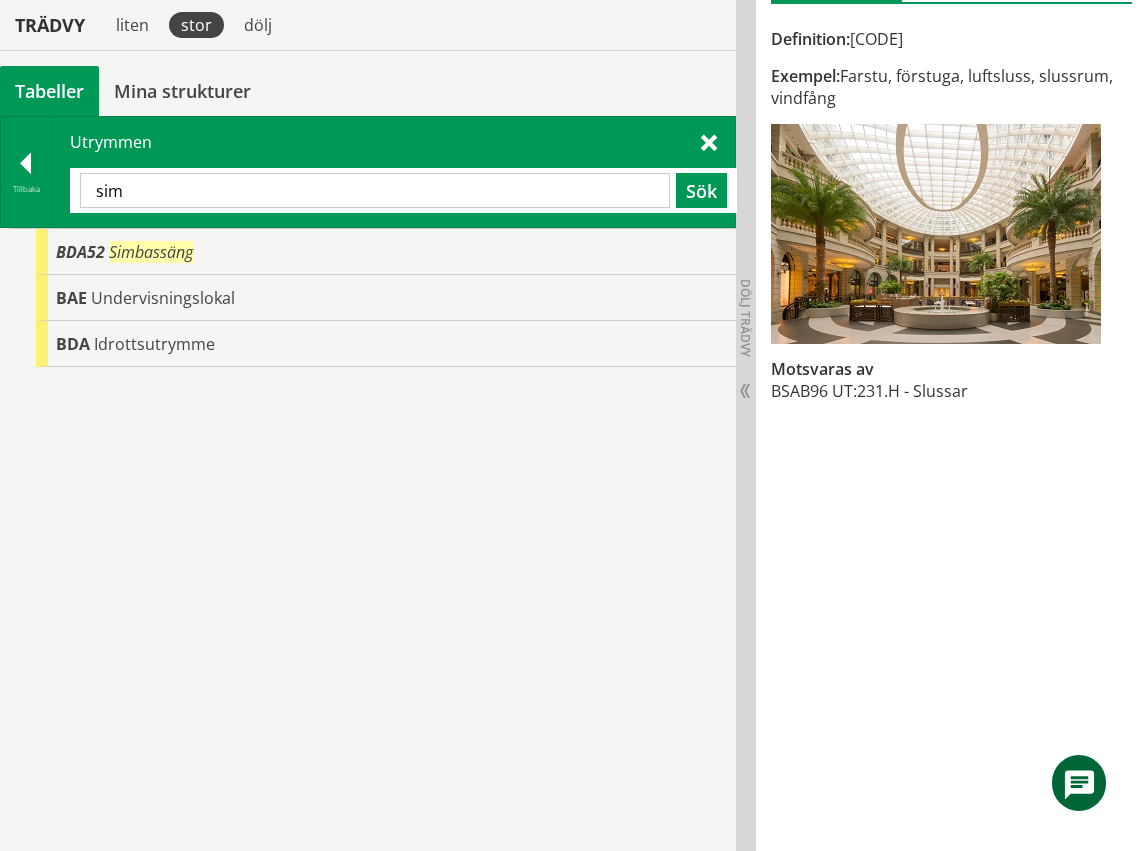 click on "sim" at bounding box center (375, 190) 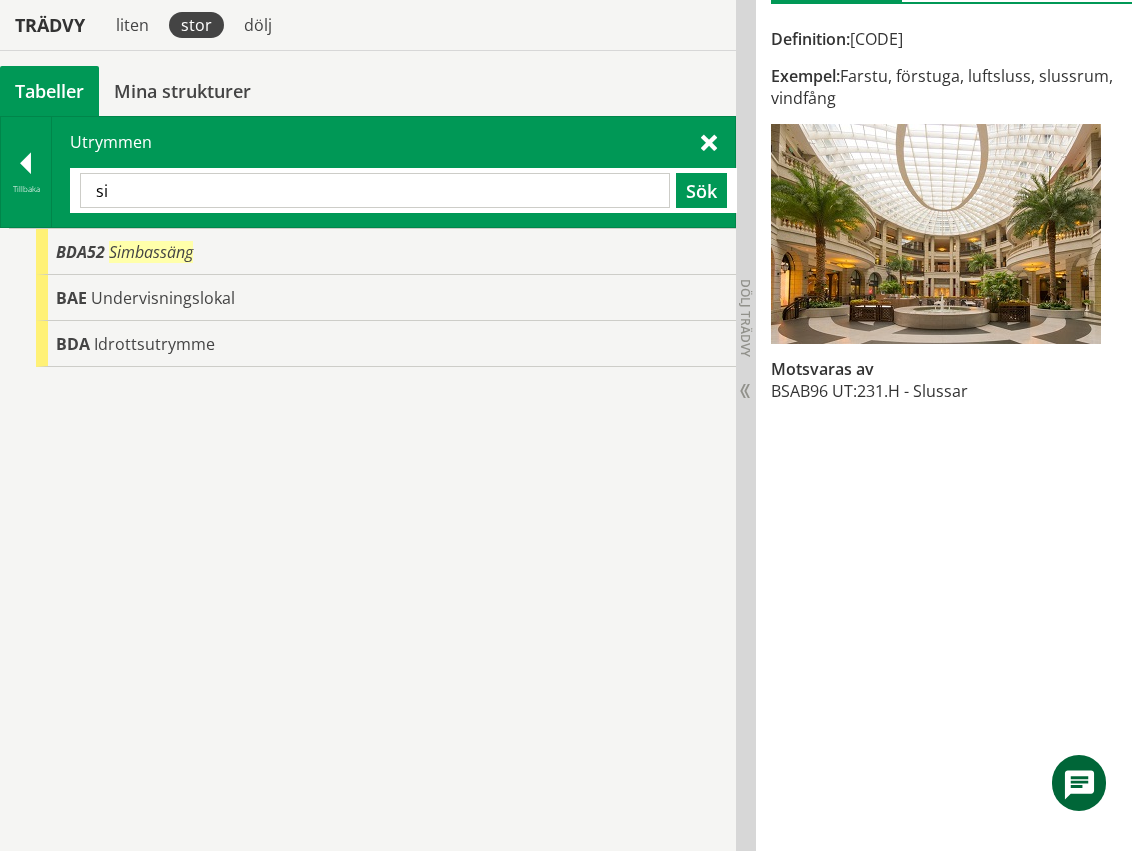type on "s" 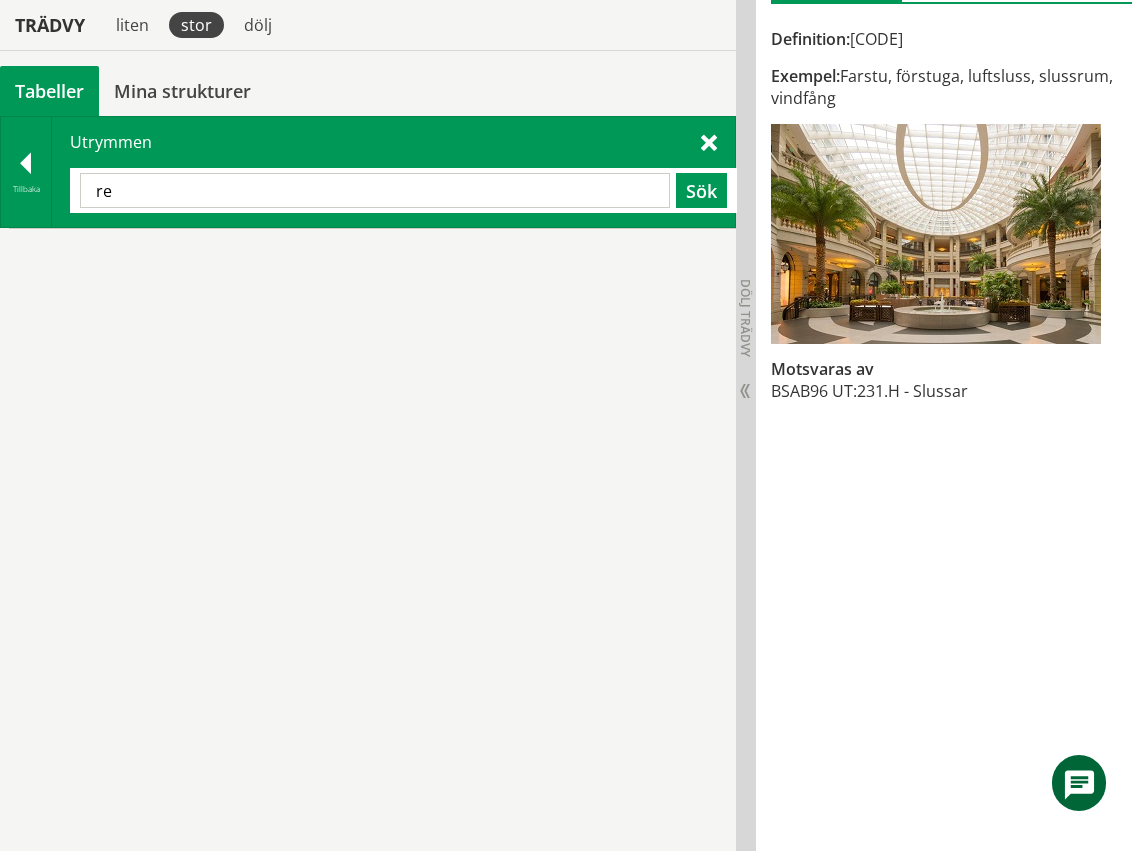 type on "r" 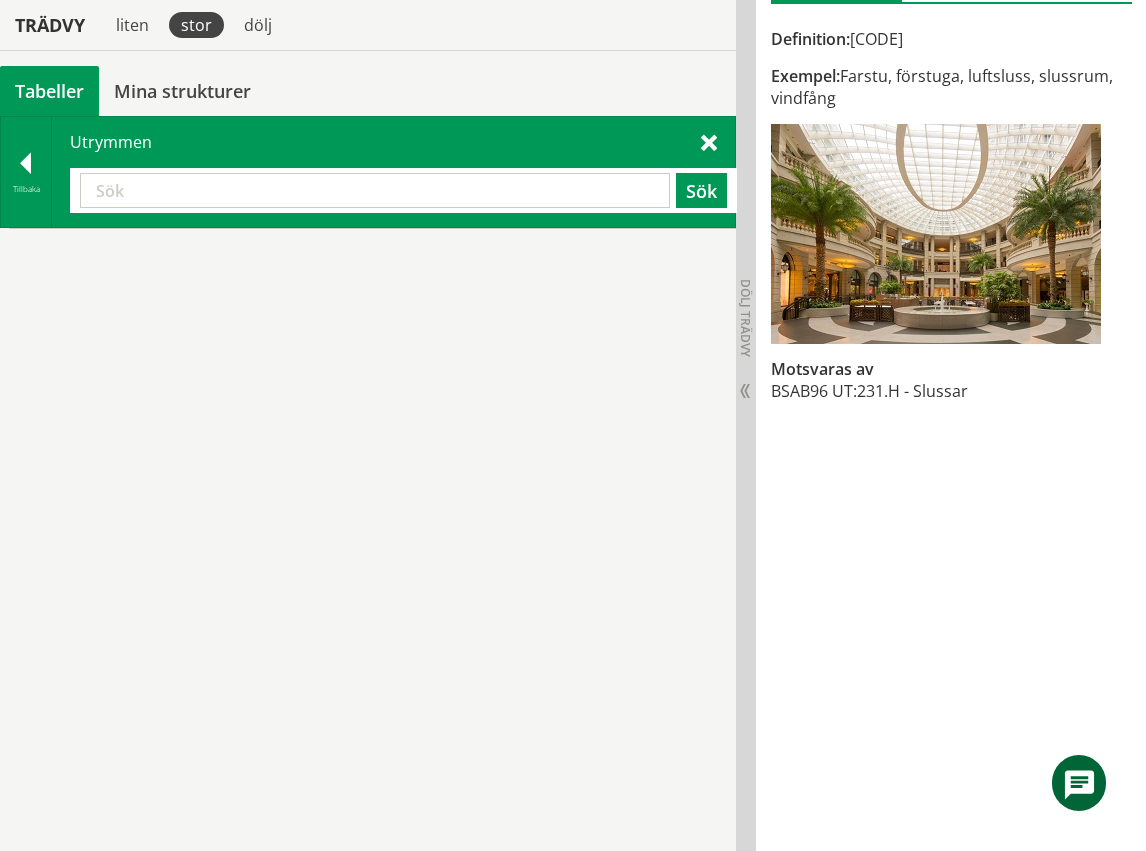 click at bounding box center [375, 190] 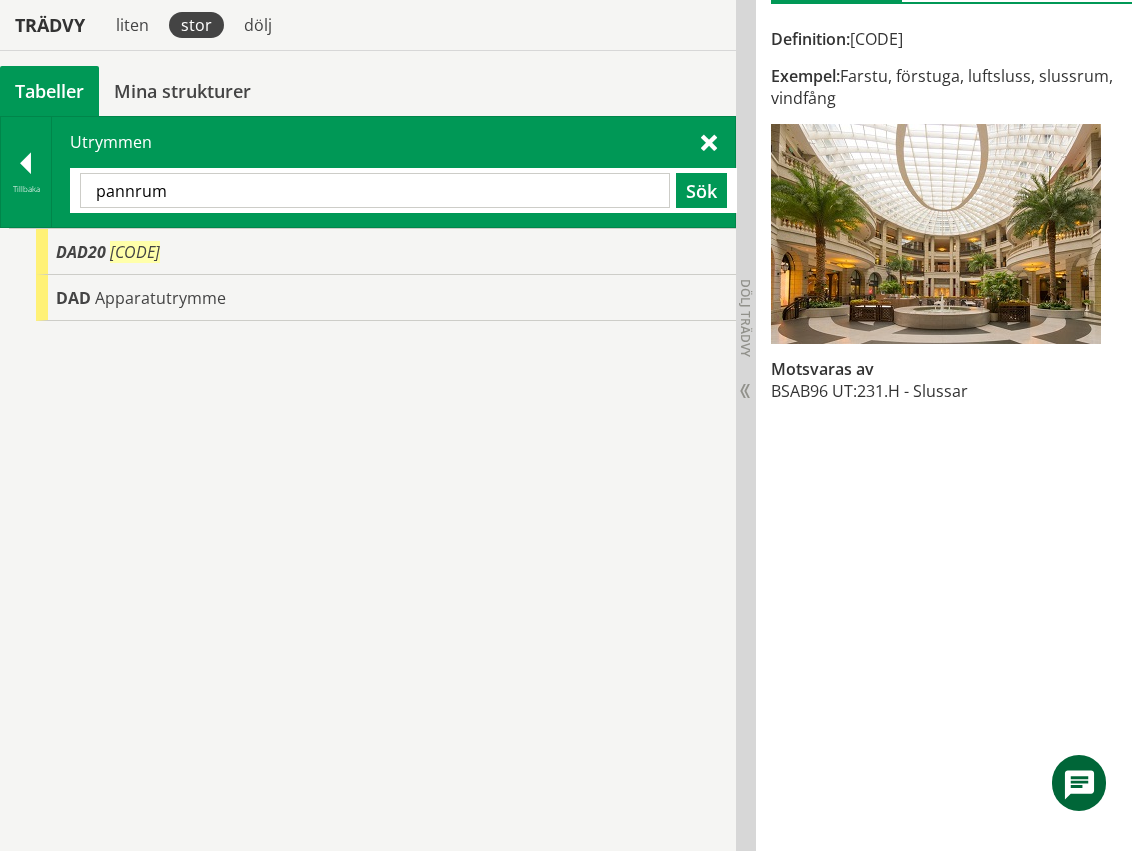 click on "pannrum" at bounding box center [375, 190] 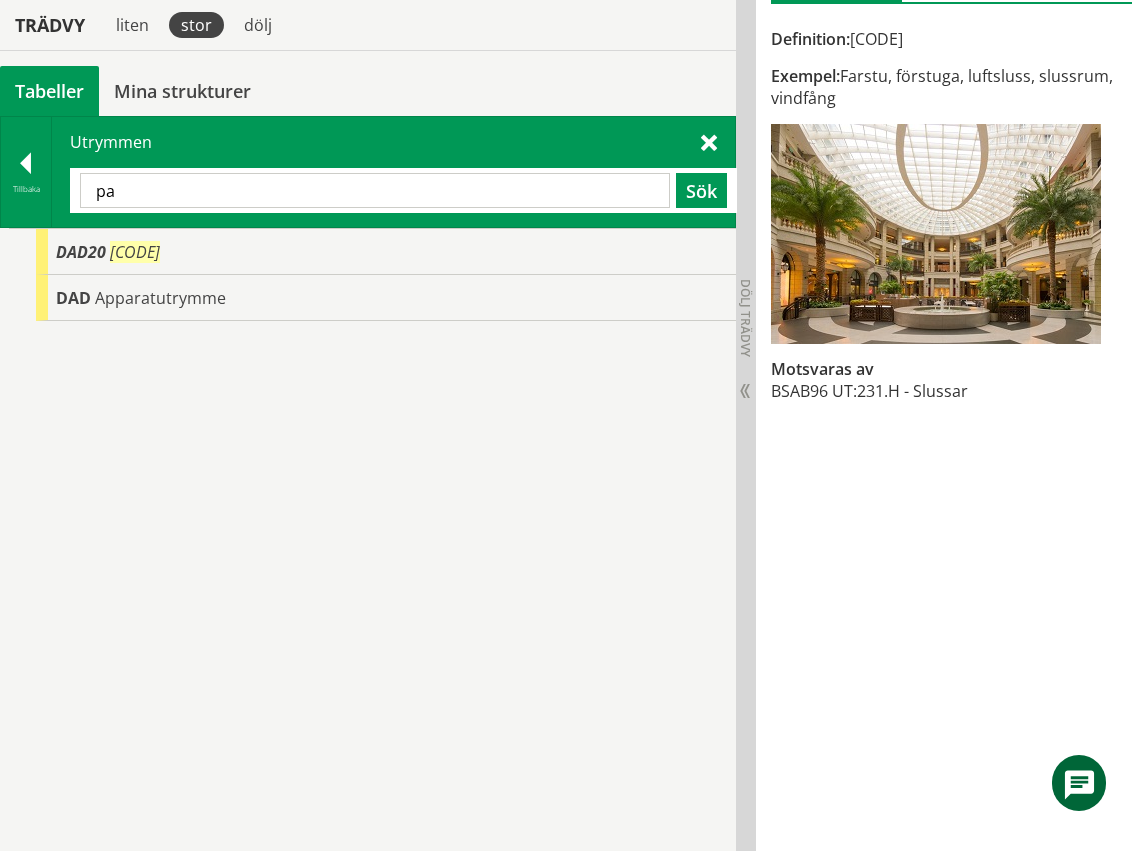 type on "p" 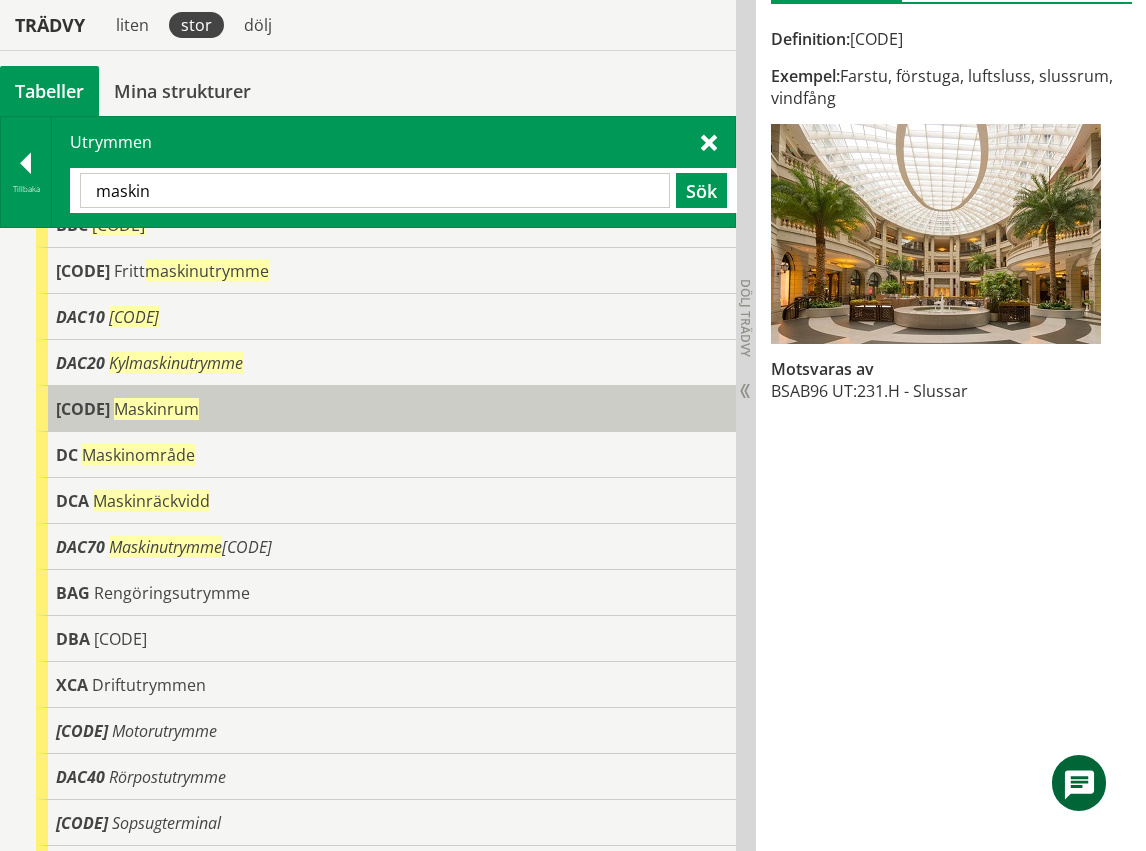 scroll, scrollTop: 0, scrollLeft: 0, axis: both 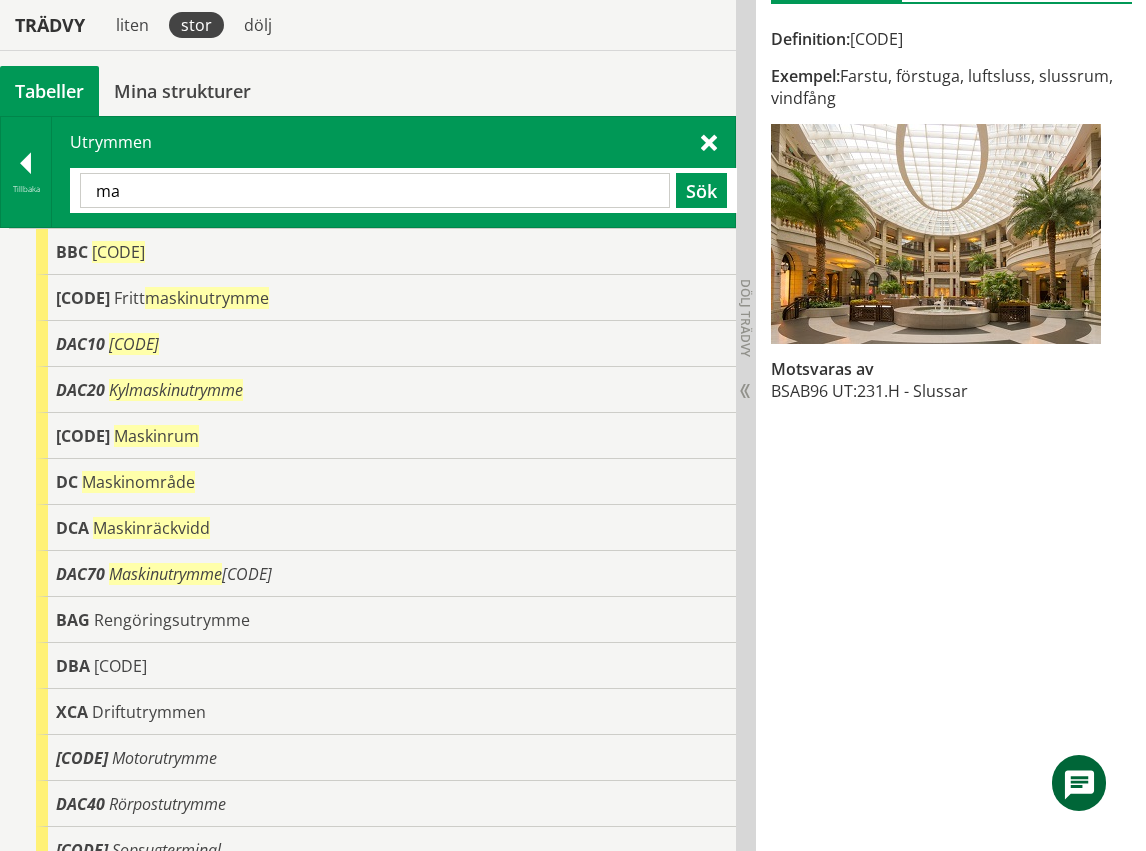 type on "m" 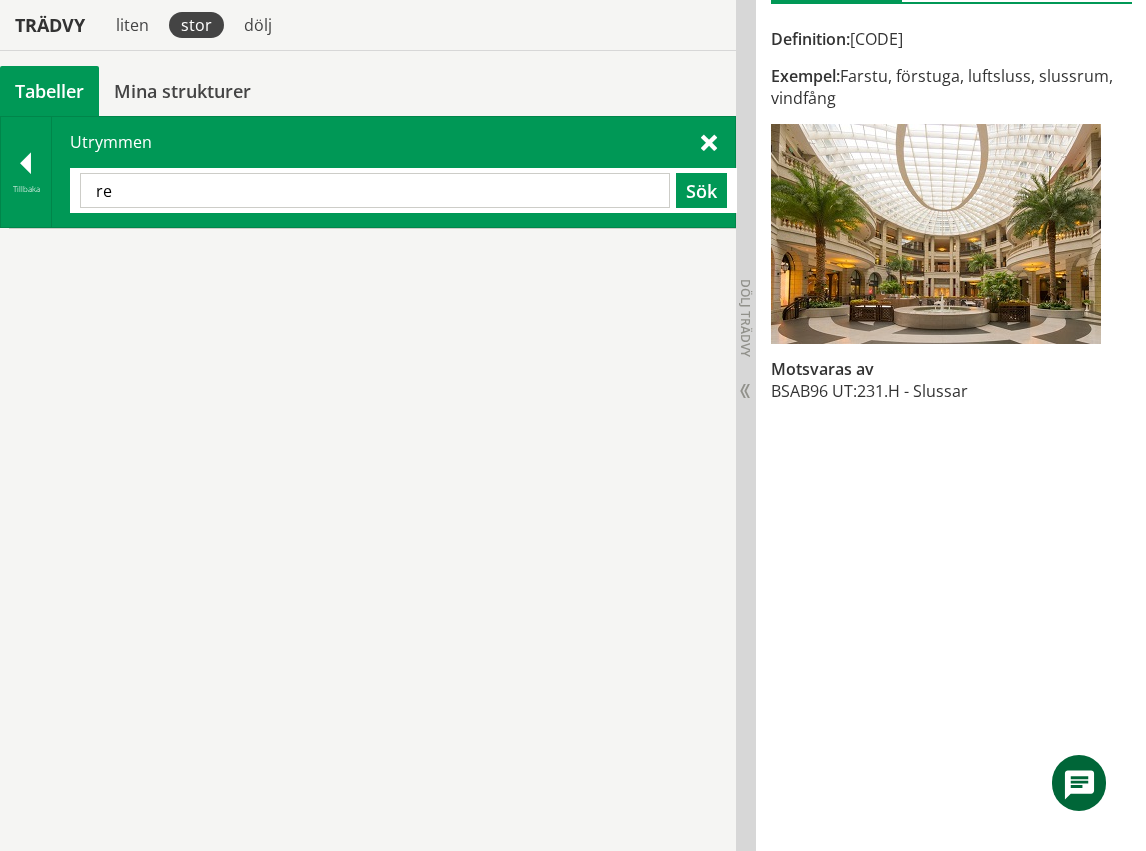 type on "r" 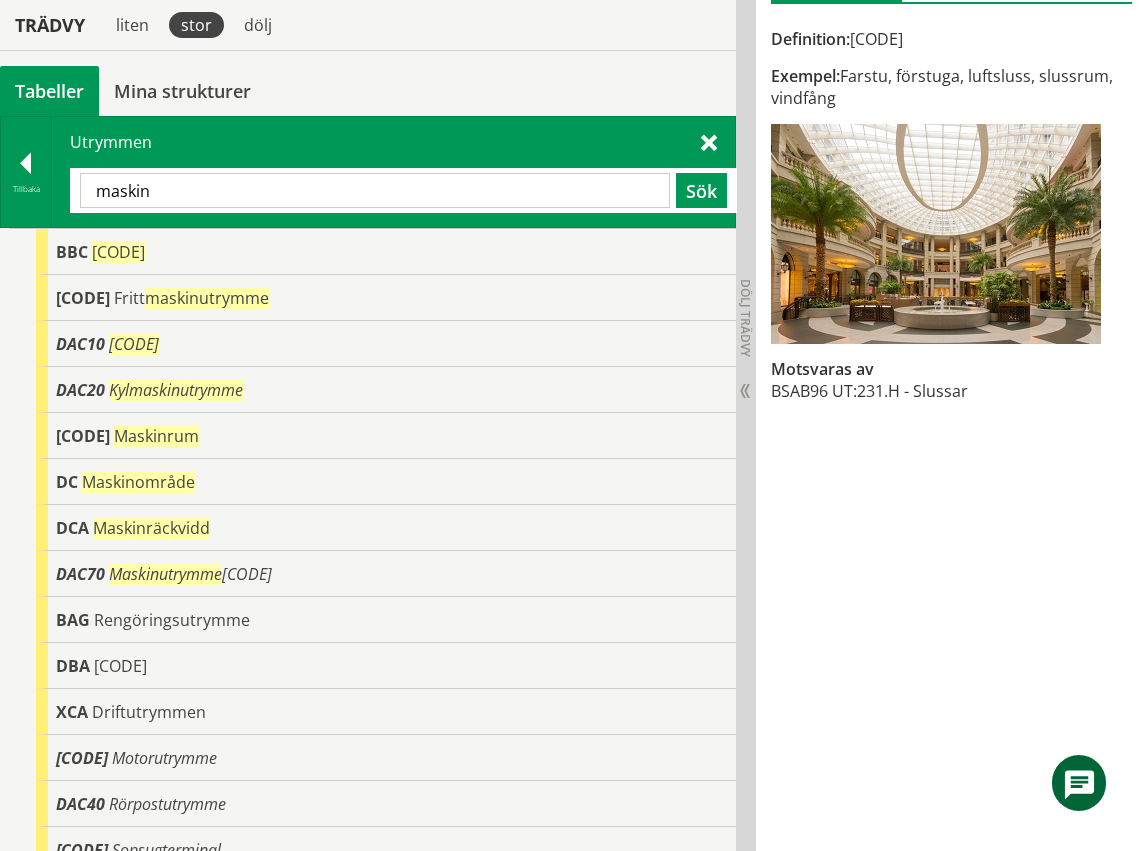 click on "maskin" at bounding box center [375, 190] 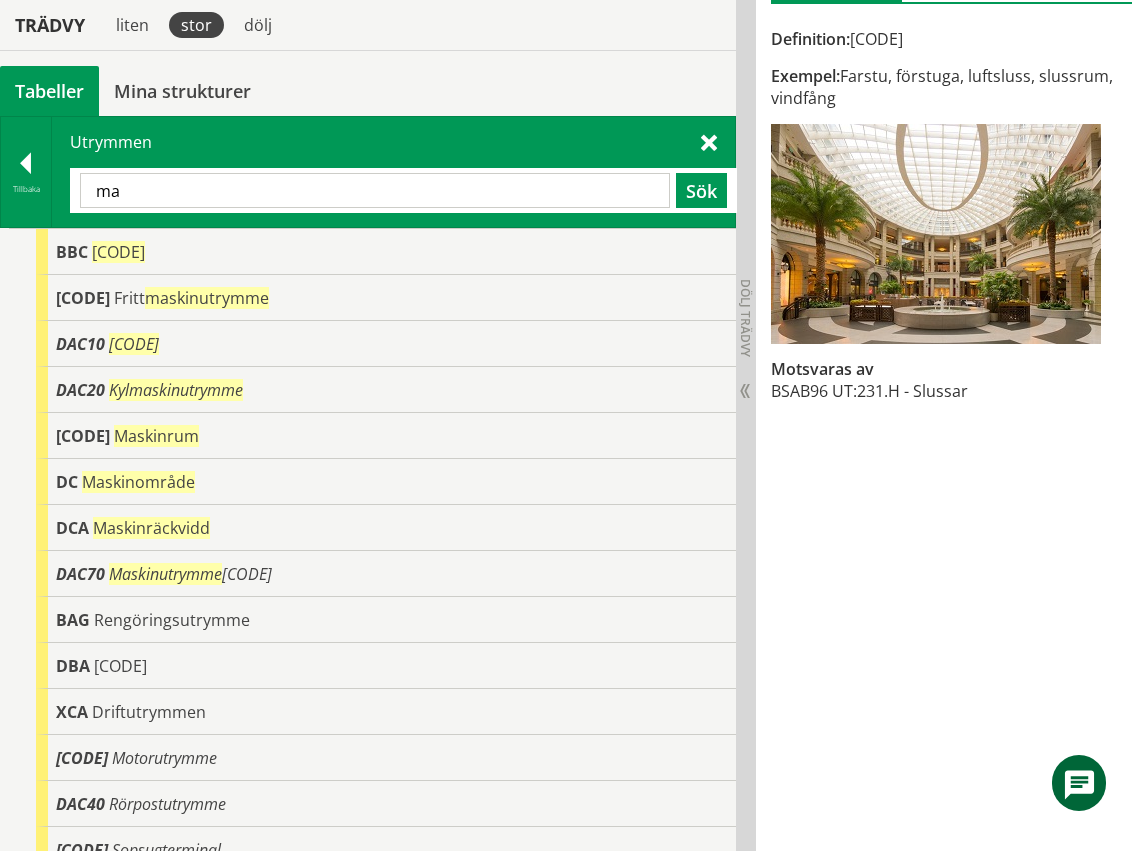 type on "m" 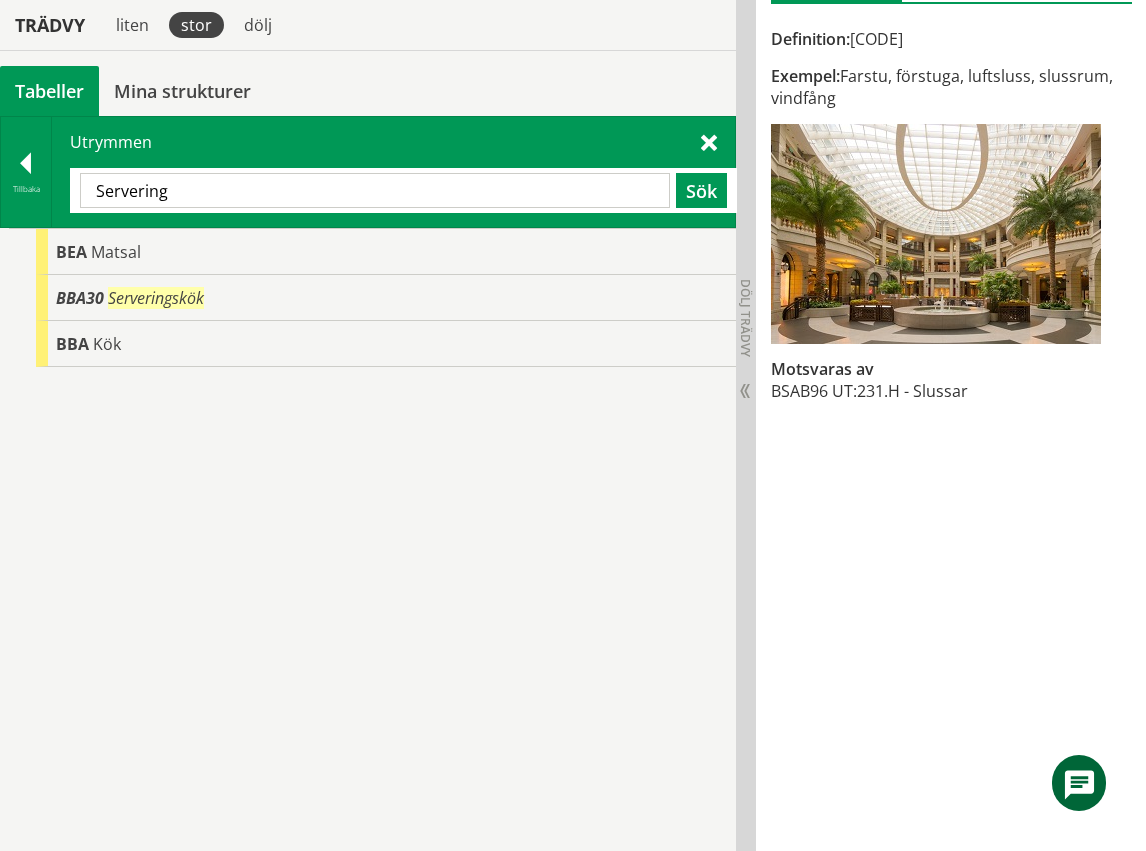 click on "Servering
Sök" at bounding box center [403, 190] 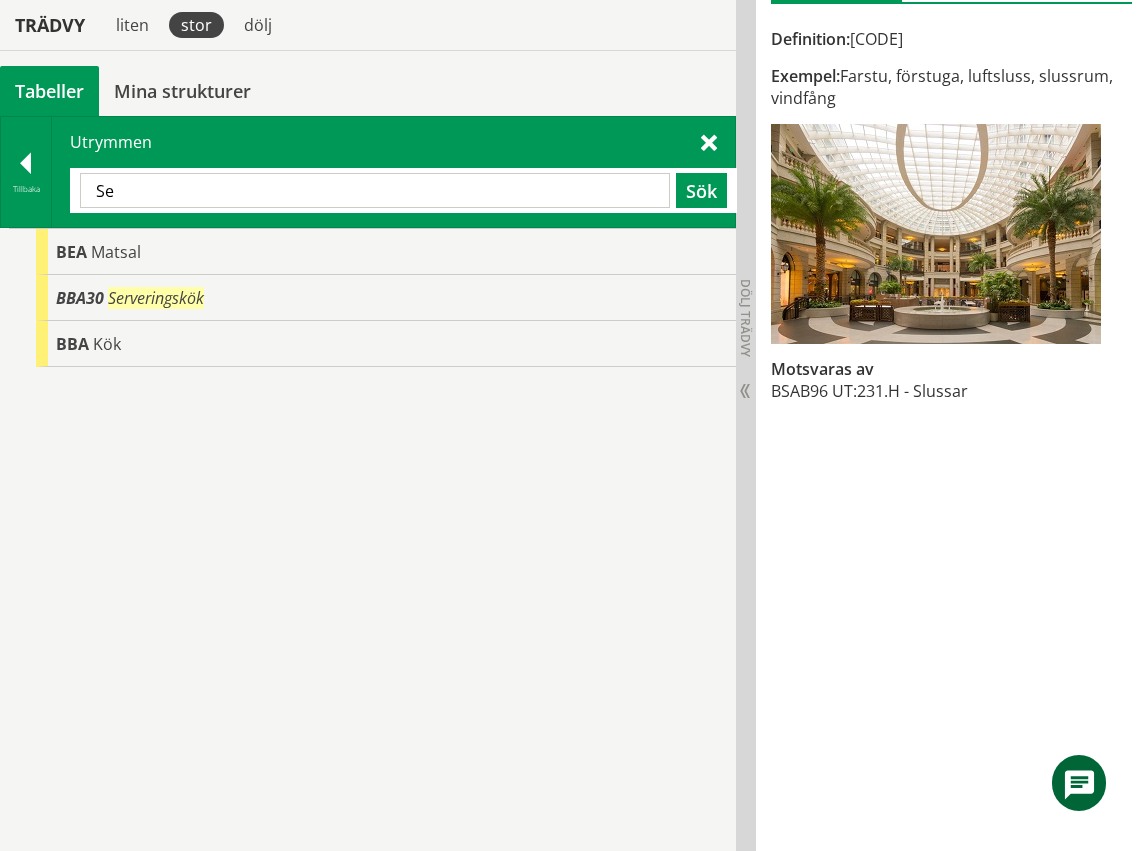 type on "S" 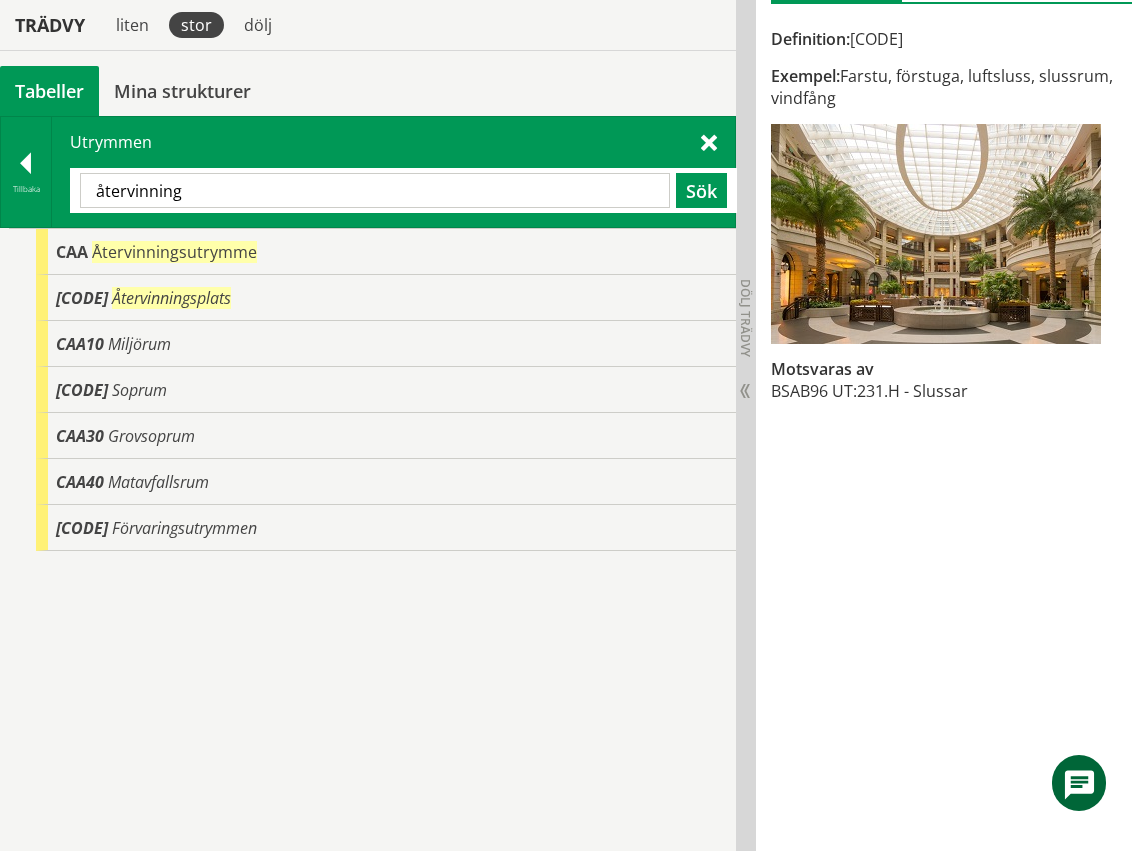 click on "återvinning" at bounding box center [375, 190] 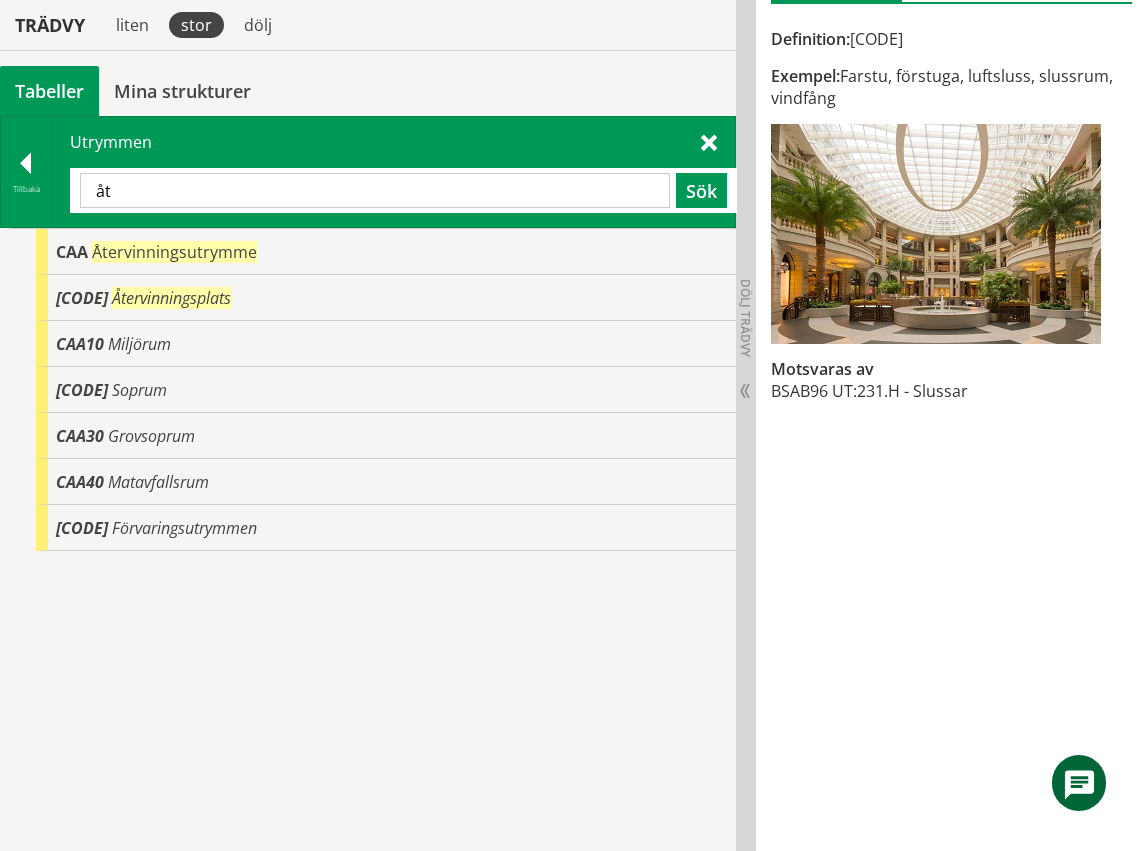 type on "å" 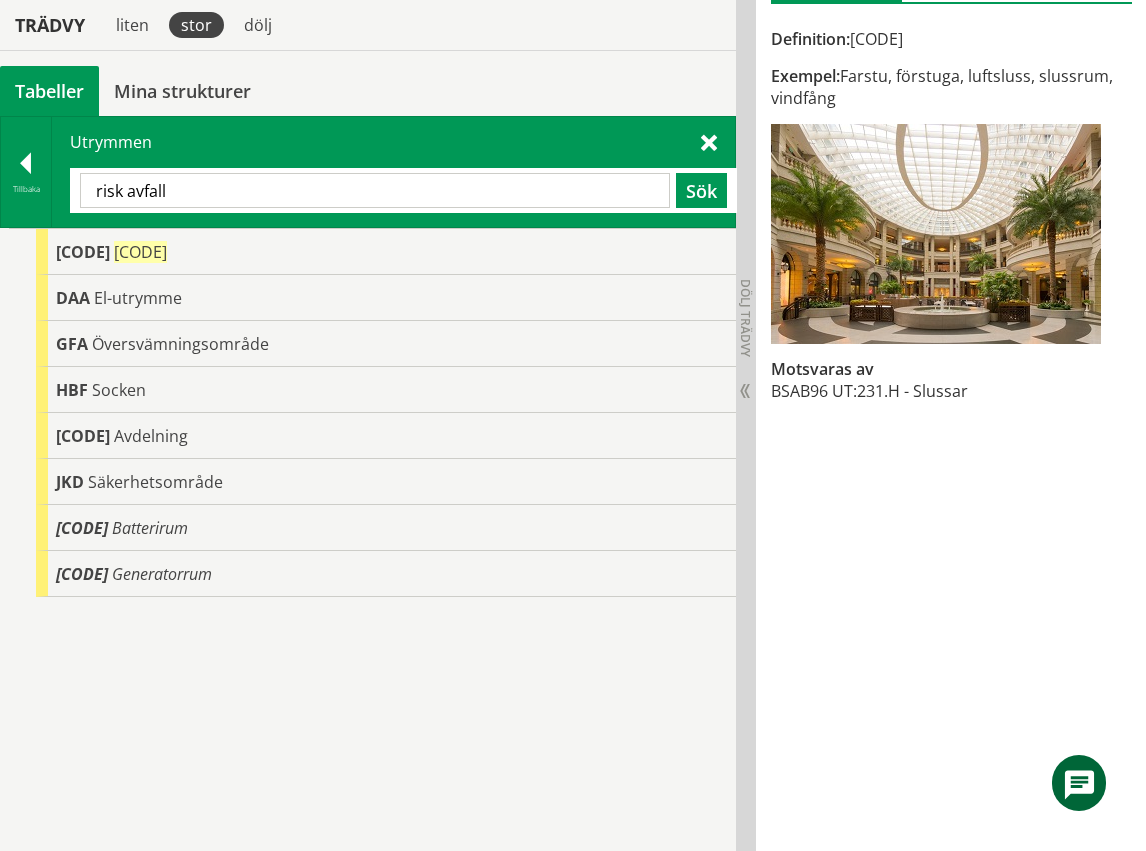 click on "risk avfall" at bounding box center [375, 190] 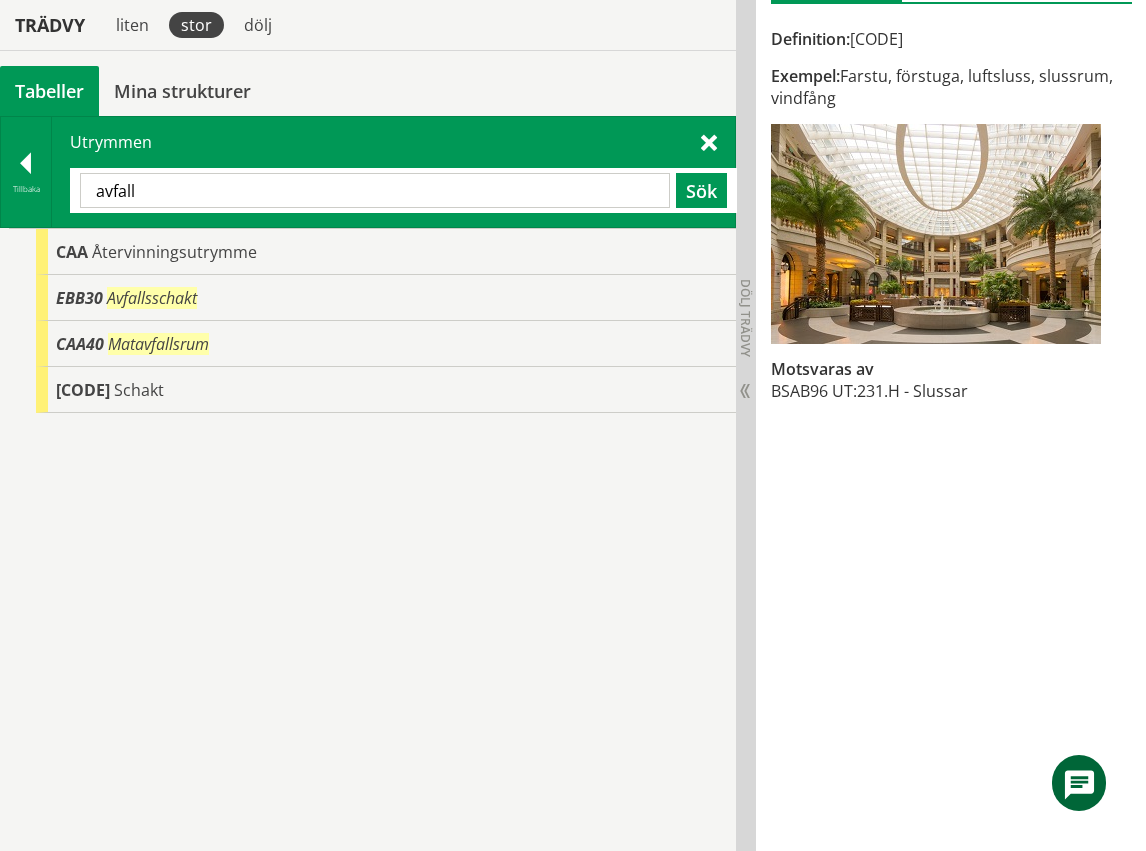 click on "avfall" at bounding box center [375, 190] 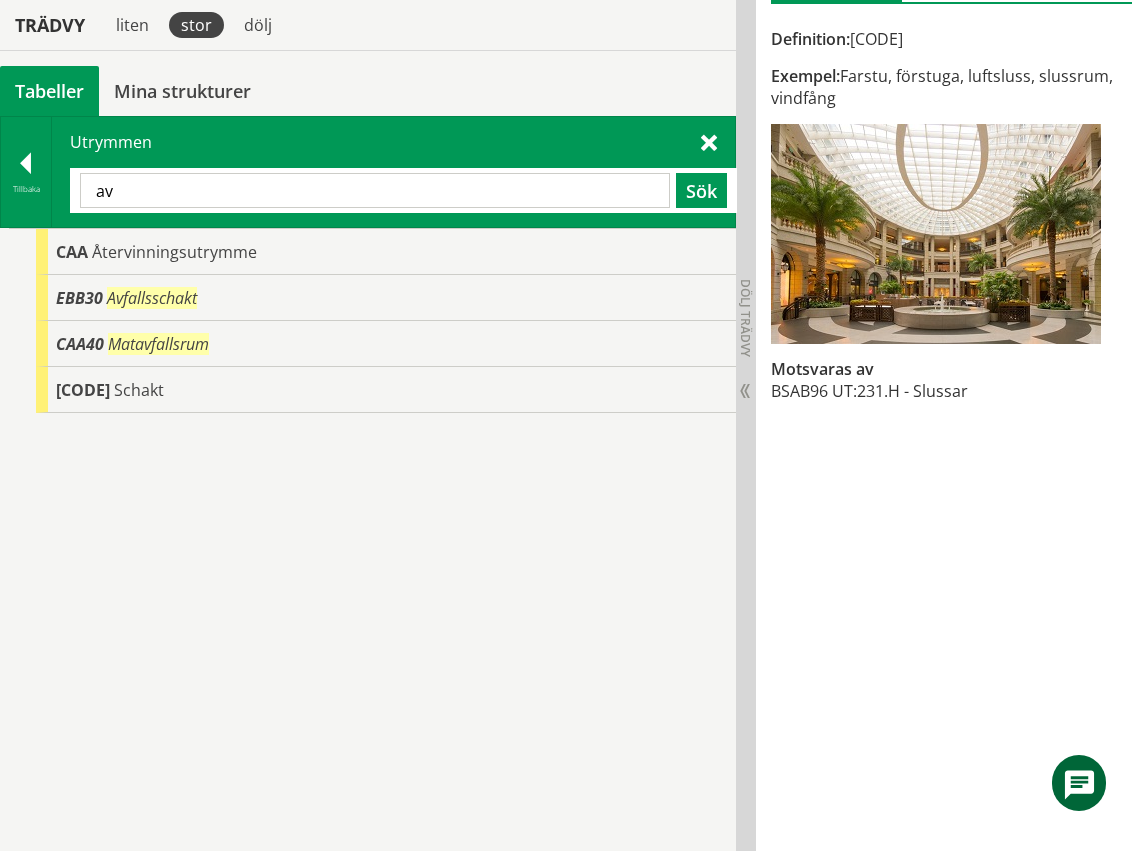 type on "a" 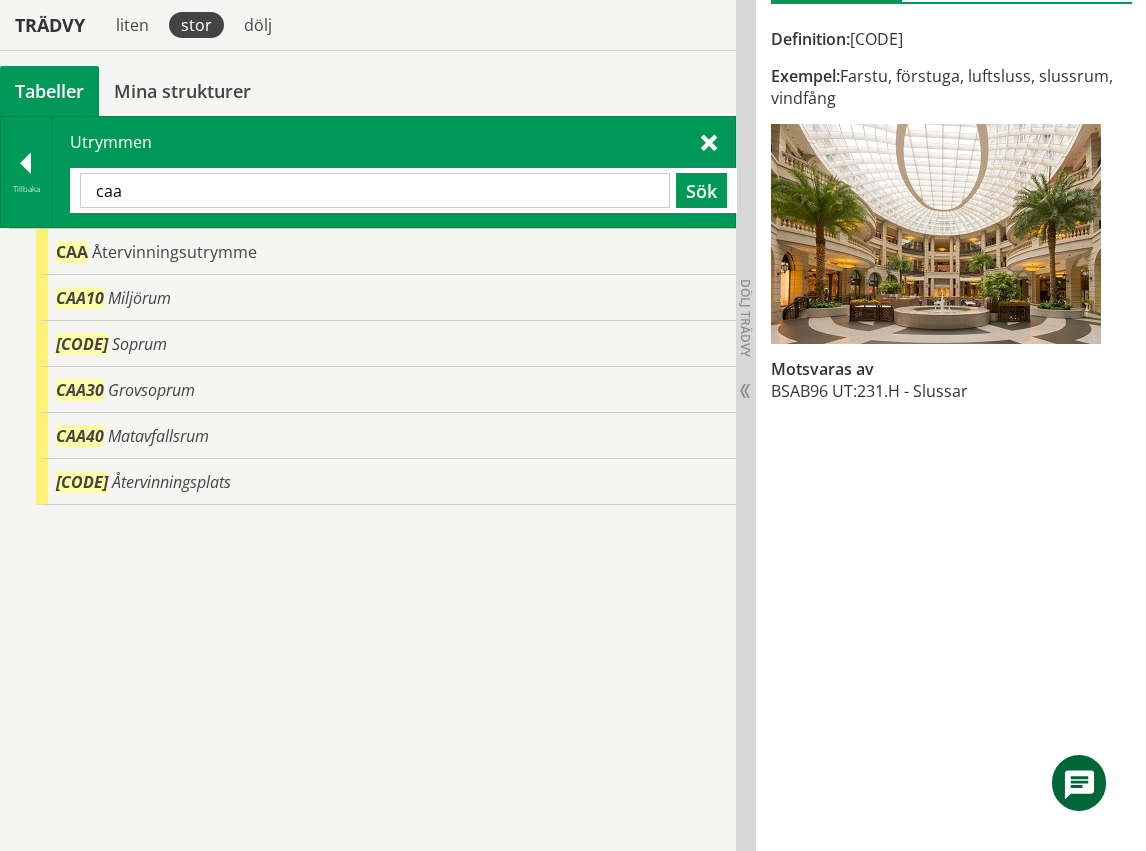 click on "caa" at bounding box center (375, 190) 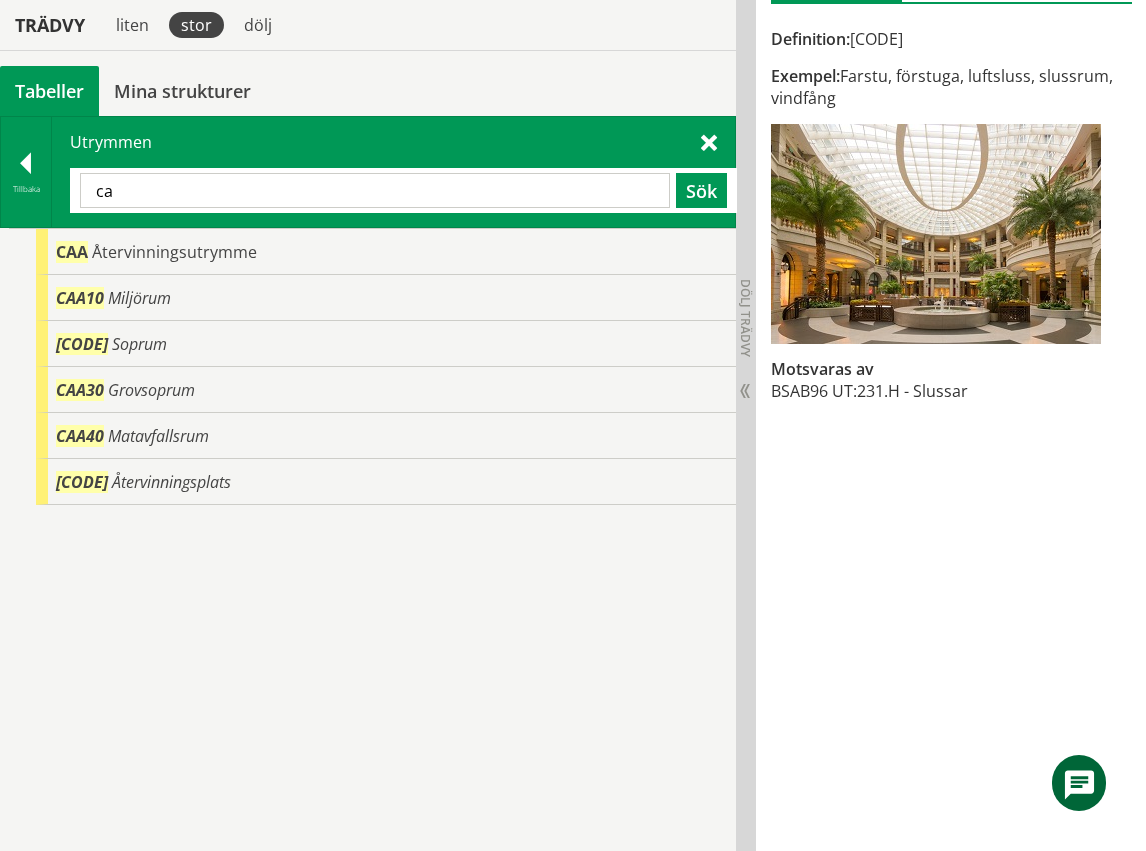 type on "c" 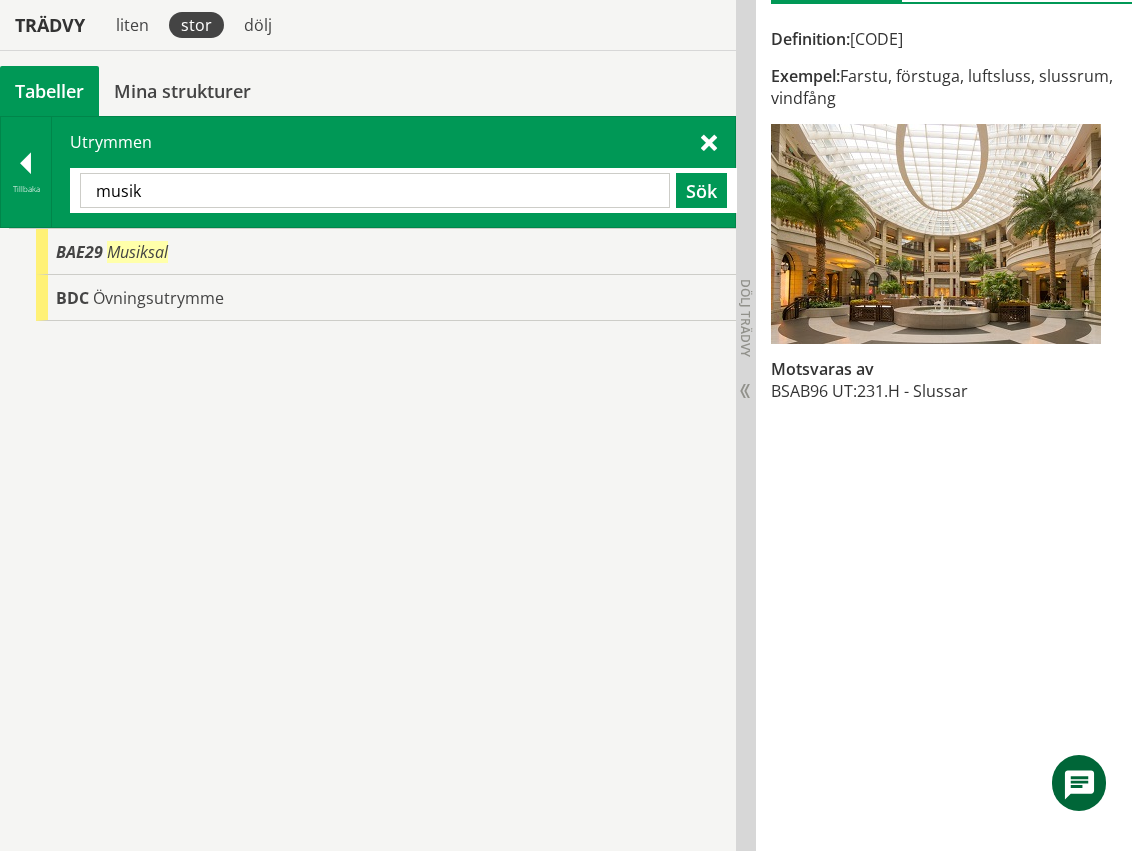 click on "musik" at bounding box center [375, 190] 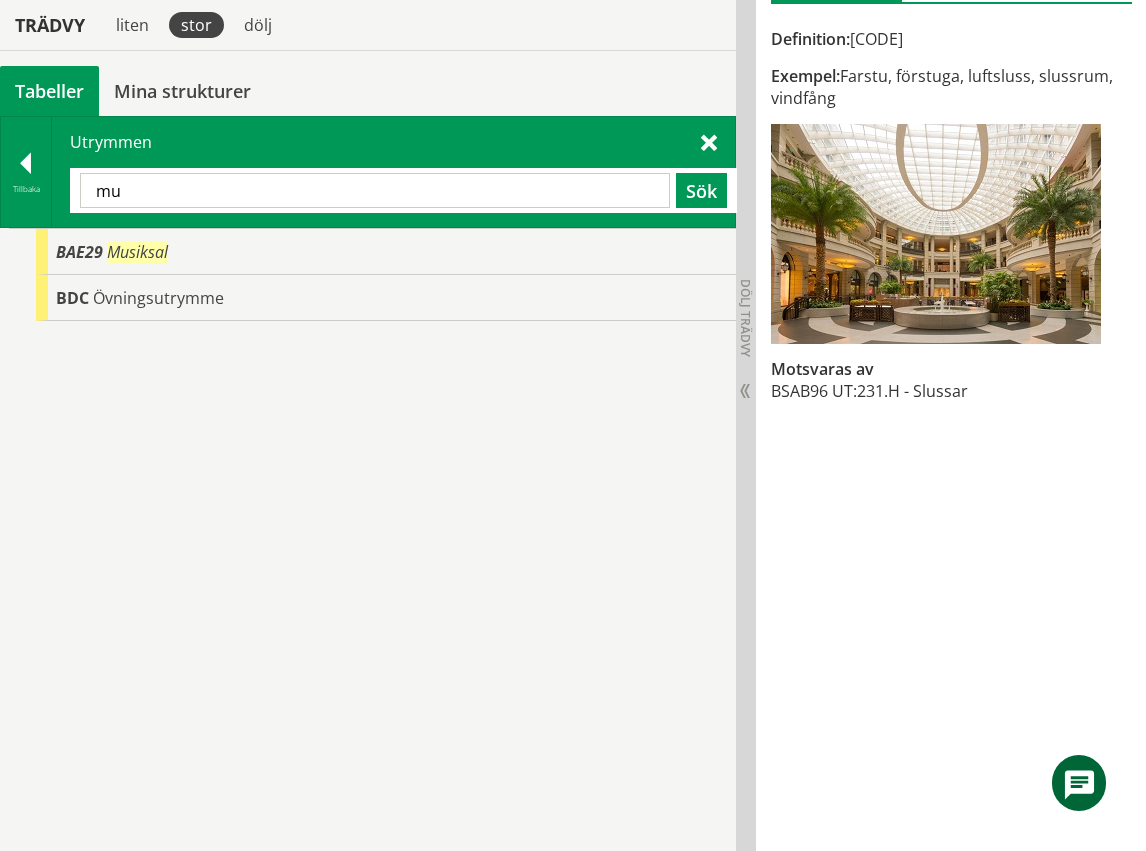 type on "m" 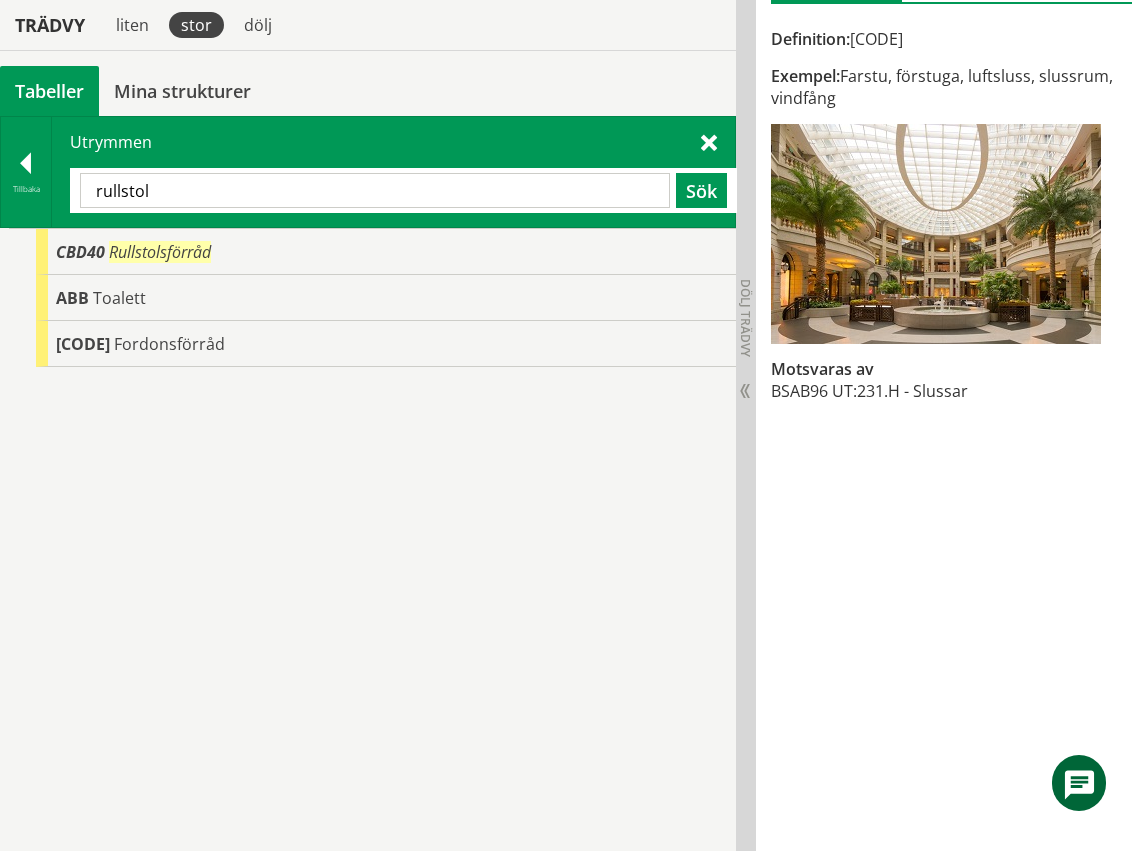 click on "rullstol" at bounding box center (375, 190) 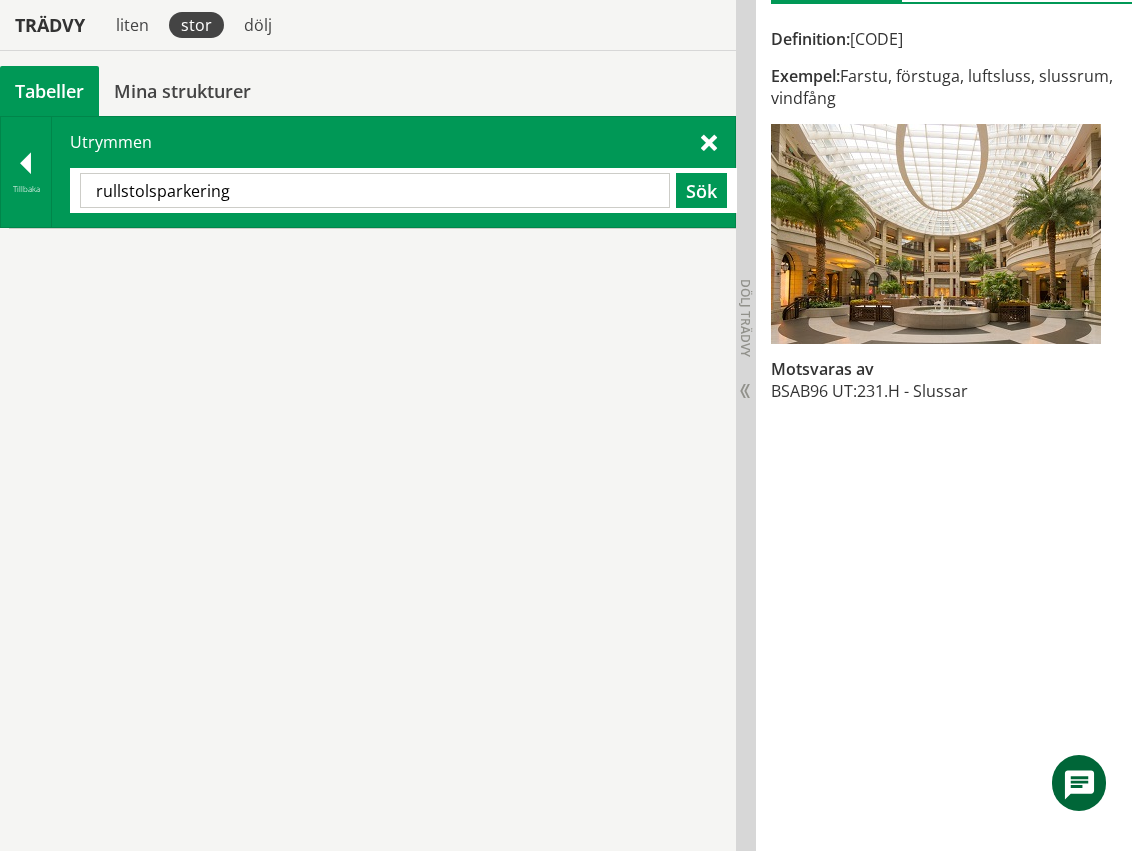 click on "rullstolsparkering" at bounding box center (375, 190) 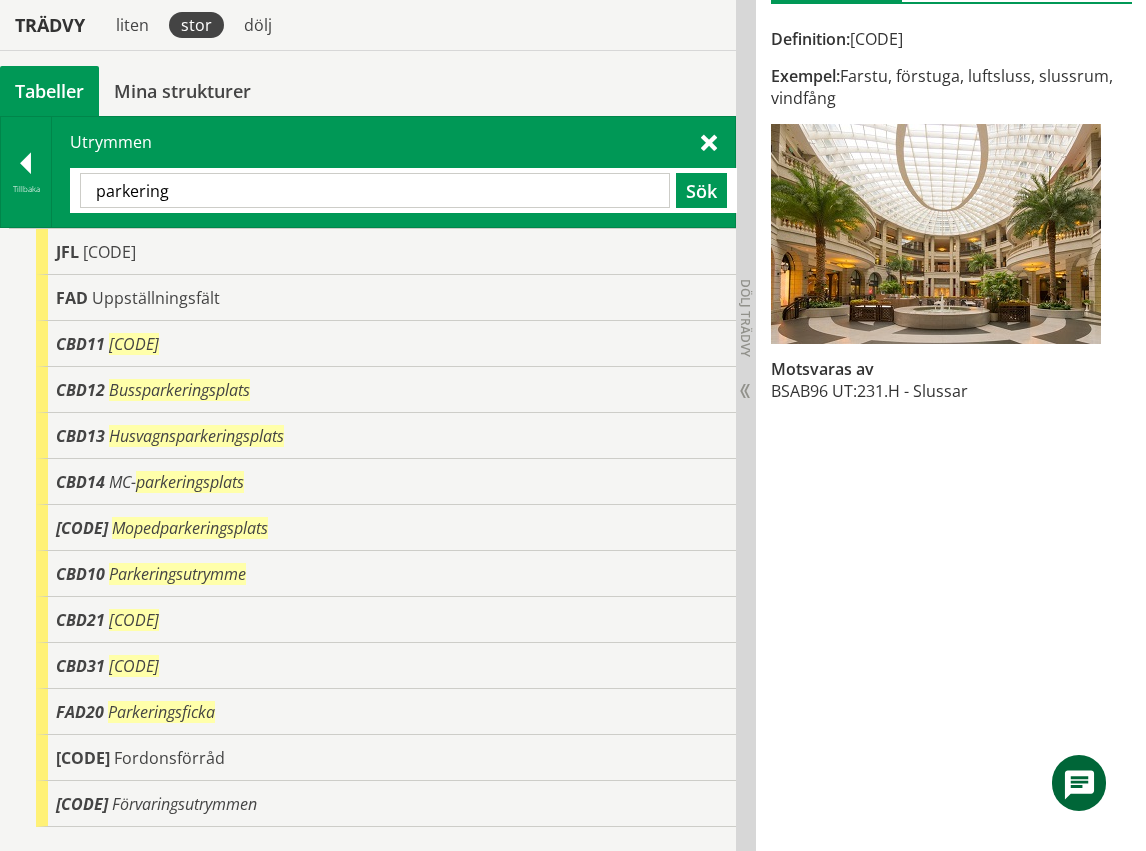 click on "parkering" at bounding box center [375, 190] 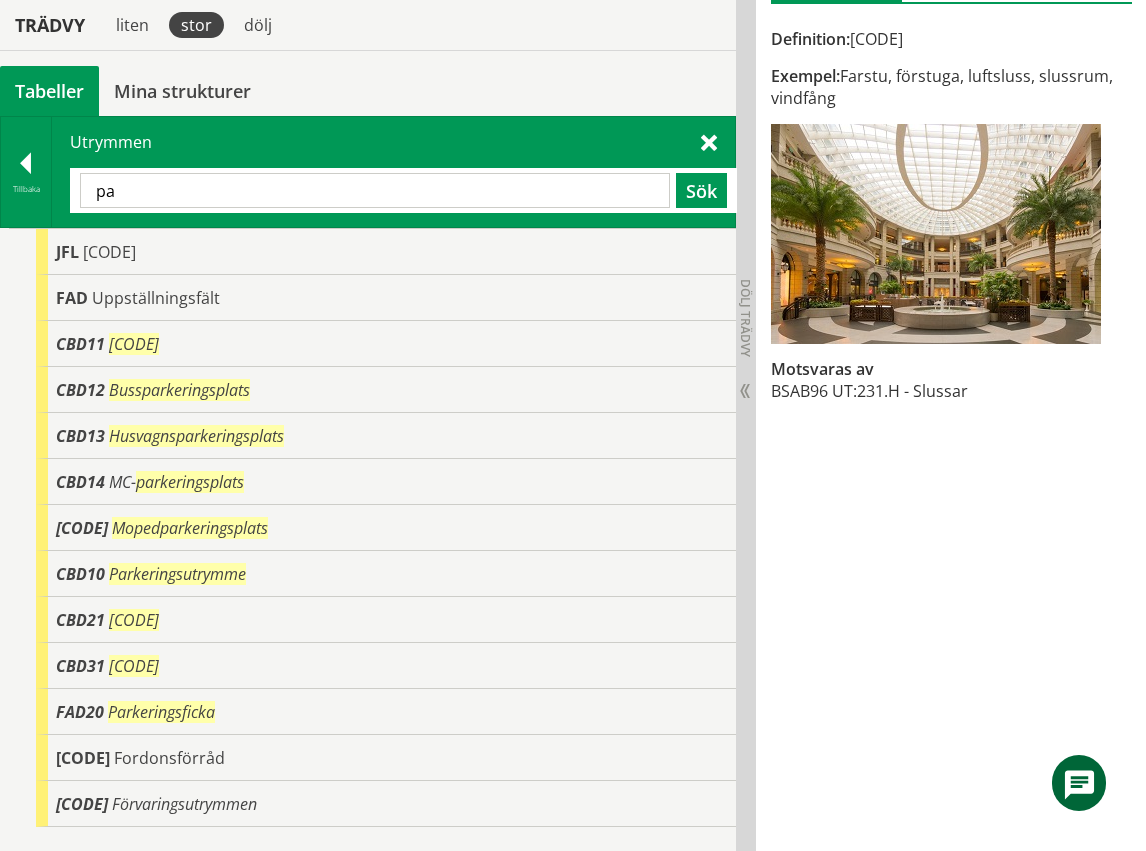 type on "p" 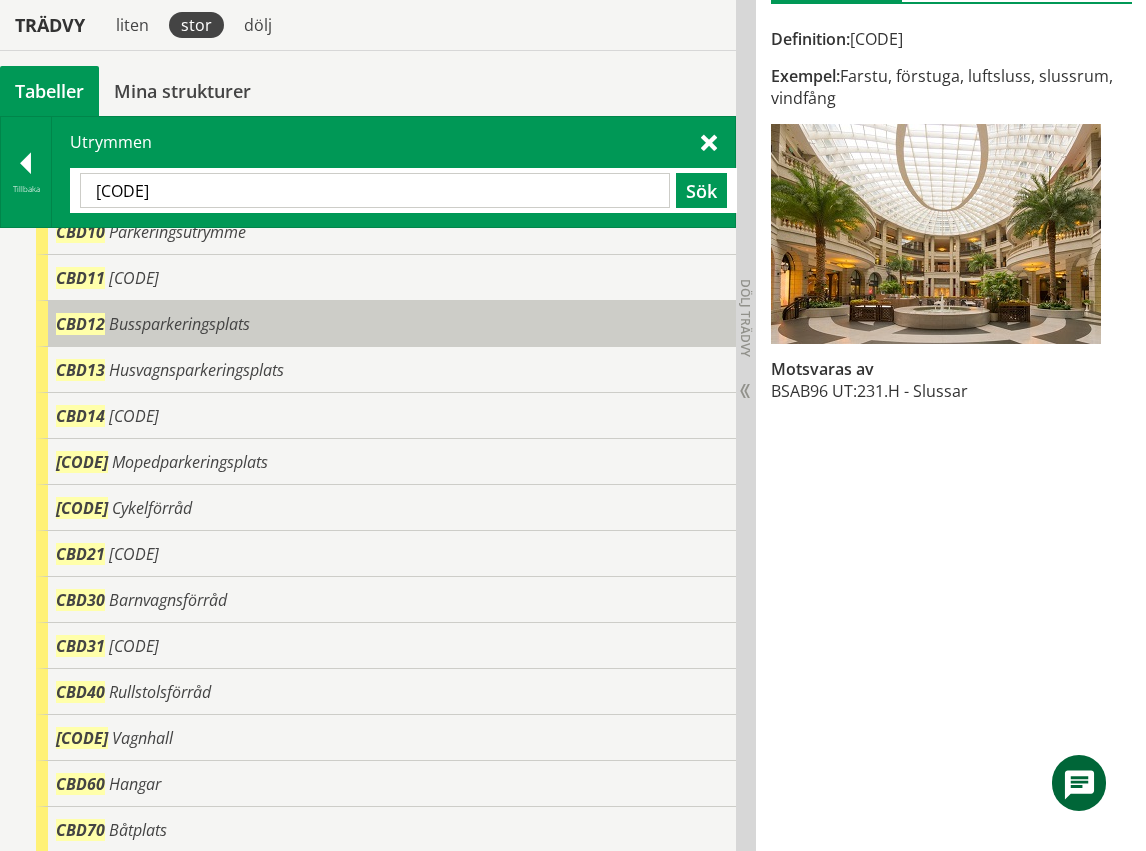 scroll, scrollTop: 0, scrollLeft: 0, axis: both 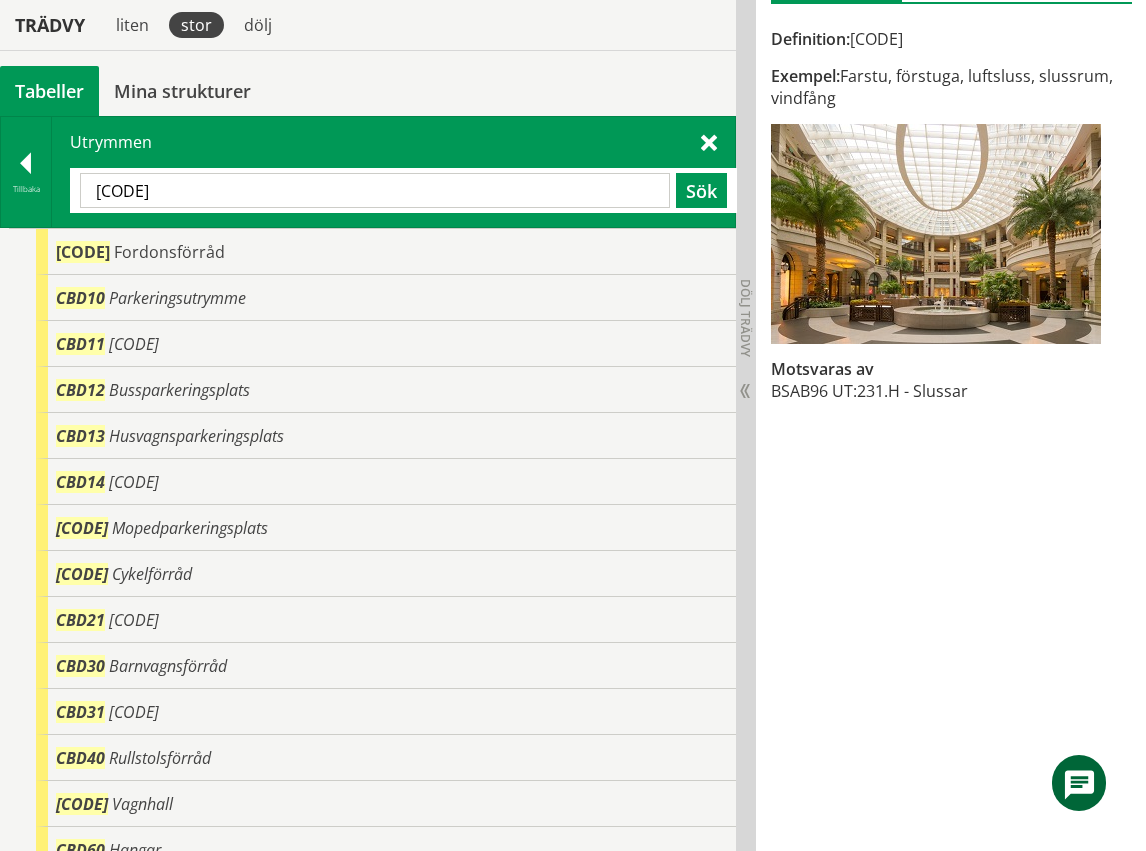 click on "[CODE]" at bounding box center [375, 190] 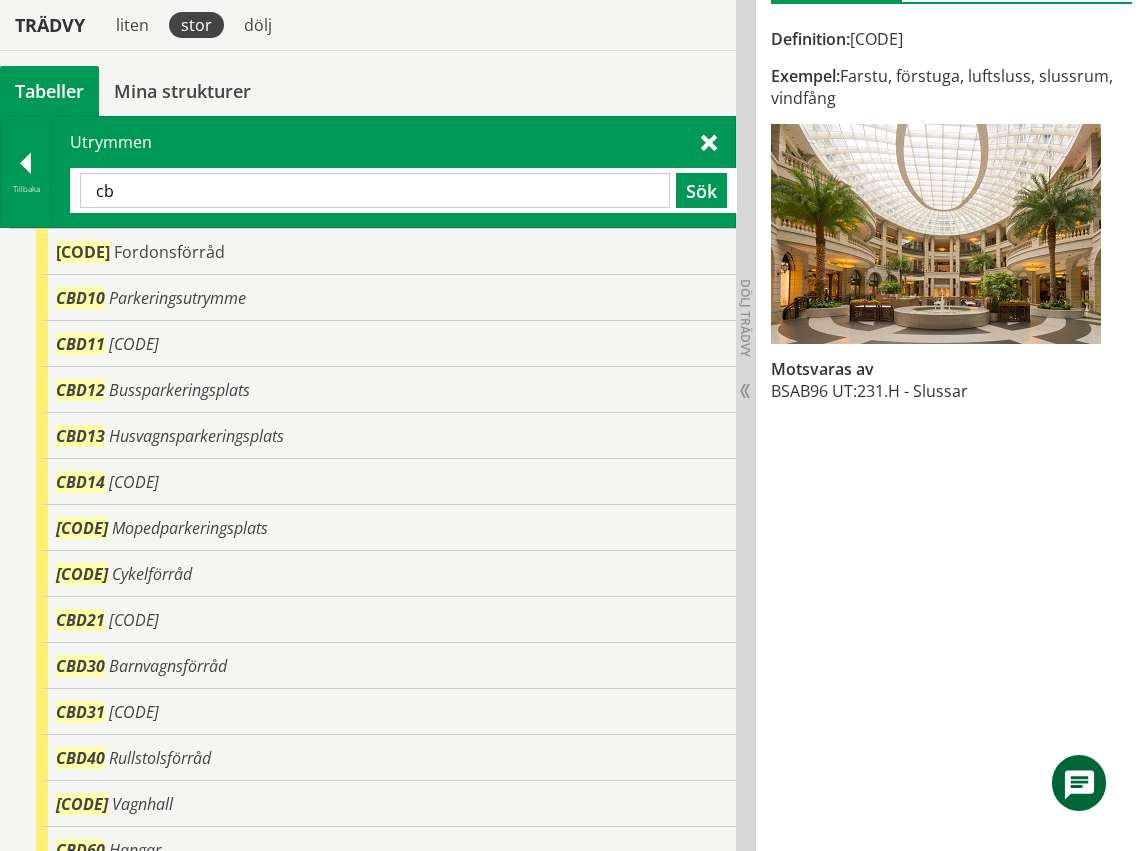 type on "c" 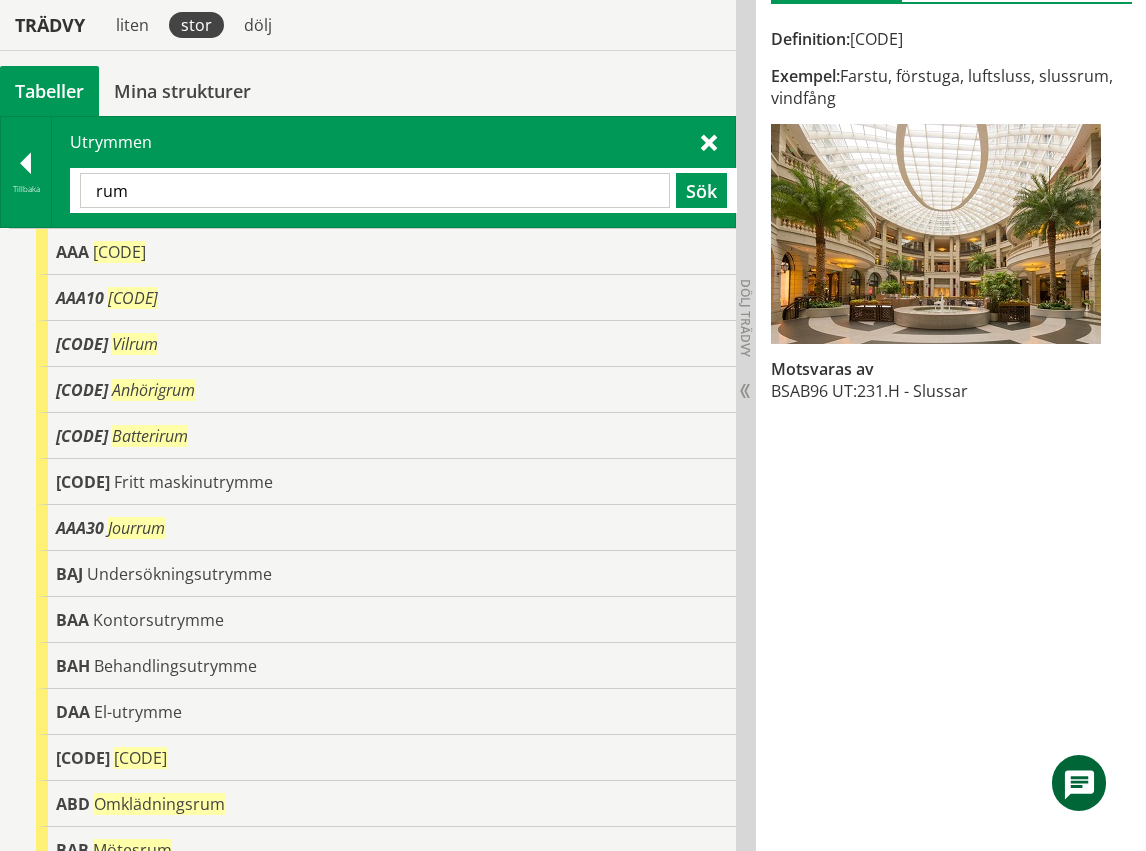 click on "rum" at bounding box center [375, 190] 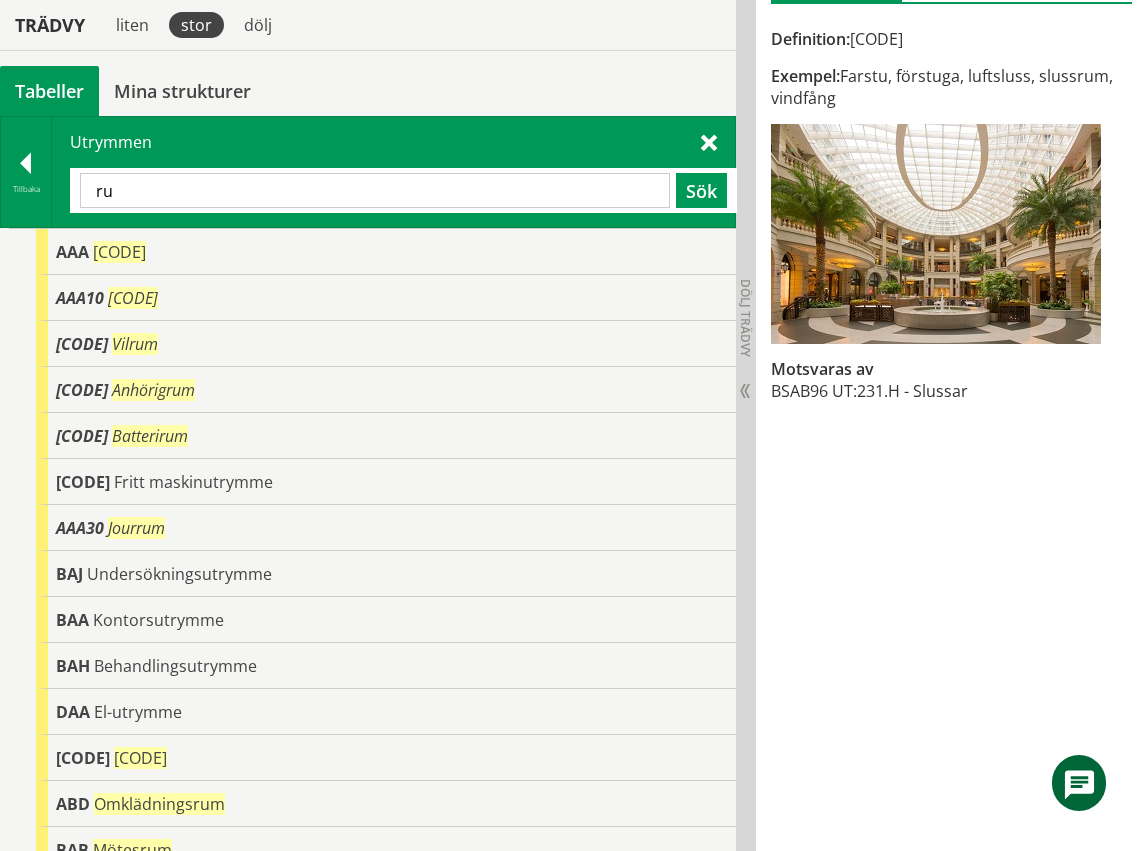 type on "r" 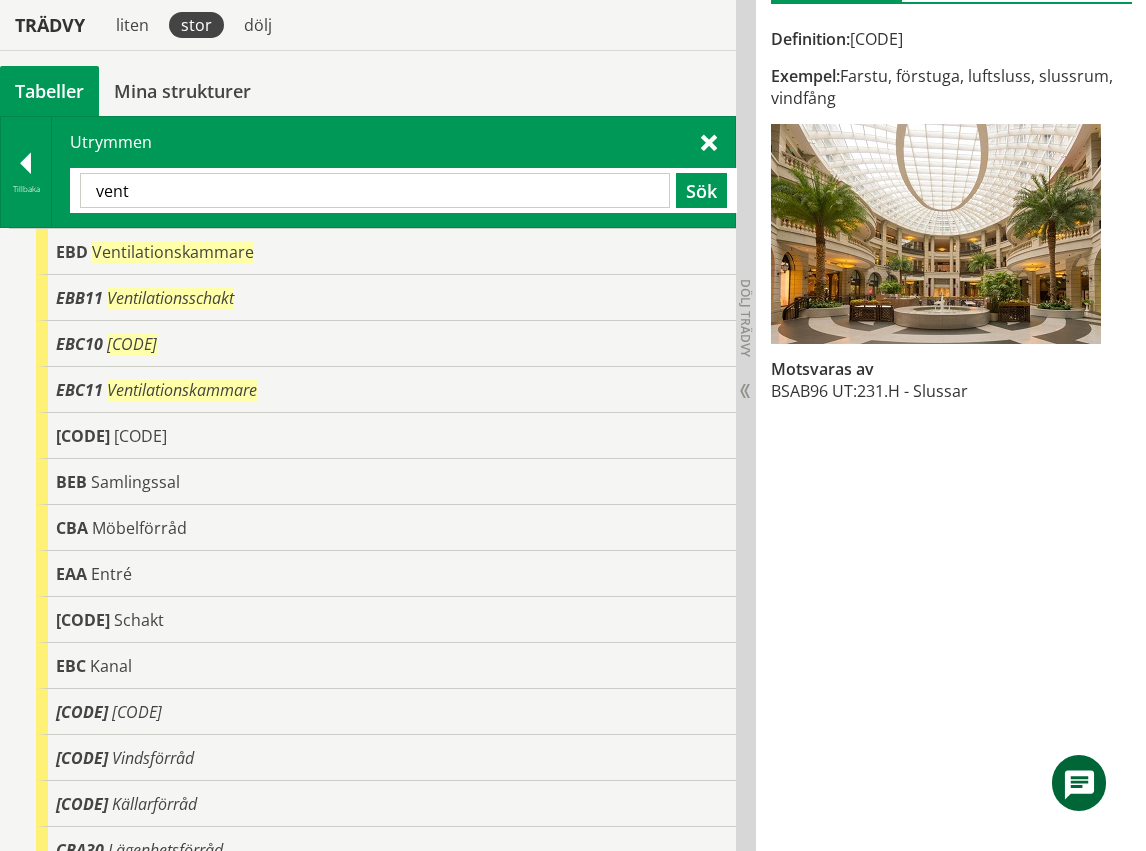 click on "vent" at bounding box center (375, 190) 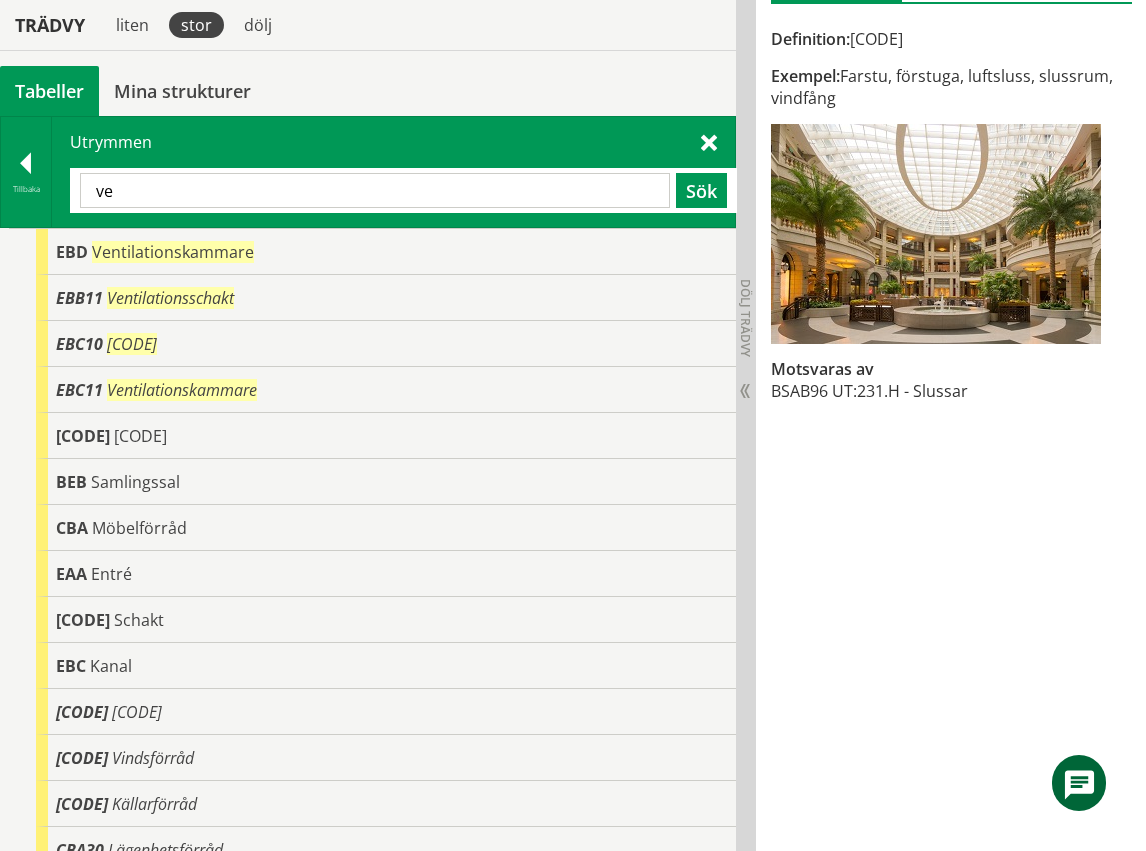 type on "v" 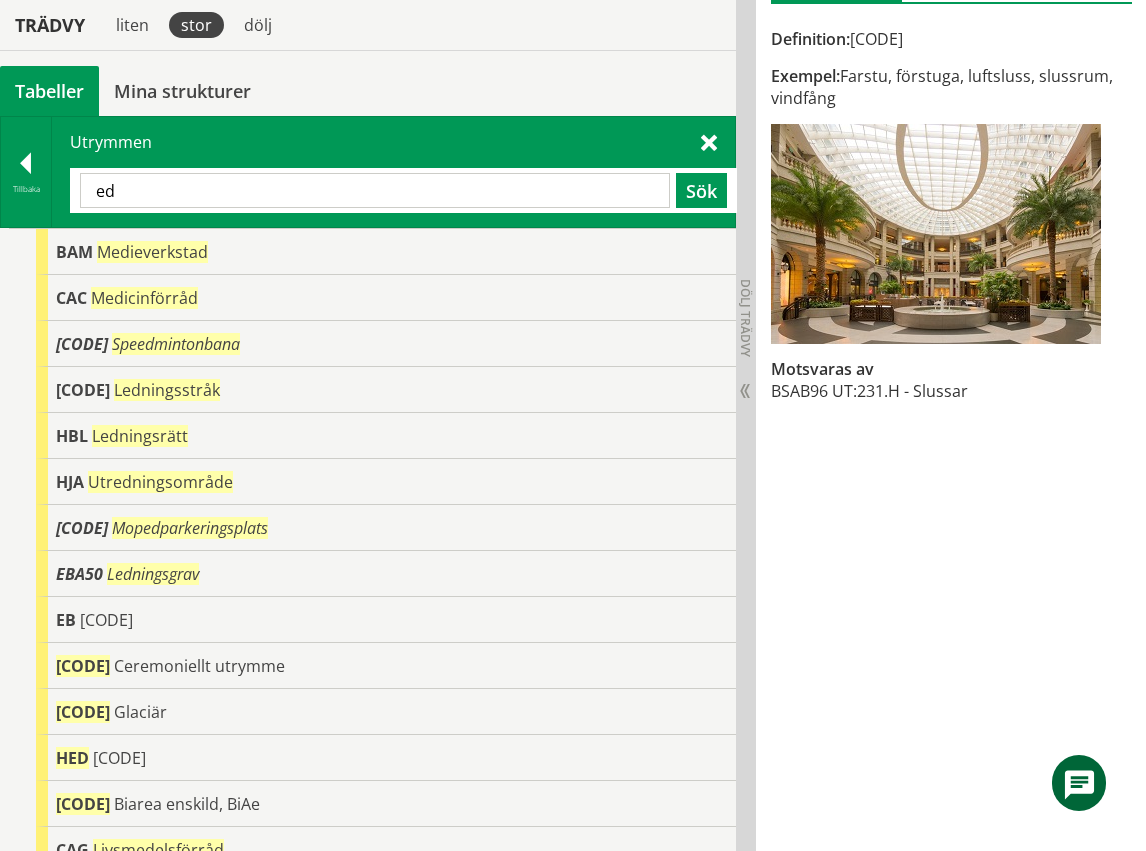click on "ed" at bounding box center (375, 190) 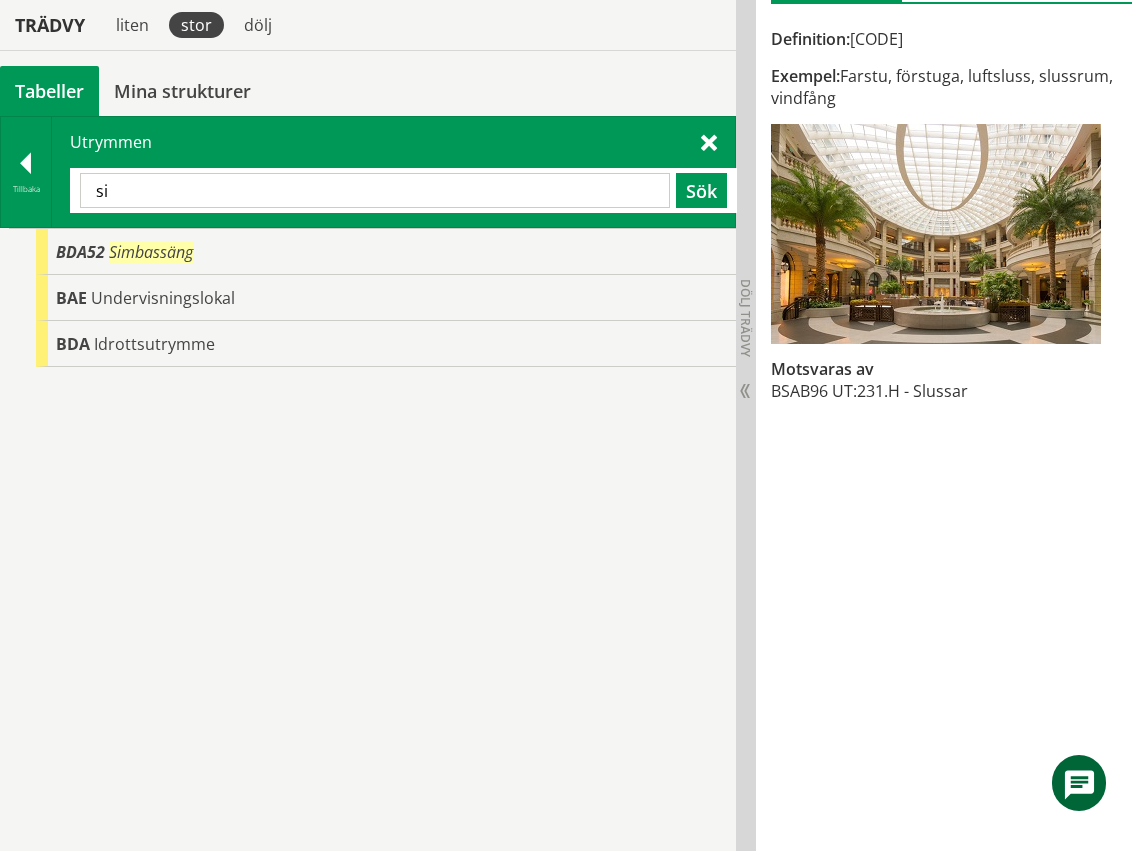 type on "s" 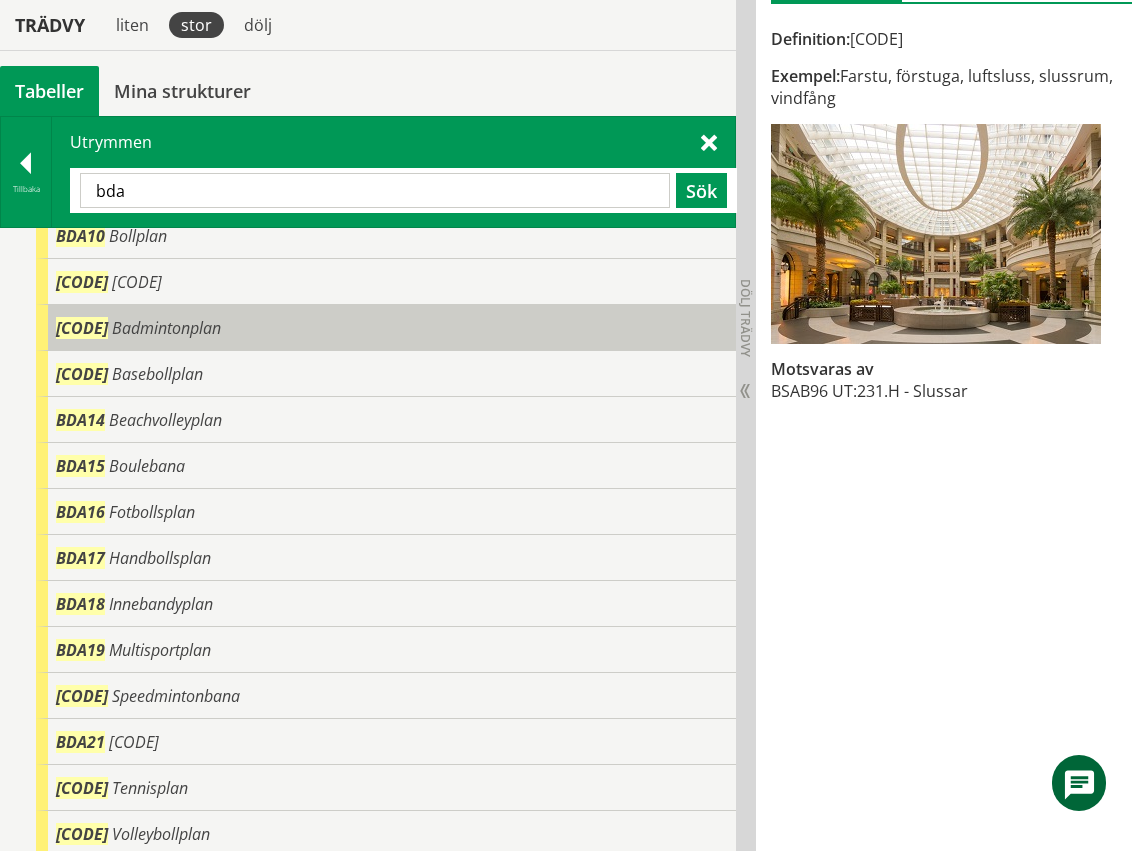 scroll, scrollTop: 0, scrollLeft: 0, axis: both 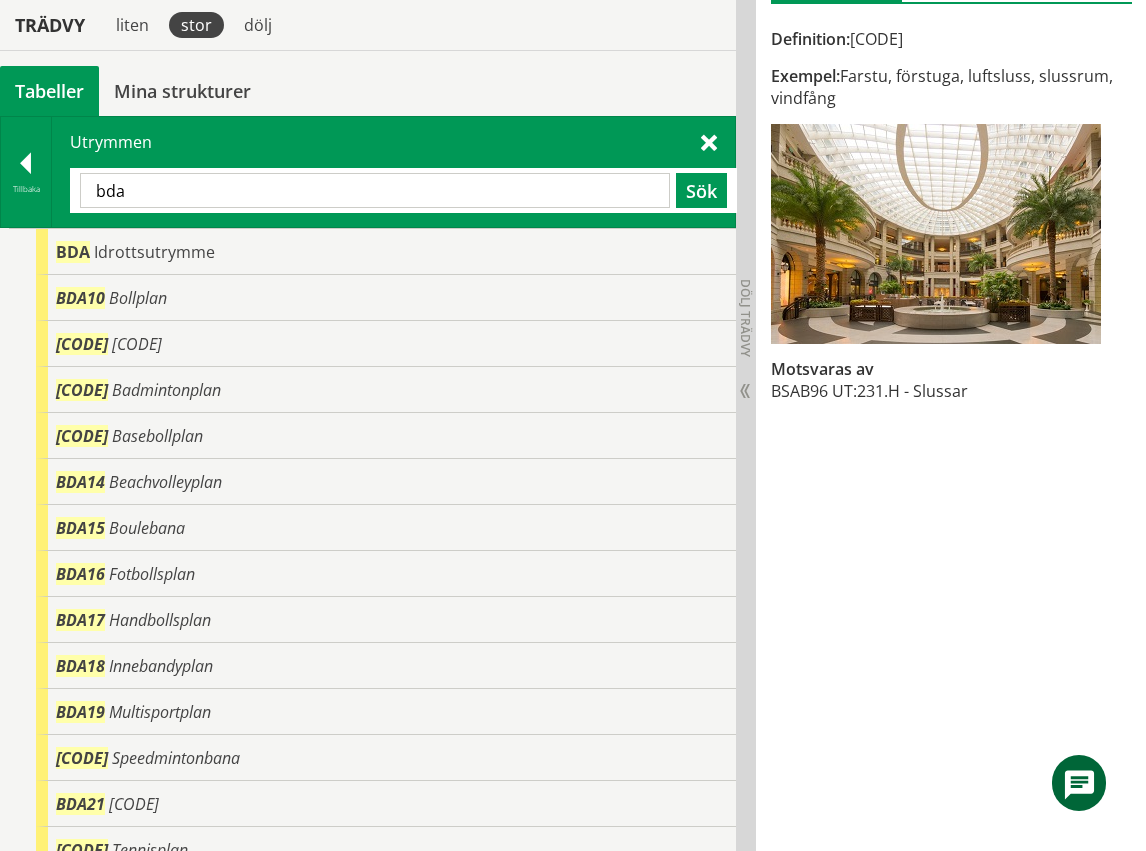click on "bda" at bounding box center (375, 190) 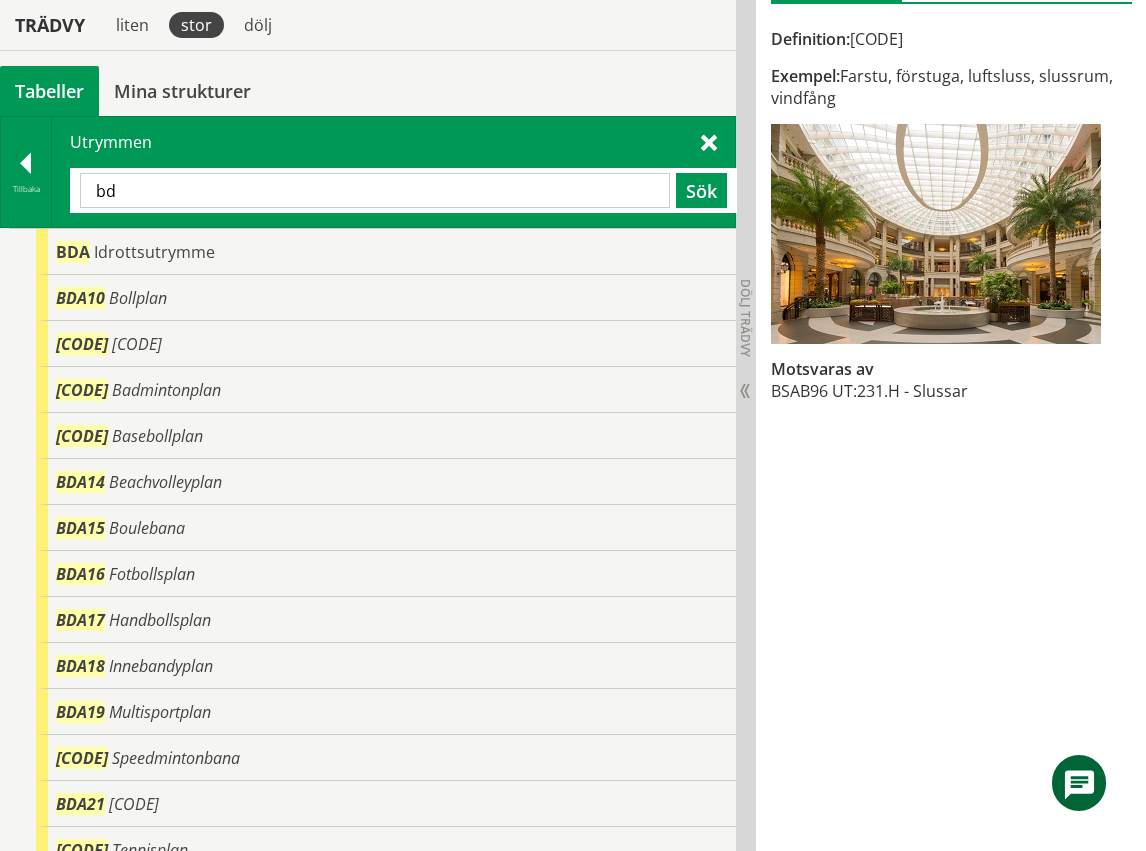 type on "b" 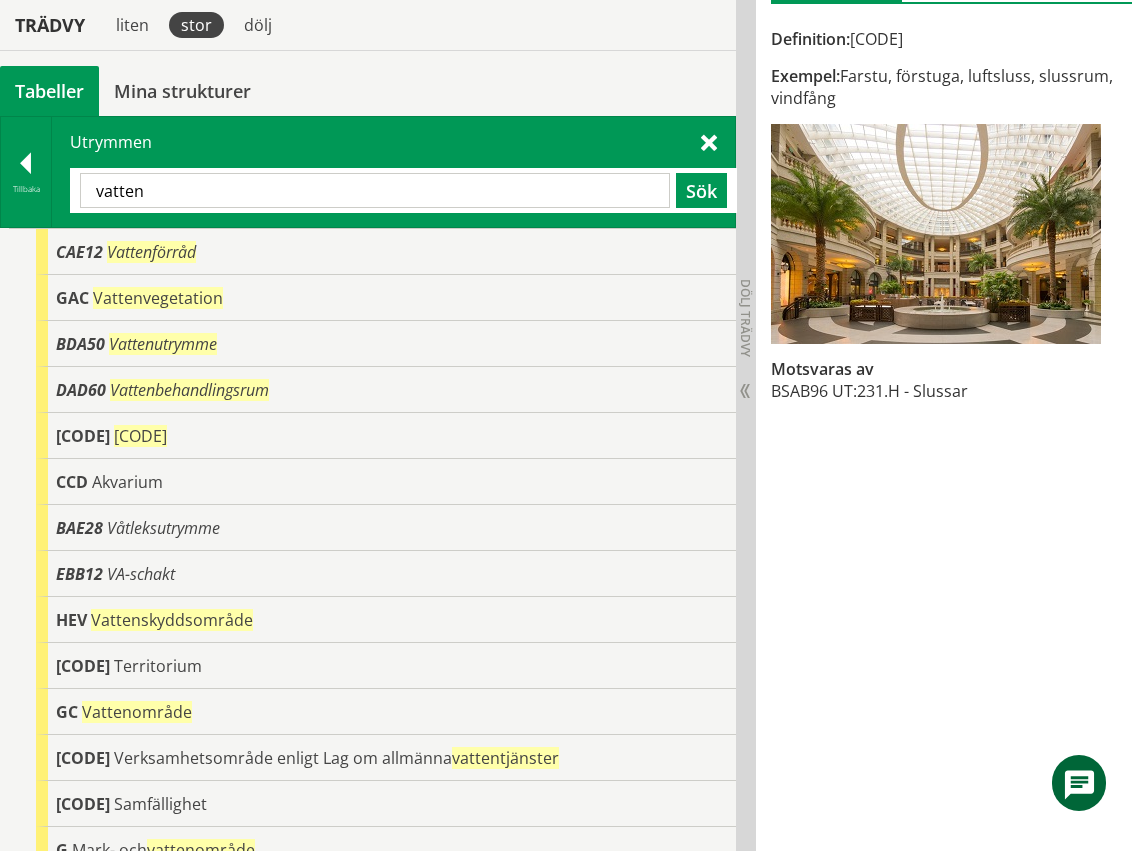 click on "vatten" at bounding box center [375, 190] 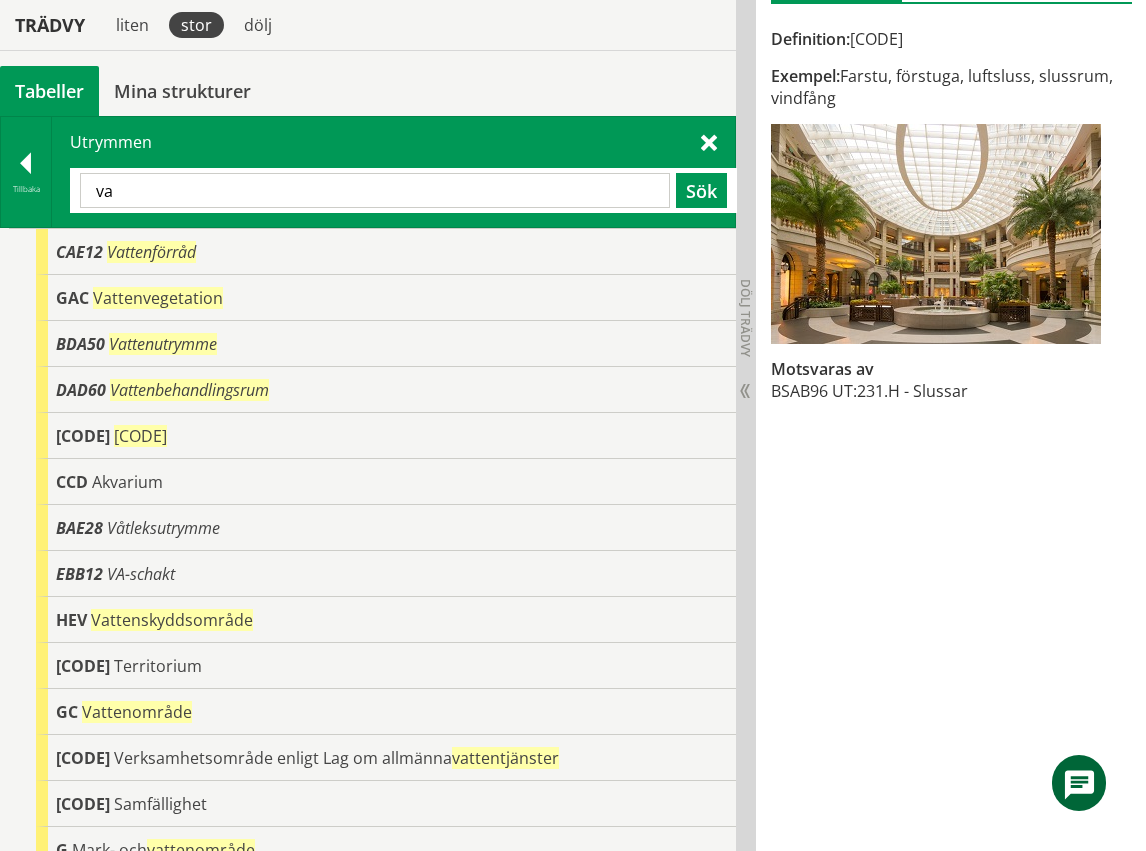 type on "v" 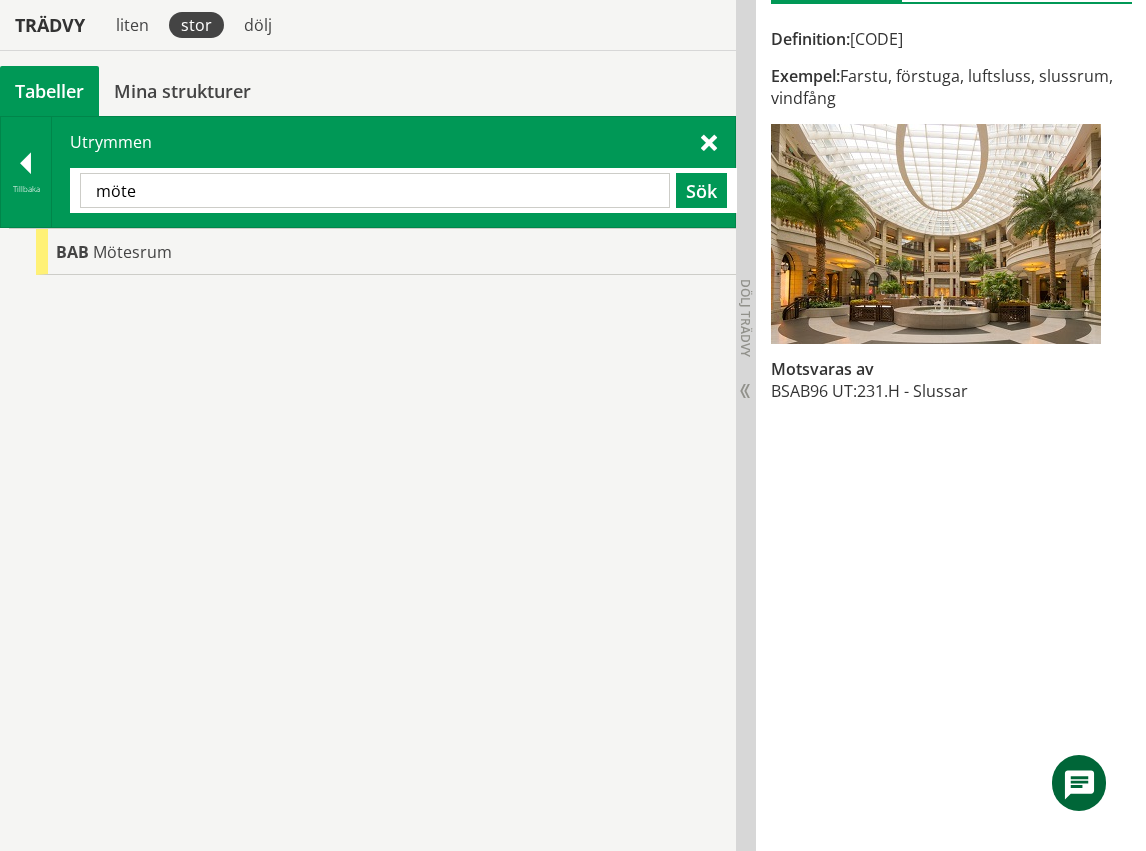 click on "möte" at bounding box center [375, 190] 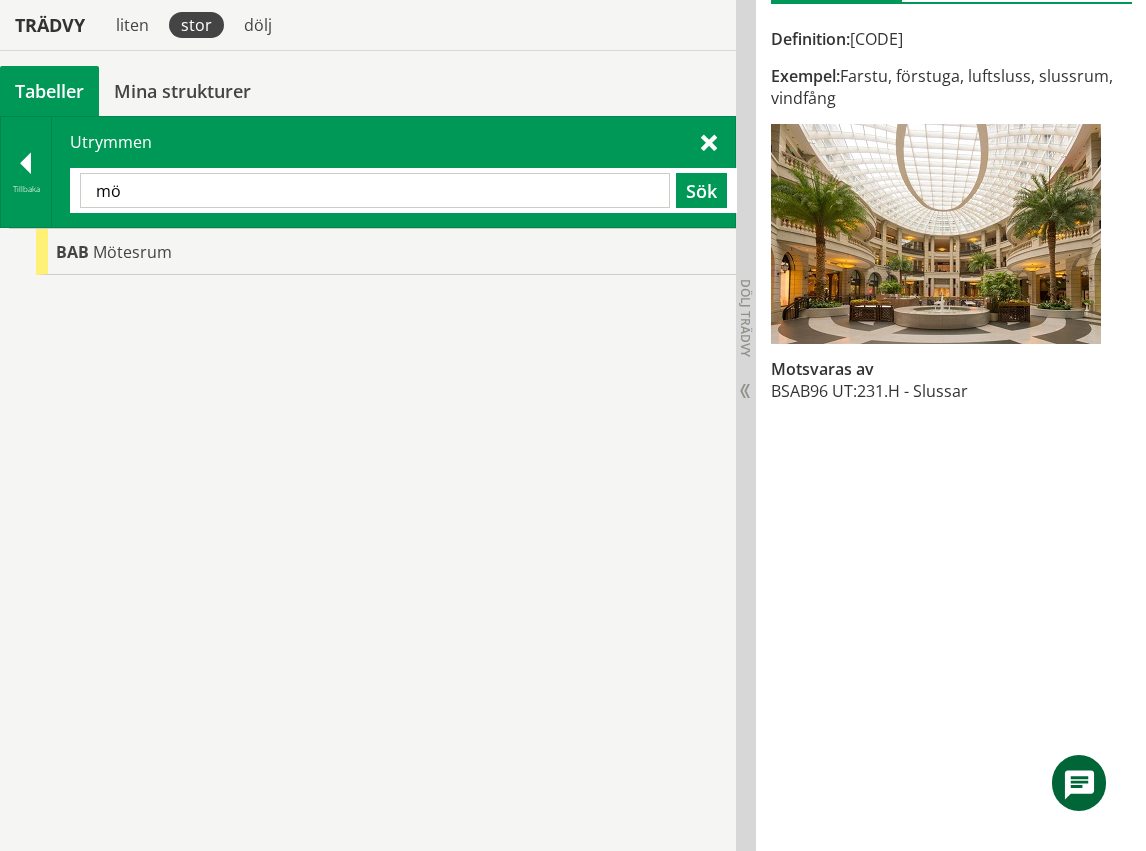type on "m" 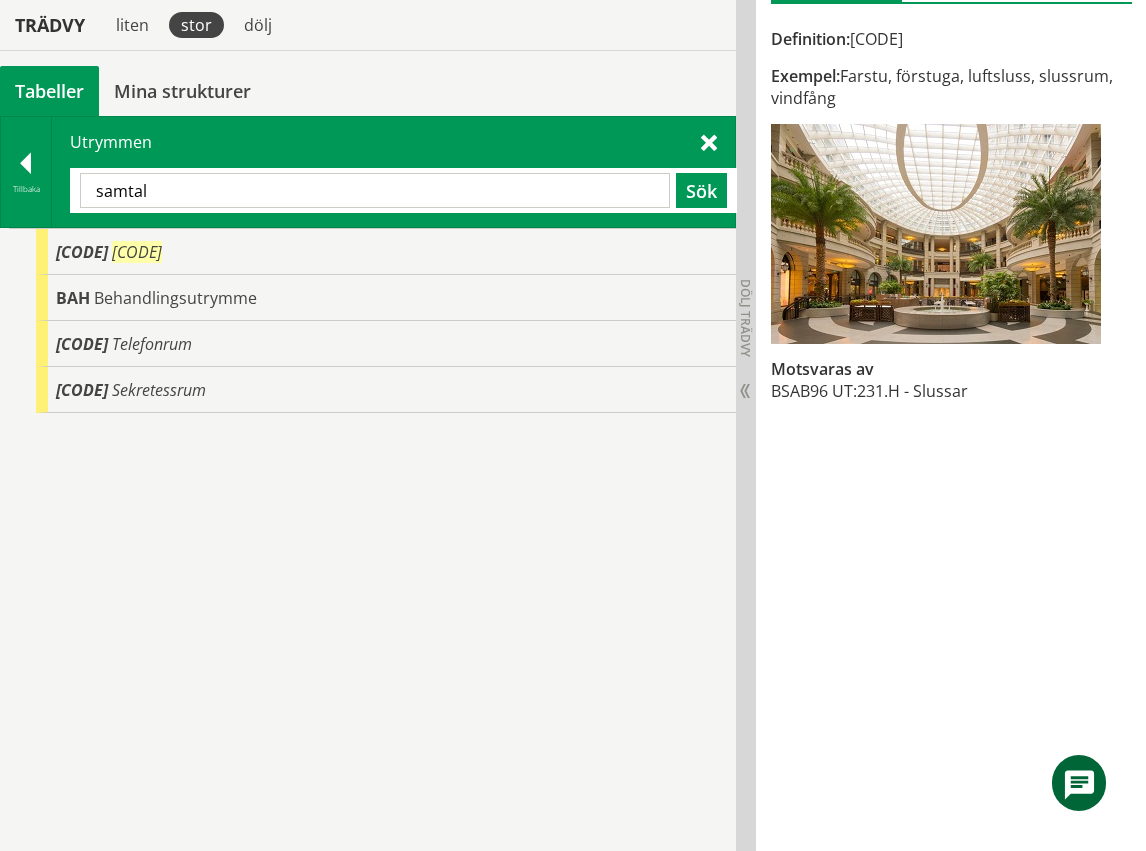click on "samtal" at bounding box center (375, 190) 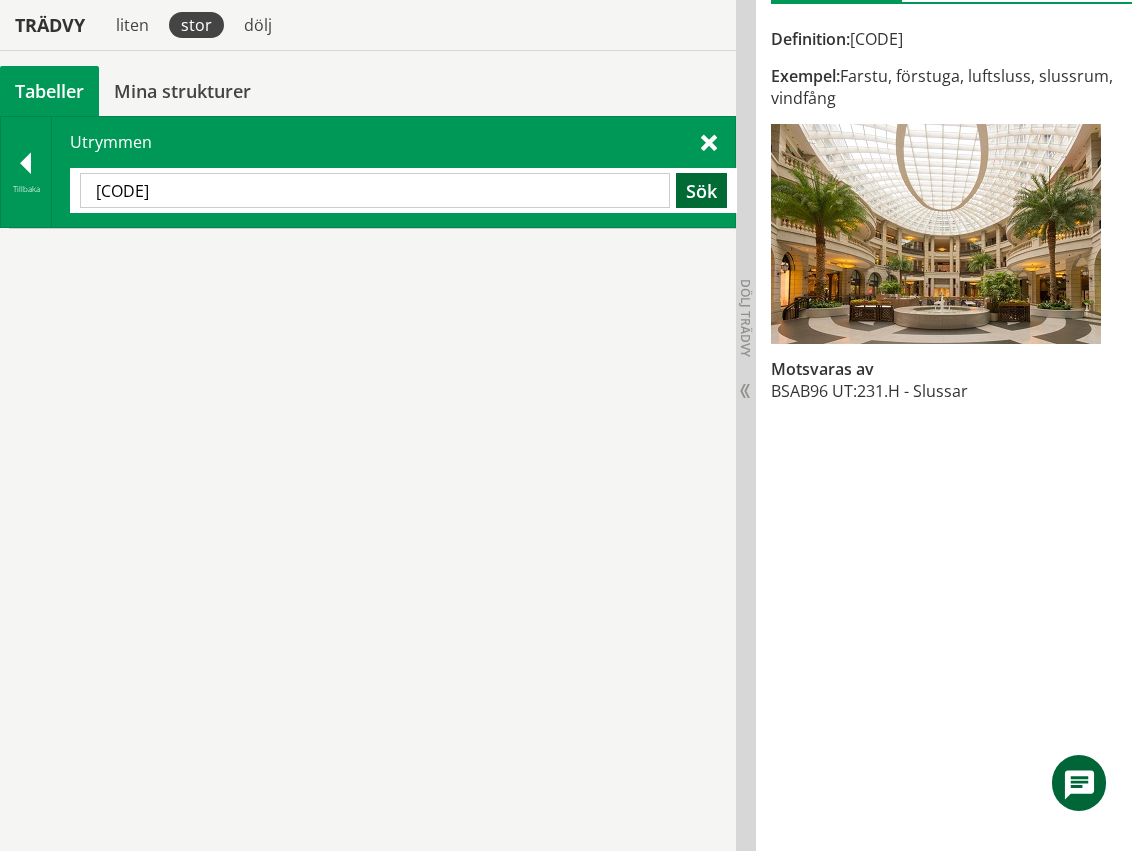 click on "Sök" at bounding box center (701, 190) 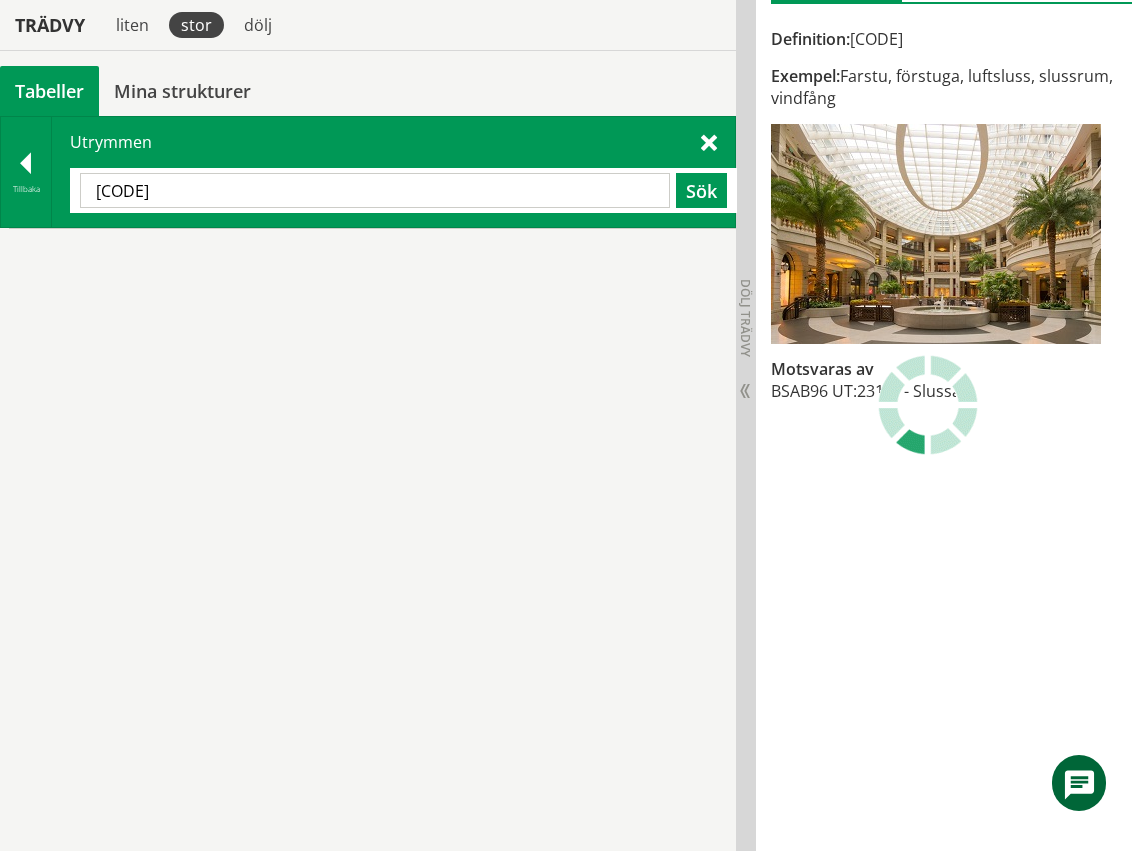 click on "[CODE]" at bounding box center (375, 190) 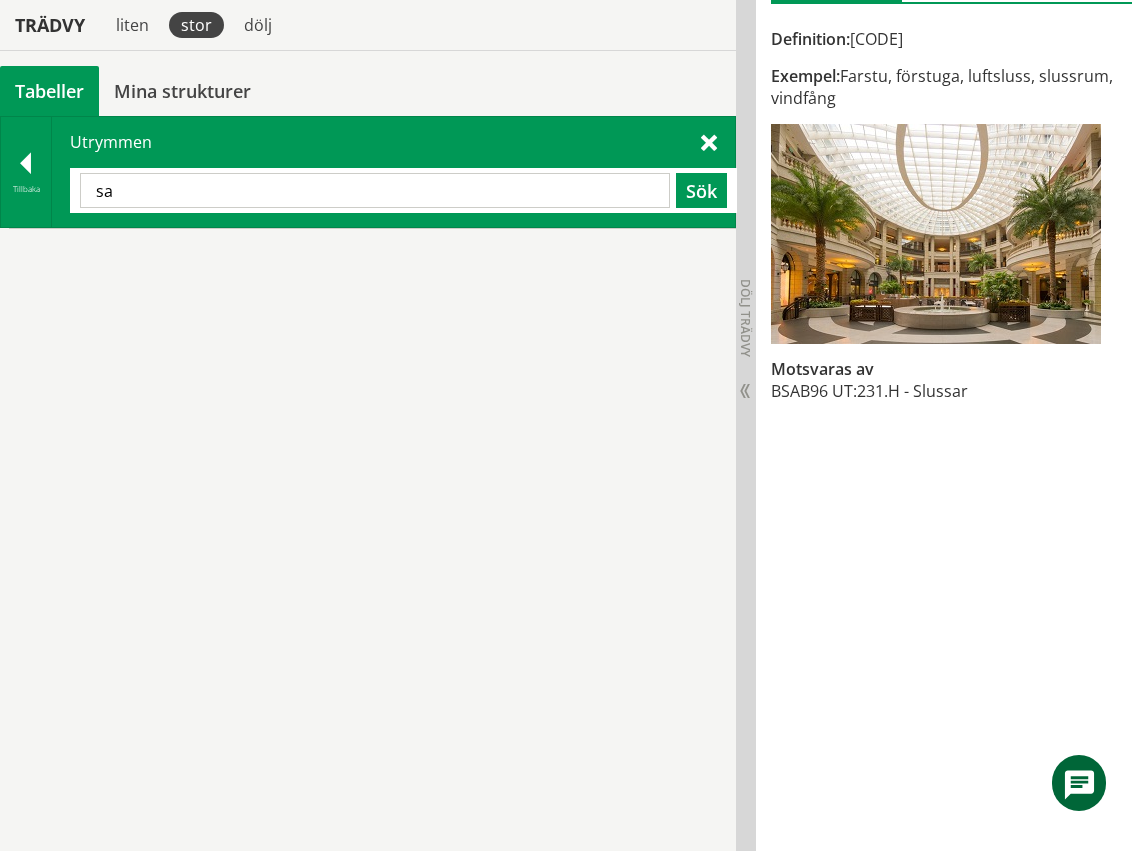 type on "s" 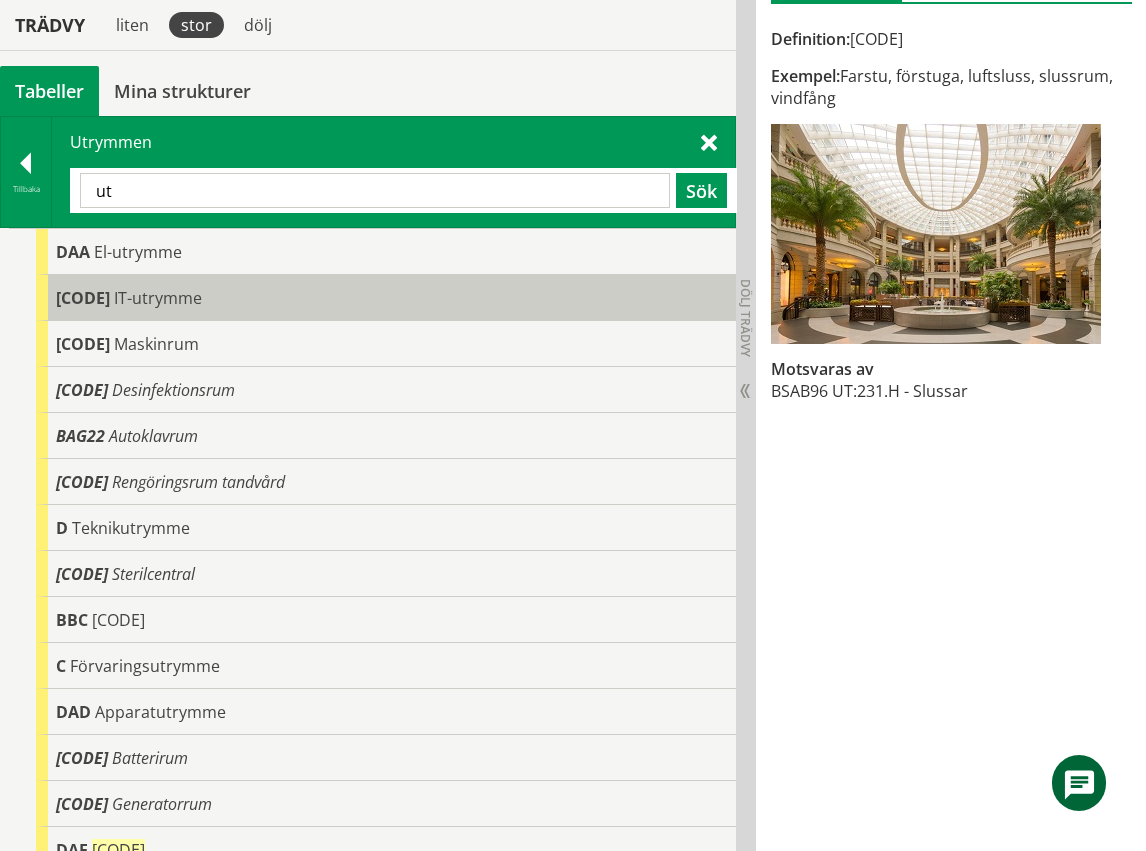 type on "u" 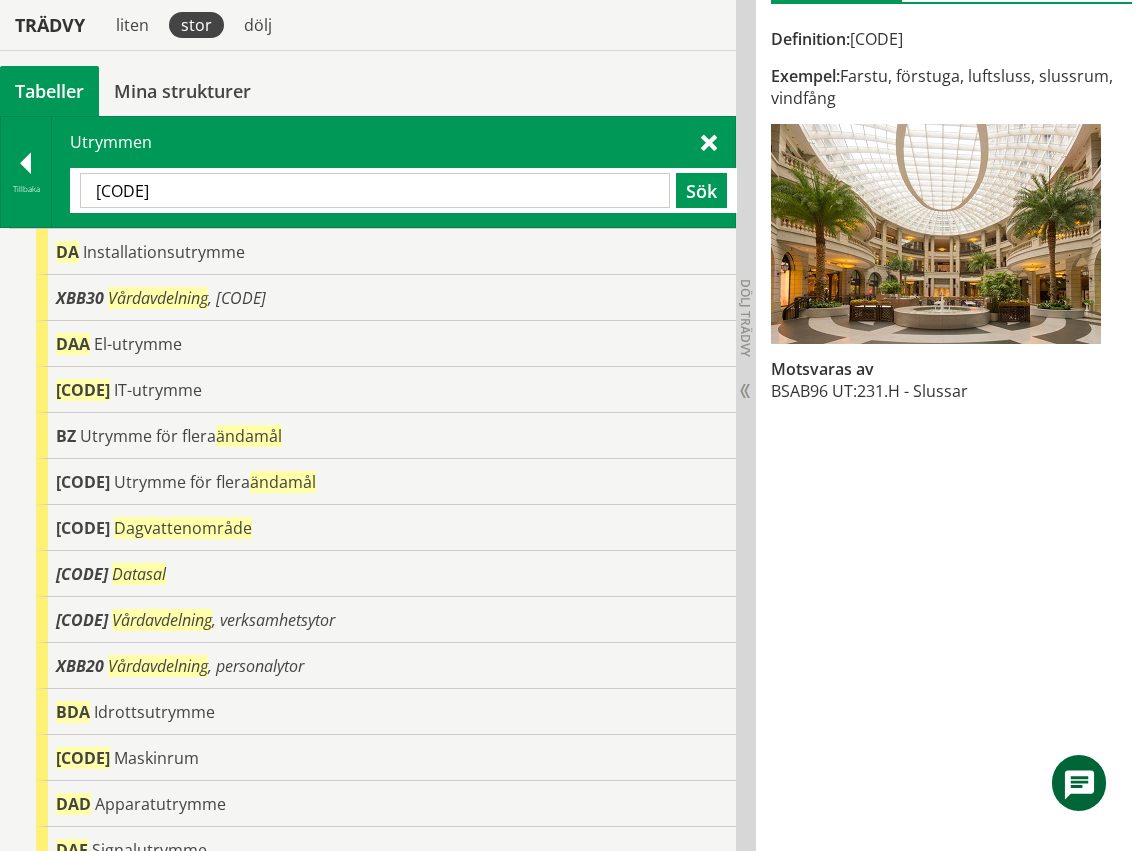 type on "d" 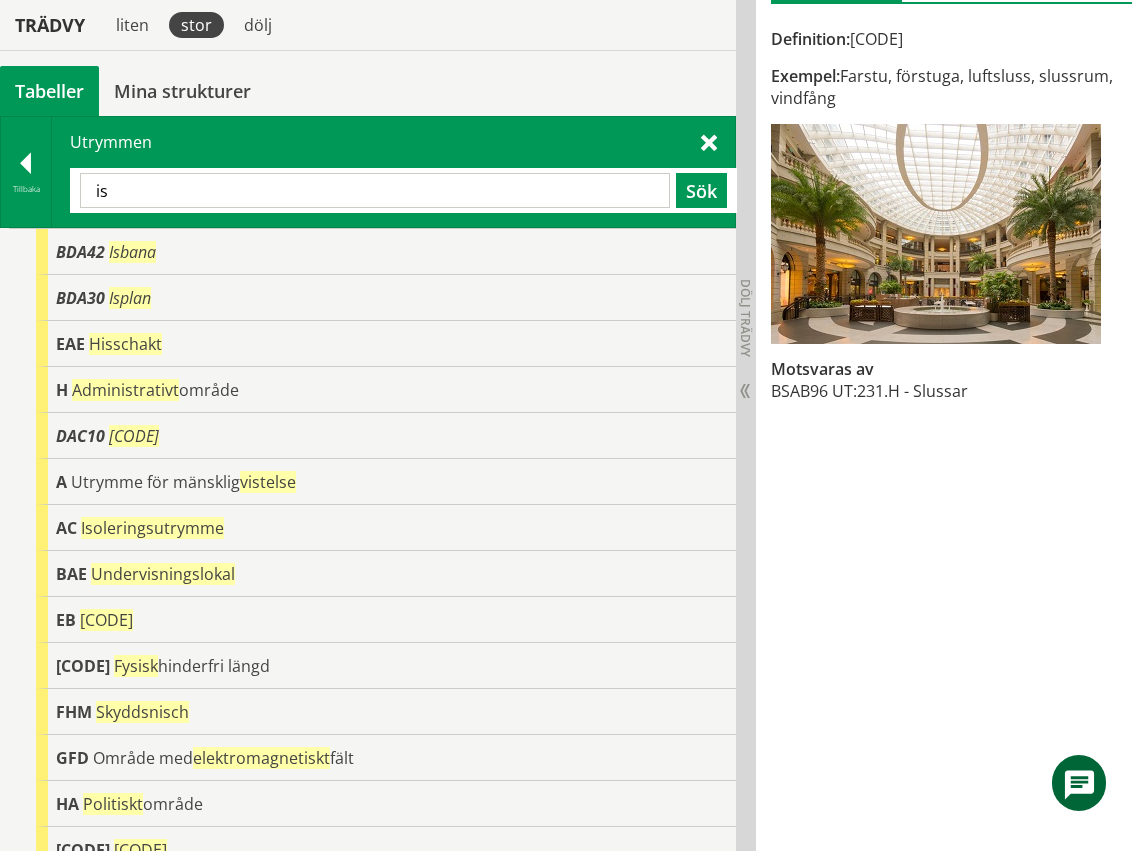 click on "is" at bounding box center (375, 190) 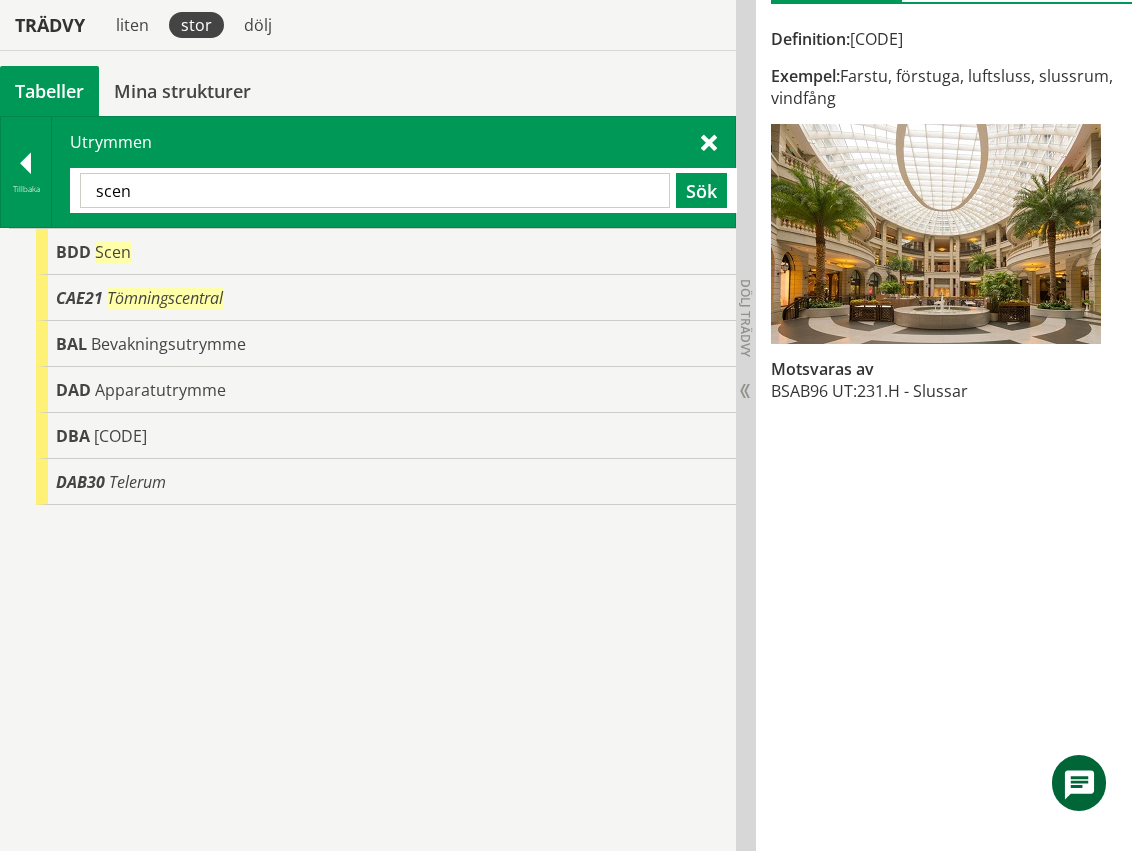 click on "scen" at bounding box center (375, 190) 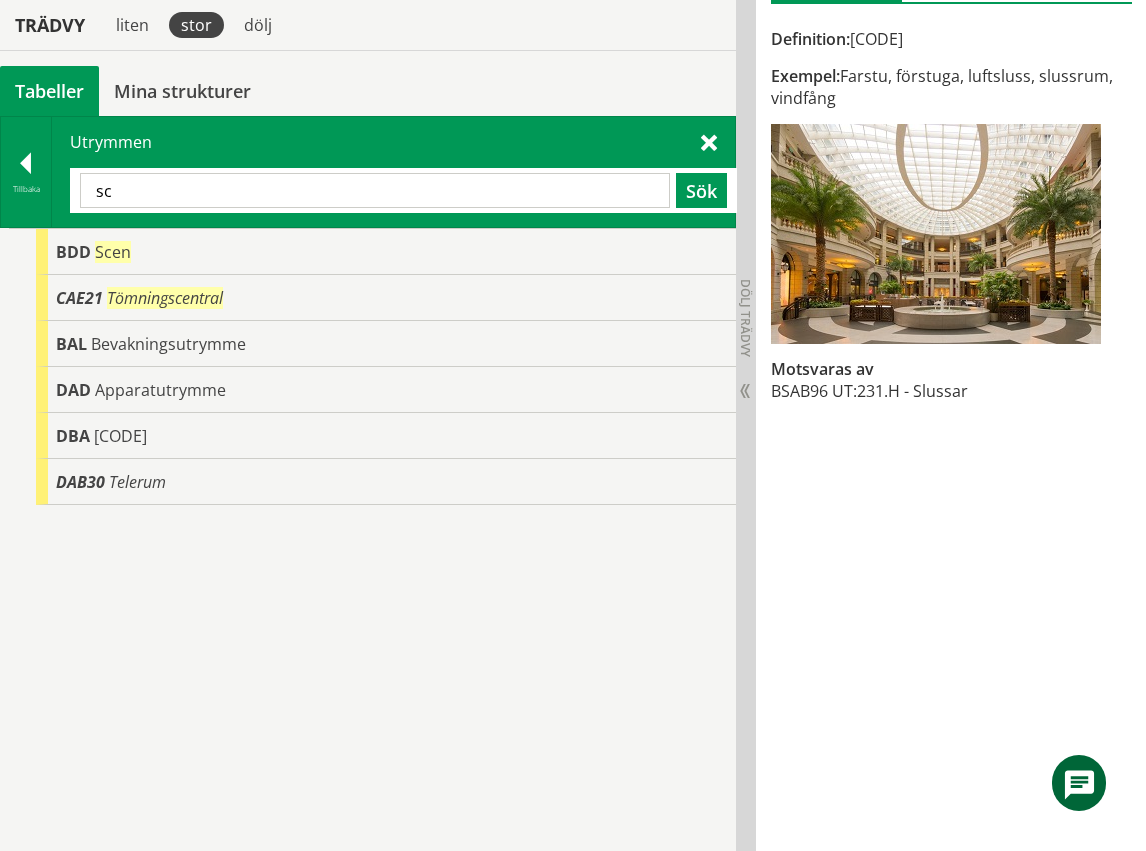 type on "s" 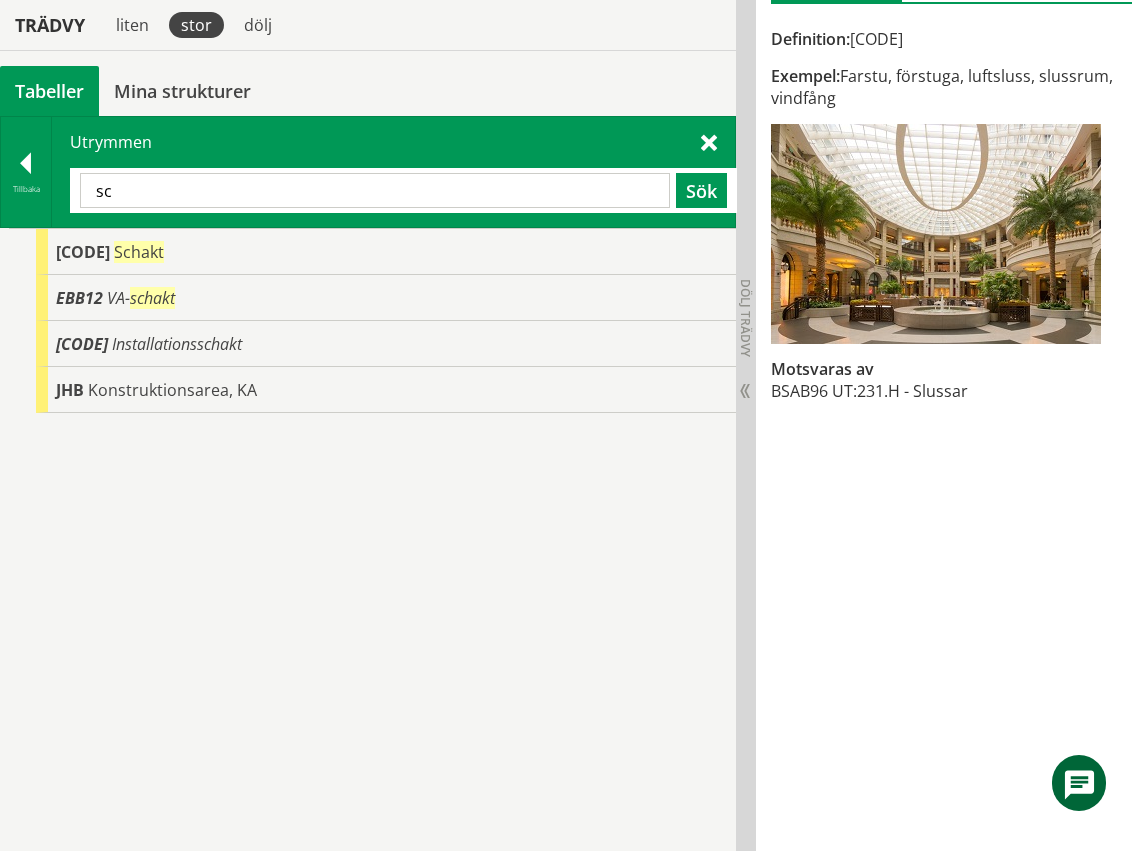 type on "s" 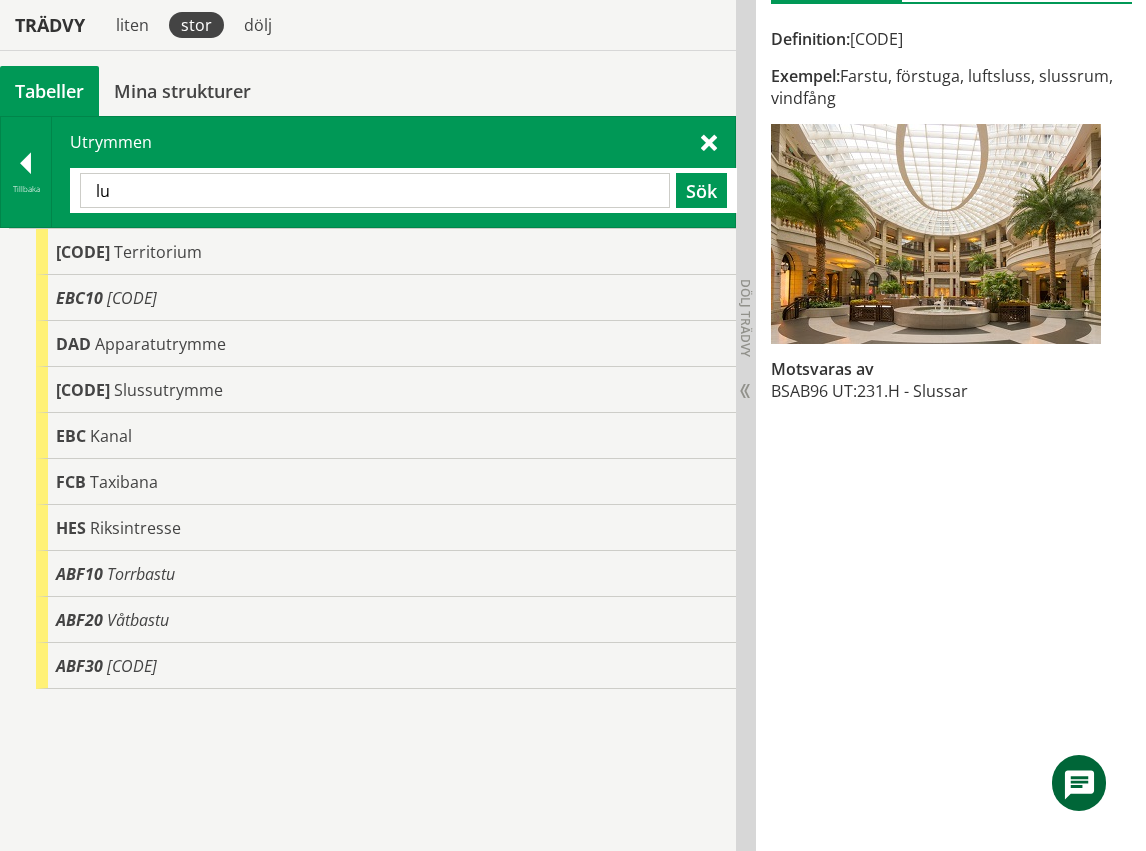 type on "l" 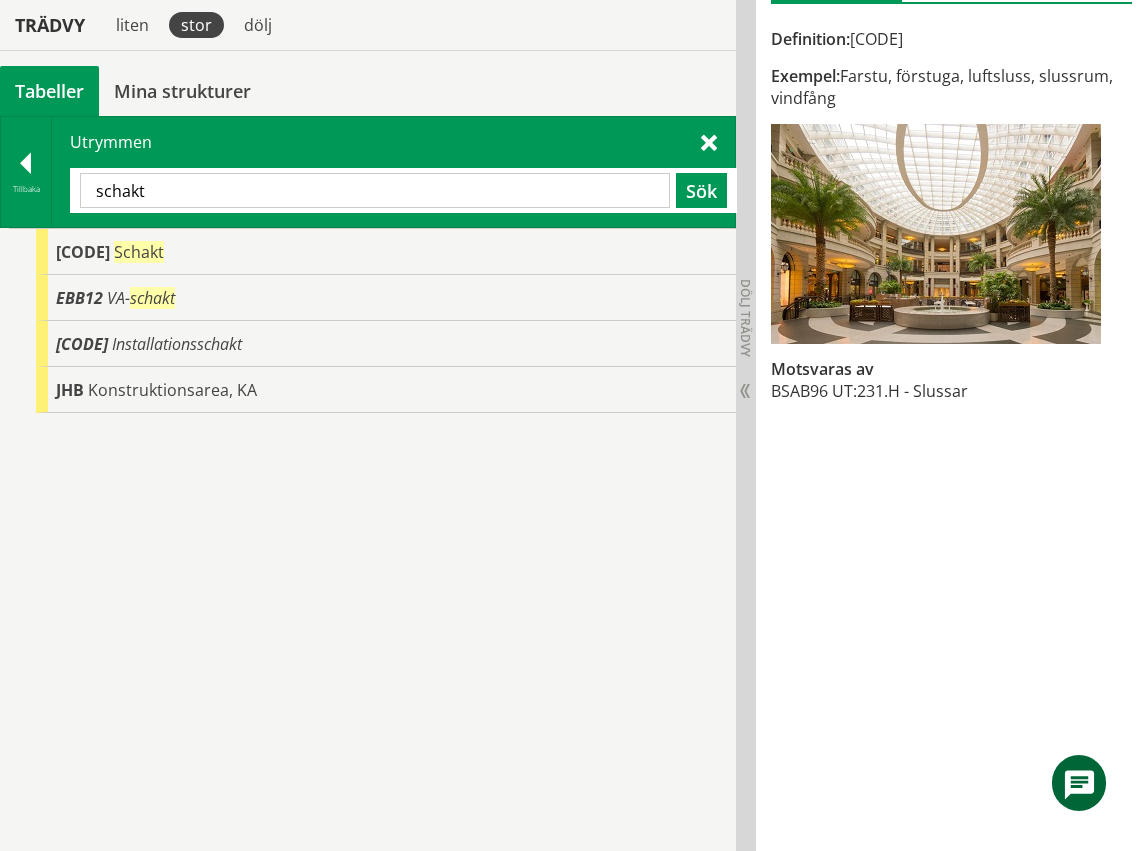 click on "schakt" at bounding box center (375, 190) 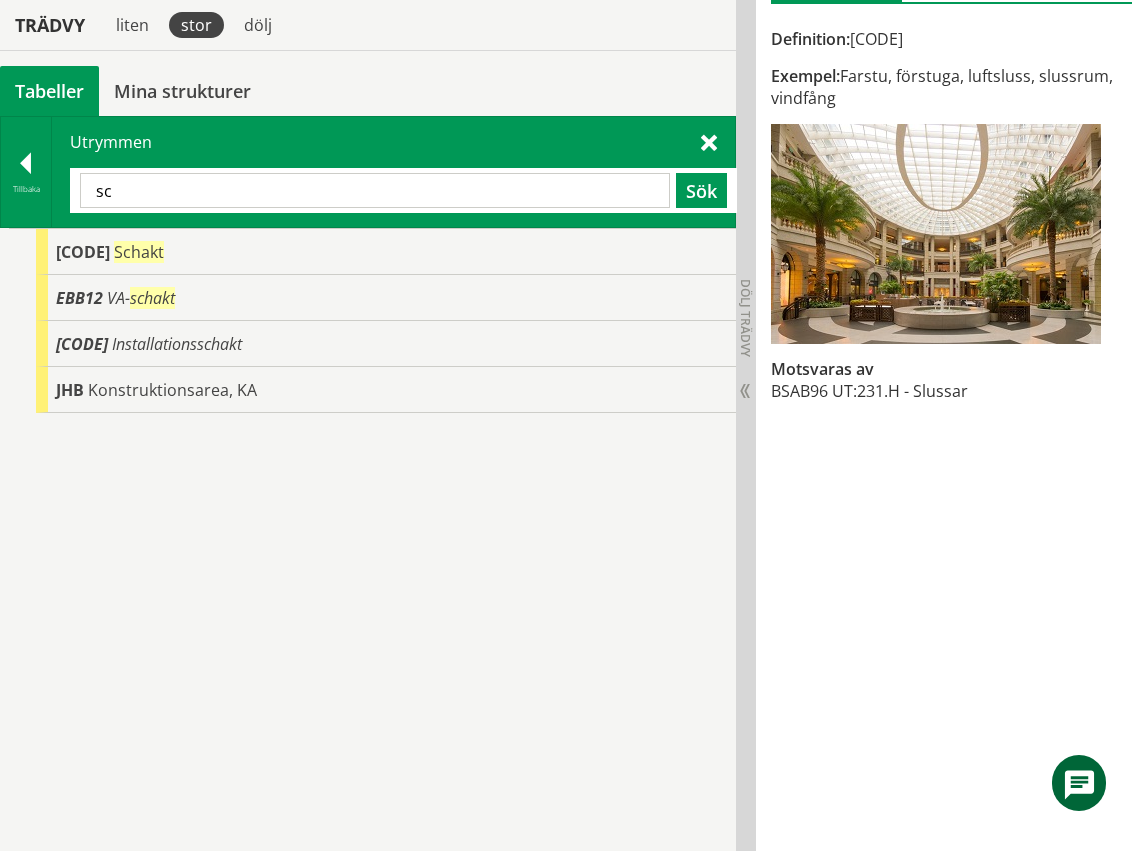 type on "s" 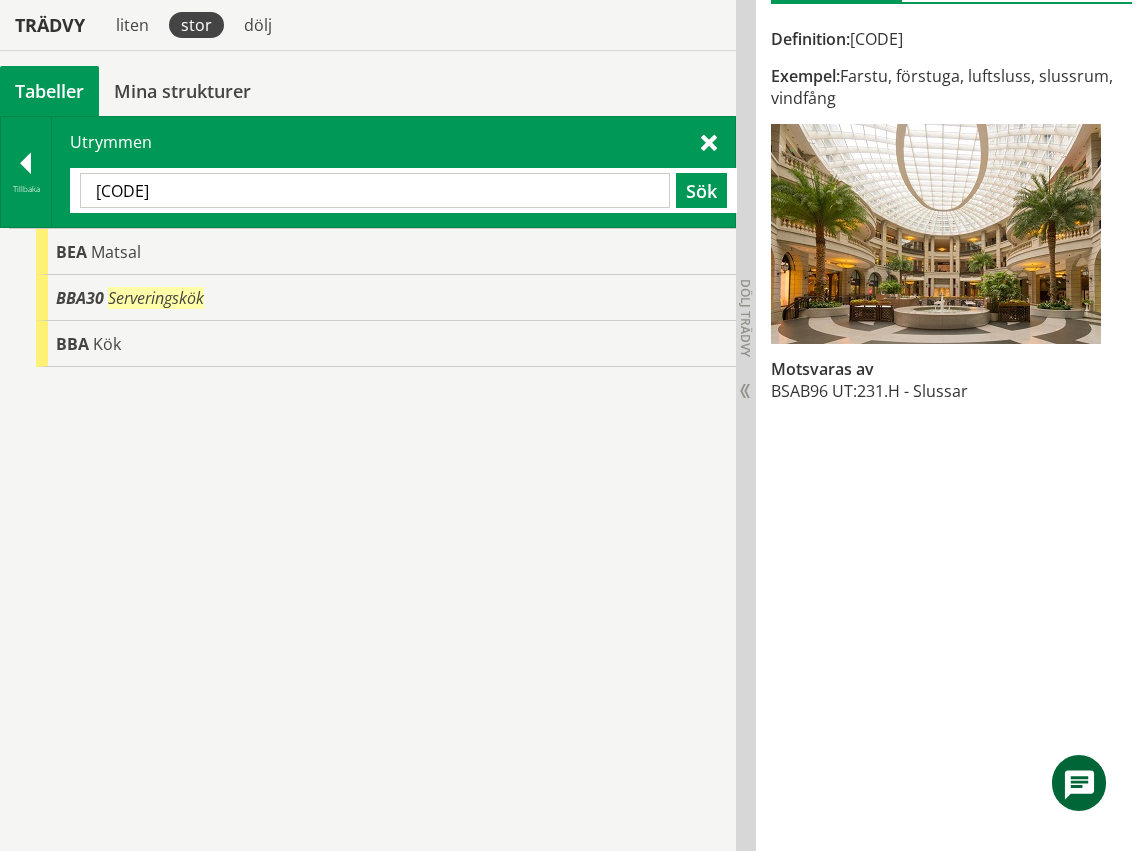 click on "[CODE]" at bounding box center [375, 190] 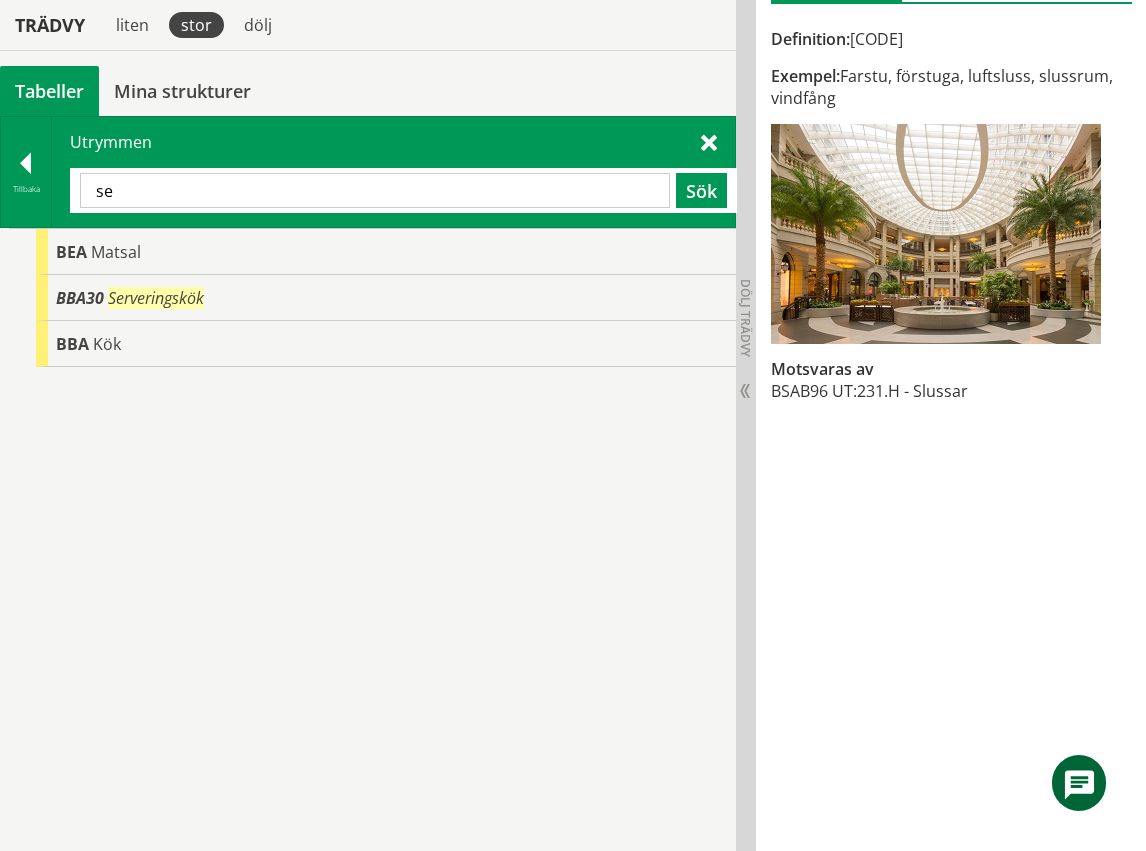 type on "s" 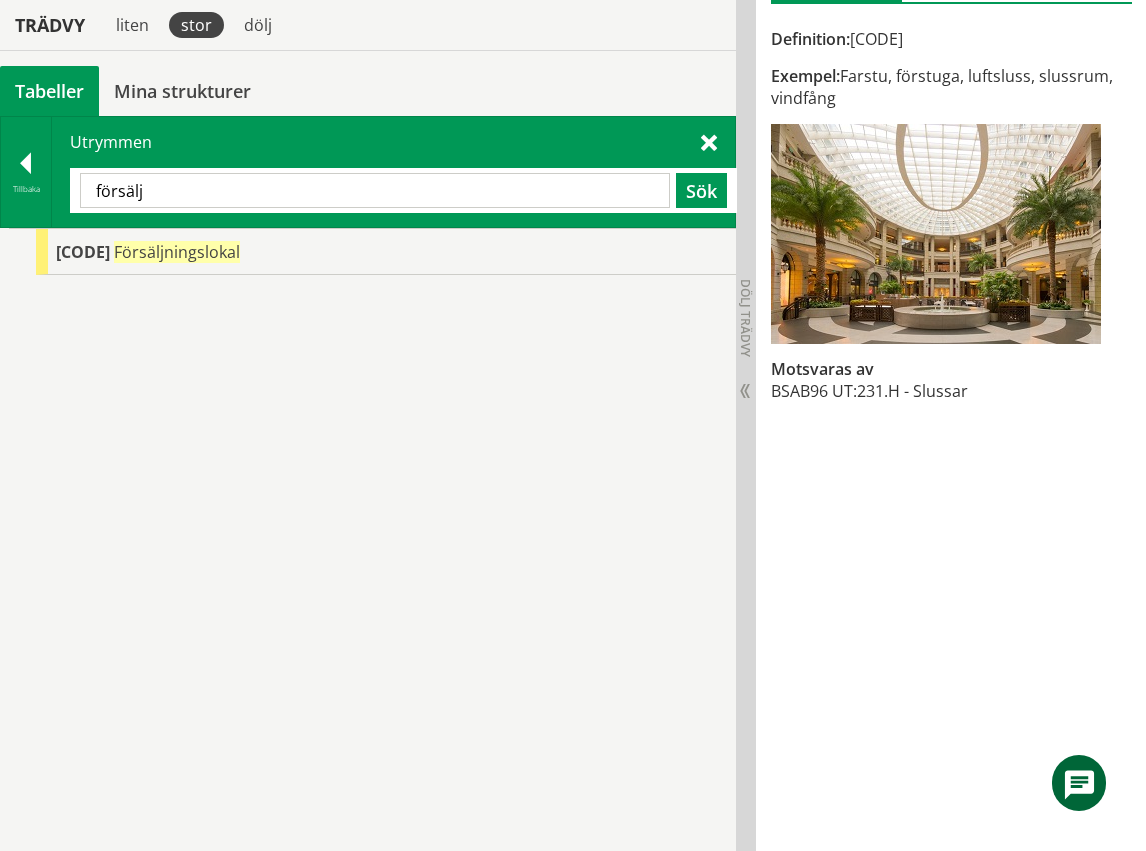 click on "försälj" at bounding box center [375, 190] 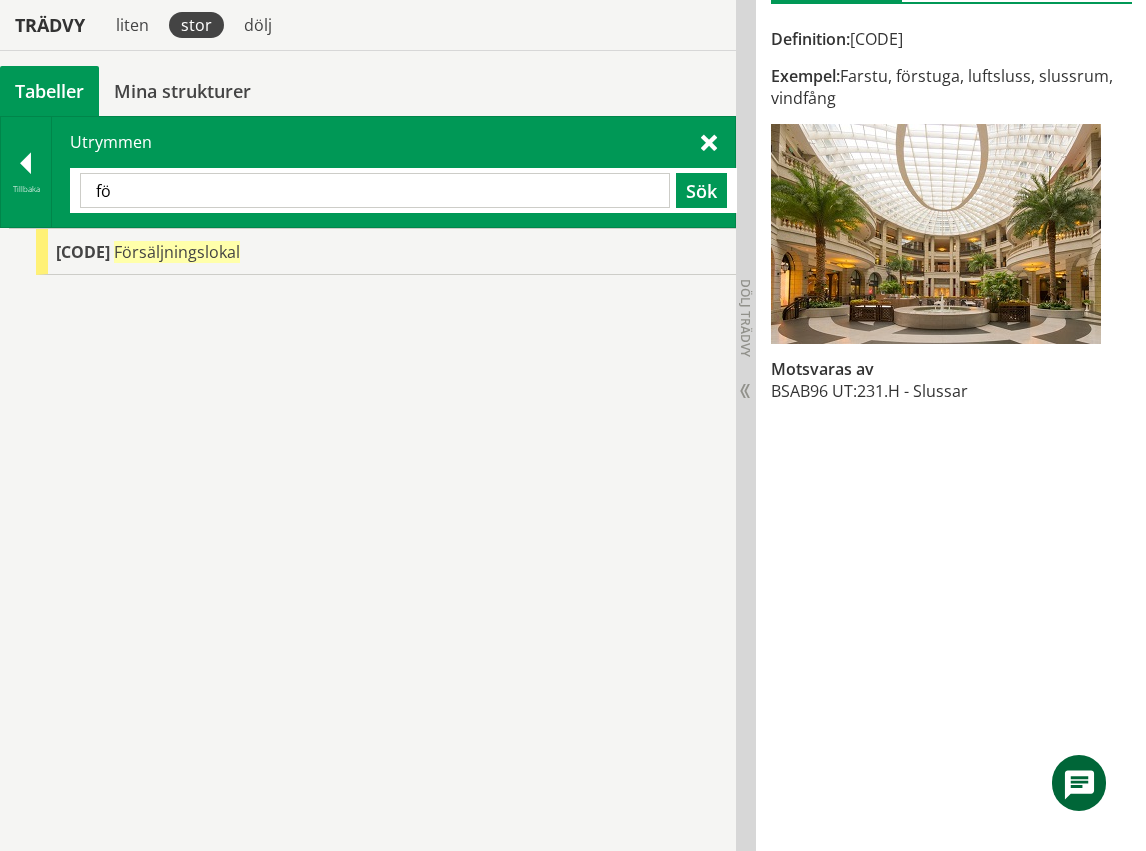 type on "f" 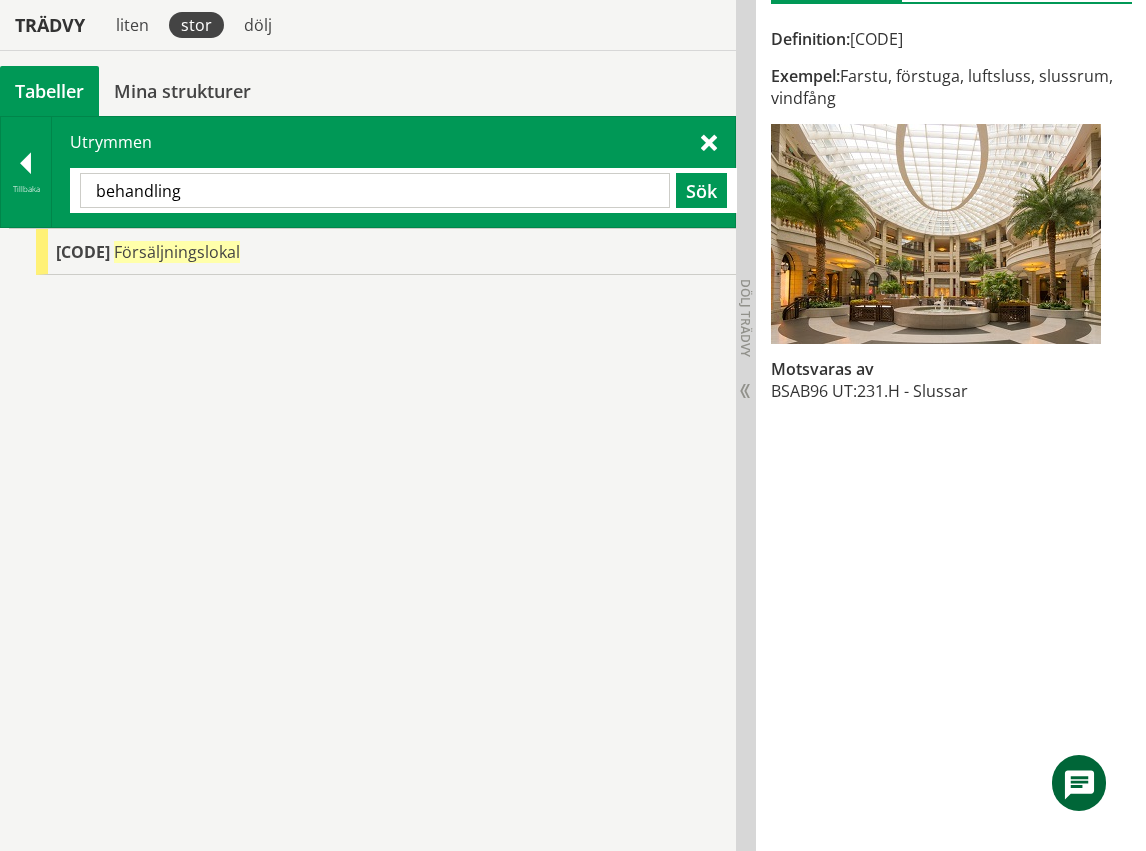 type on "behandling" 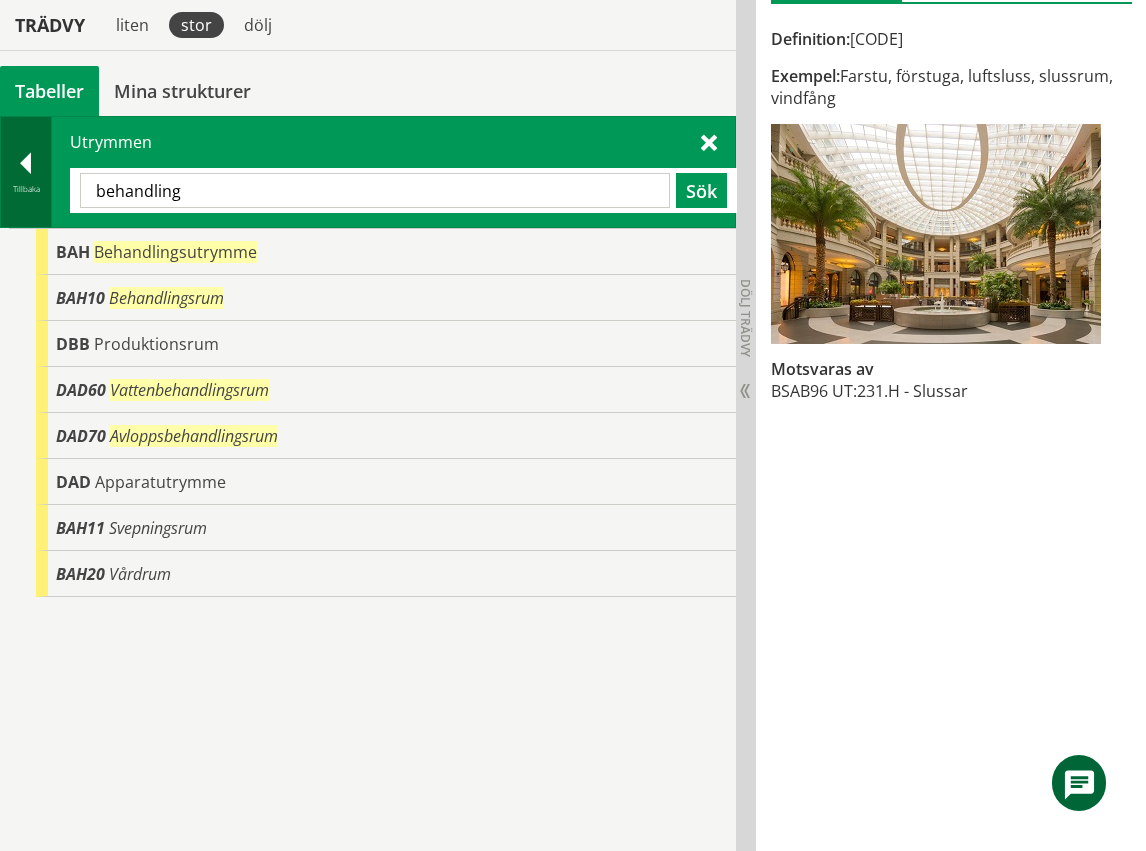 drag, startPoint x: 86, startPoint y: 190, endPoint x: 44, endPoint y: 190, distance: 42 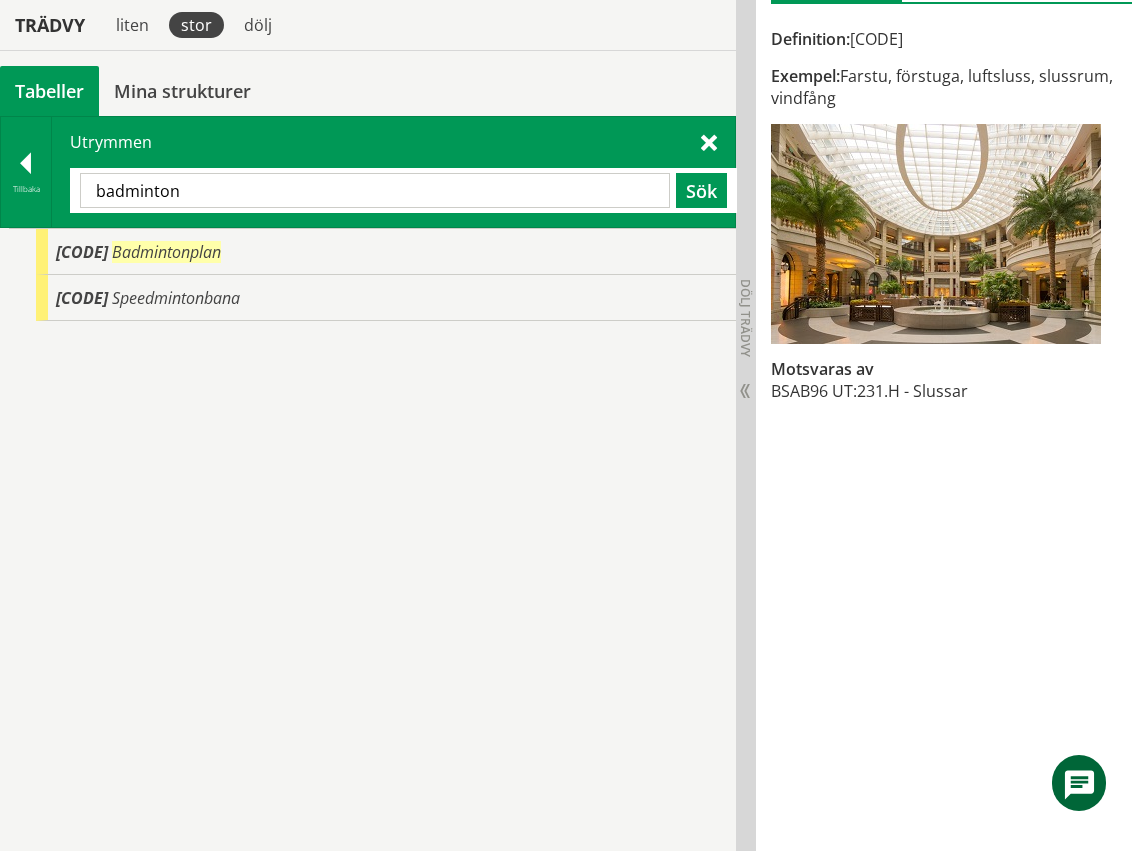 click on "badminton" at bounding box center [375, 190] 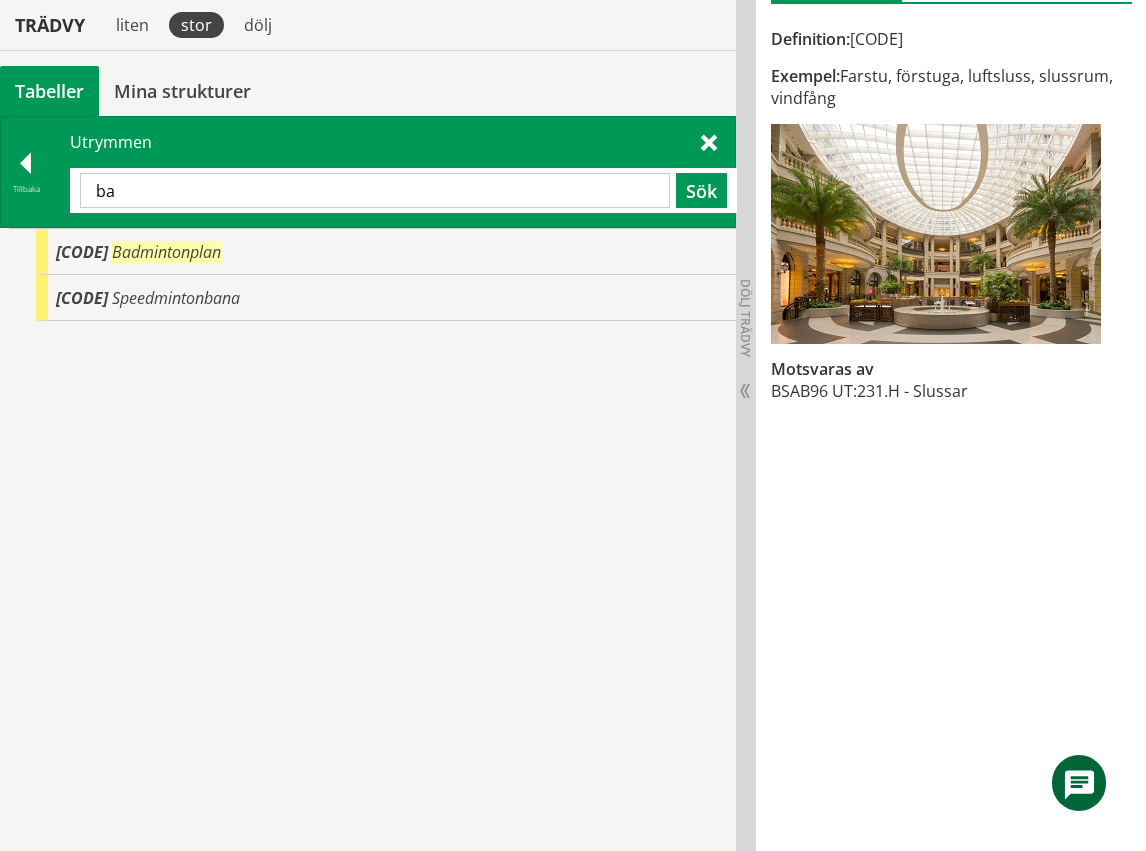 type on "b" 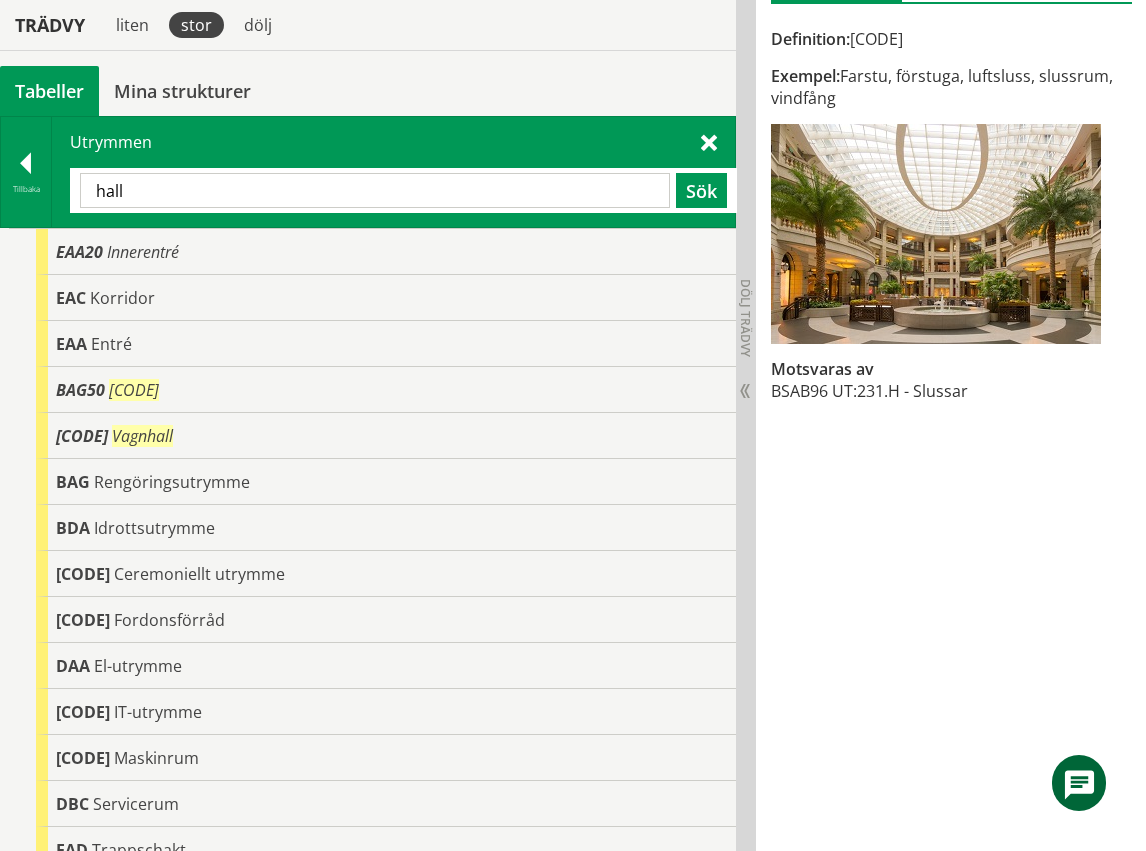 click on "hall" at bounding box center [375, 190] 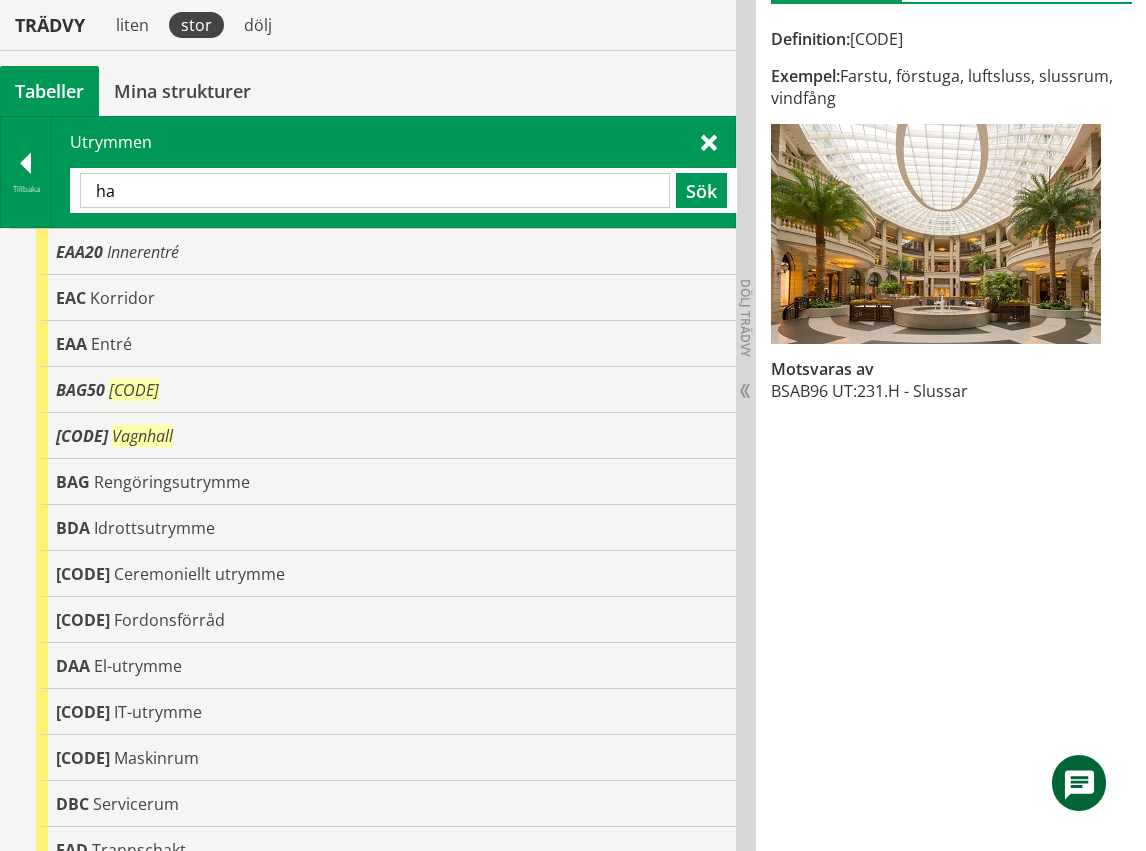 type on "h" 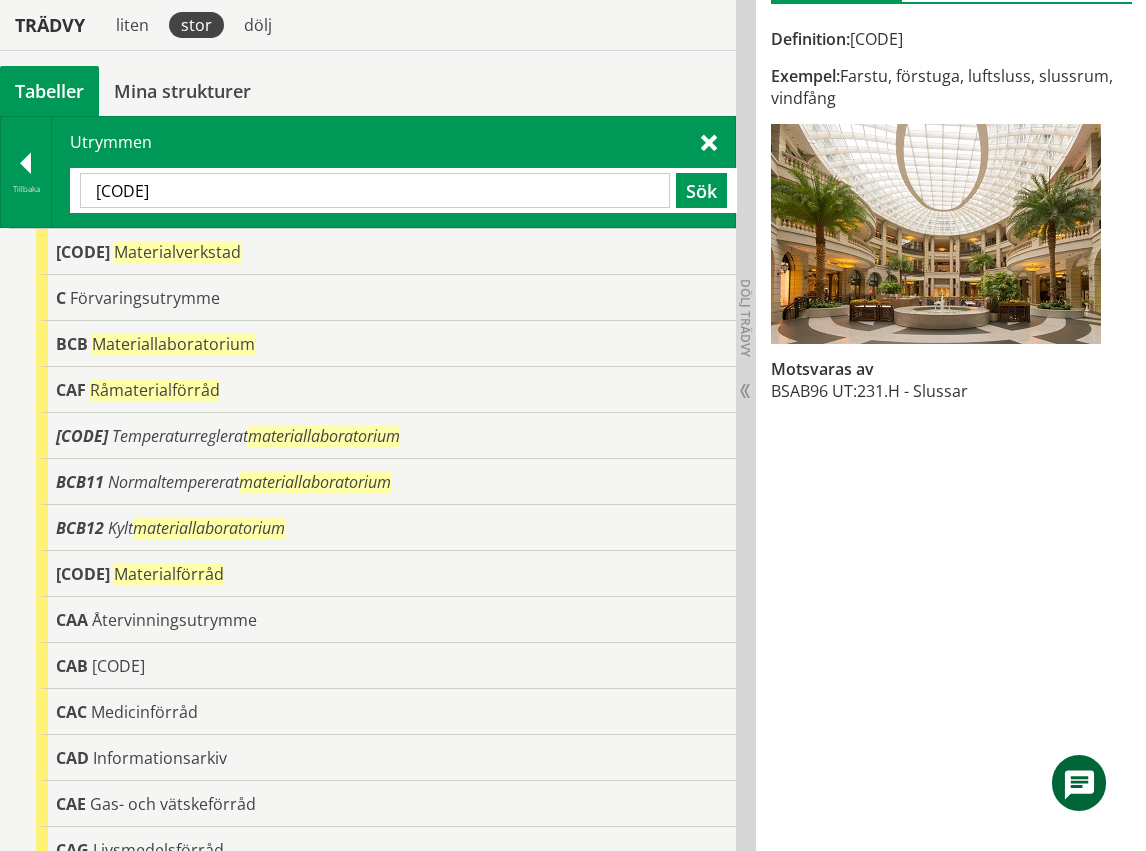 click on "[CODE]" at bounding box center (375, 190) 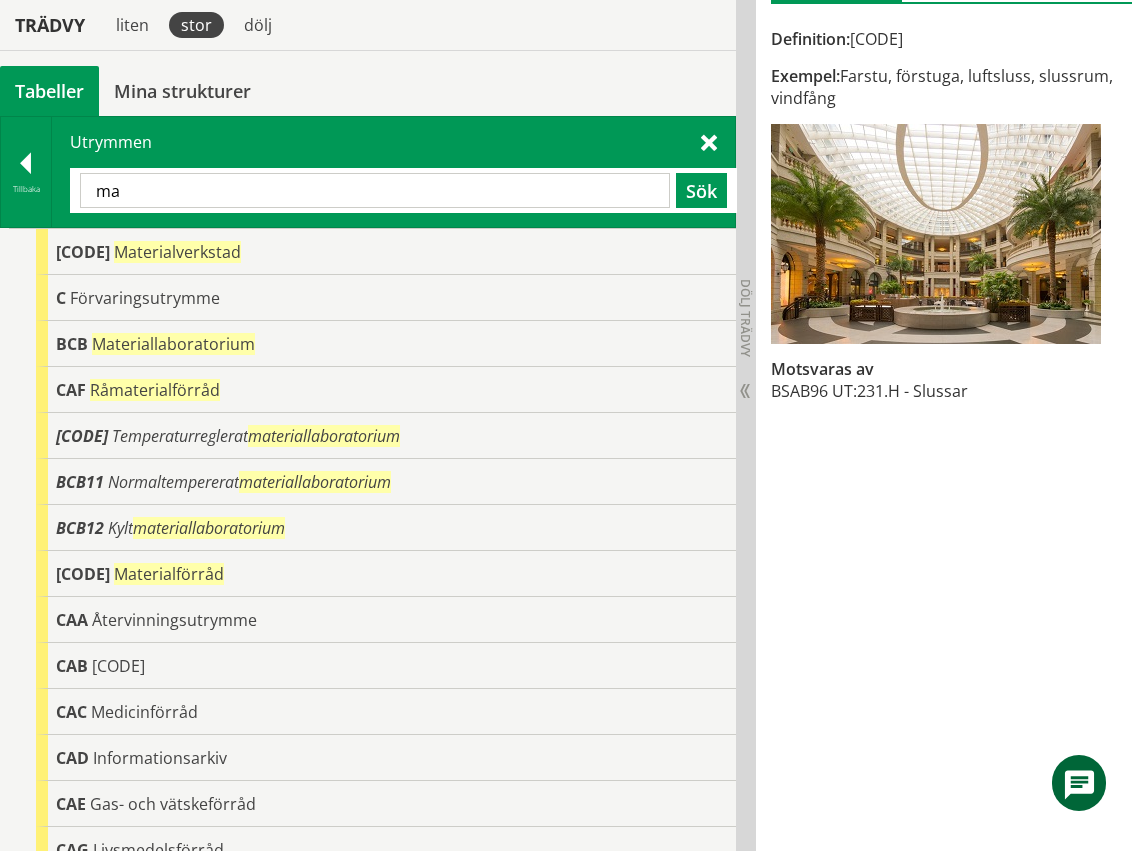 type on "m" 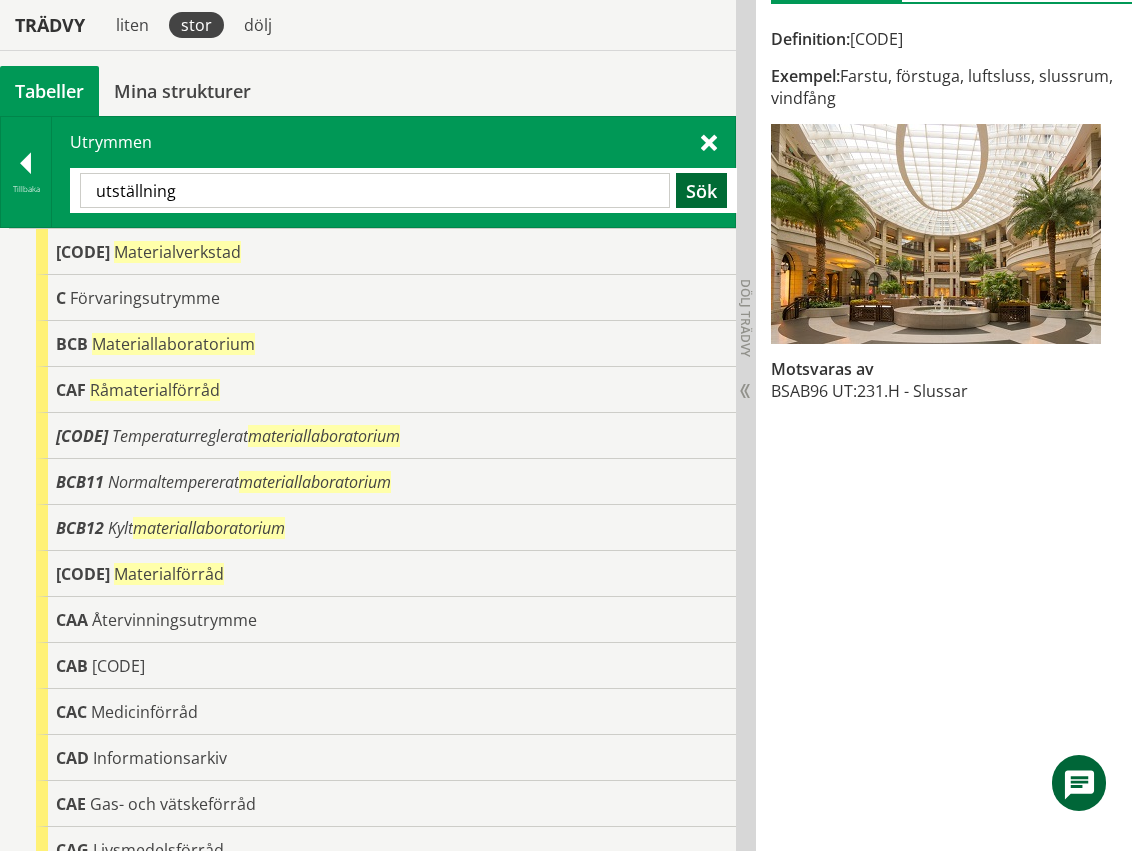 click on "Sök" at bounding box center [701, 190] 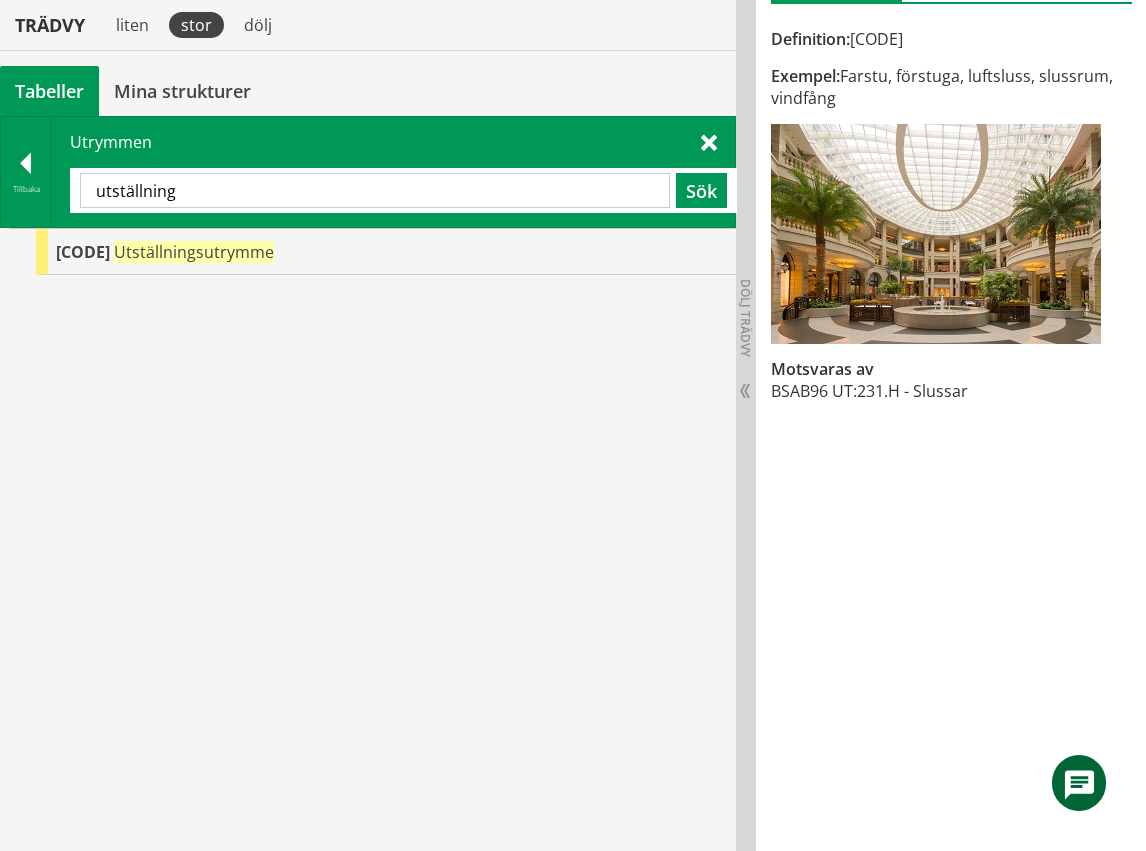 click on "Utrymmen
utställning
Sök" at bounding box center [393, 172] 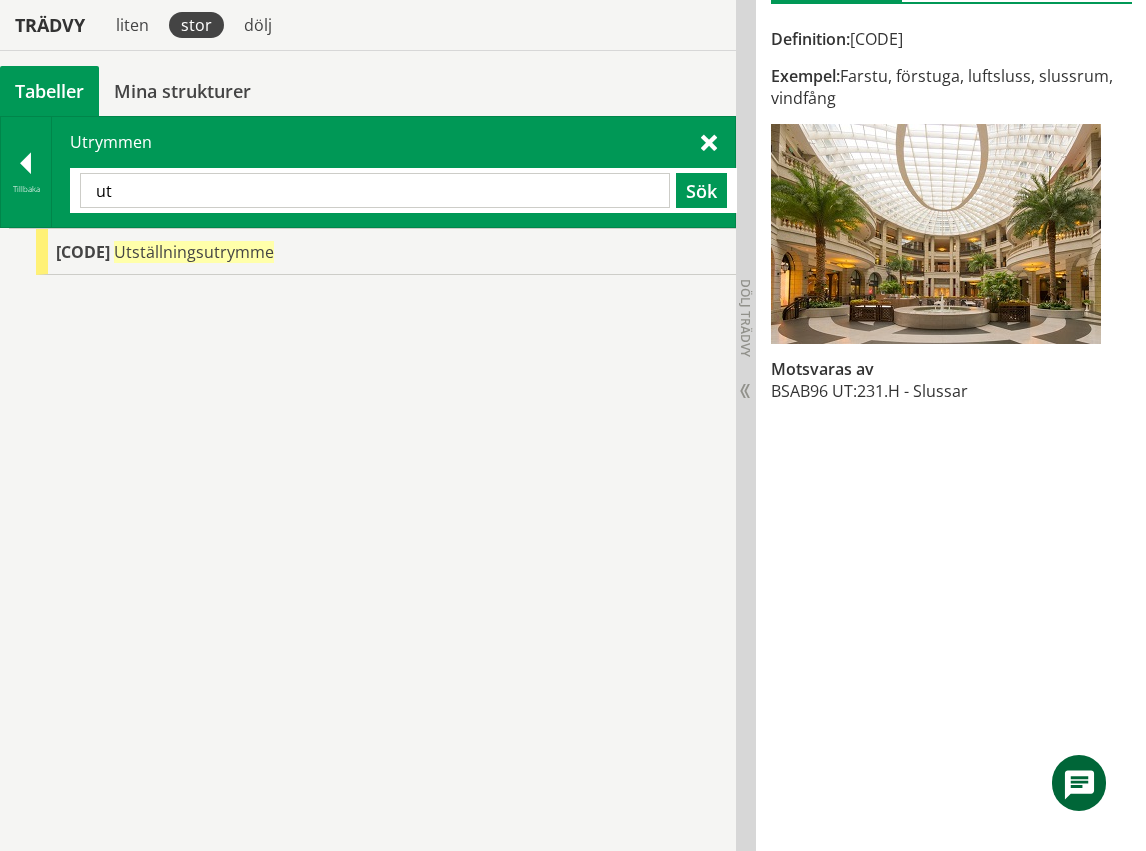 type on "u" 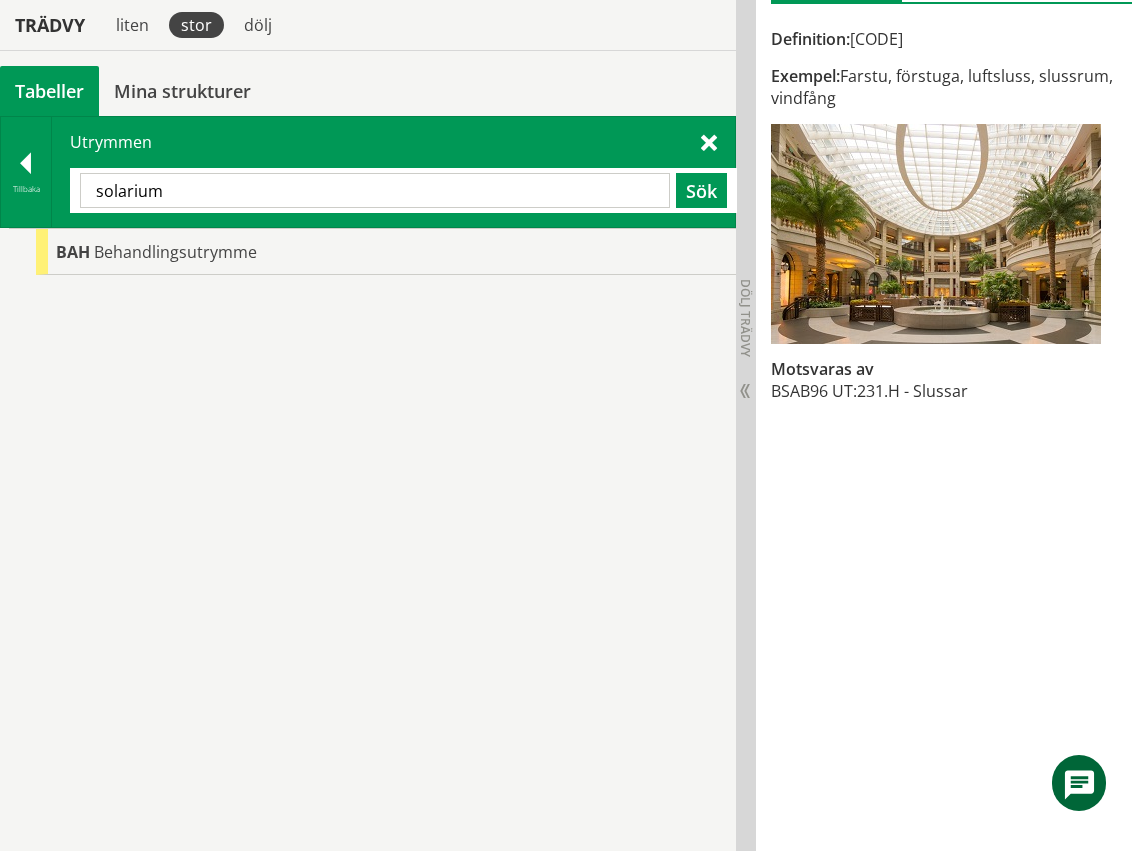 click on "solarium" at bounding box center (375, 190) 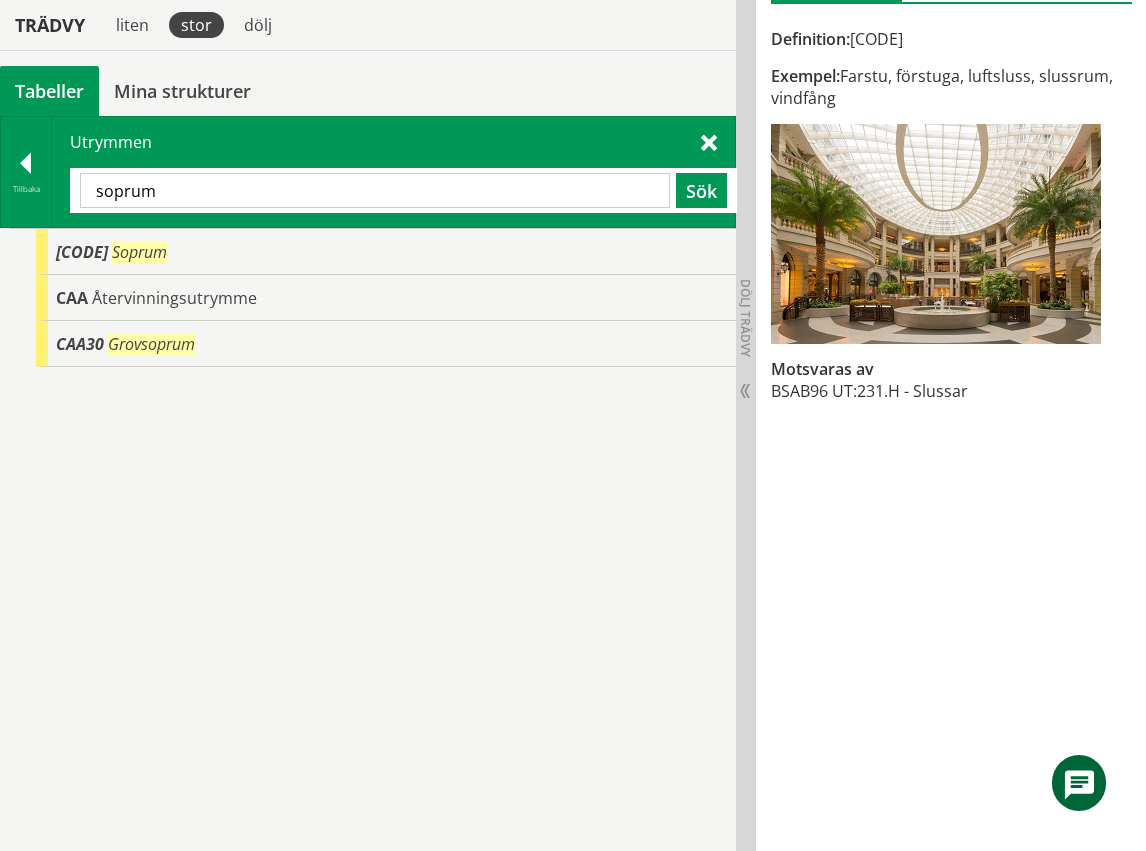 click on "soprum" at bounding box center [375, 190] 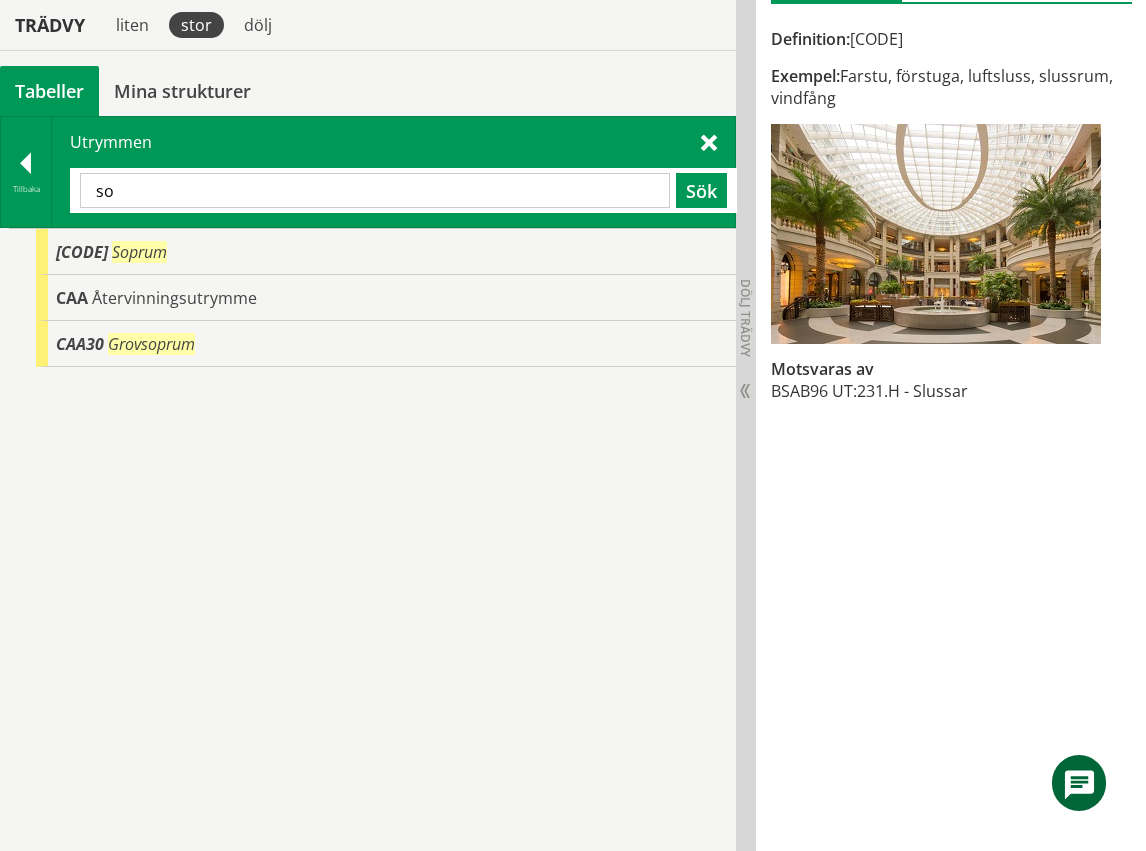 type on "s" 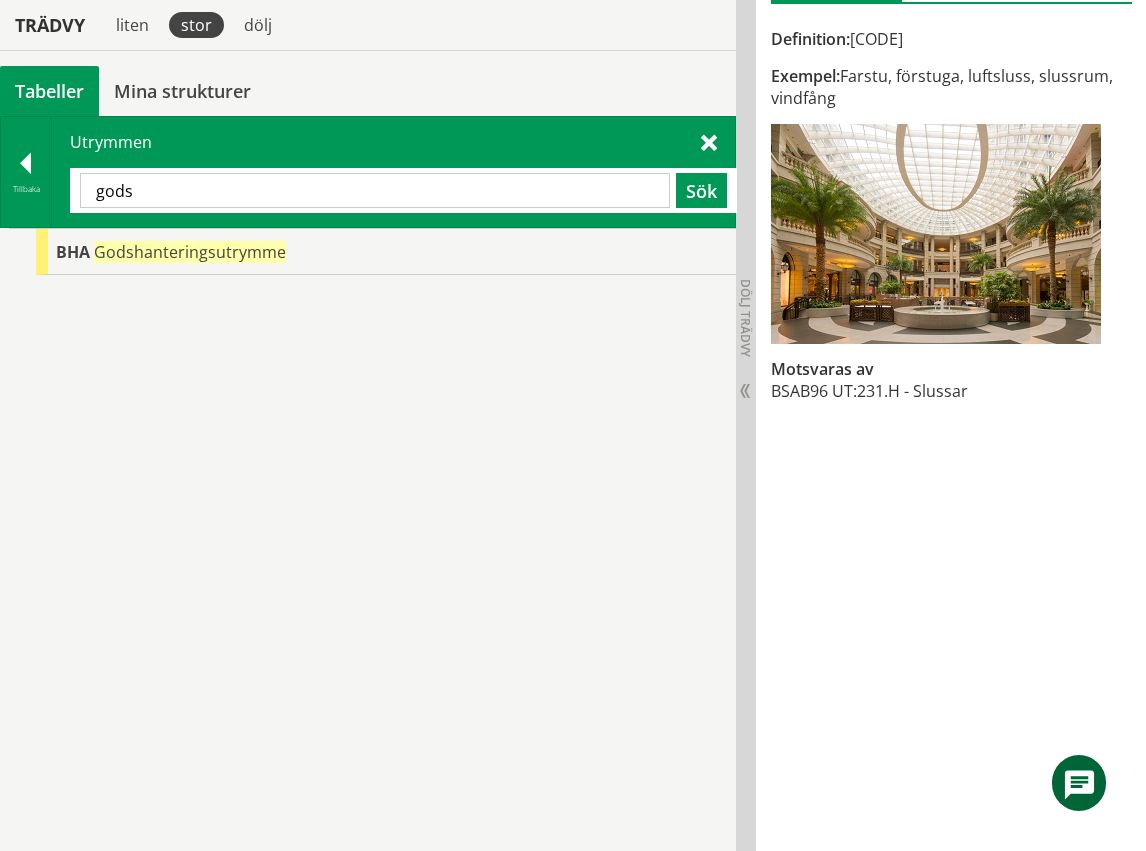 click on "gods" at bounding box center (375, 190) 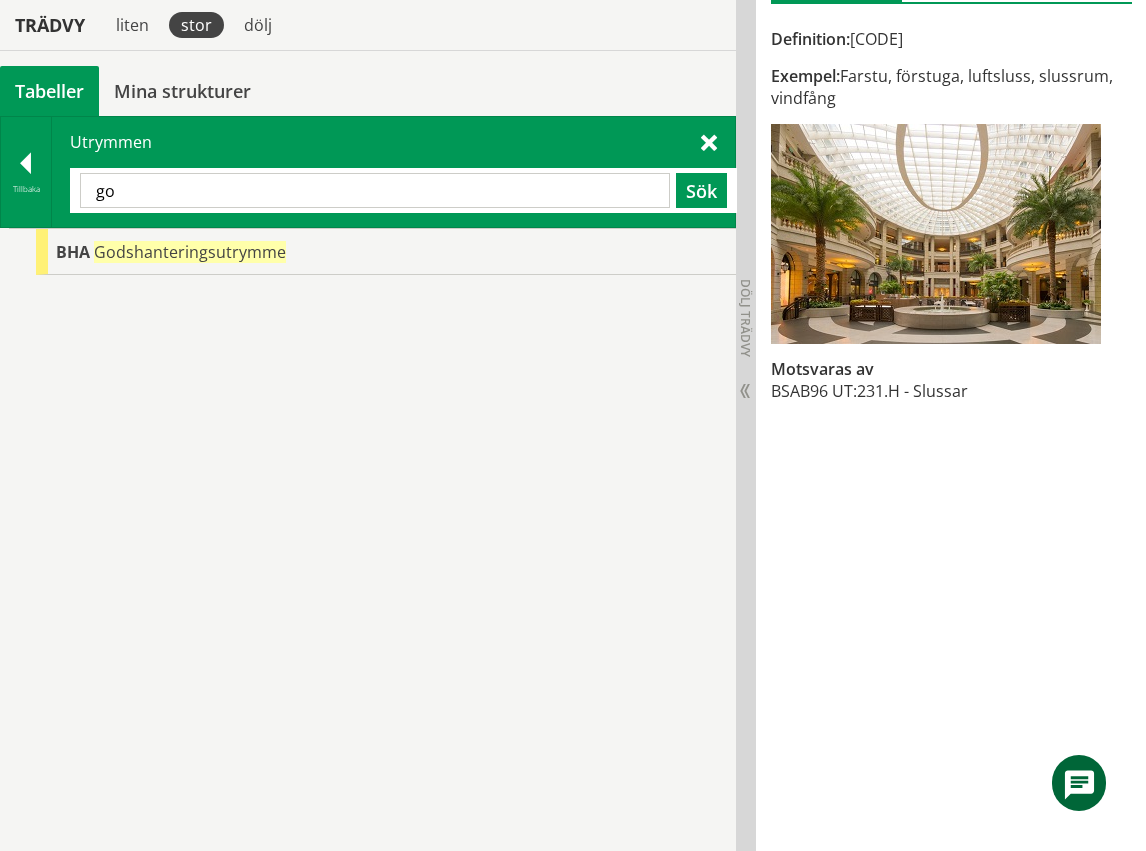 type on "g" 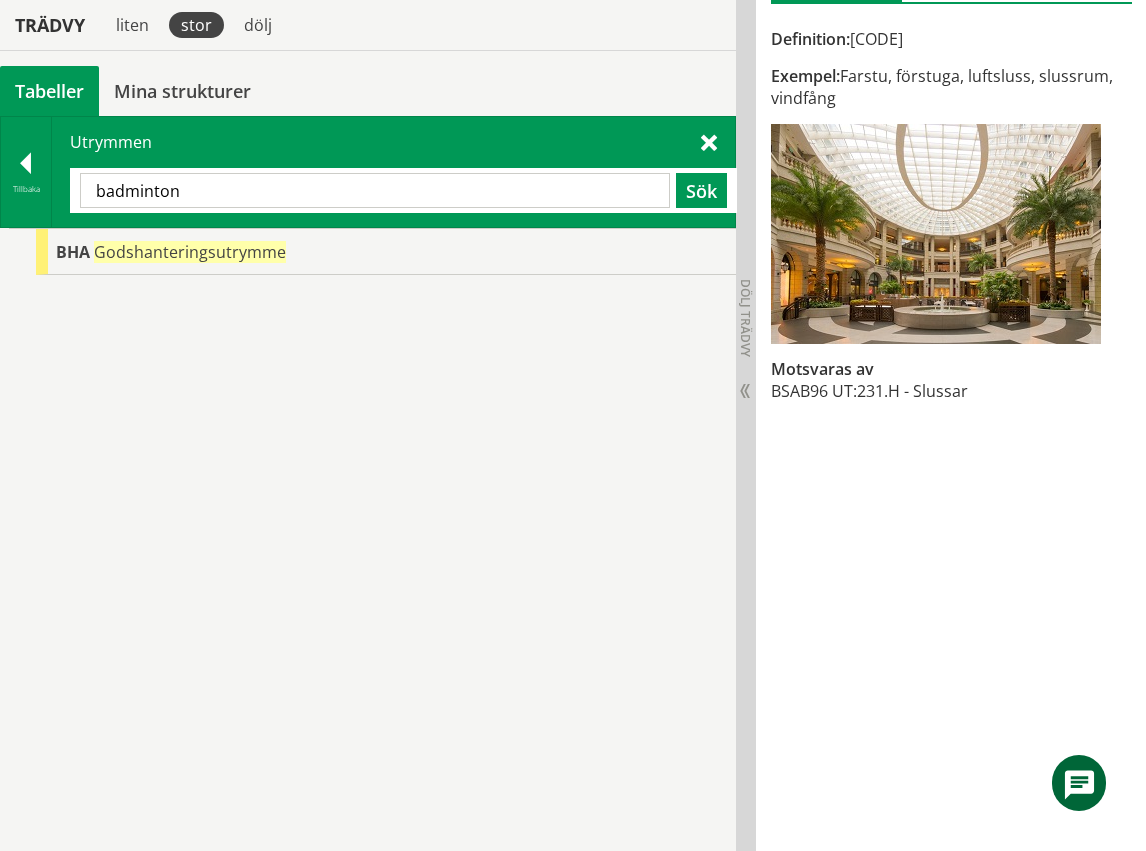 type on "badminton" 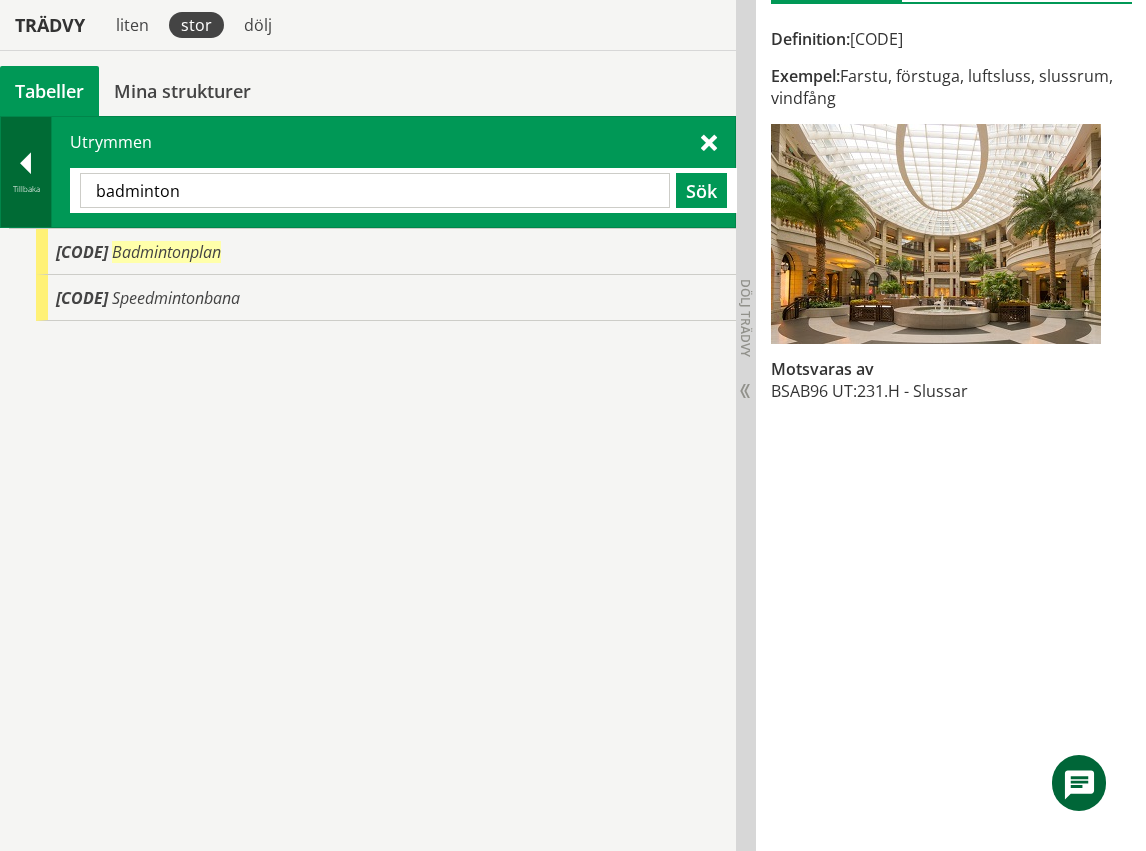 drag, startPoint x: 246, startPoint y: 195, endPoint x: 44, endPoint y: 178, distance: 202.71408 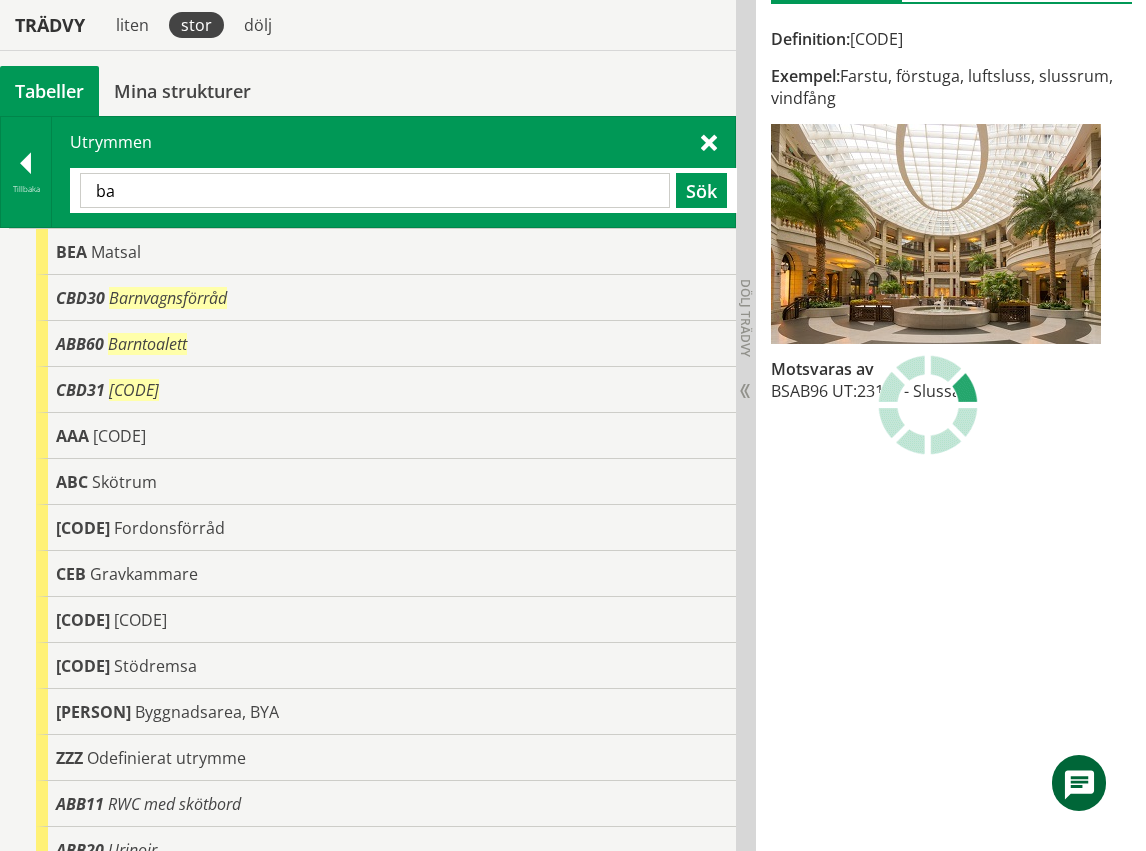 type on "b" 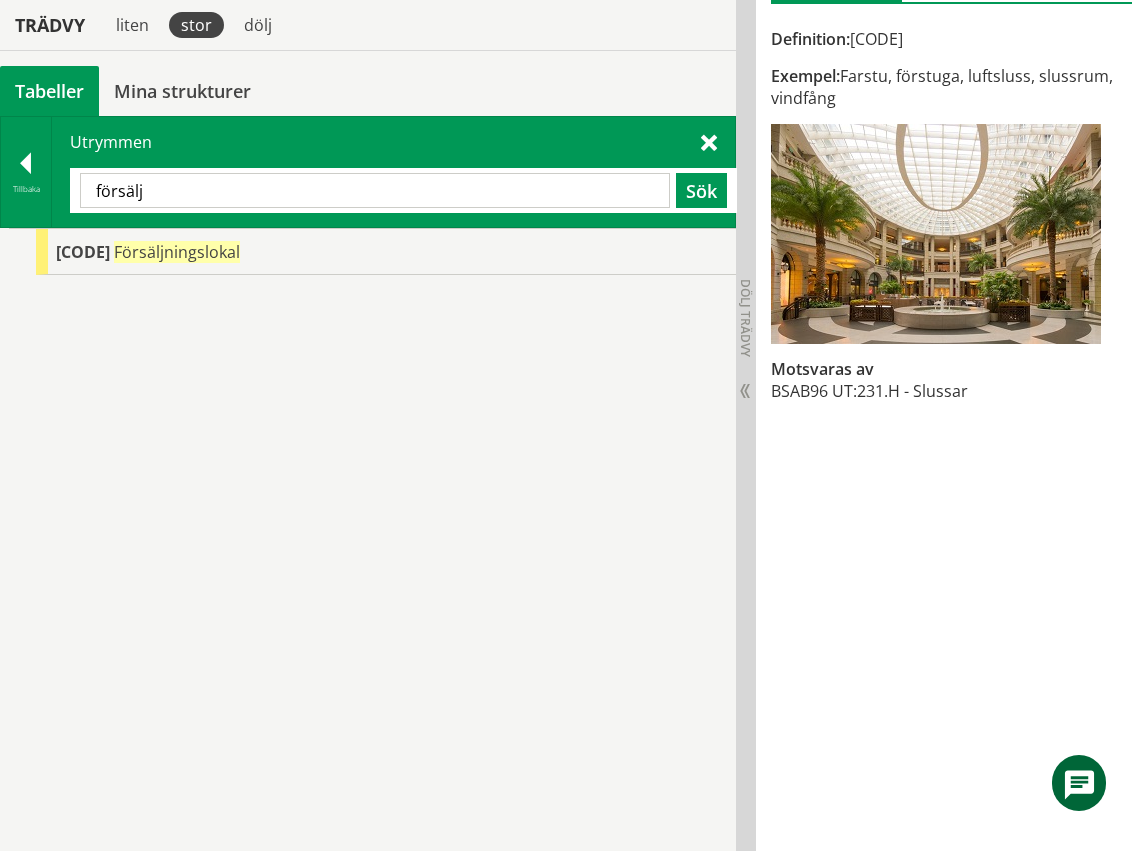 click on "försälj" at bounding box center [375, 190] 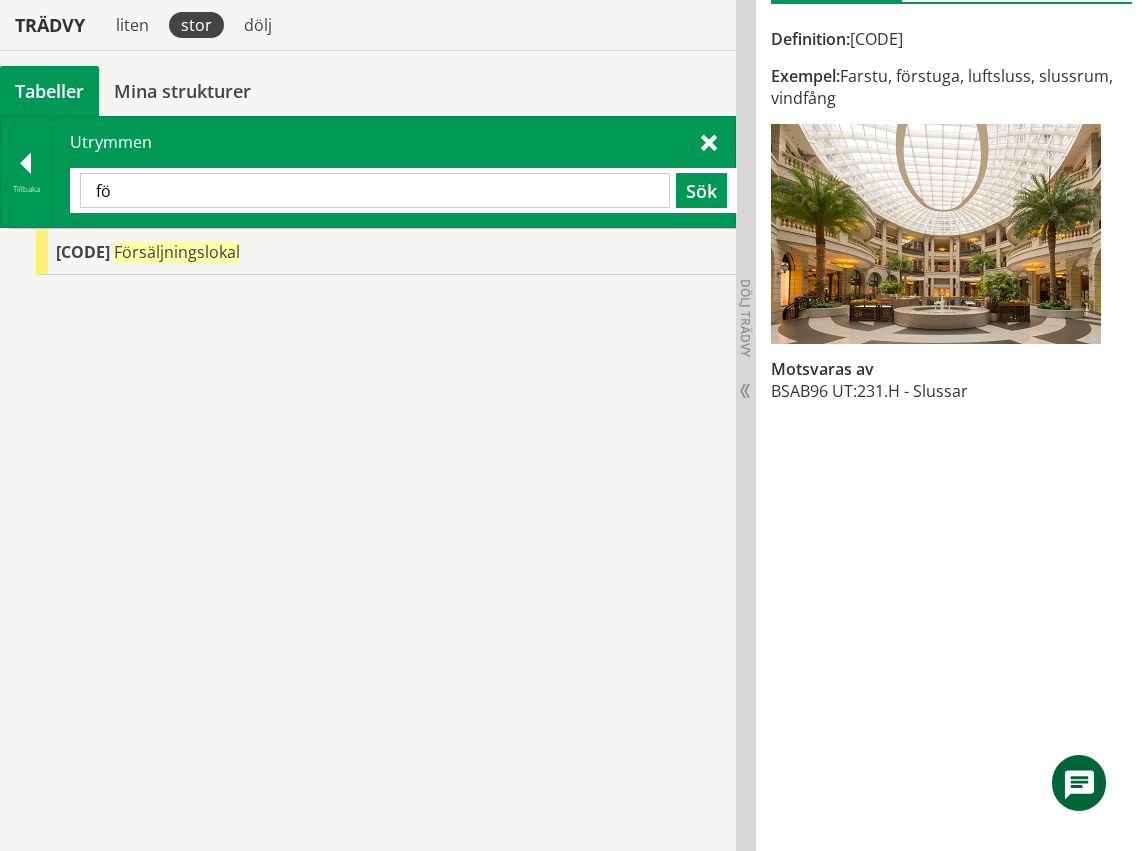 type on "f" 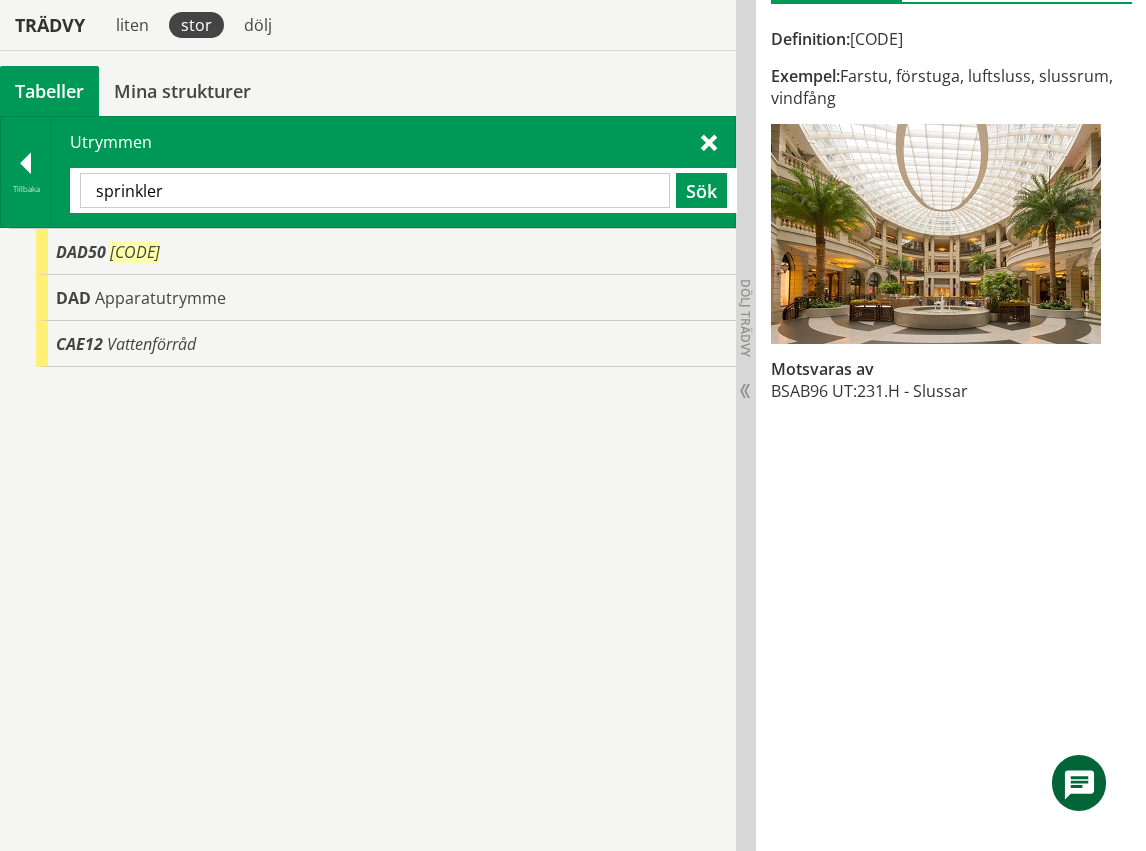 click on "sprinkler" at bounding box center (375, 190) 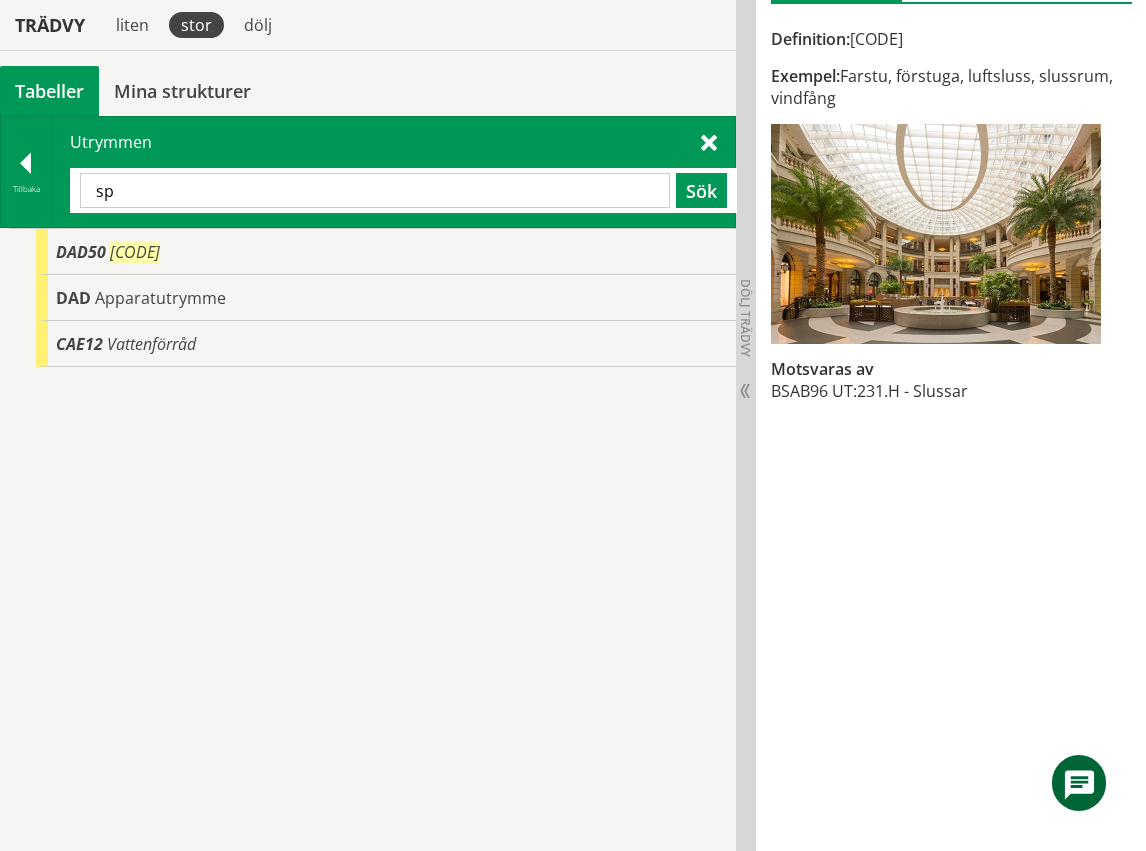 type on "s" 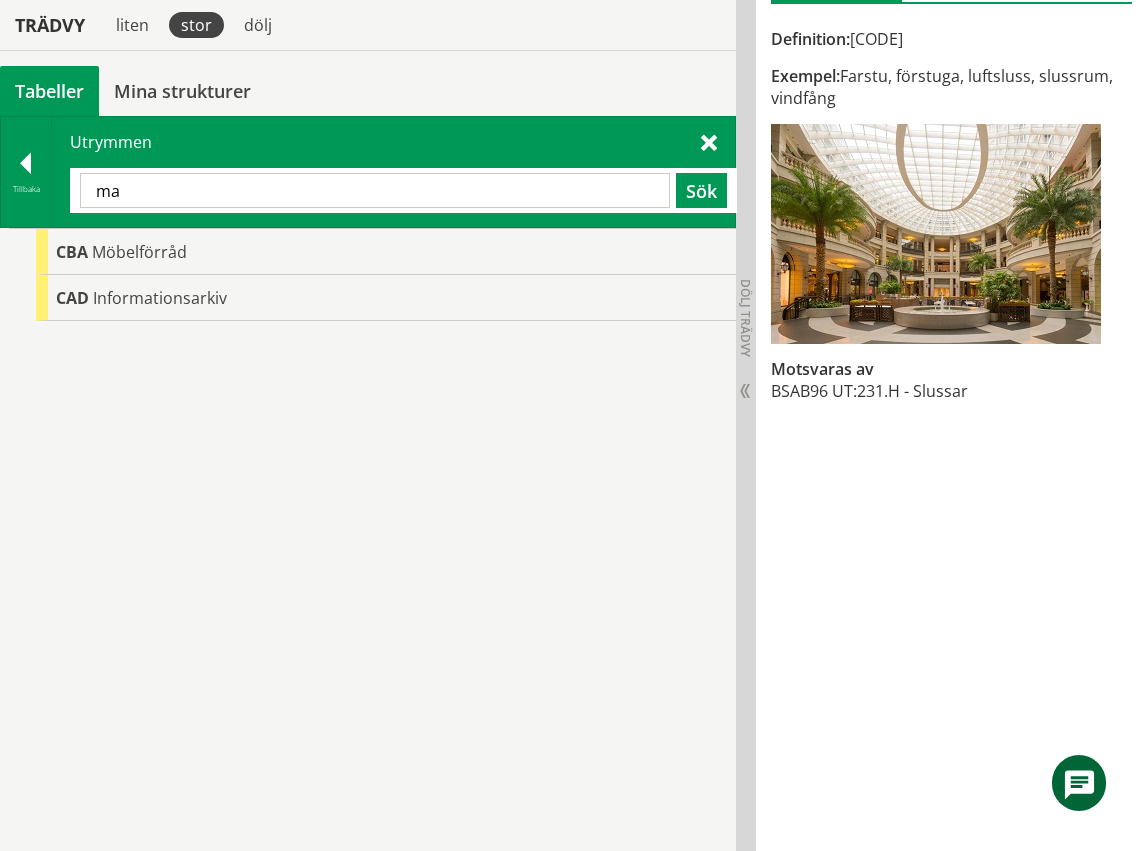 type on "m" 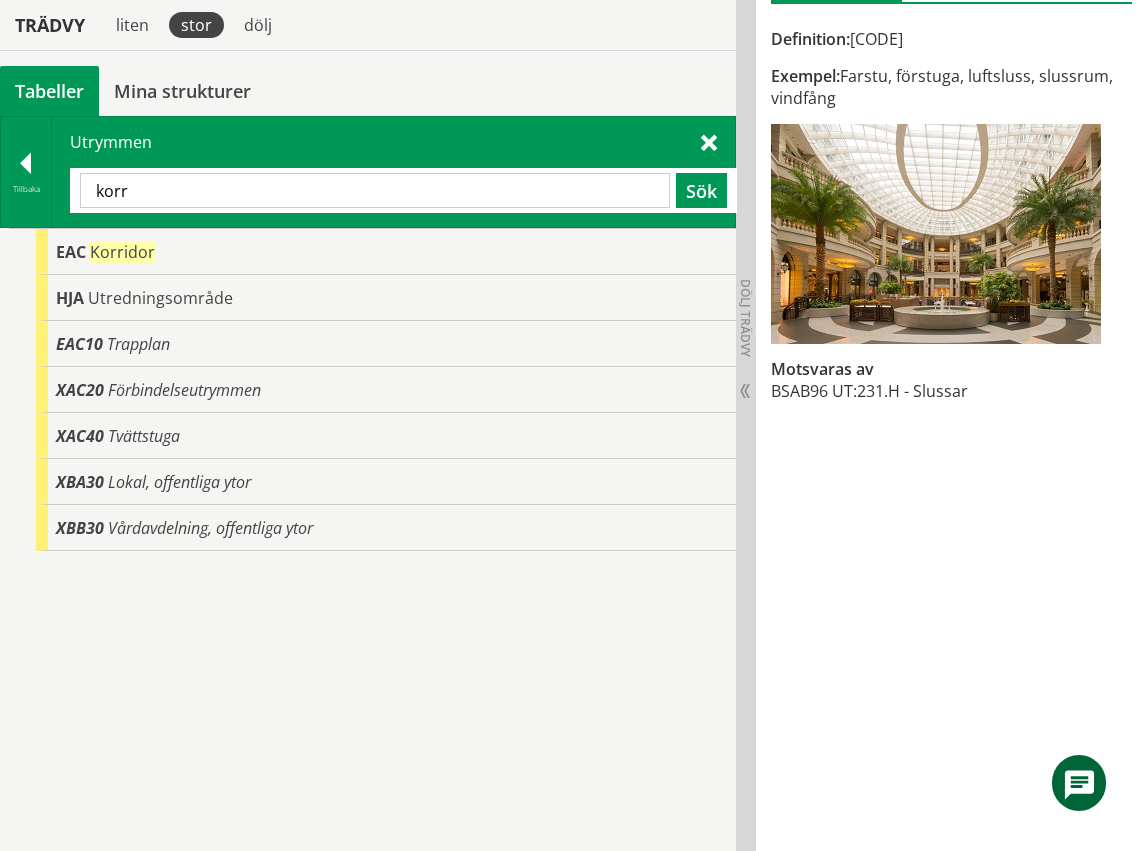 click on "korr" at bounding box center (375, 190) 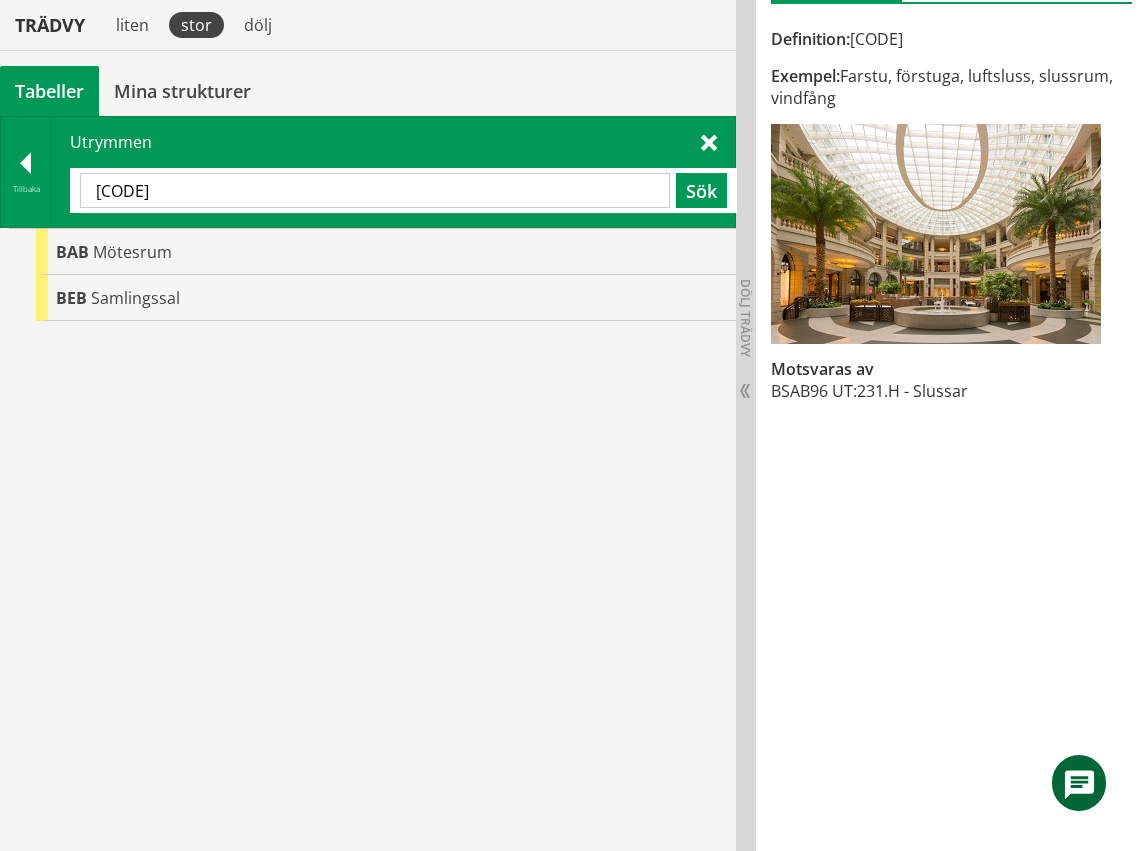 click on "[CODE]" at bounding box center [375, 190] 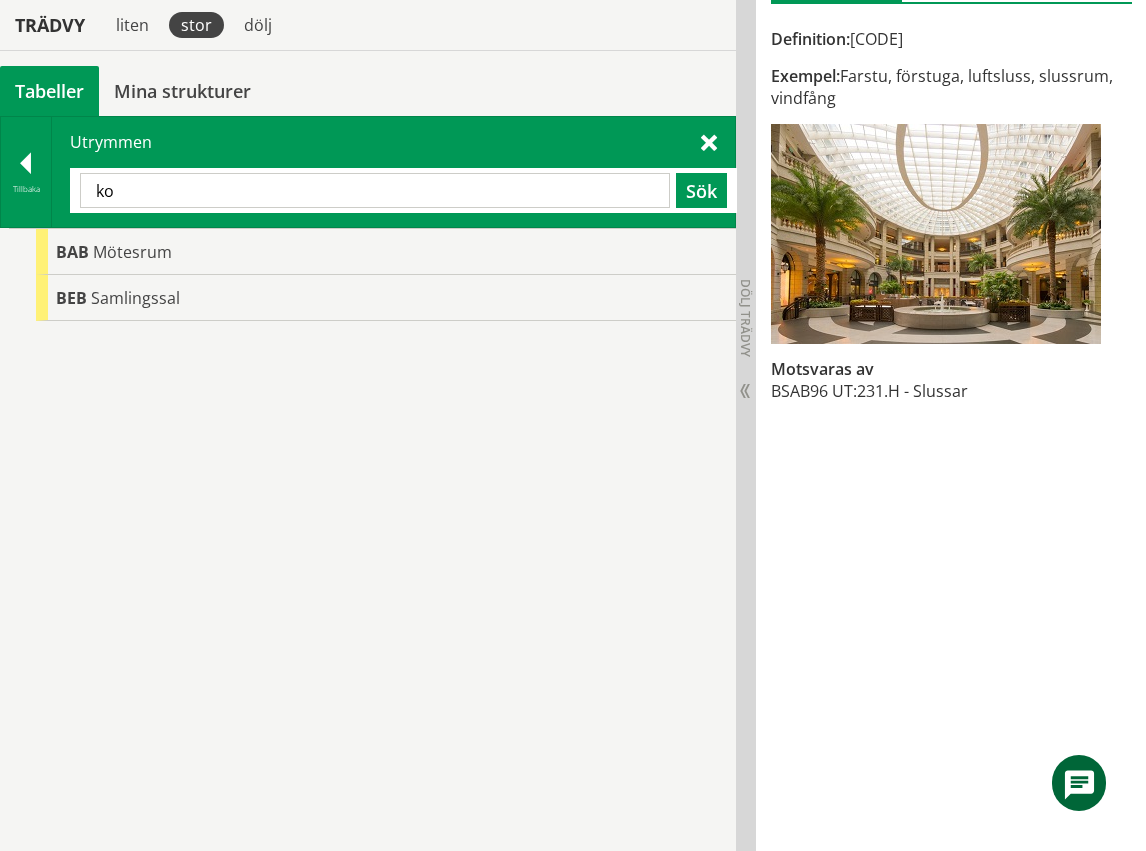 type on "k" 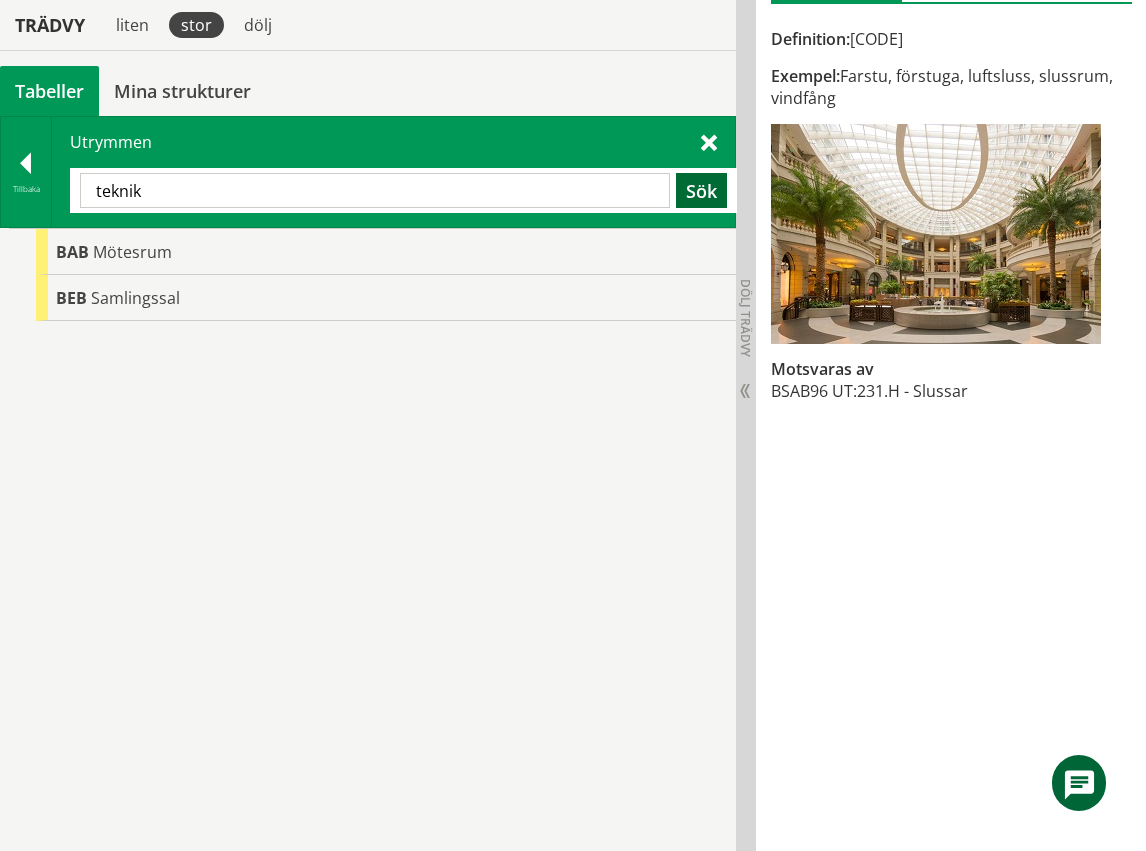 click on "Sök" at bounding box center (701, 190) 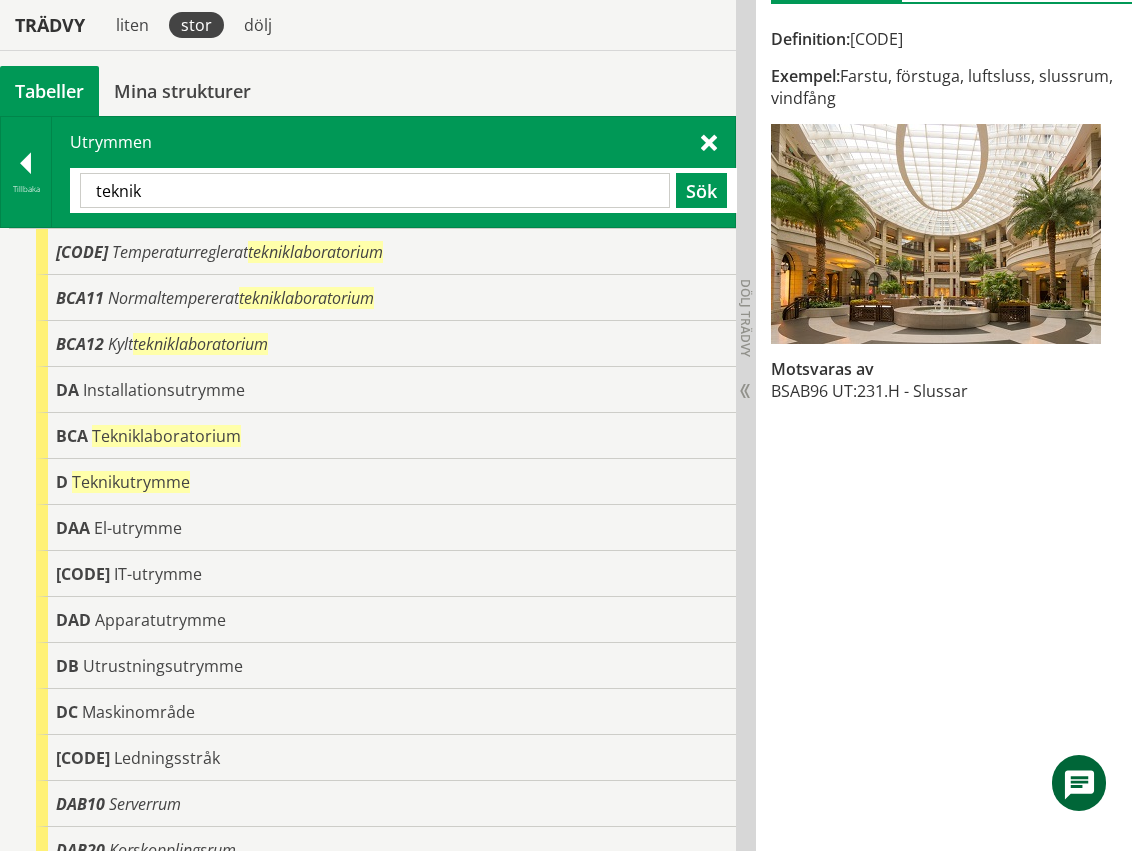 click on "teknik" at bounding box center [375, 190] 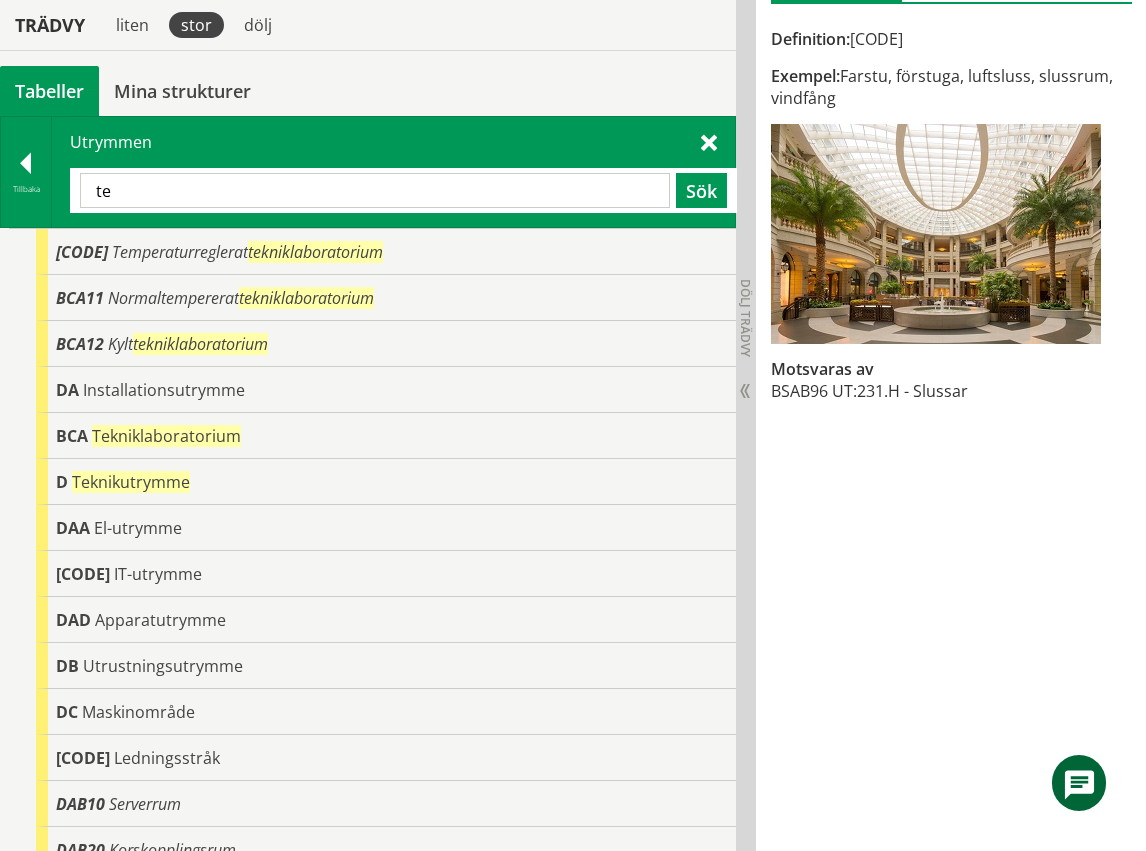 type on "[CODE]" 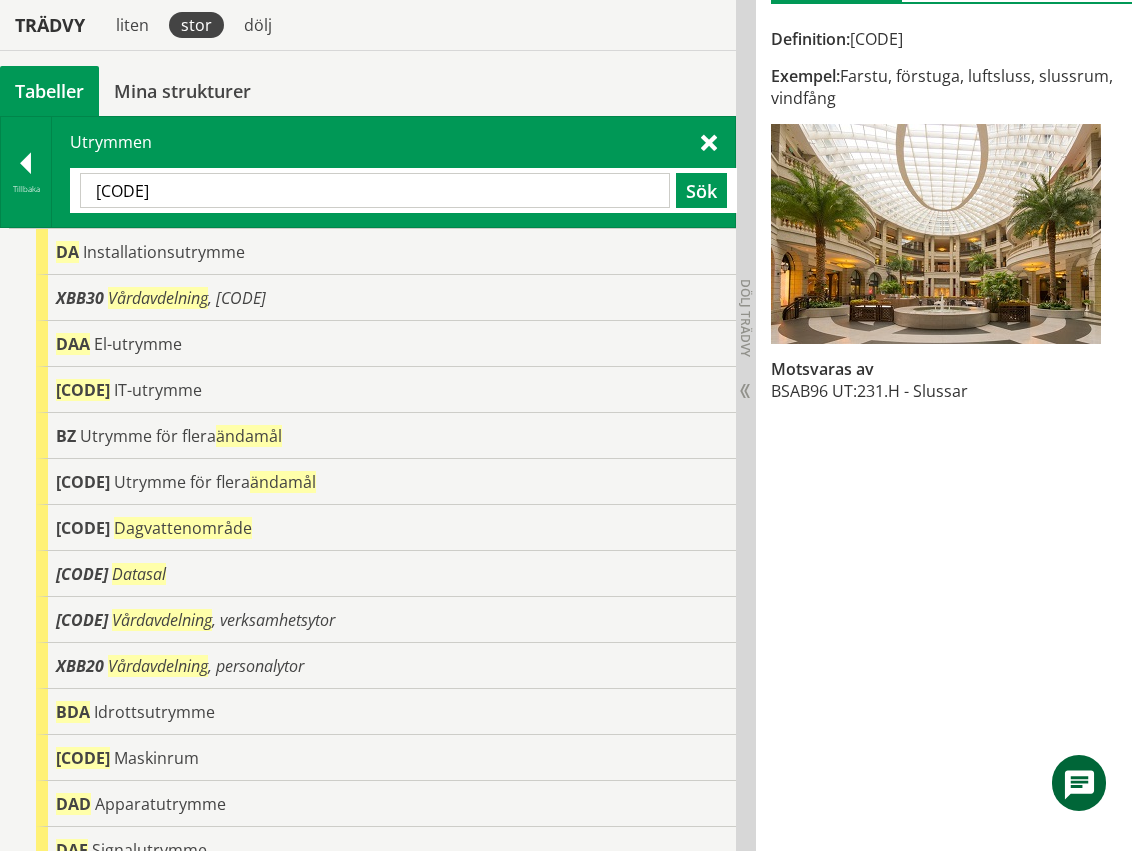 click on "[CODE]" at bounding box center (375, 190) 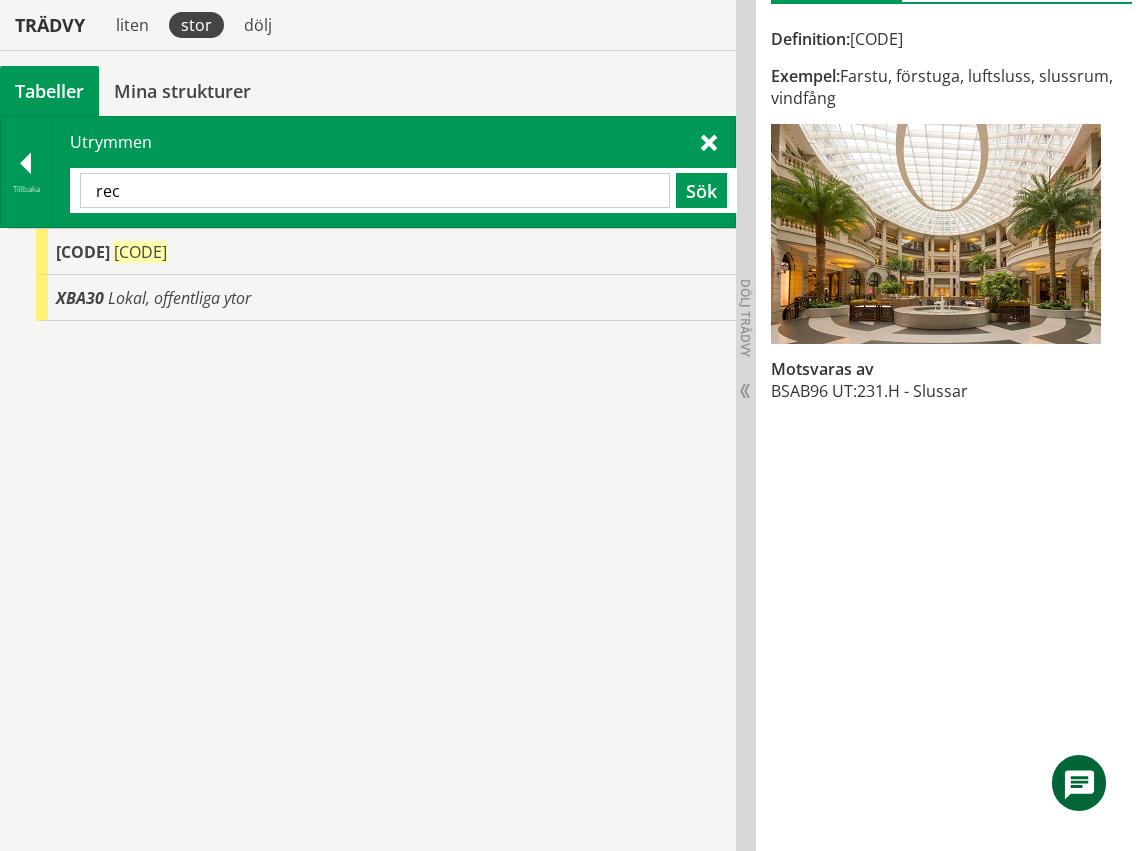click on "rec" at bounding box center (375, 190) 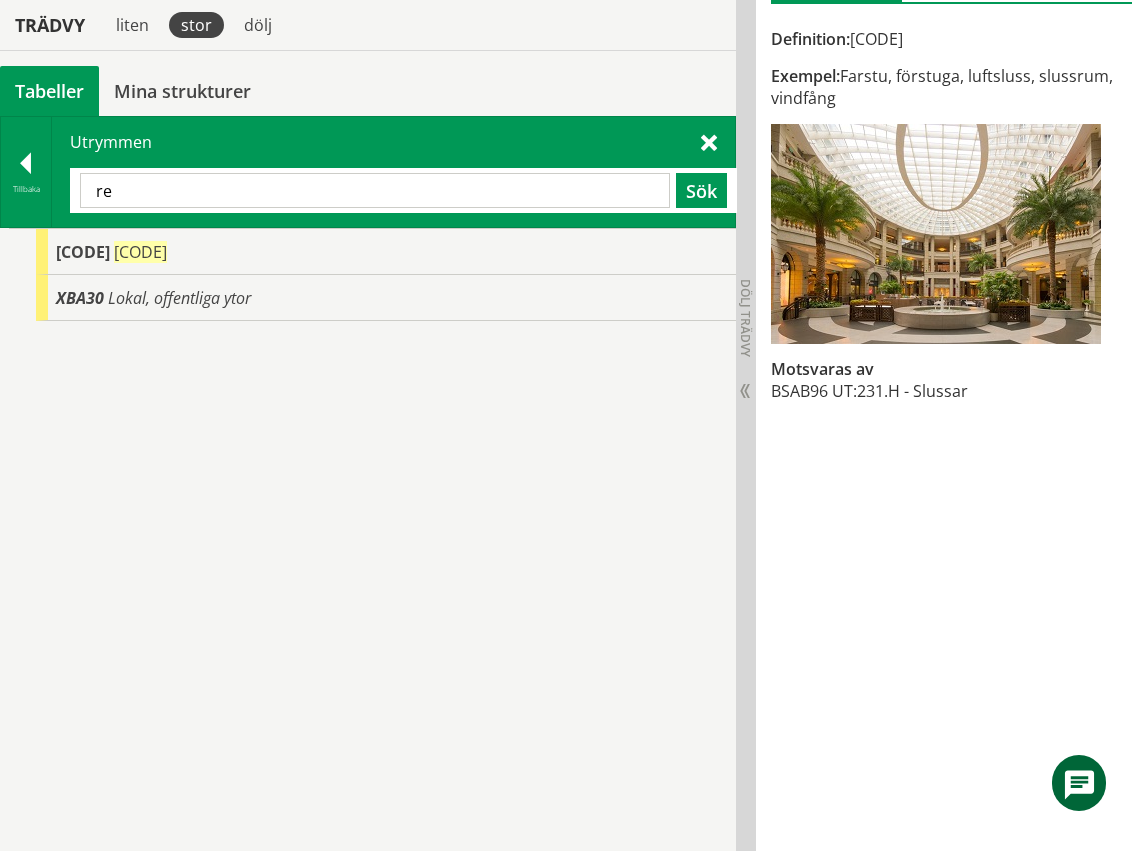 type on "r" 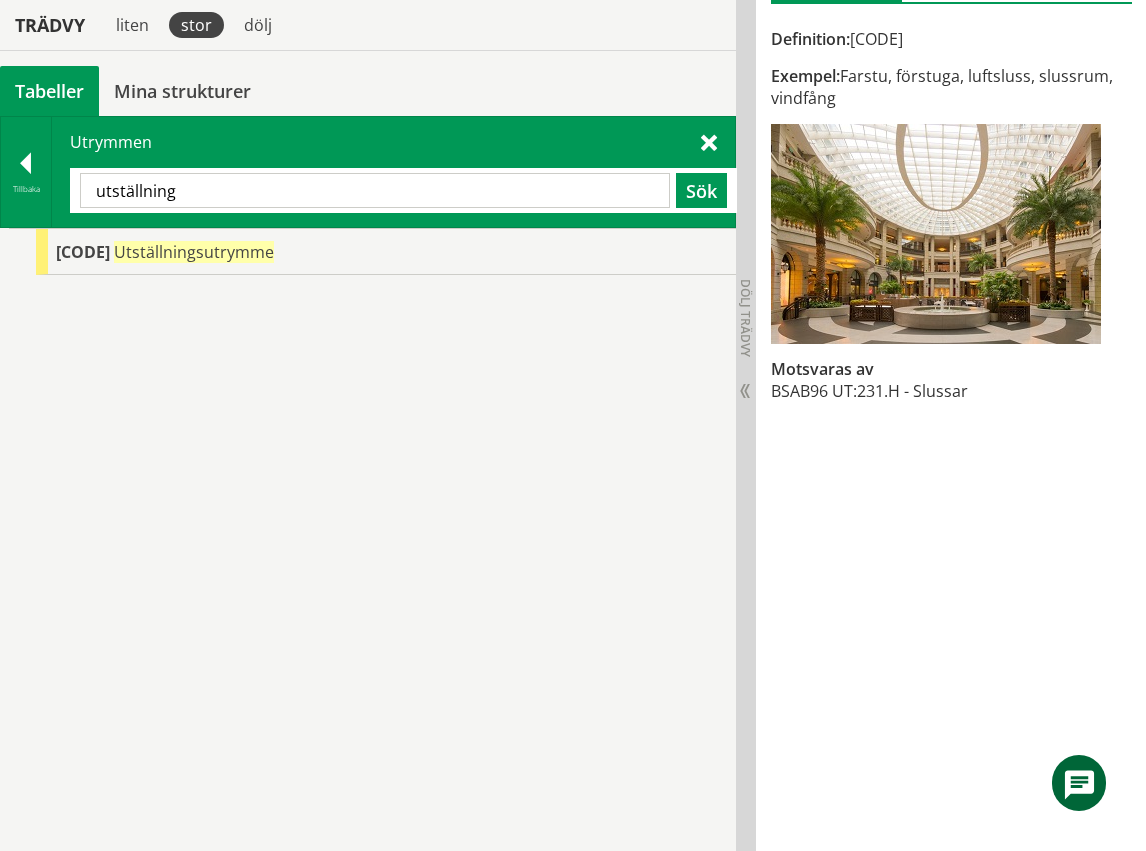 click on "utställning" at bounding box center (375, 190) 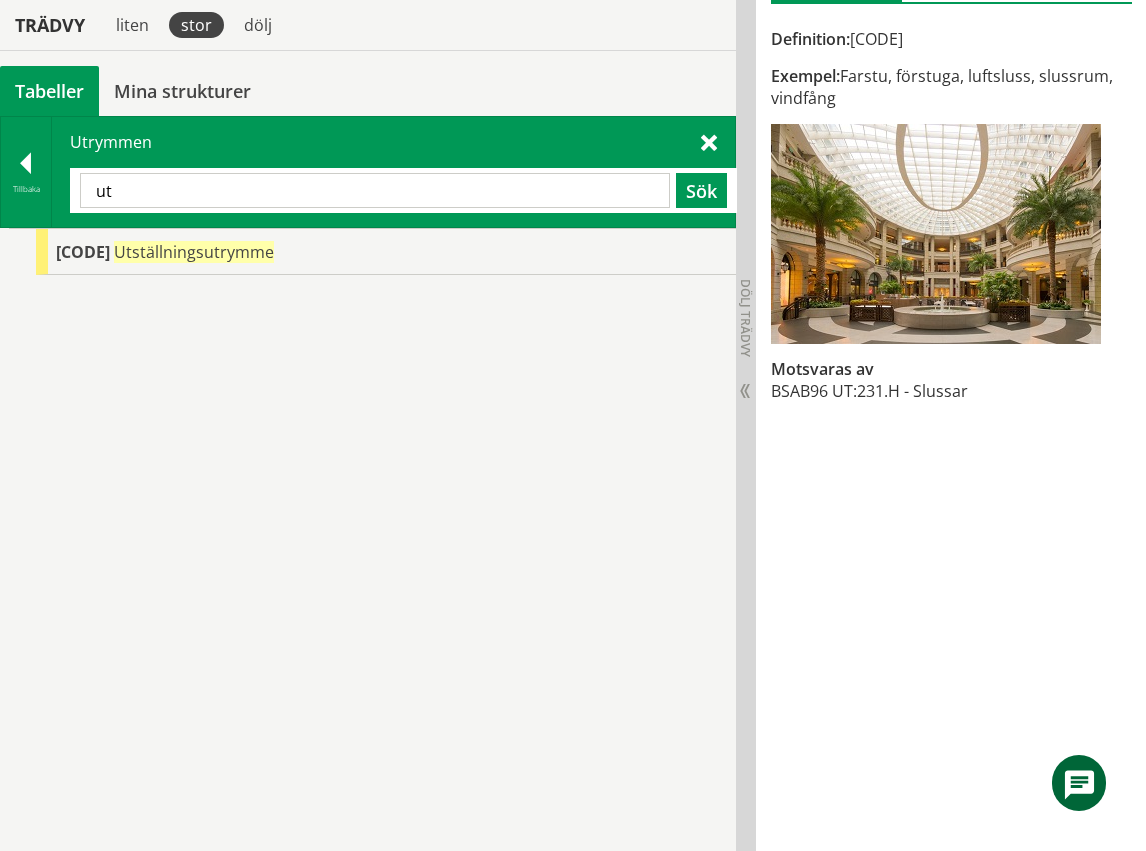 type on "u" 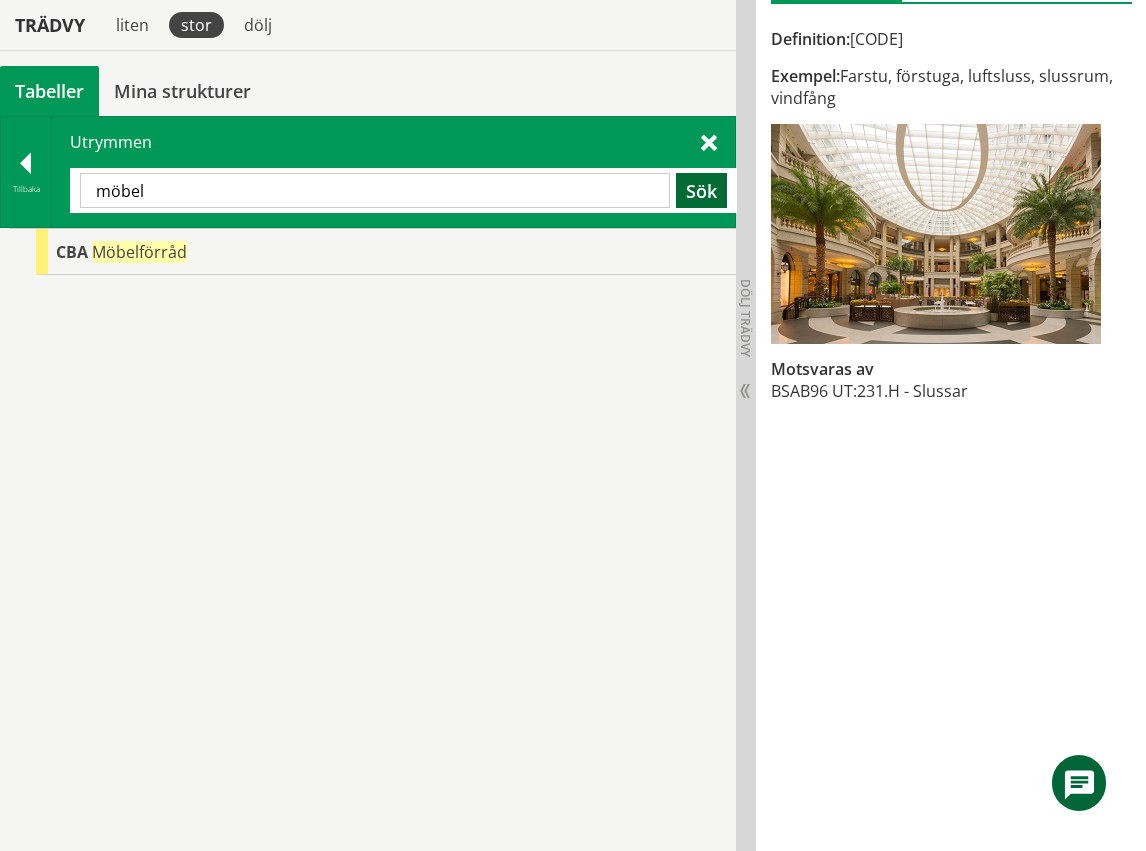 click on "Sök" at bounding box center [701, 190] 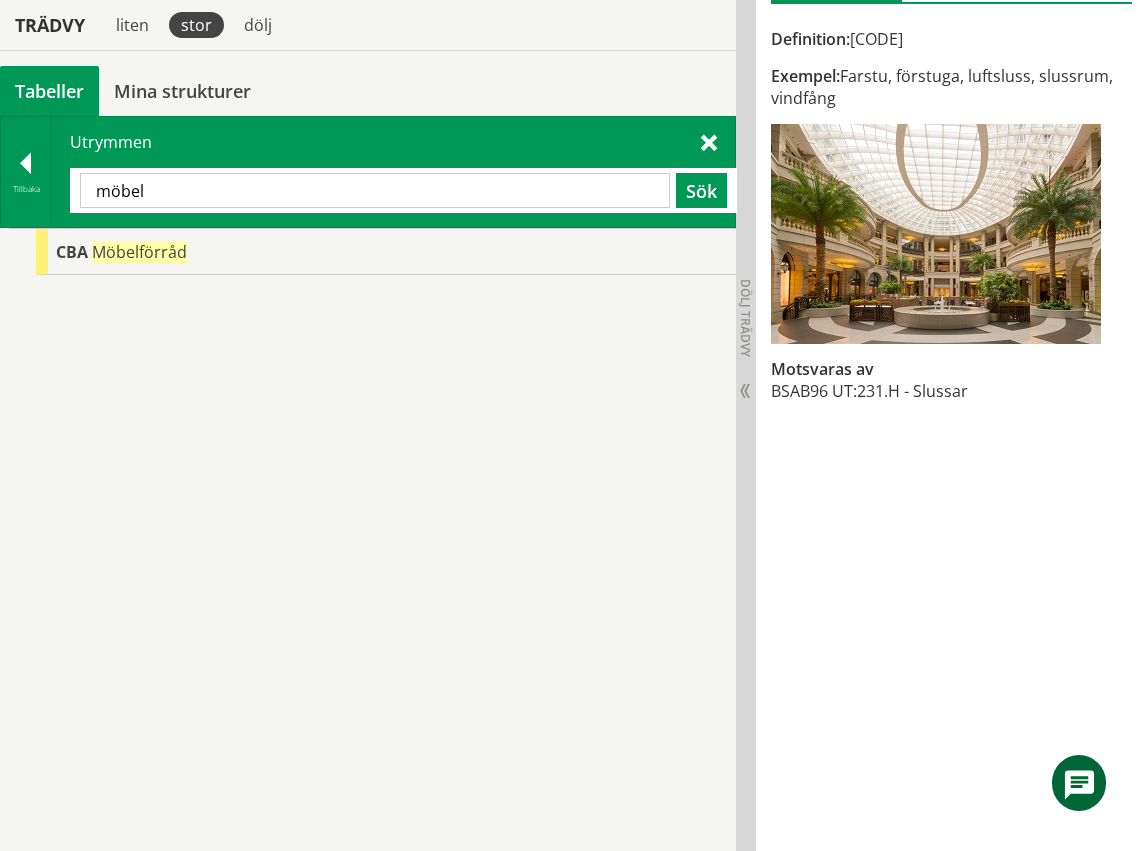 click on "möbel" at bounding box center [375, 190] 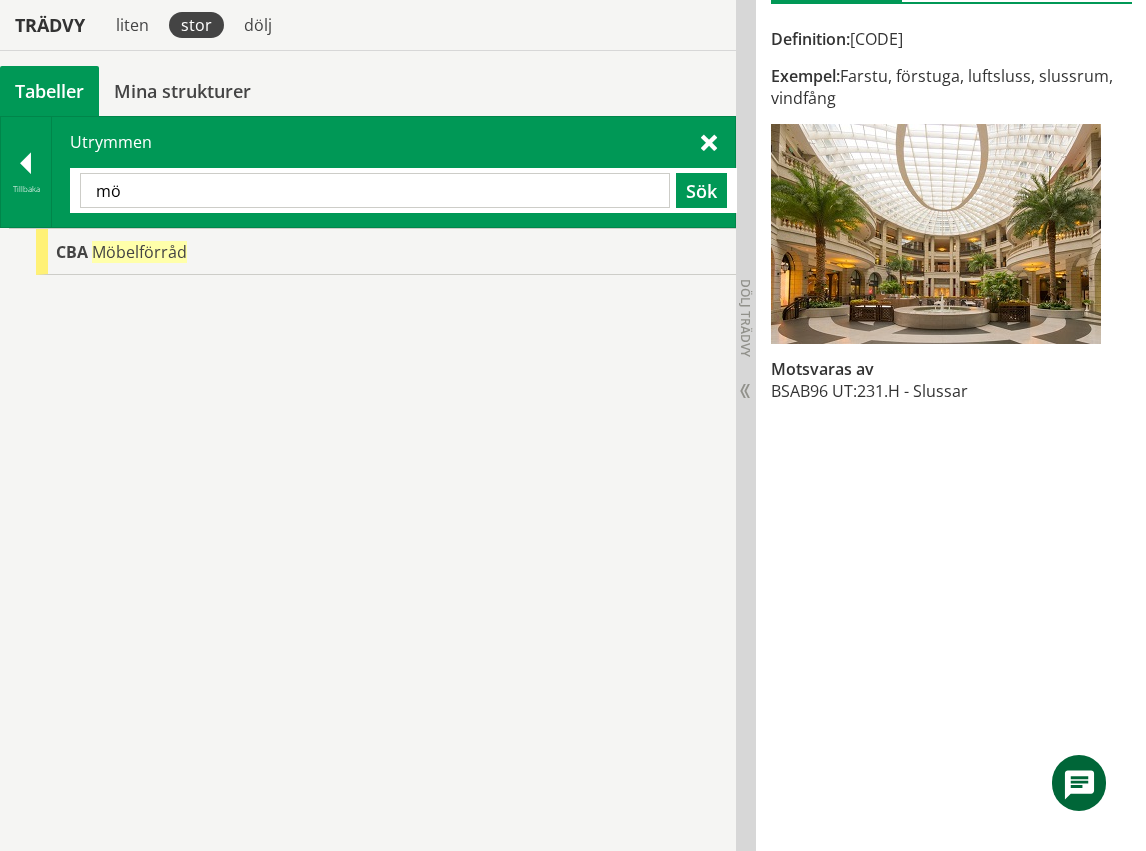 type on "m" 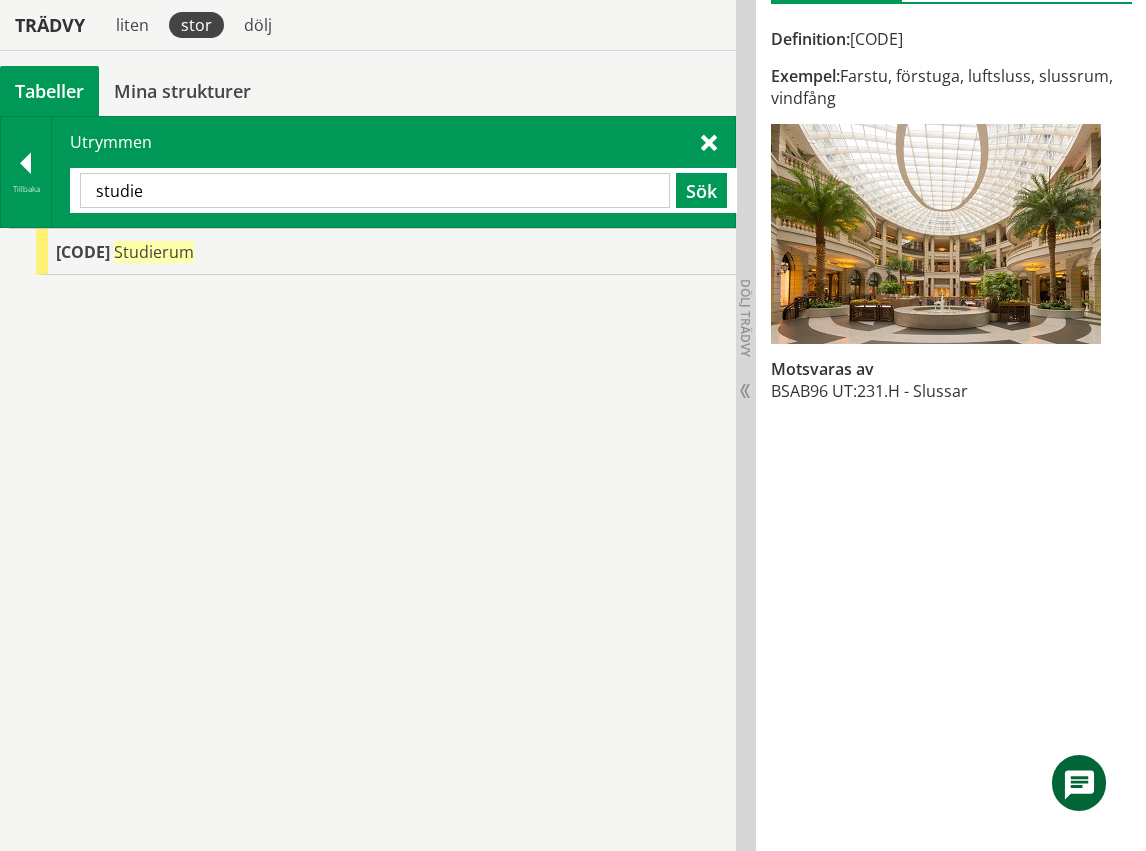 click on "studie" at bounding box center (375, 190) 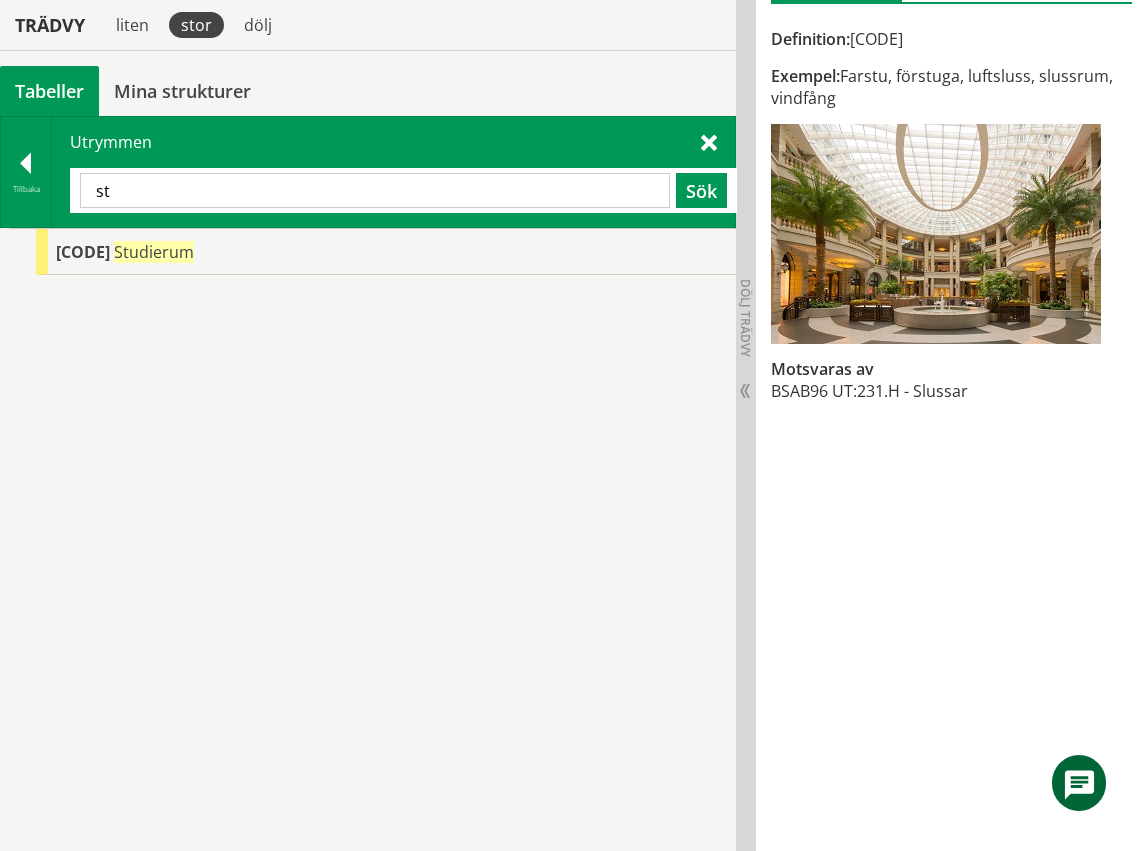 type on "s" 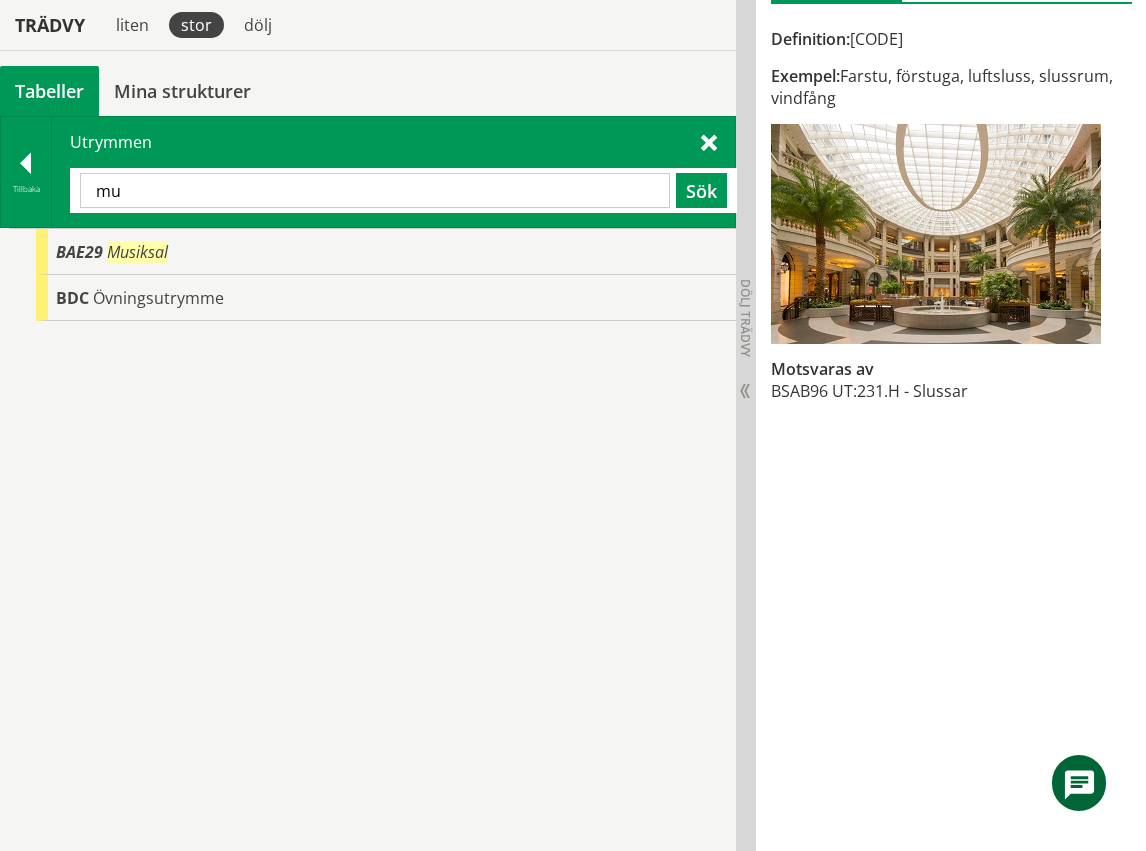 type on "m" 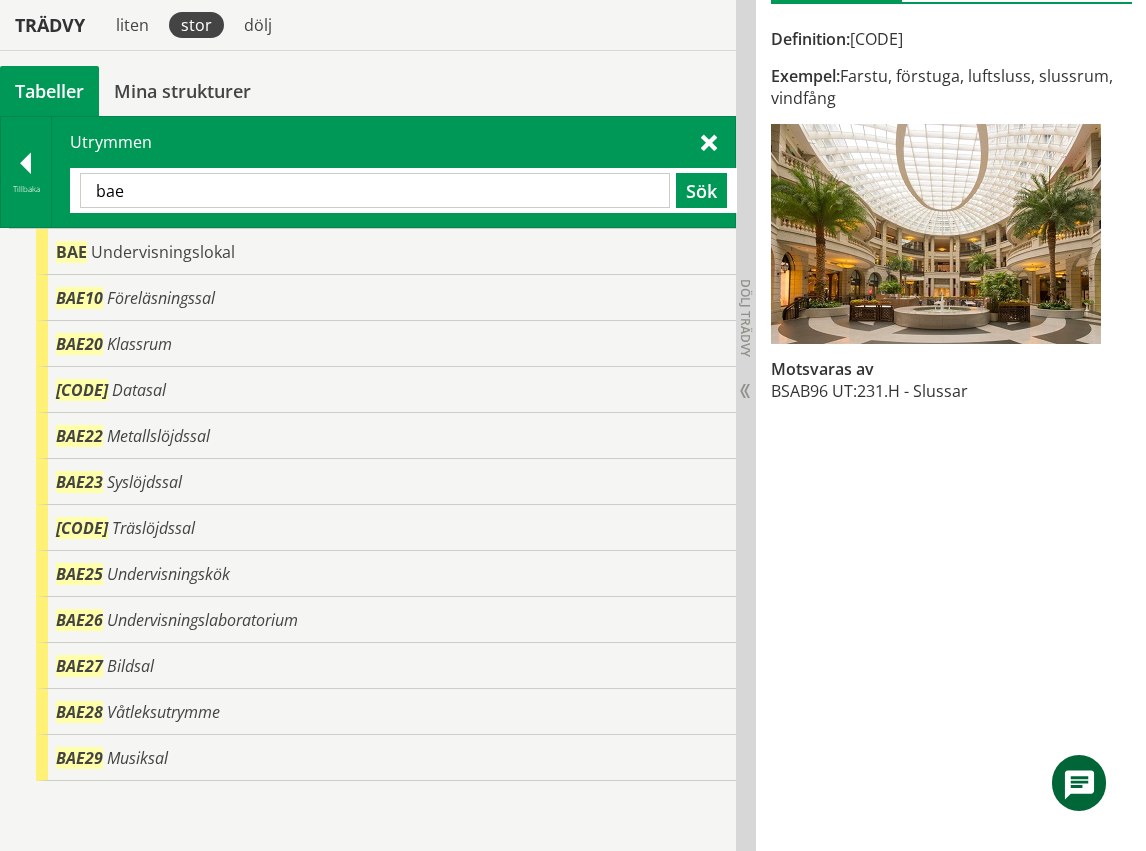 click on "bae" at bounding box center [375, 190] 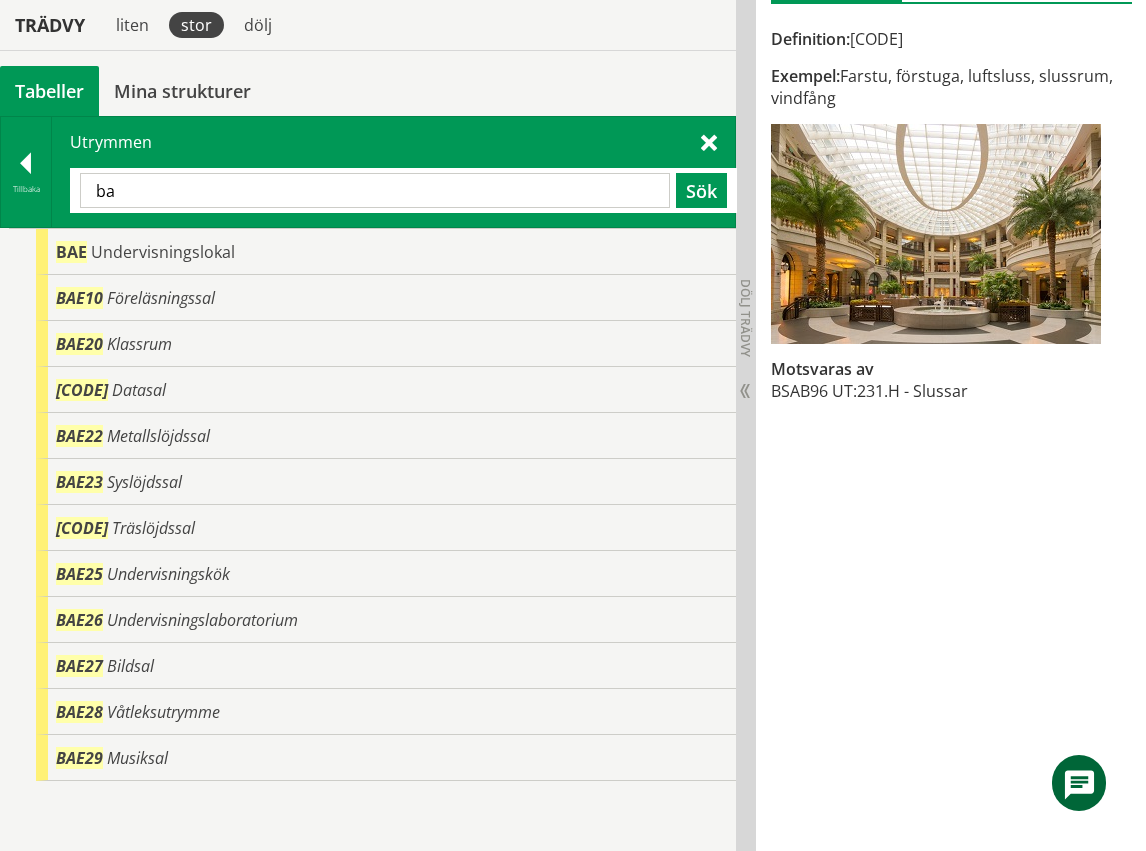 type on "b" 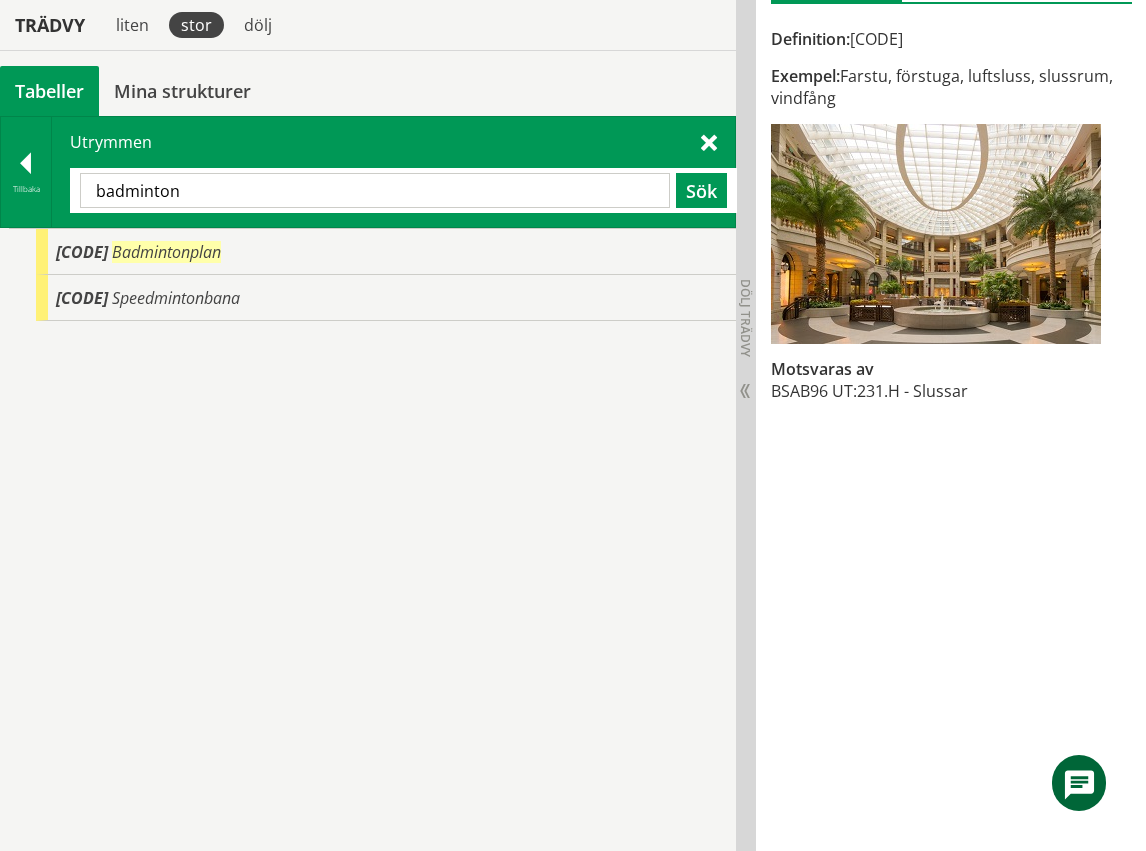 click on "badminton" at bounding box center (375, 190) 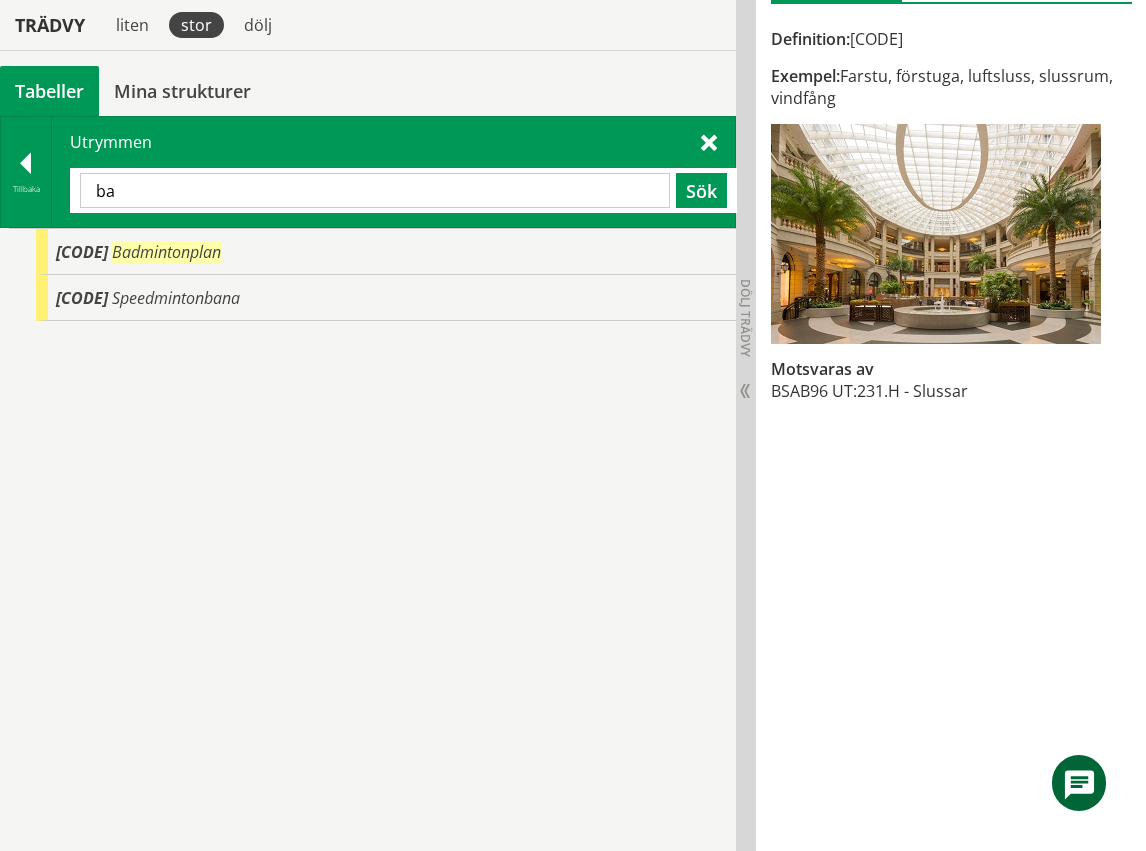 type on "b" 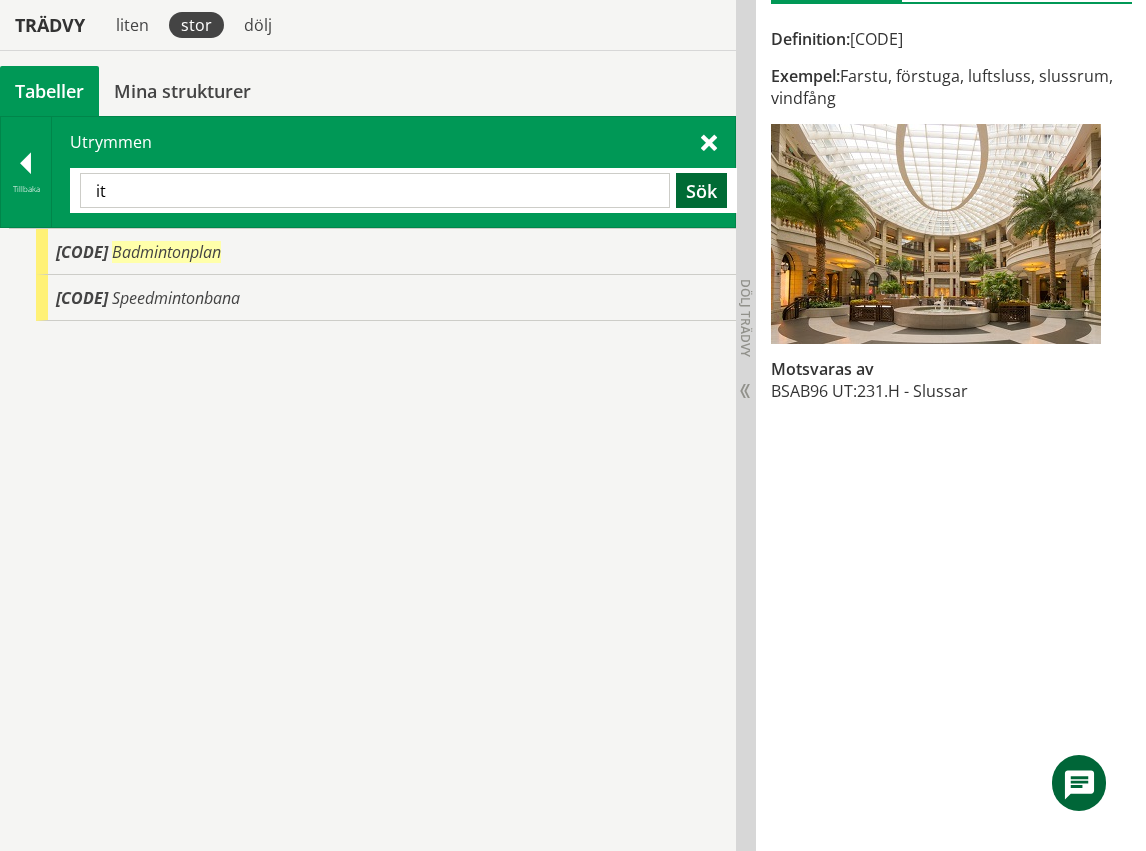 click on "Sök" at bounding box center (701, 190) 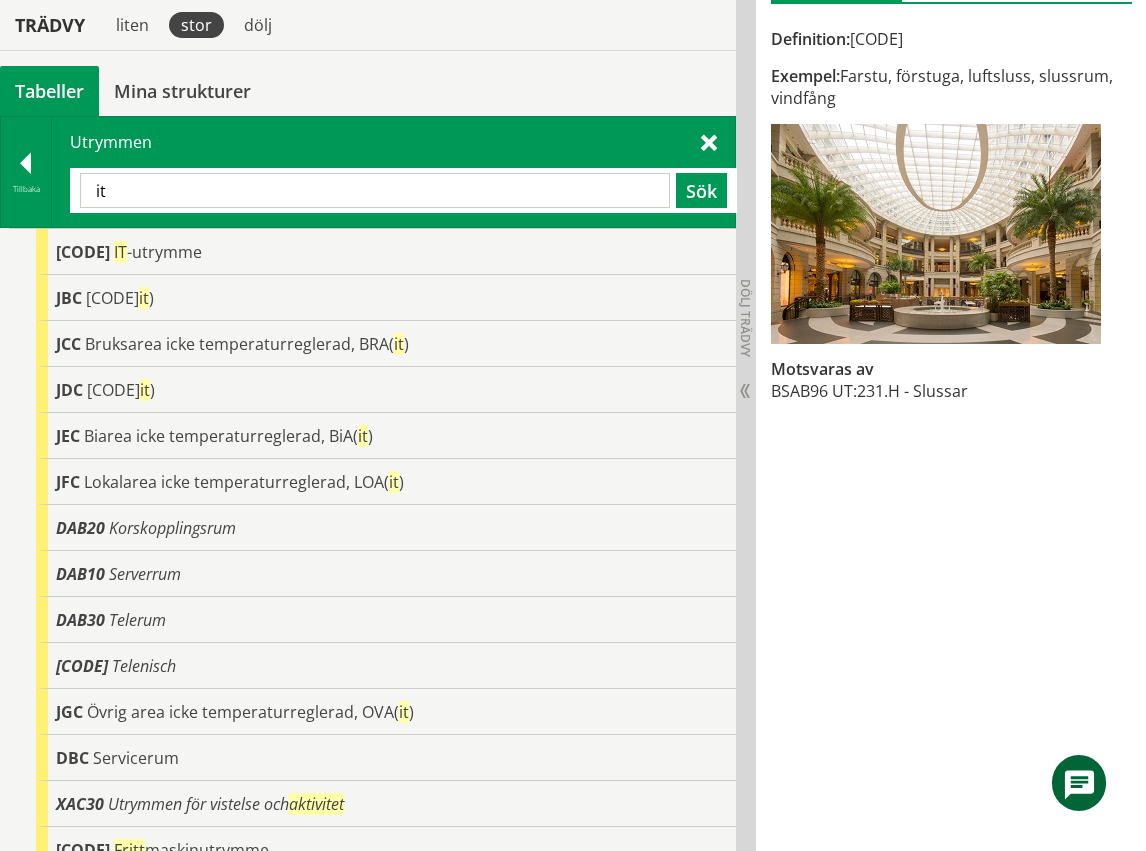 click on "Trädvy
liten
stor
dölj" at bounding box center (368, 25) 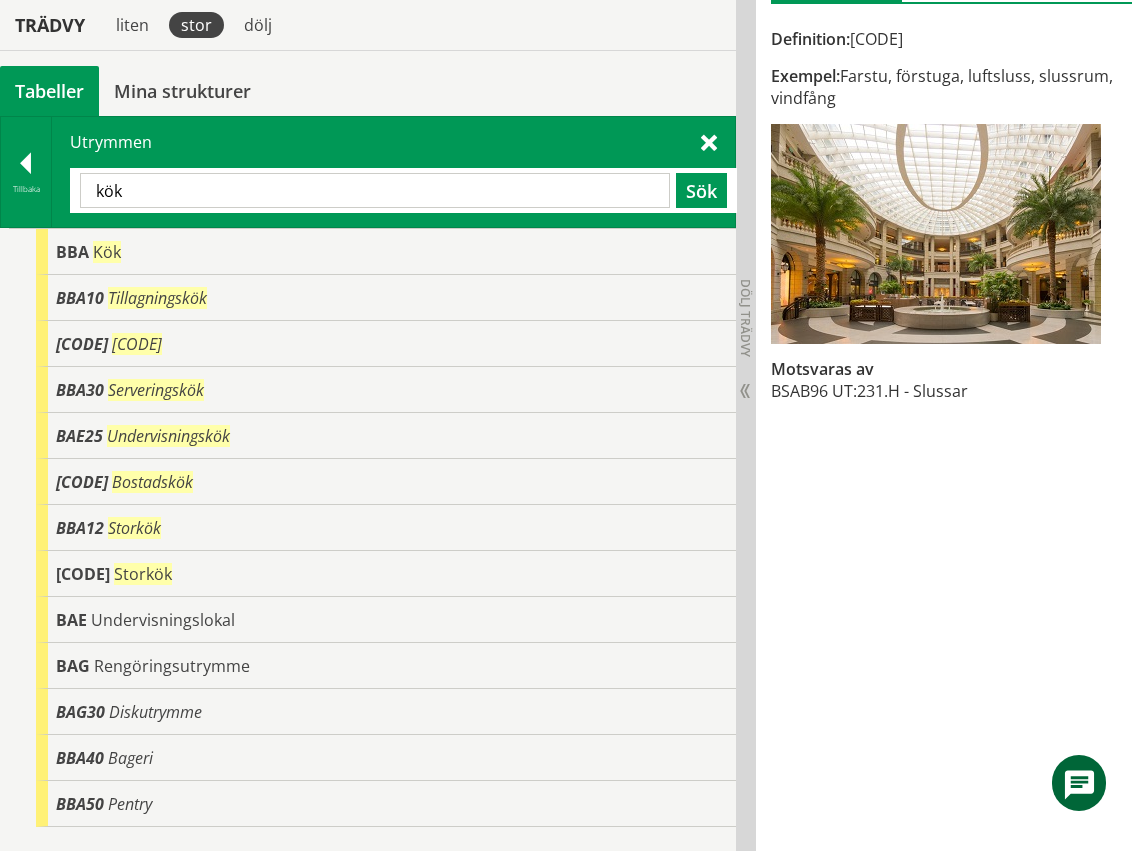 click on "Trädvy
liten
stor
dölj" at bounding box center [368, 25] 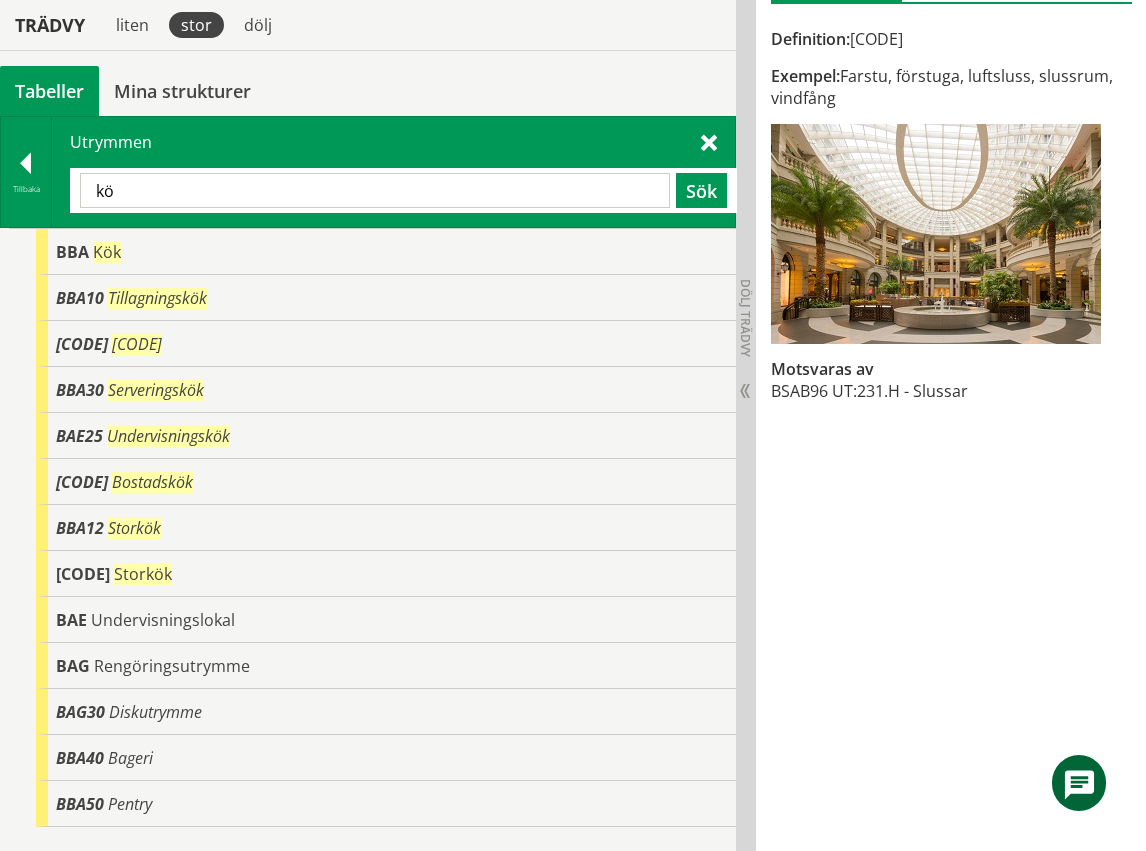 type on "k" 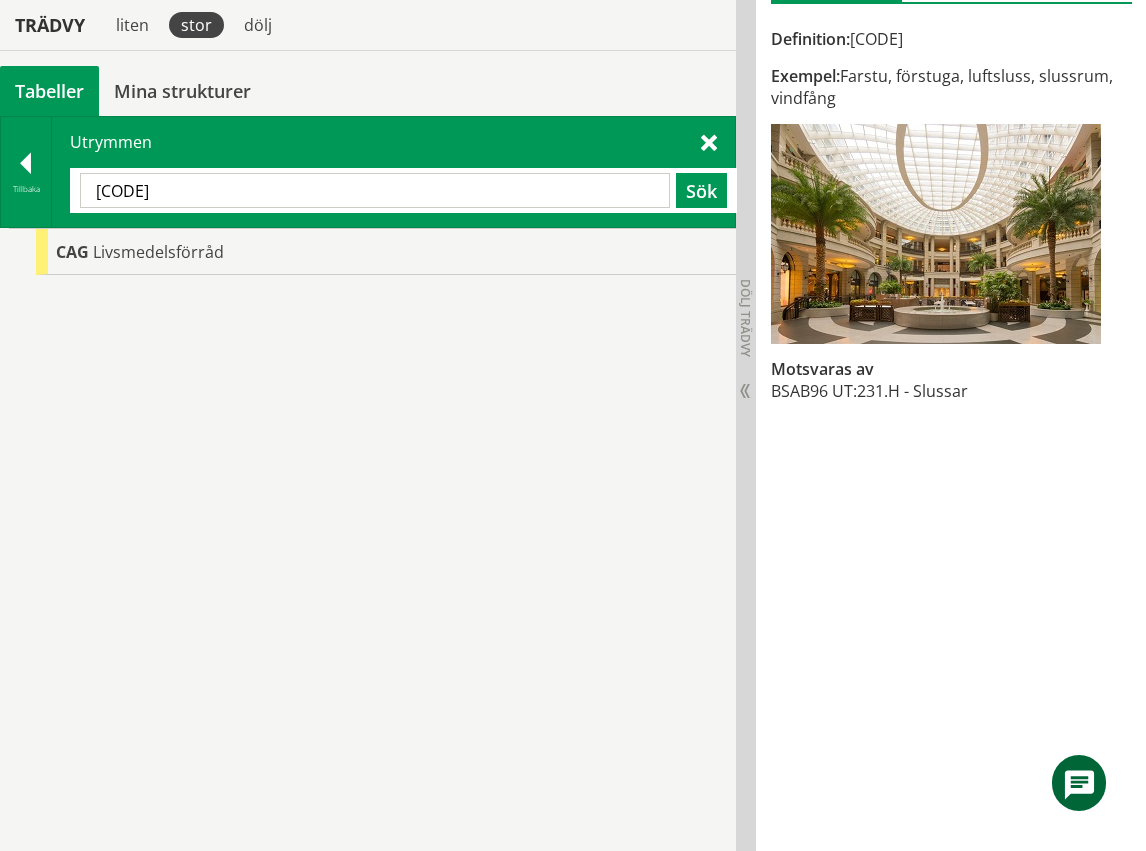 click on "[CODE]" at bounding box center [375, 190] 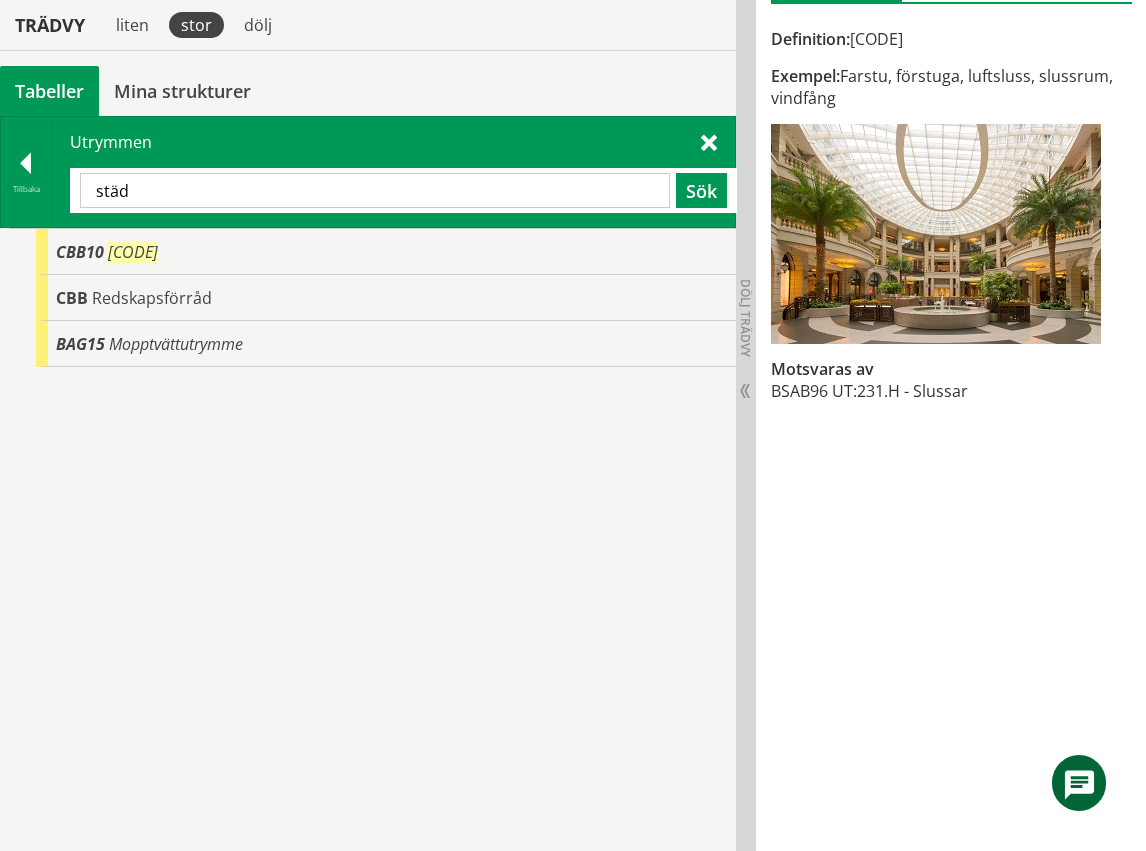 click on "städ" at bounding box center [375, 190] 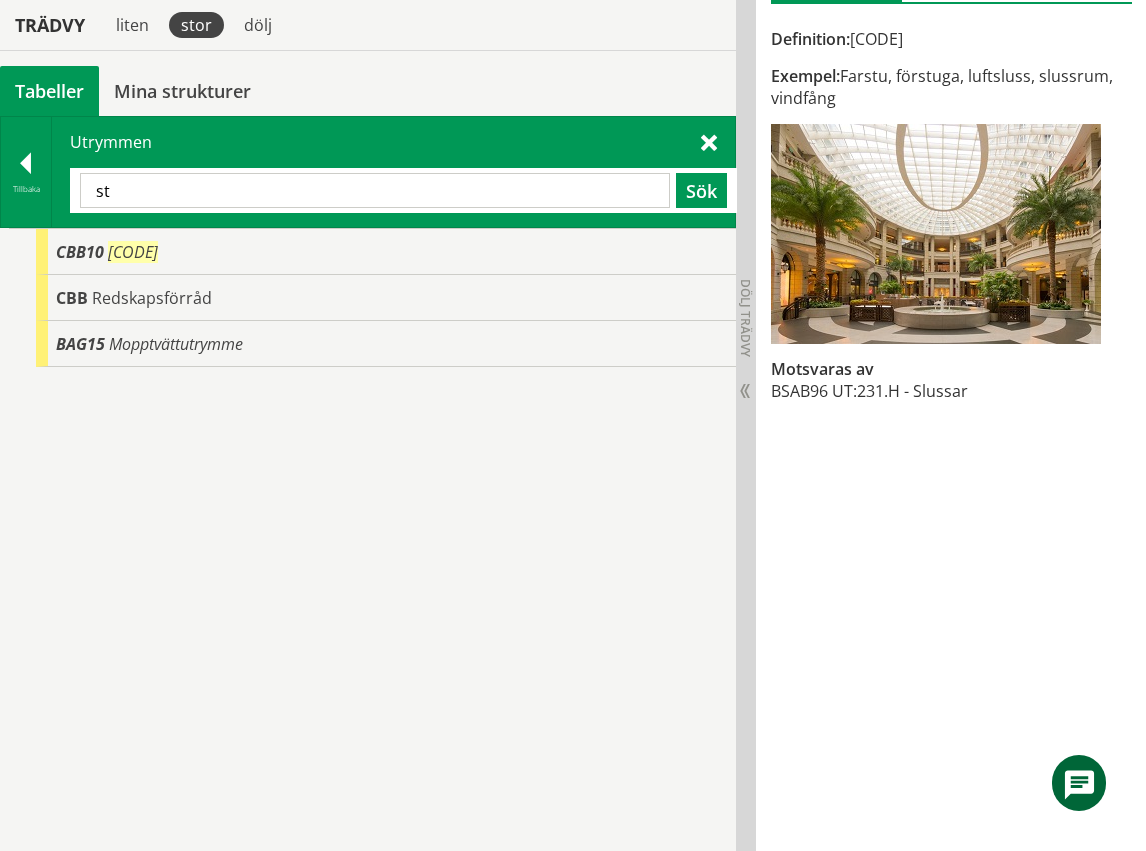 type on "s" 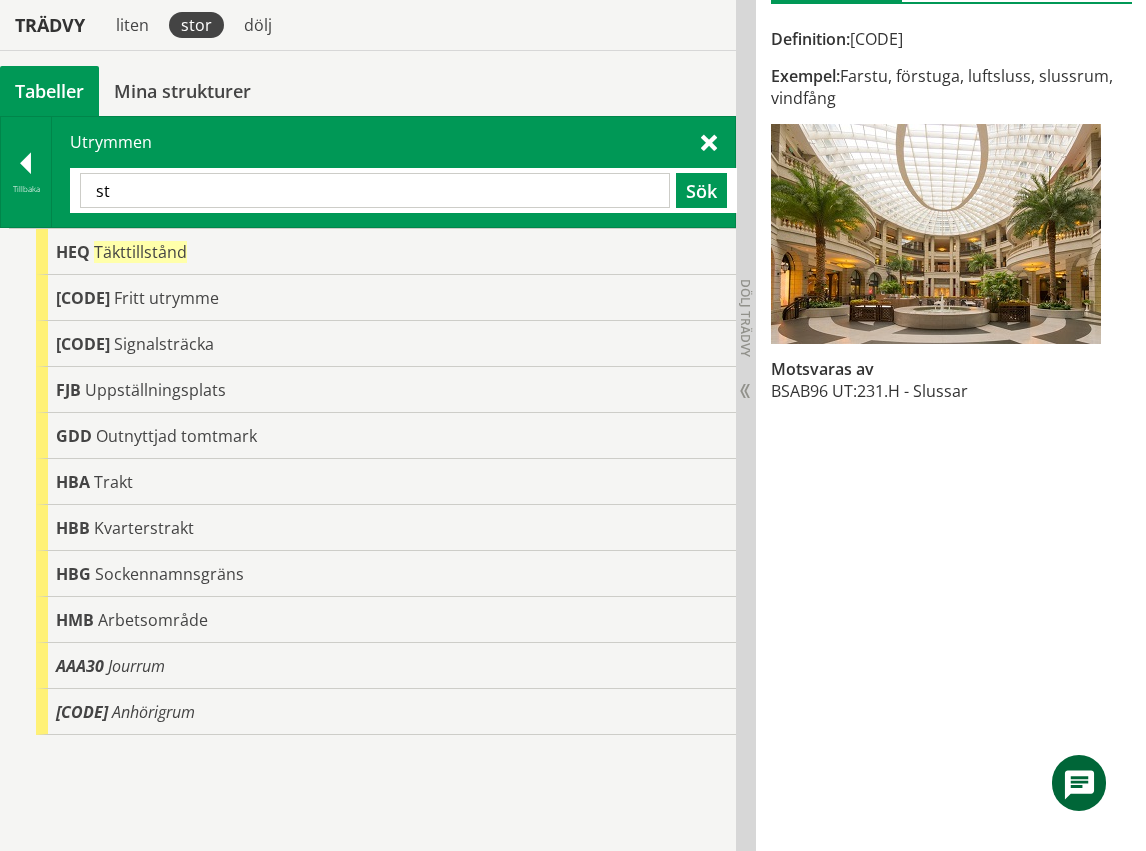 type on "s" 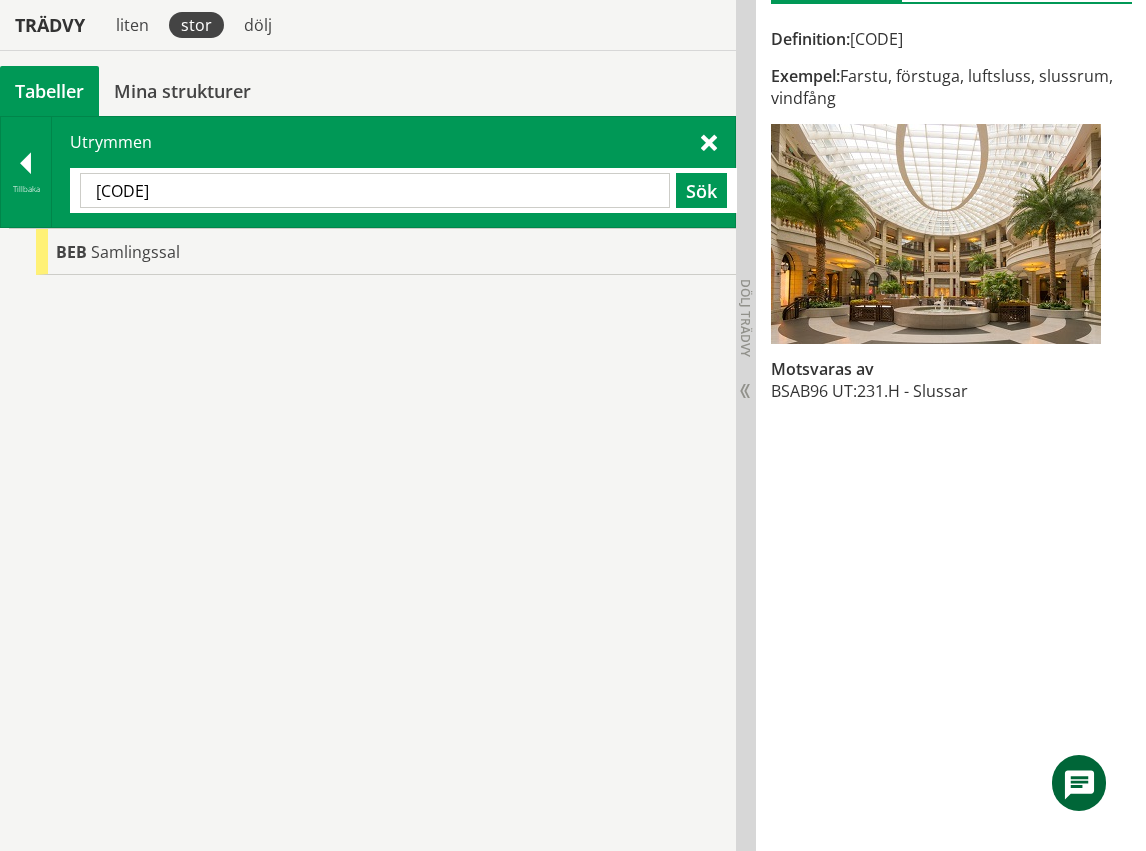 click on "[CODE]" at bounding box center [375, 190] 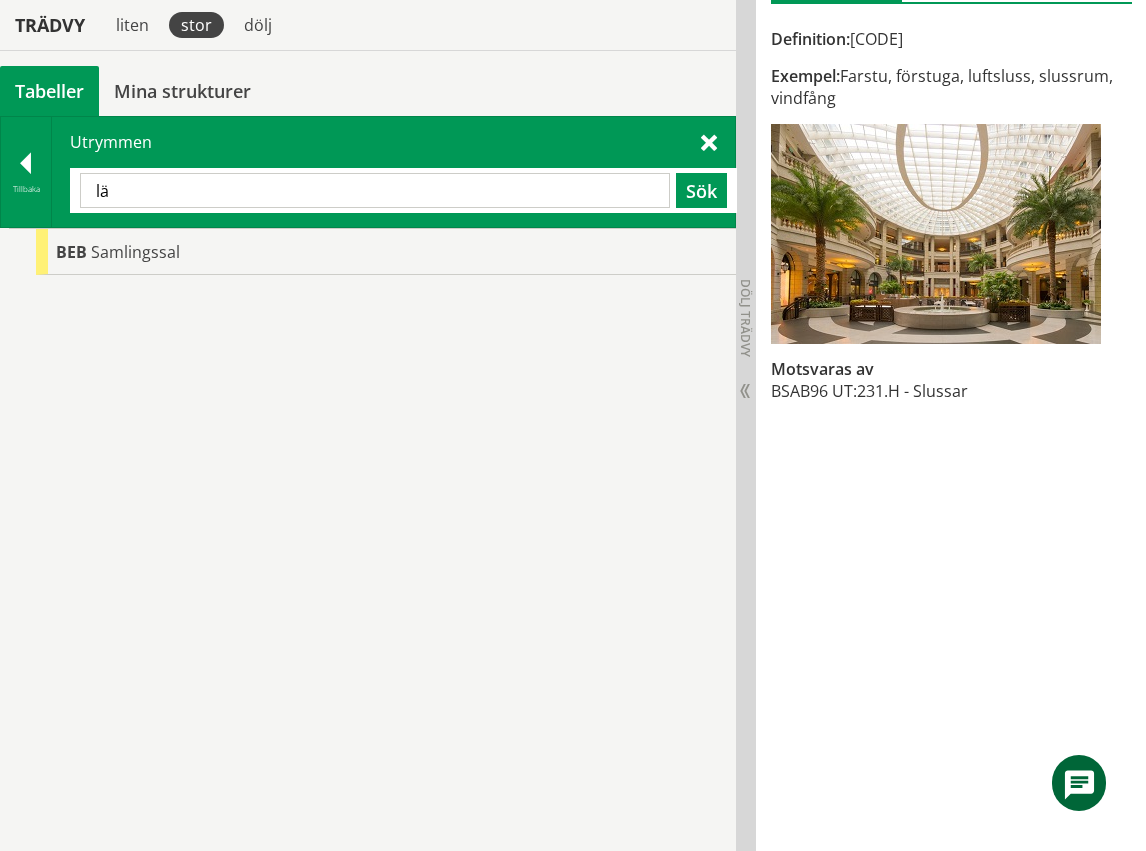 type on "l" 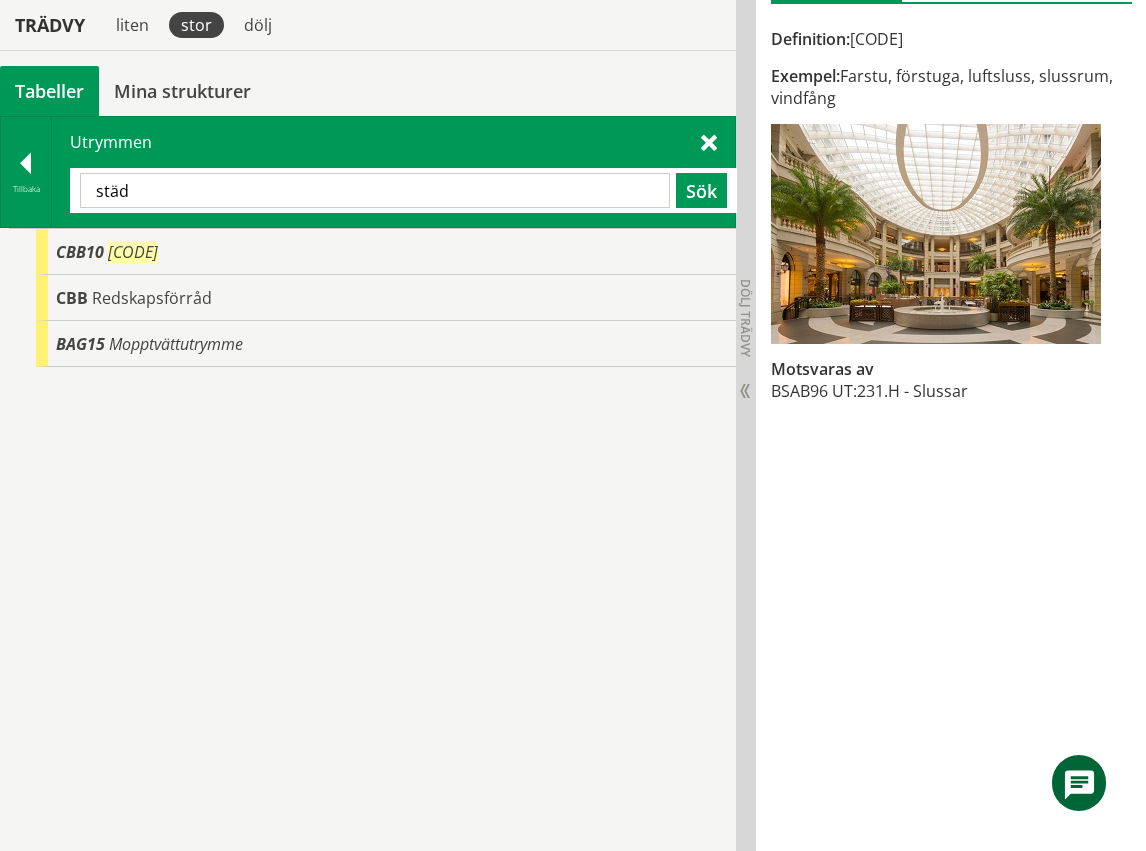 click on "städ" at bounding box center (375, 190) 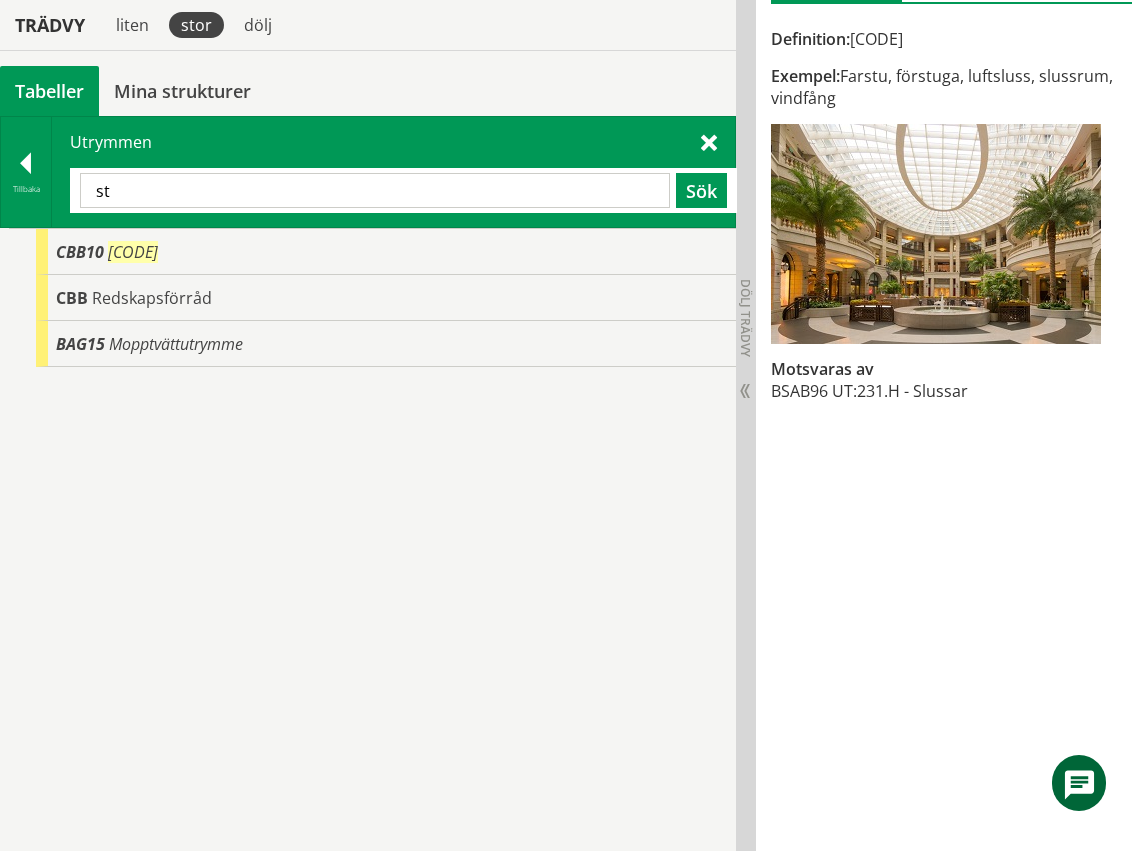 type on "s" 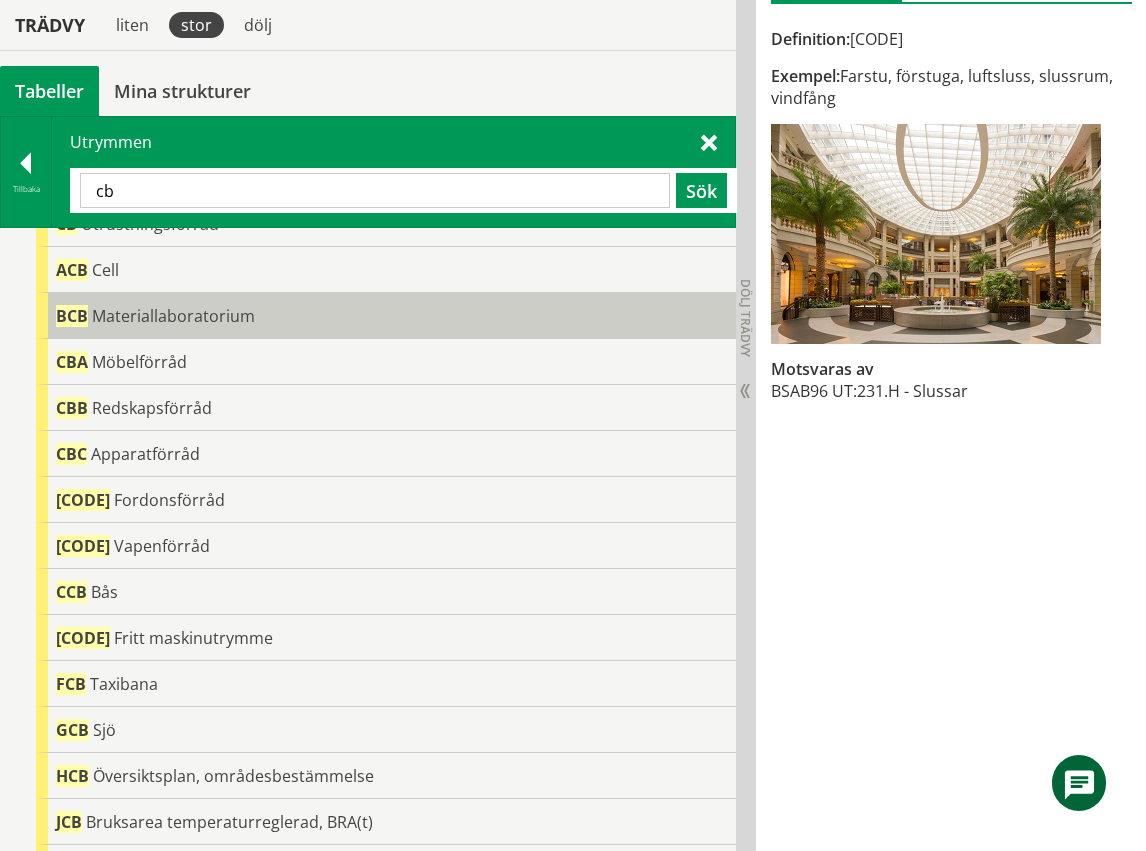 scroll, scrollTop: 0, scrollLeft: 0, axis: both 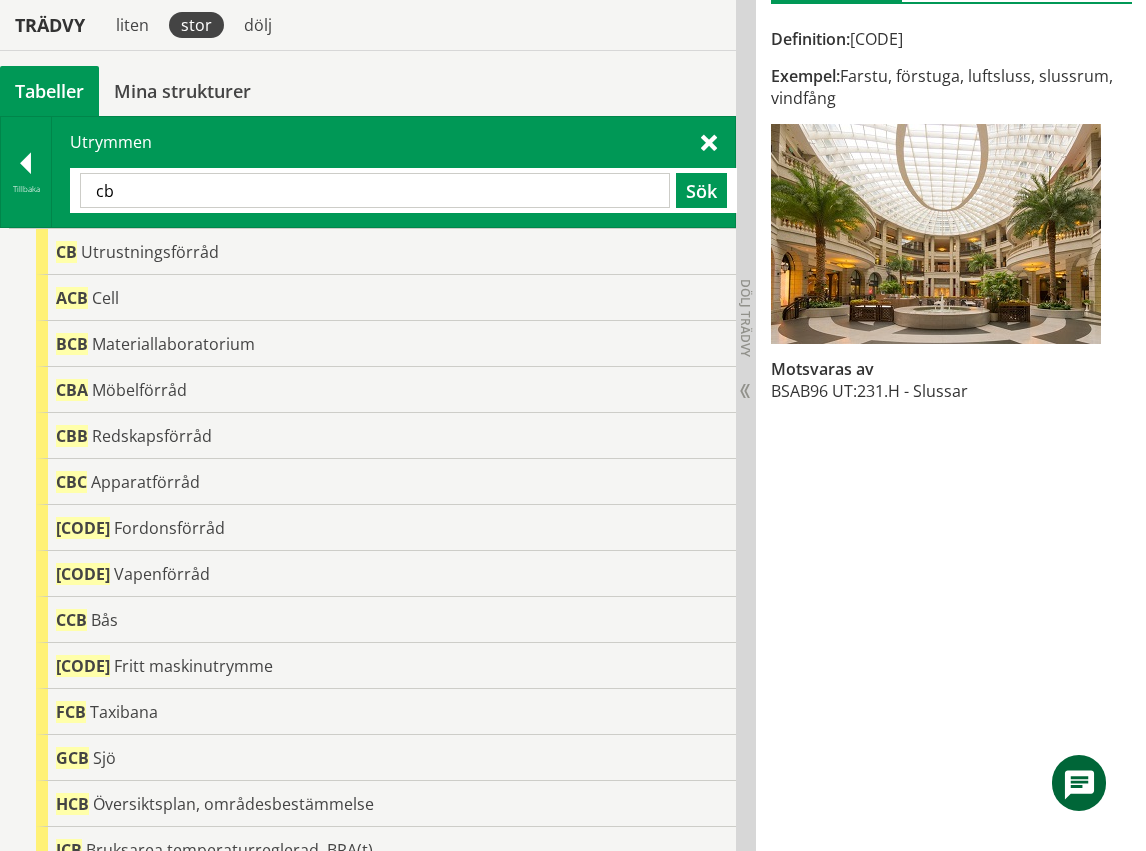 click on "cb" at bounding box center [375, 190] 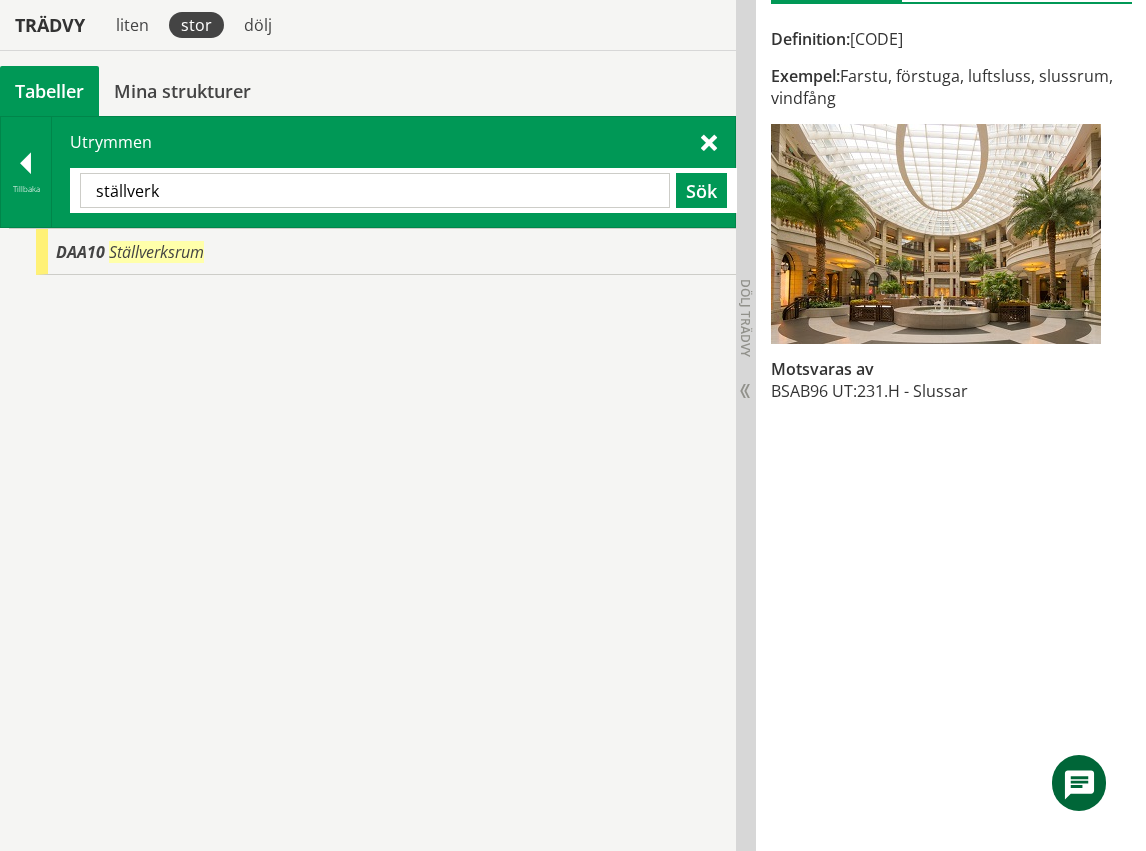 click on "ställverk" at bounding box center [375, 190] 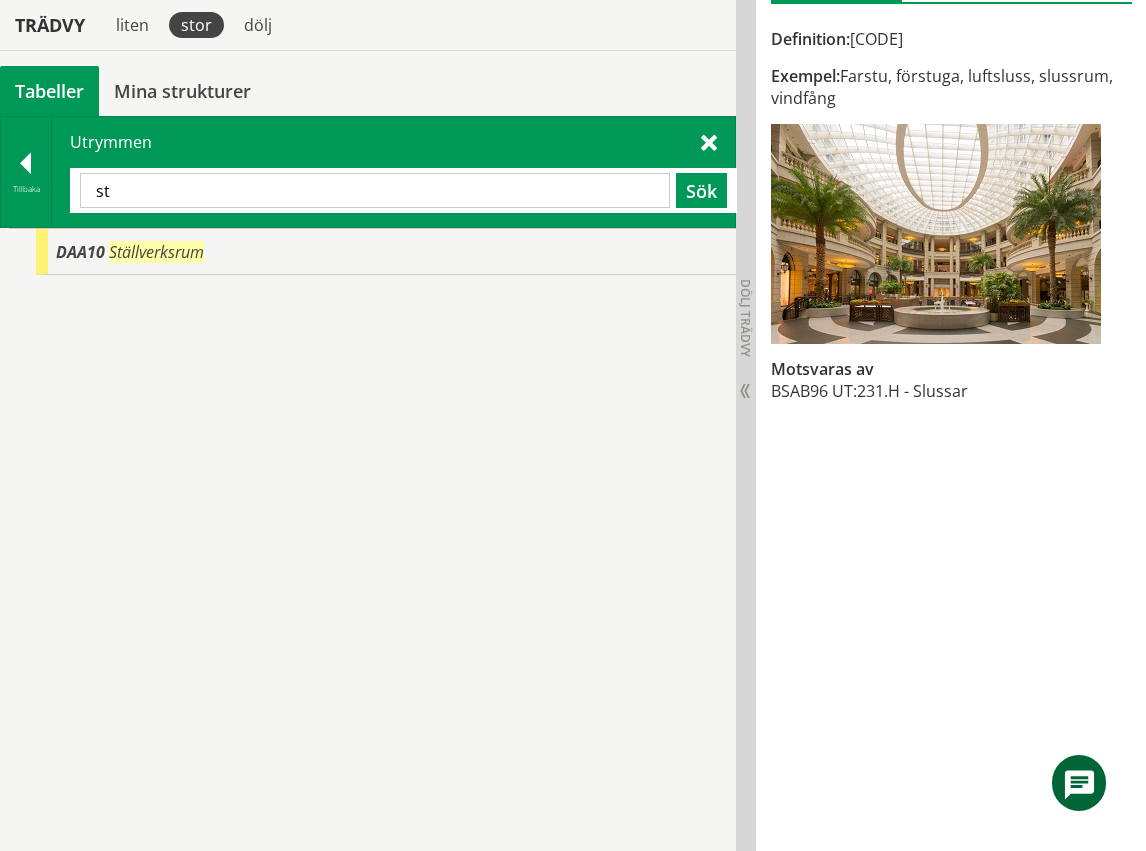 type on "s" 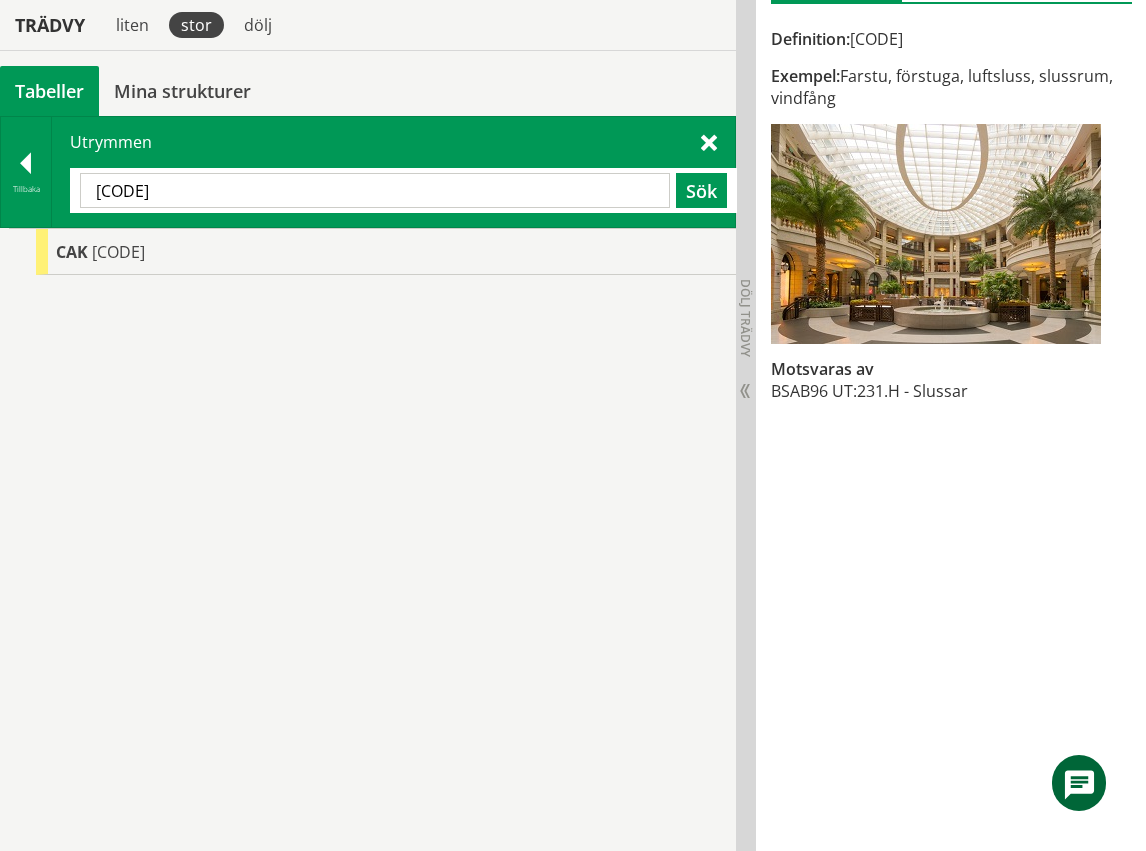 click on "[CODE]" at bounding box center [375, 190] 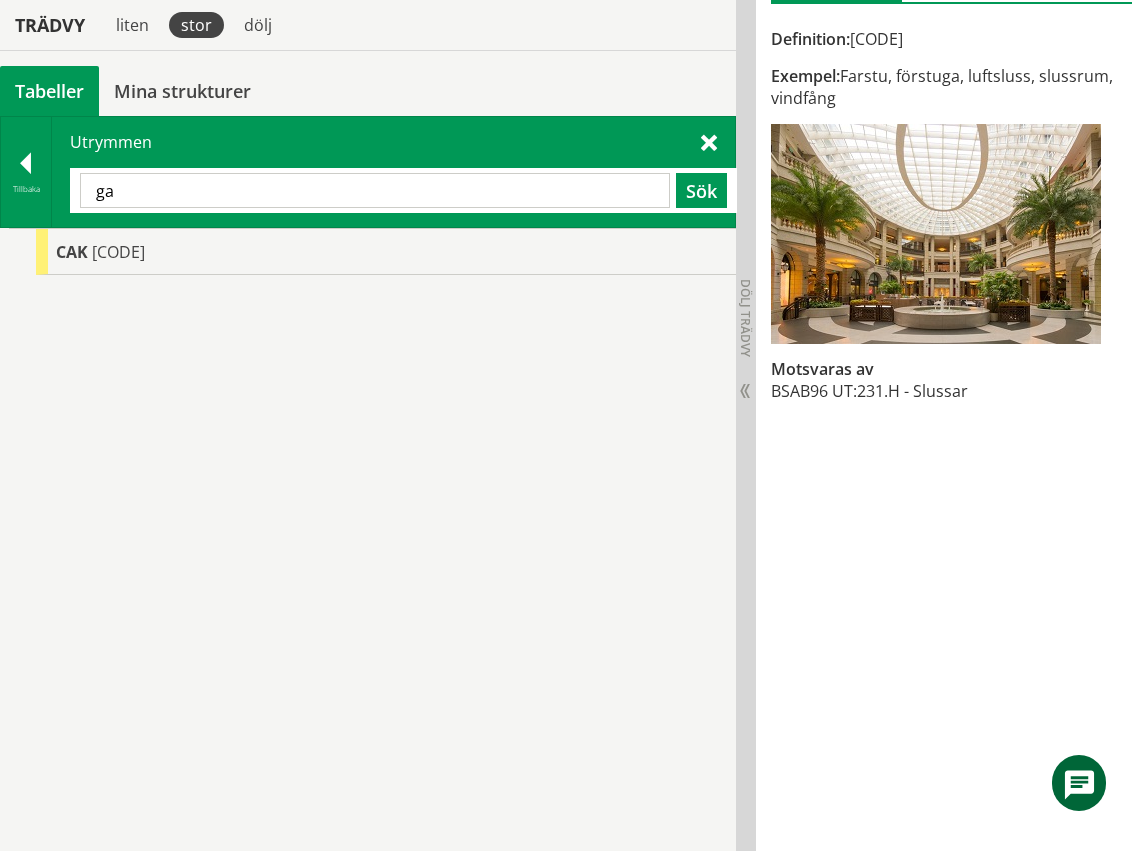 type on "g" 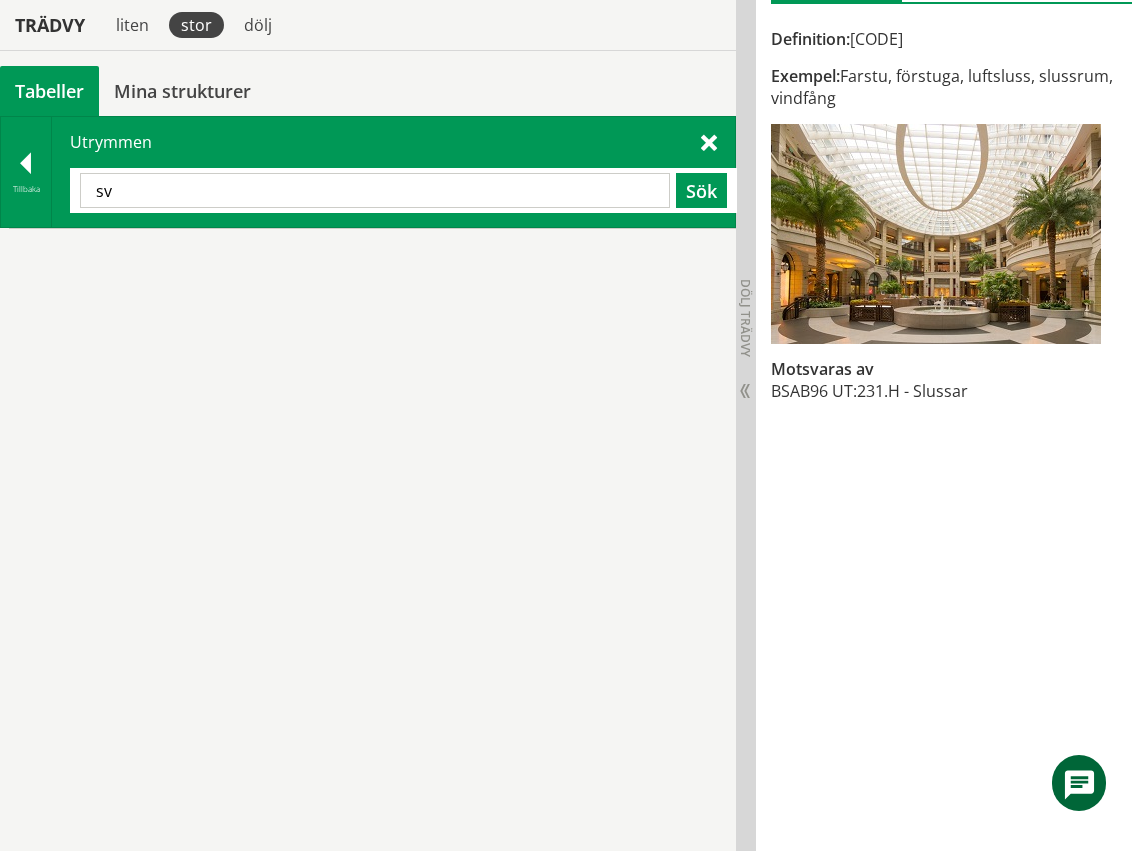 type on "s" 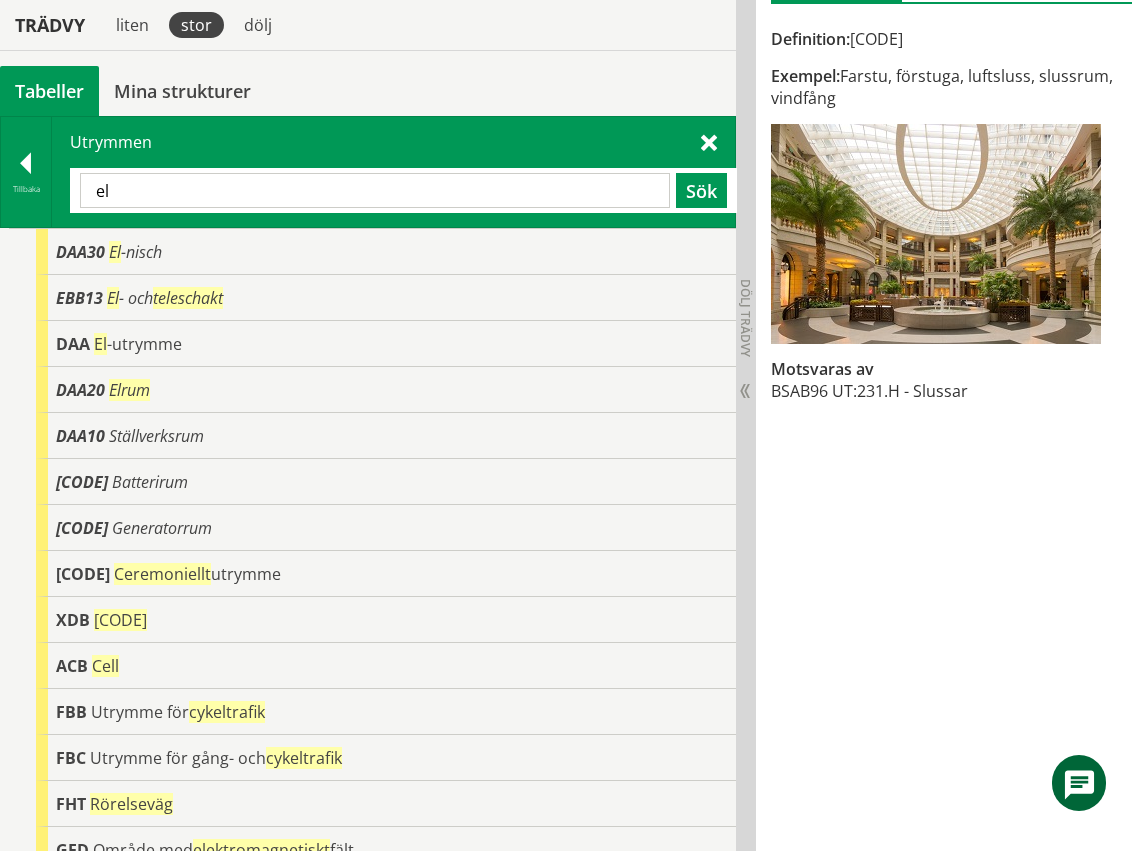 click on "el" at bounding box center (375, 190) 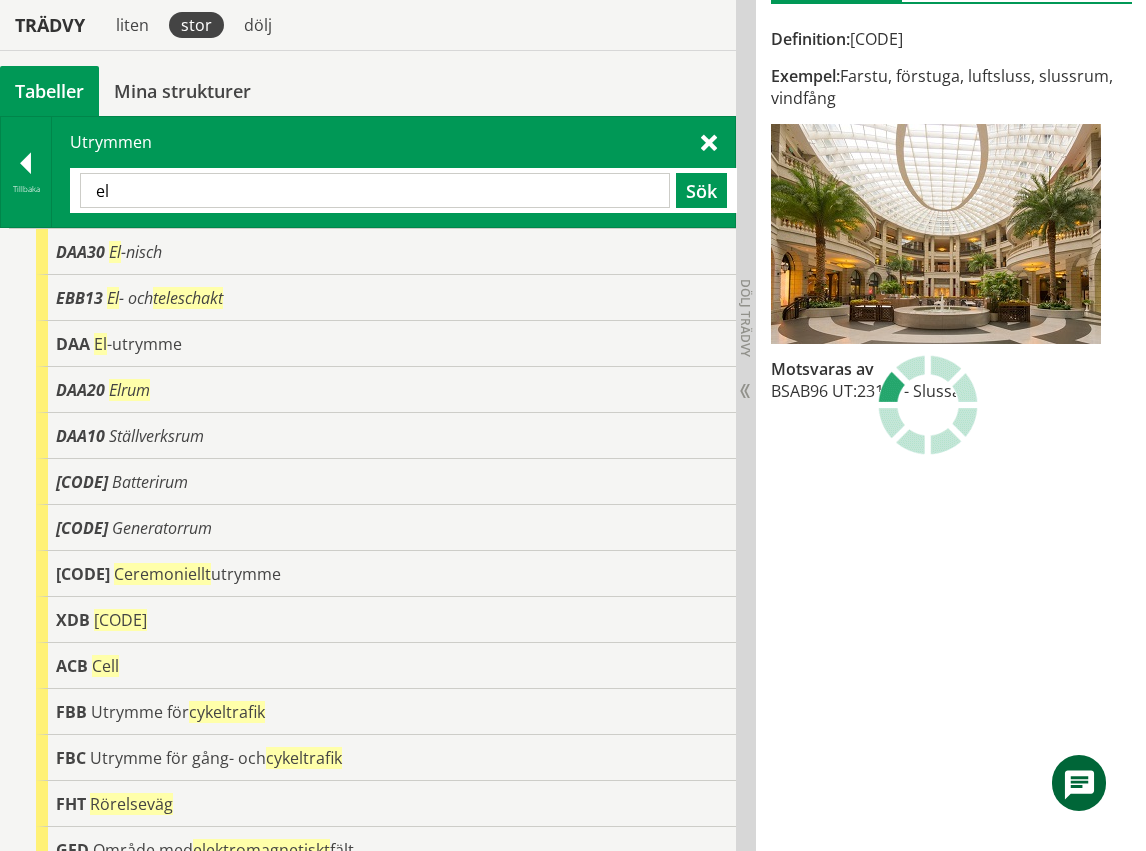 type on "e" 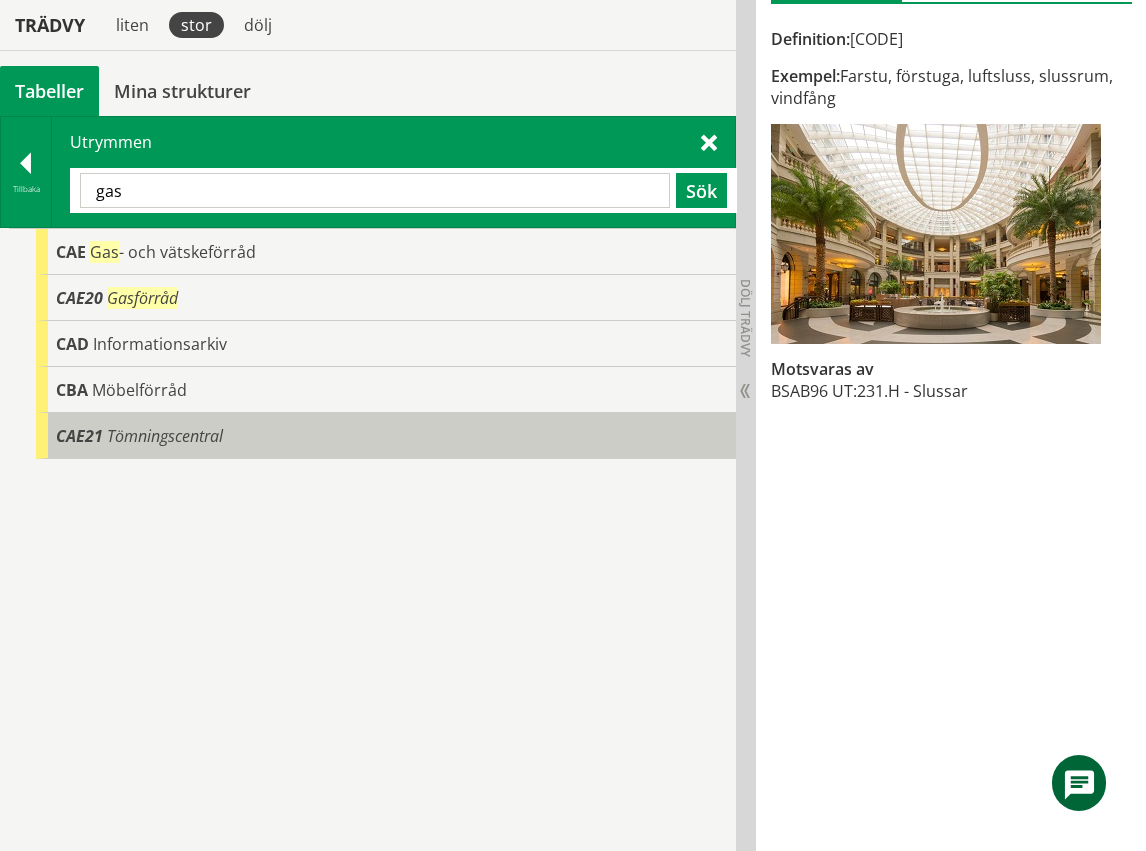 click on "Tömningscentral" at bounding box center [165, 436] 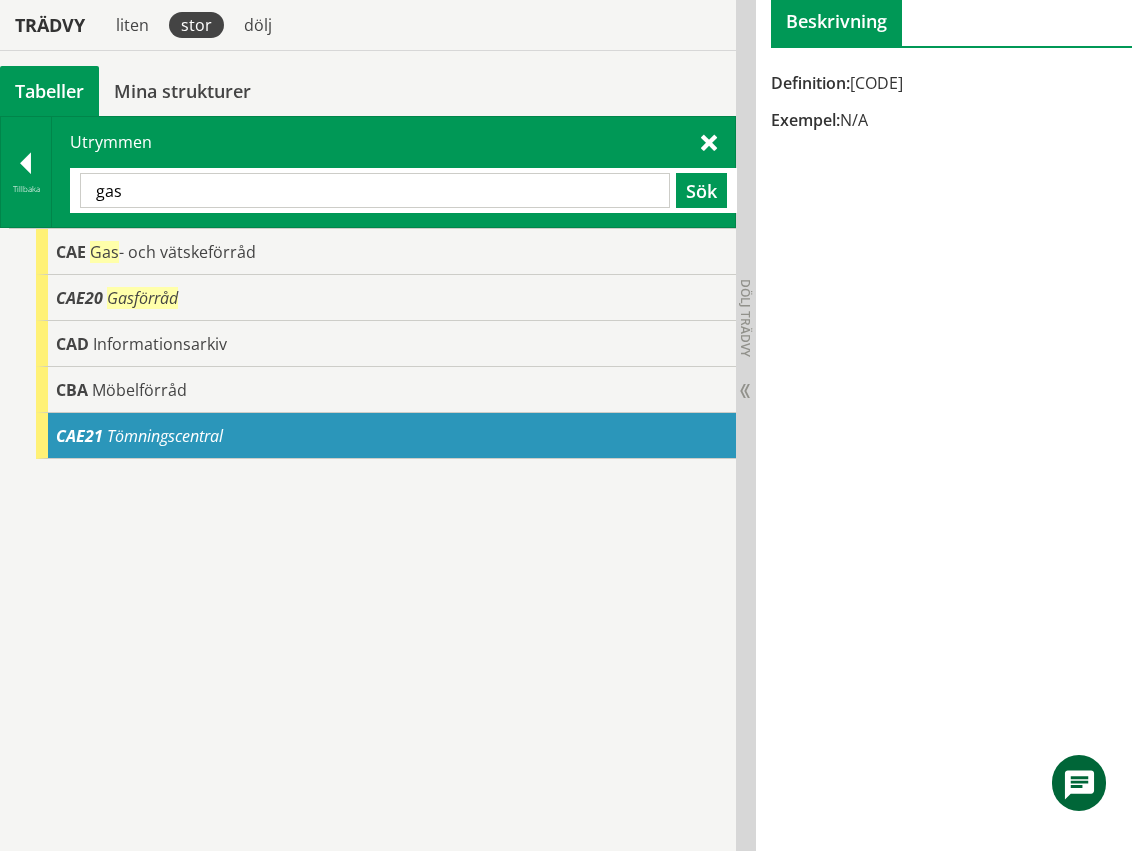 click on "gas" at bounding box center [375, 190] 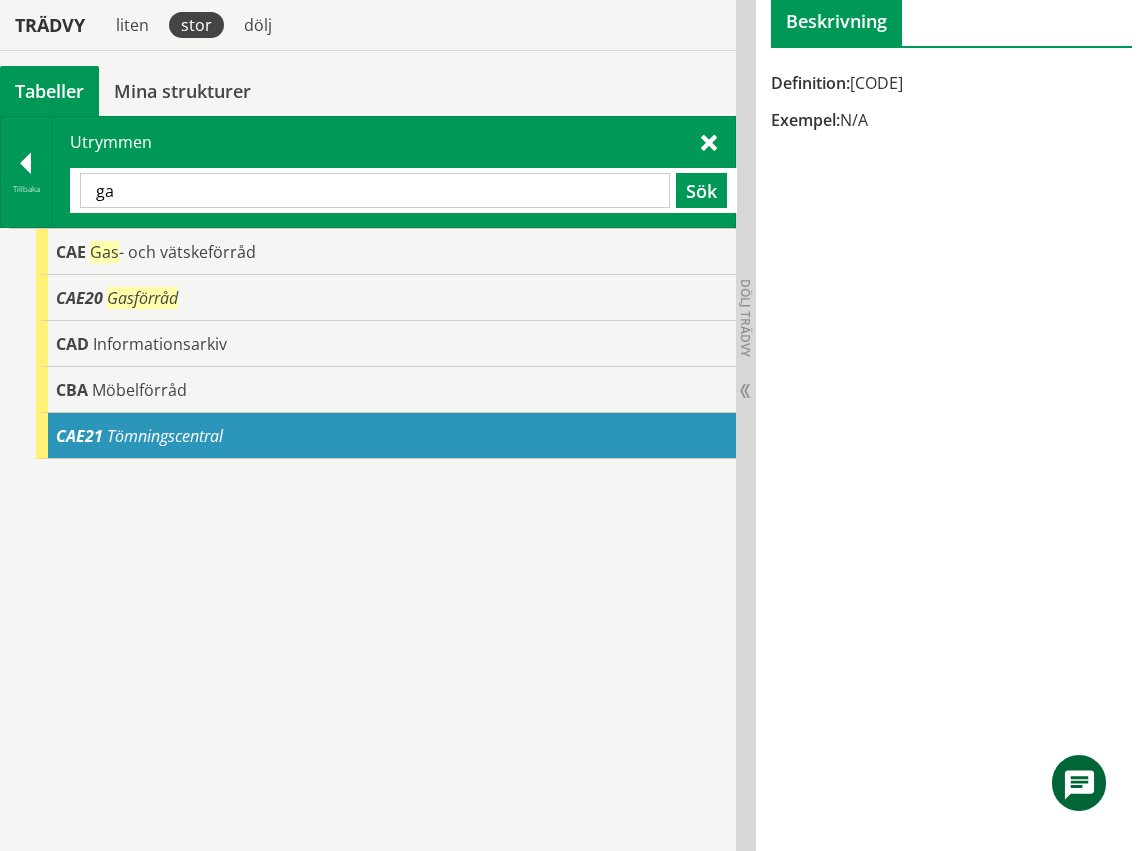 type on "g" 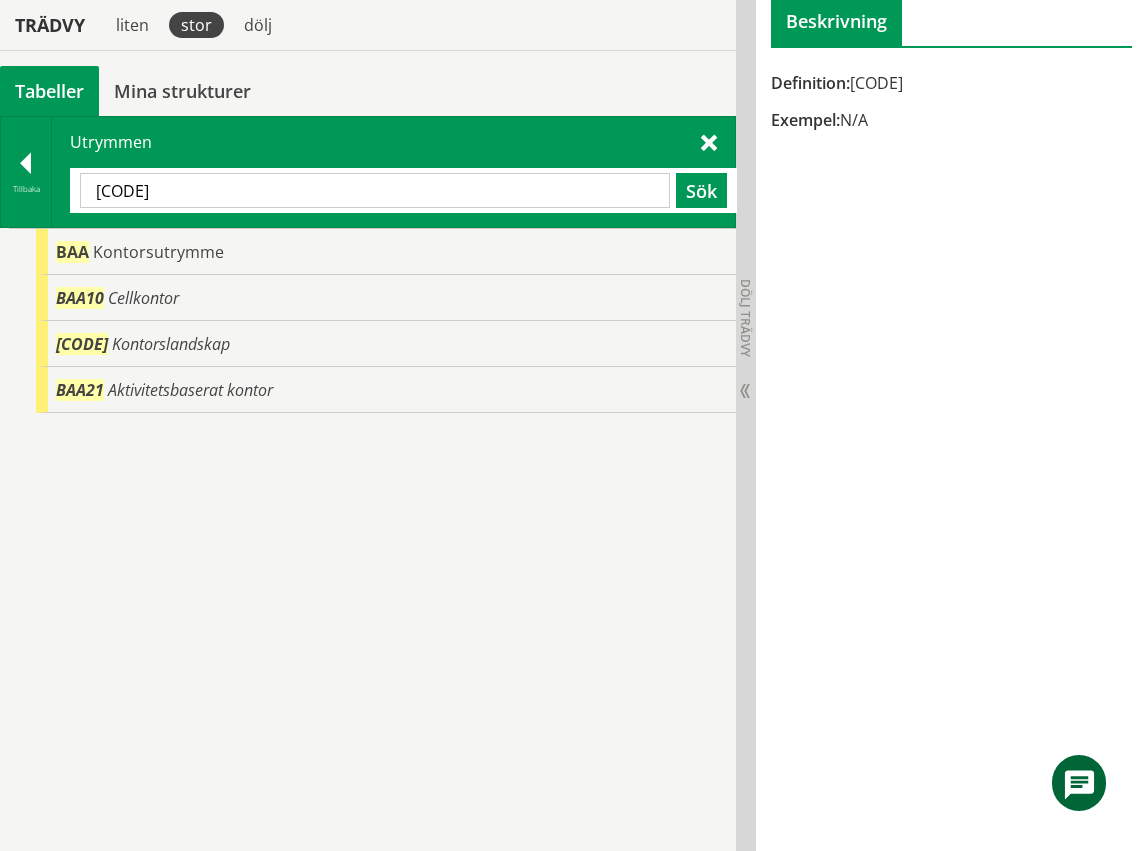 type on "B" 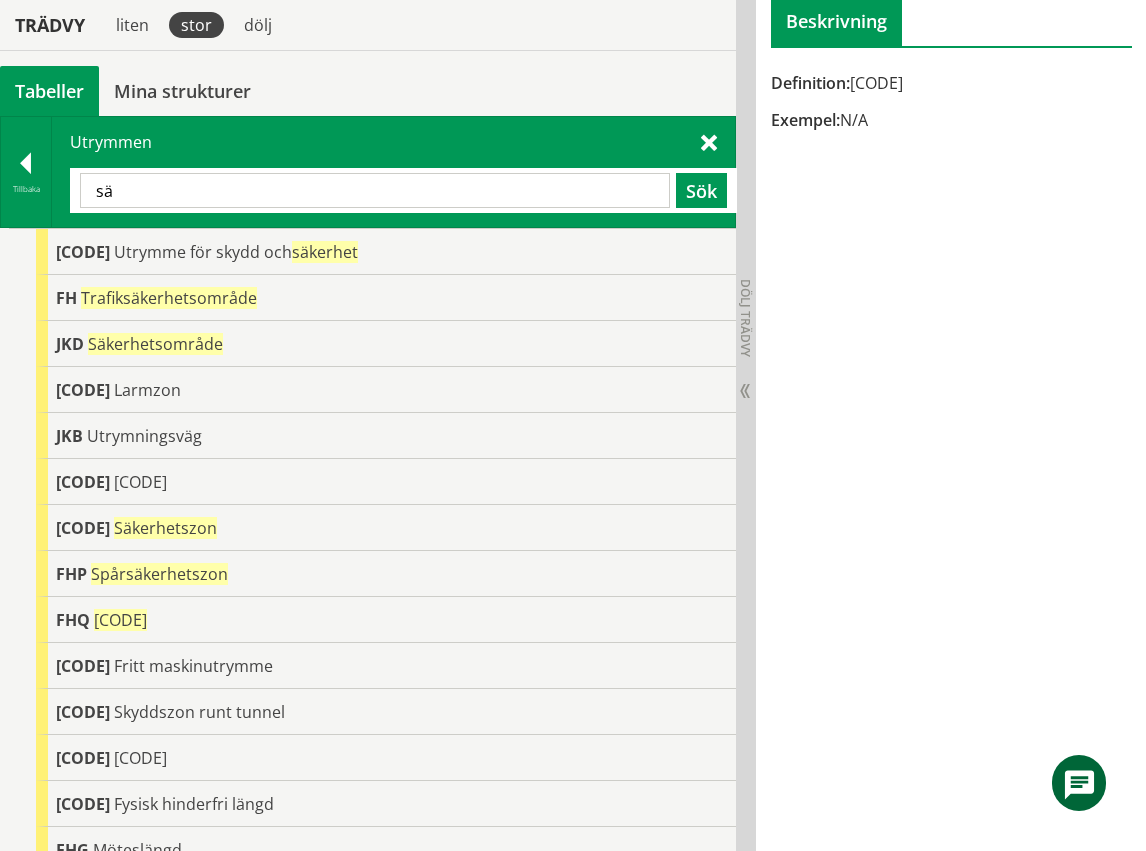 type on "s" 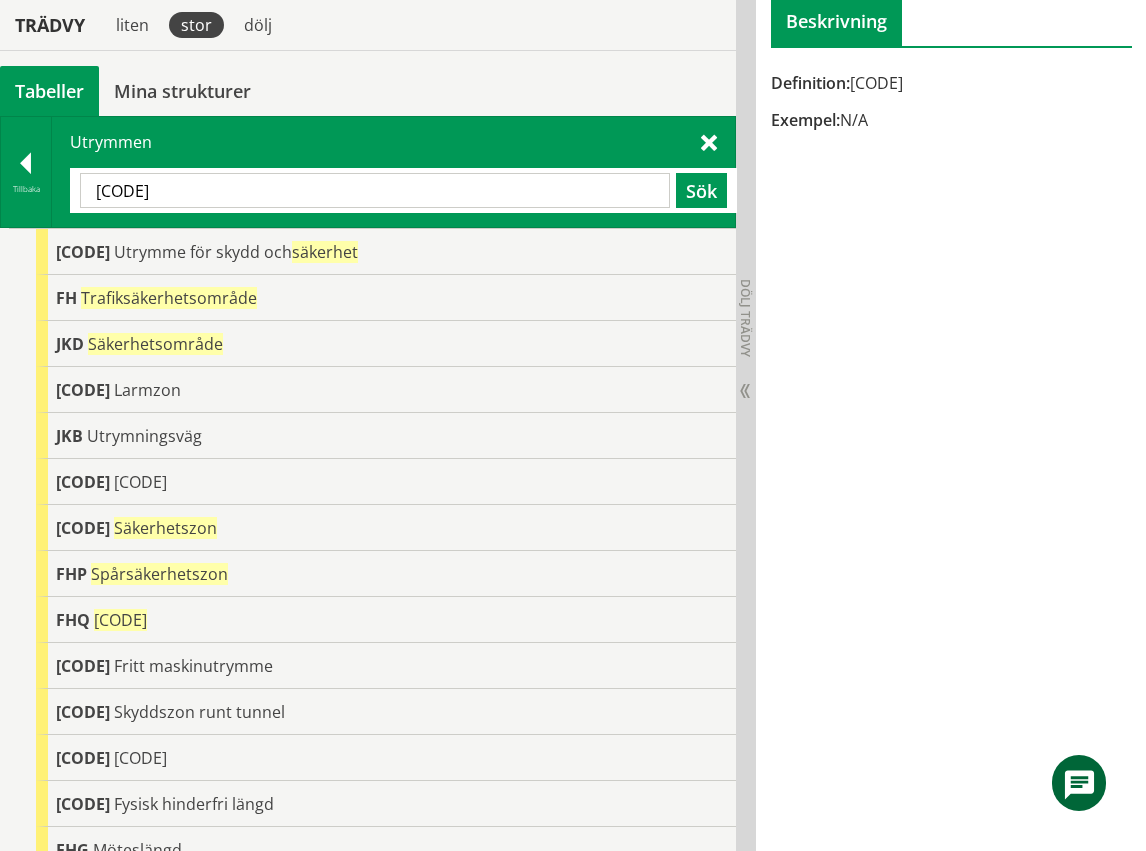 type on "[CODE]" 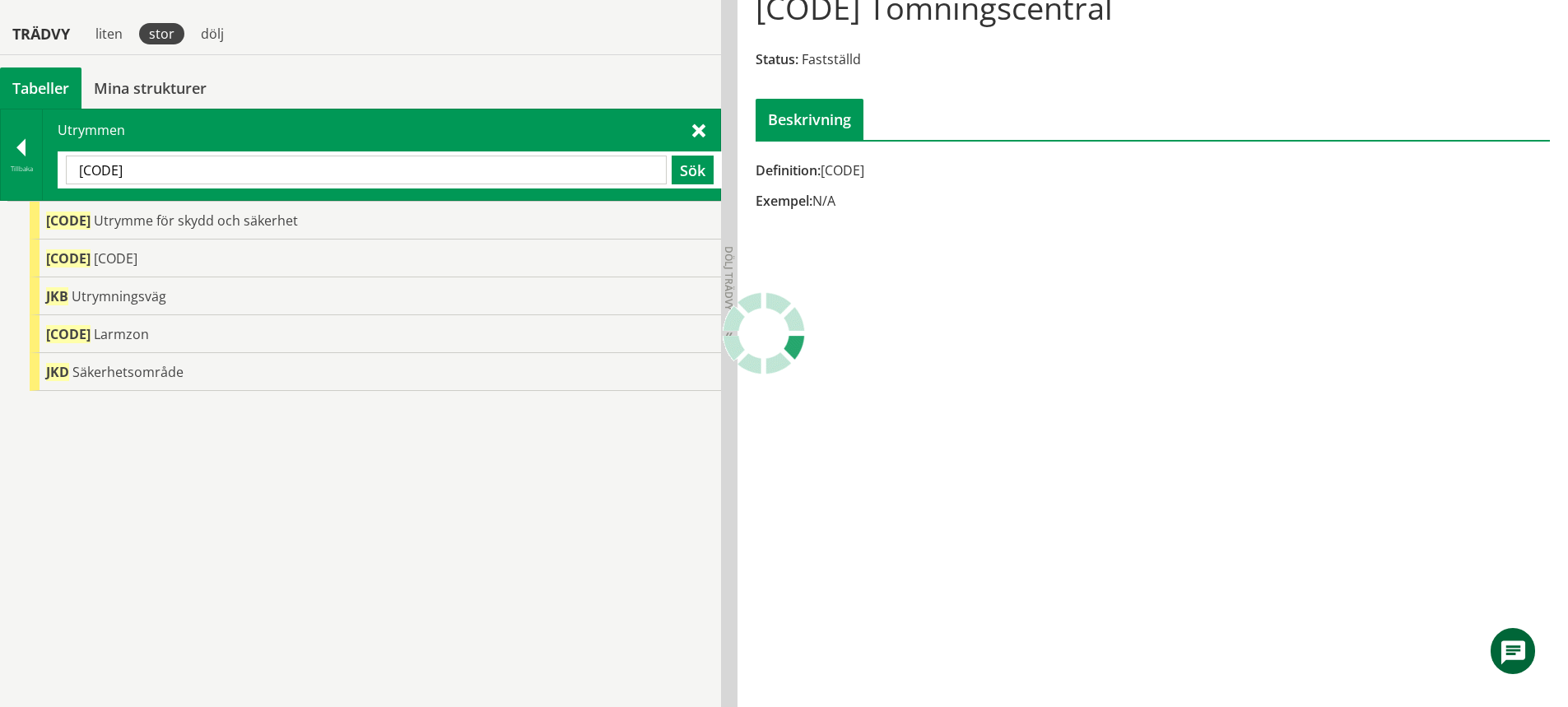 scroll, scrollTop: 148, scrollLeft: 0, axis: vertical 